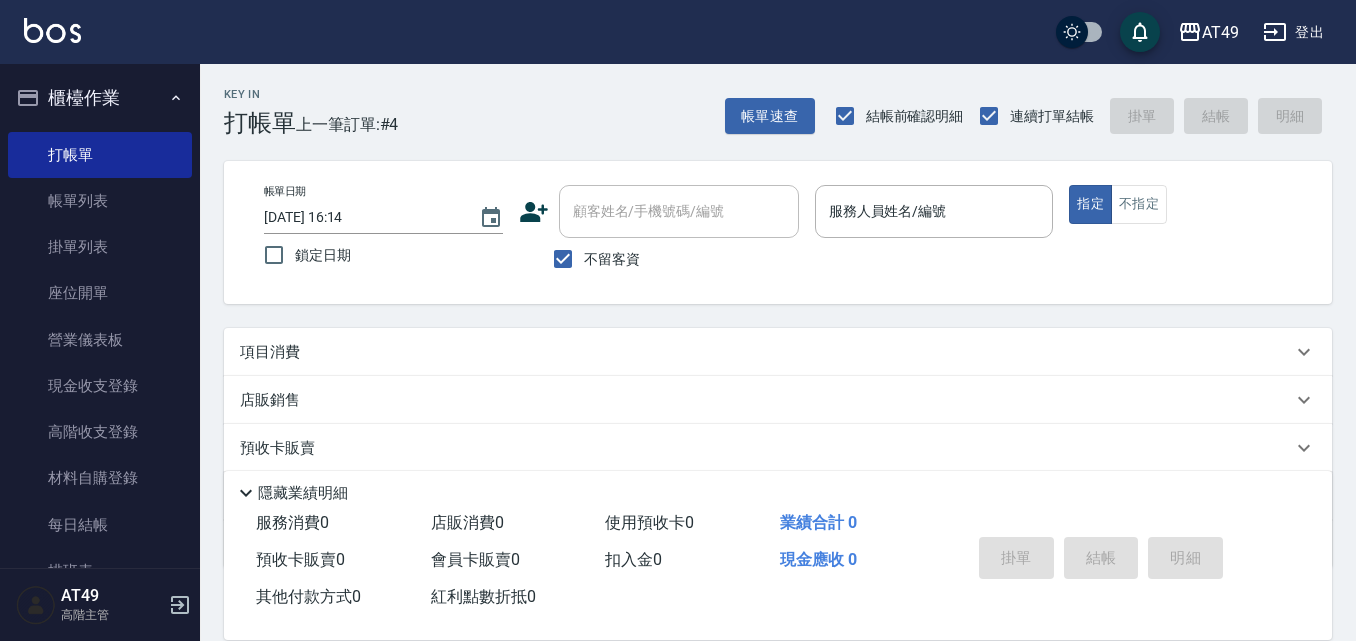 scroll, scrollTop: 0, scrollLeft: 0, axis: both 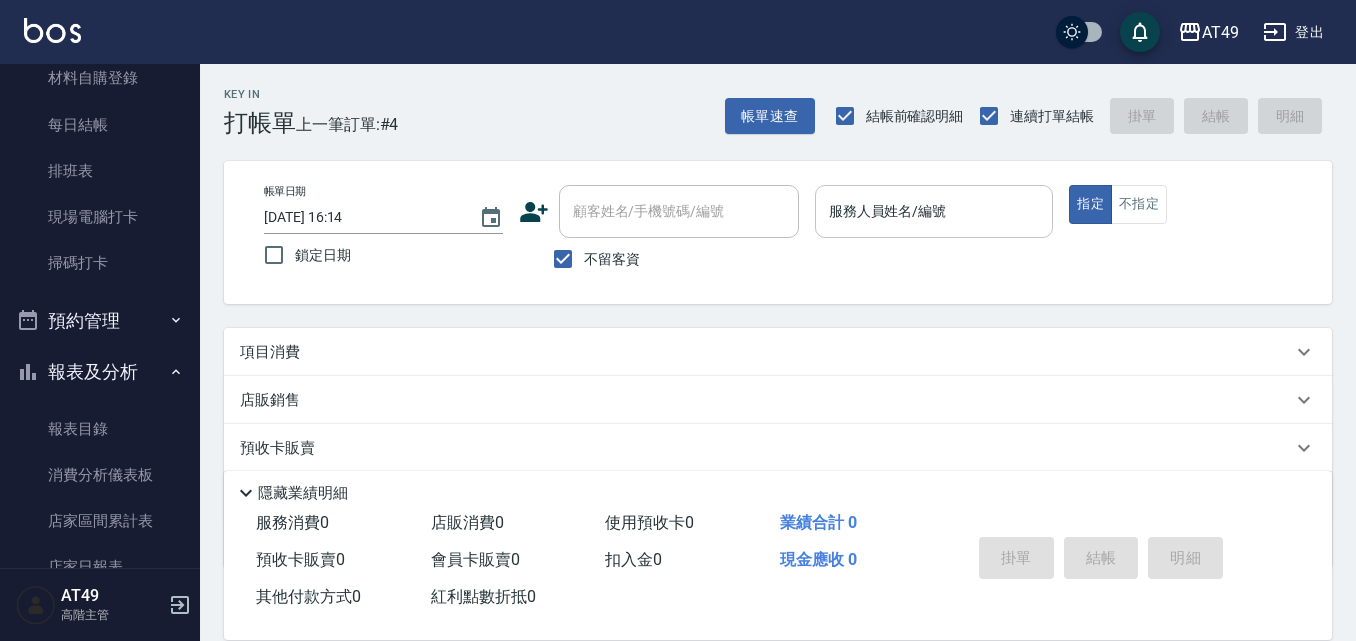 click on "服務人員姓名/編號" at bounding box center (934, 211) 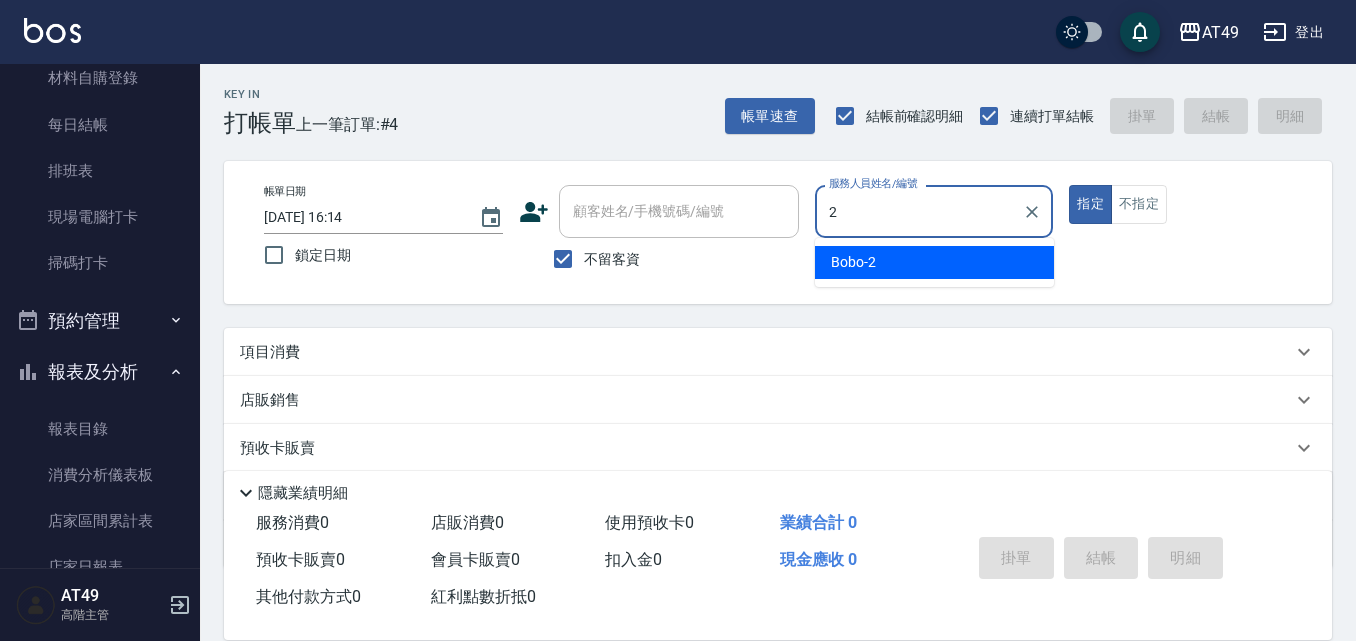 type on "2" 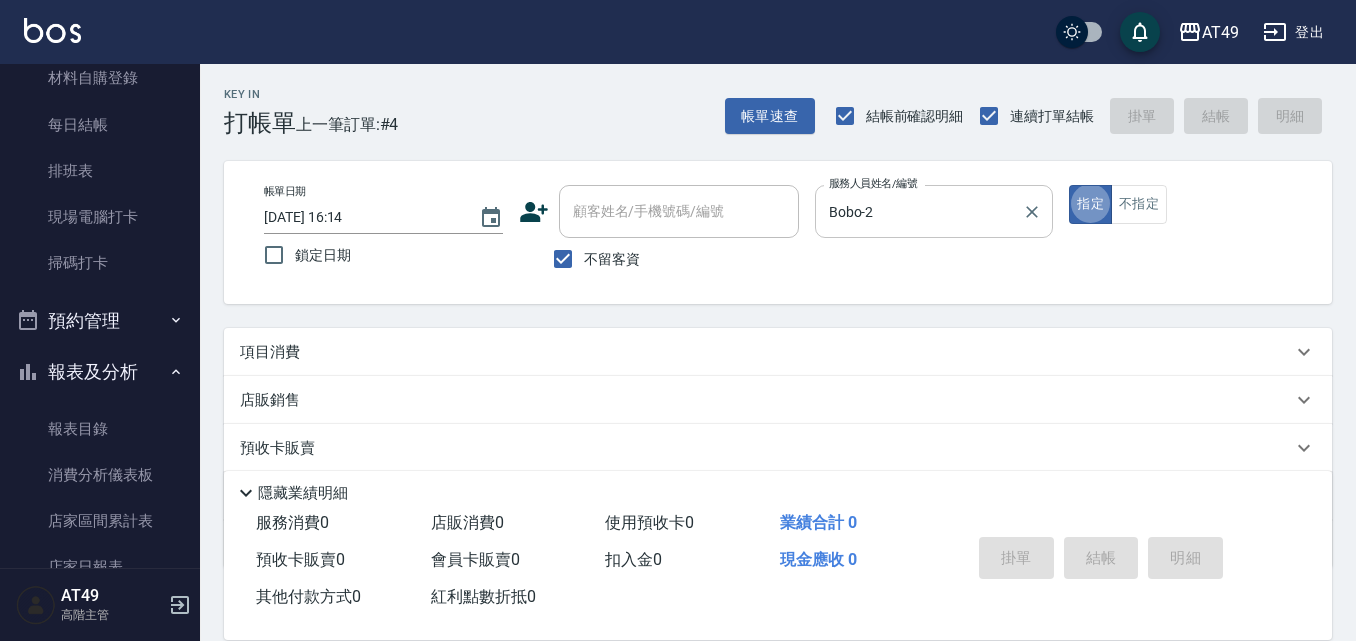 click on "指定" at bounding box center [1090, 204] 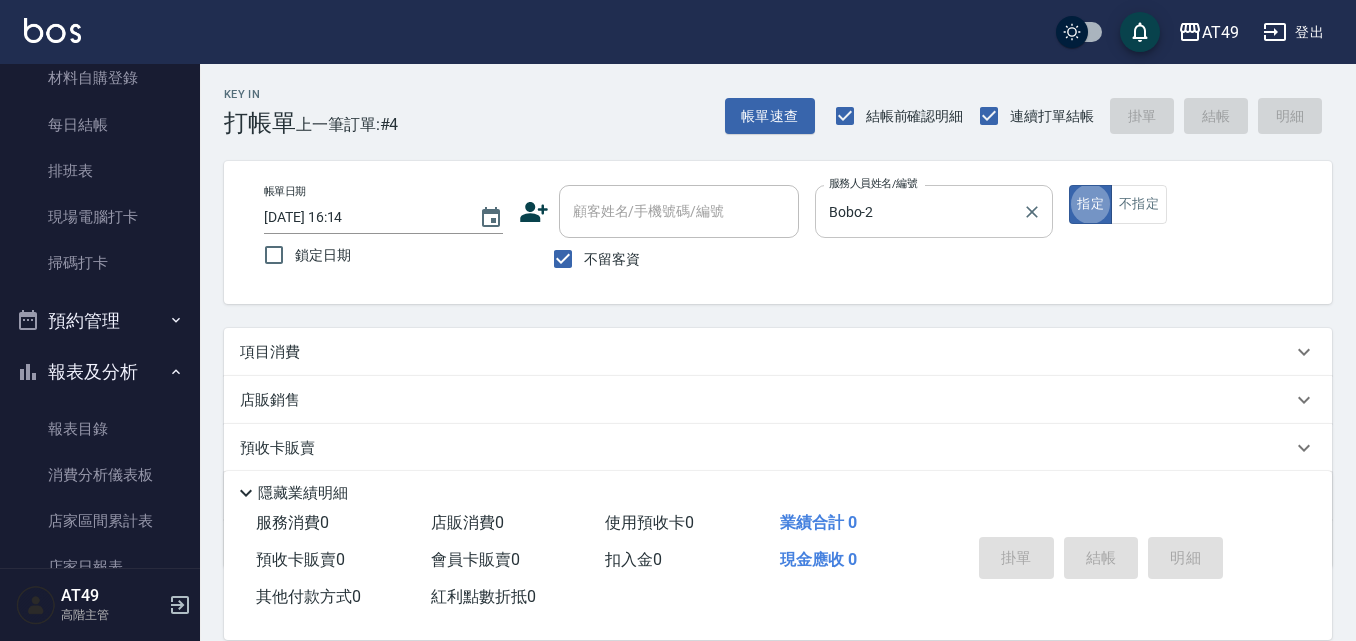 click on "指定" at bounding box center [1090, 204] 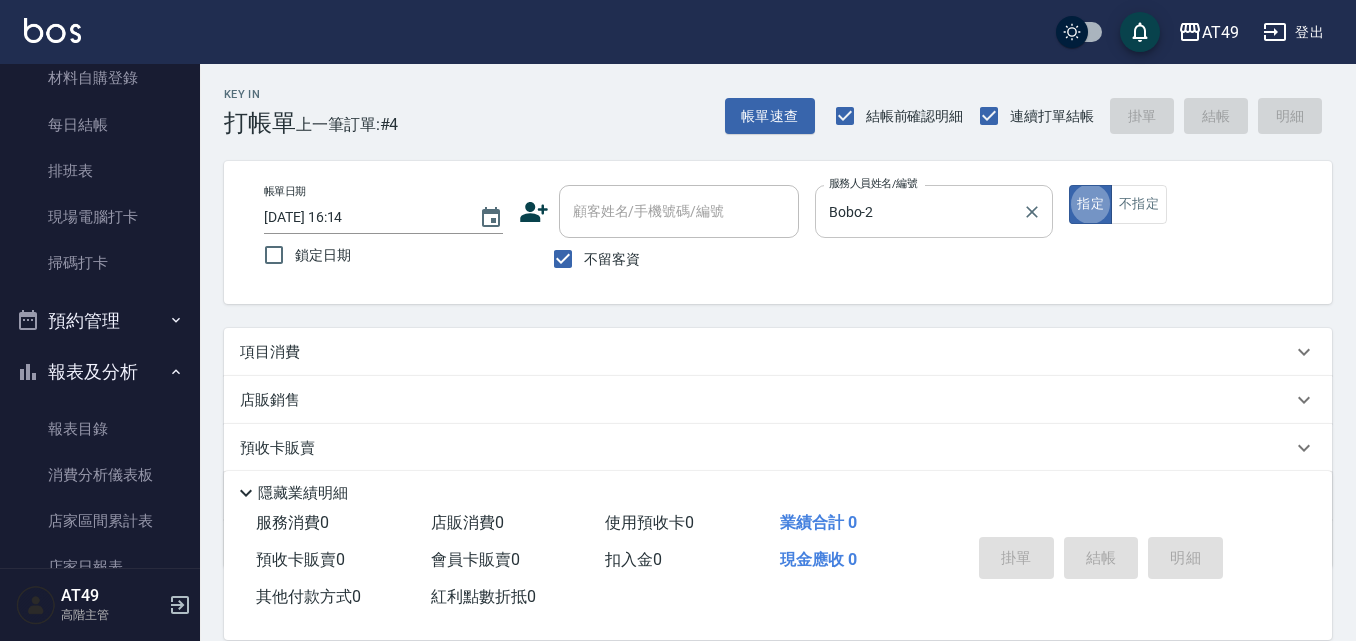 click on "指定" at bounding box center [1090, 204] 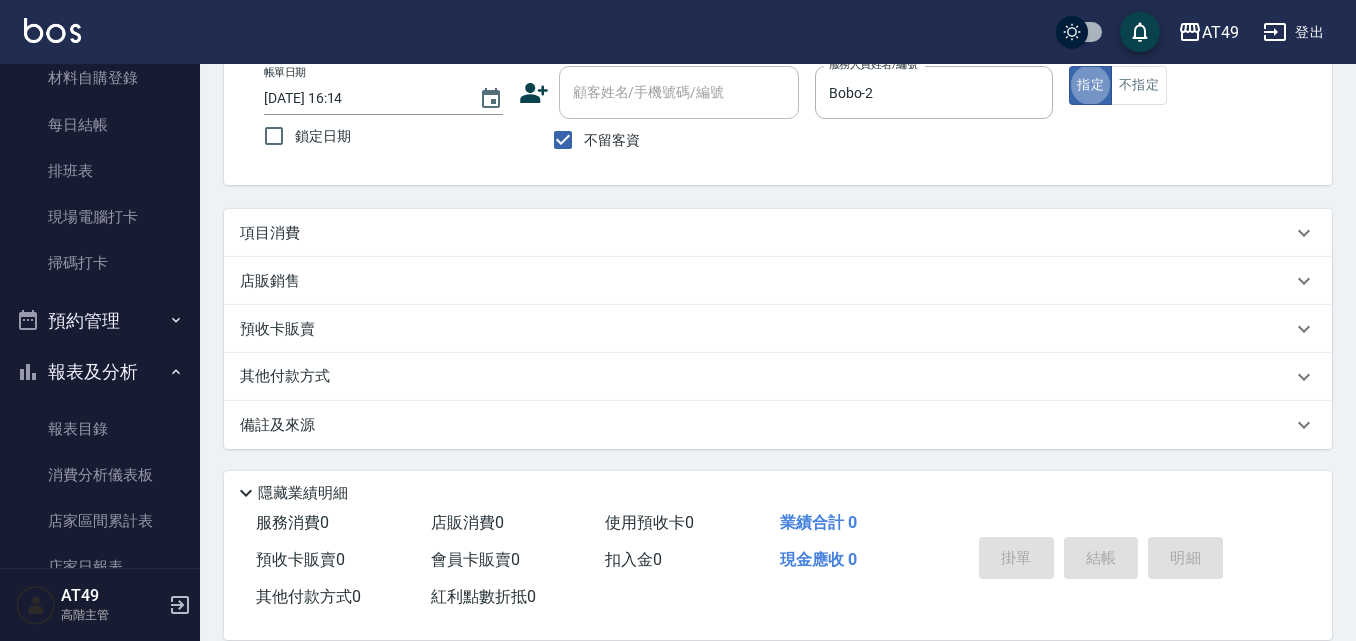 click on "指定" at bounding box center [1090, 85] 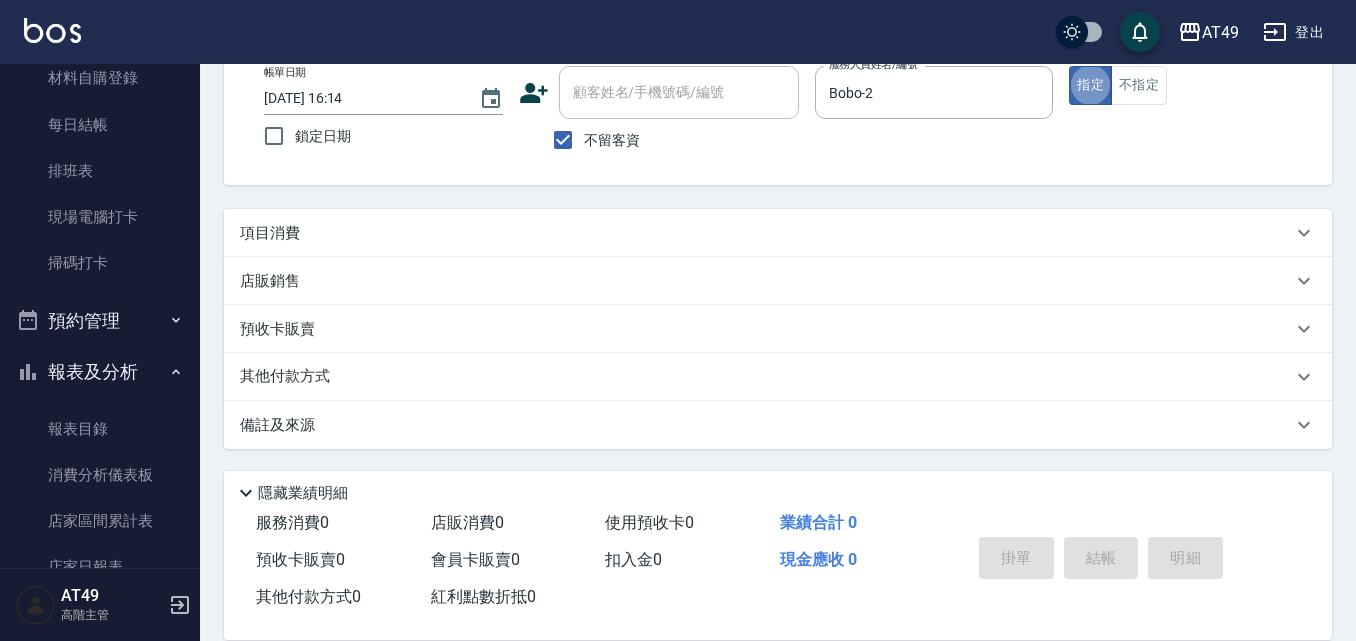 click on "指定" at bounding box center (1090, 85) 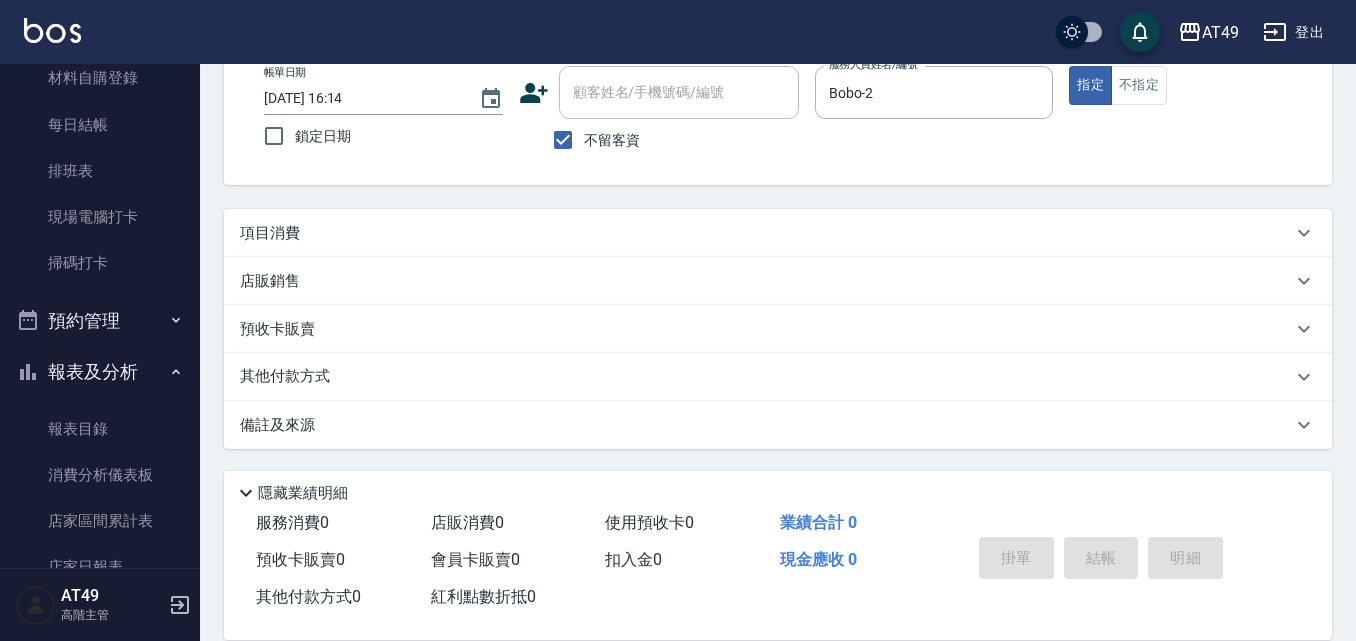 click on "項目消費" at bounding box center (766, 233) 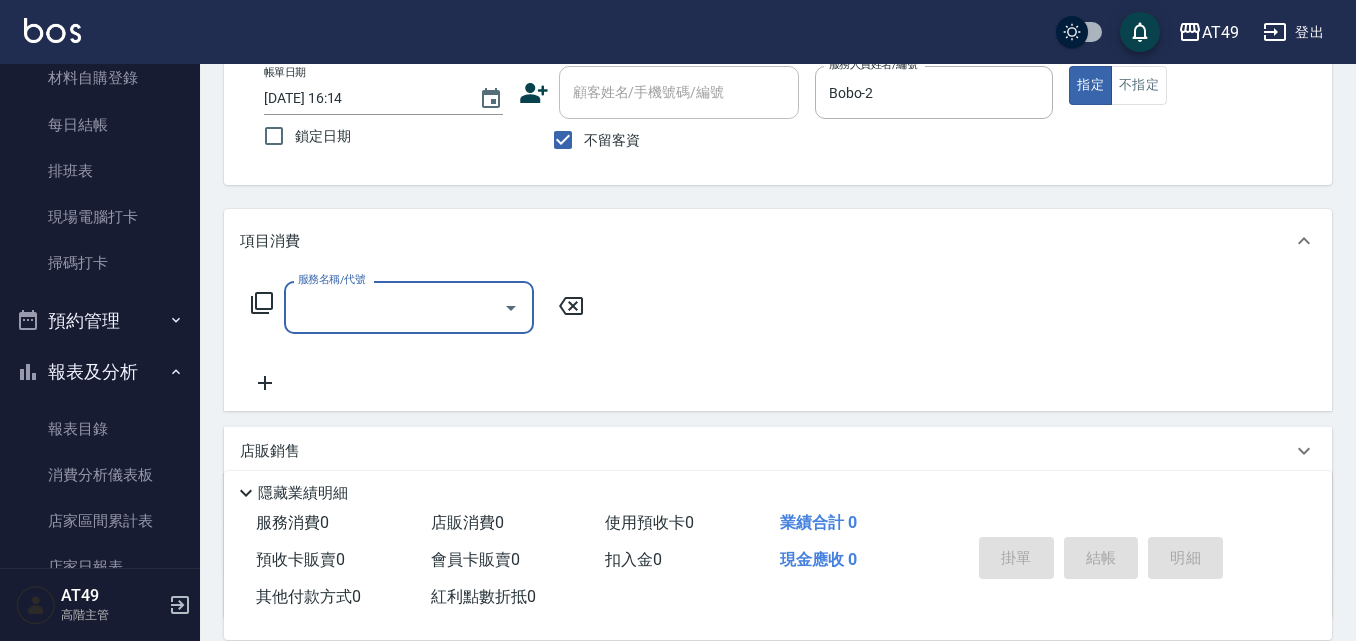 scroll, scrollTop: 0, scrollLeft: 0, axis: both 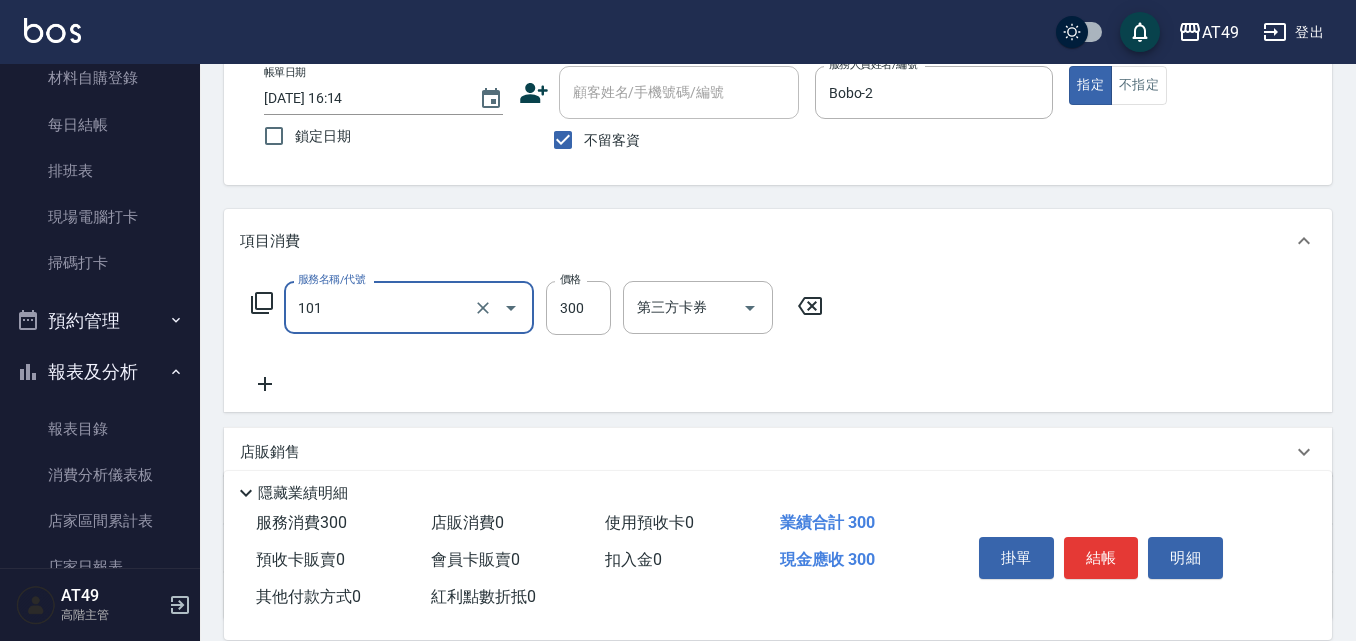 type on "一般洗髮(101)" 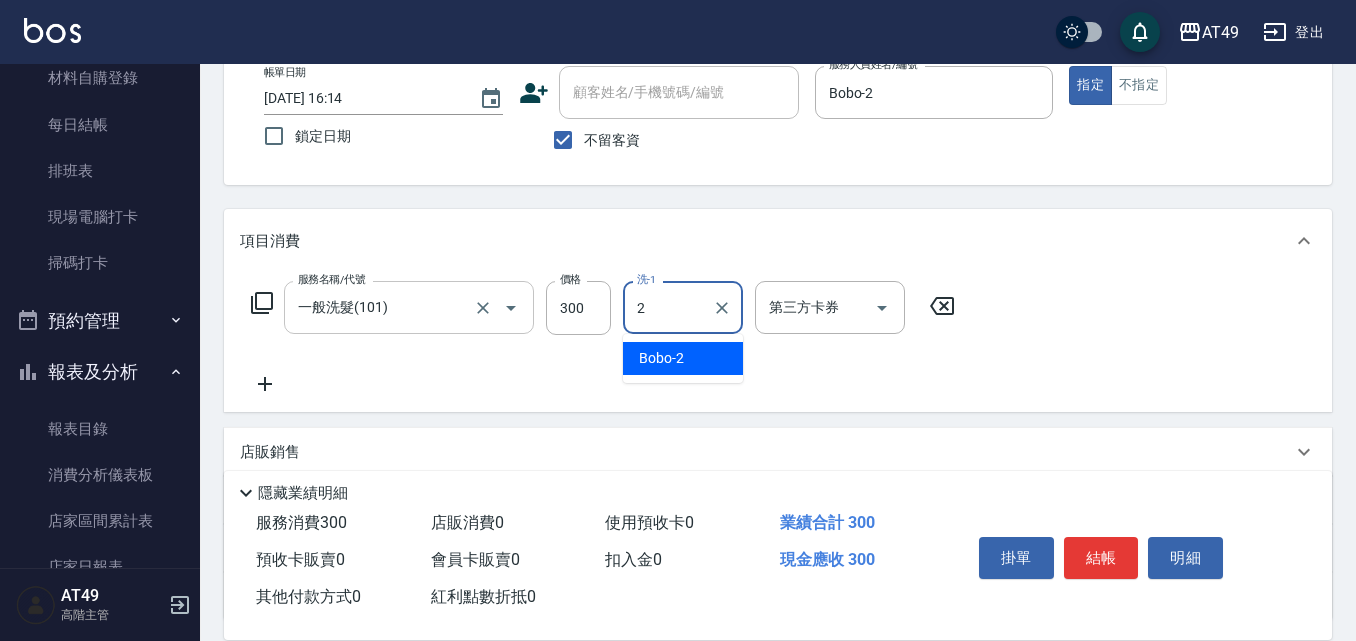 type on "Bobo-2" 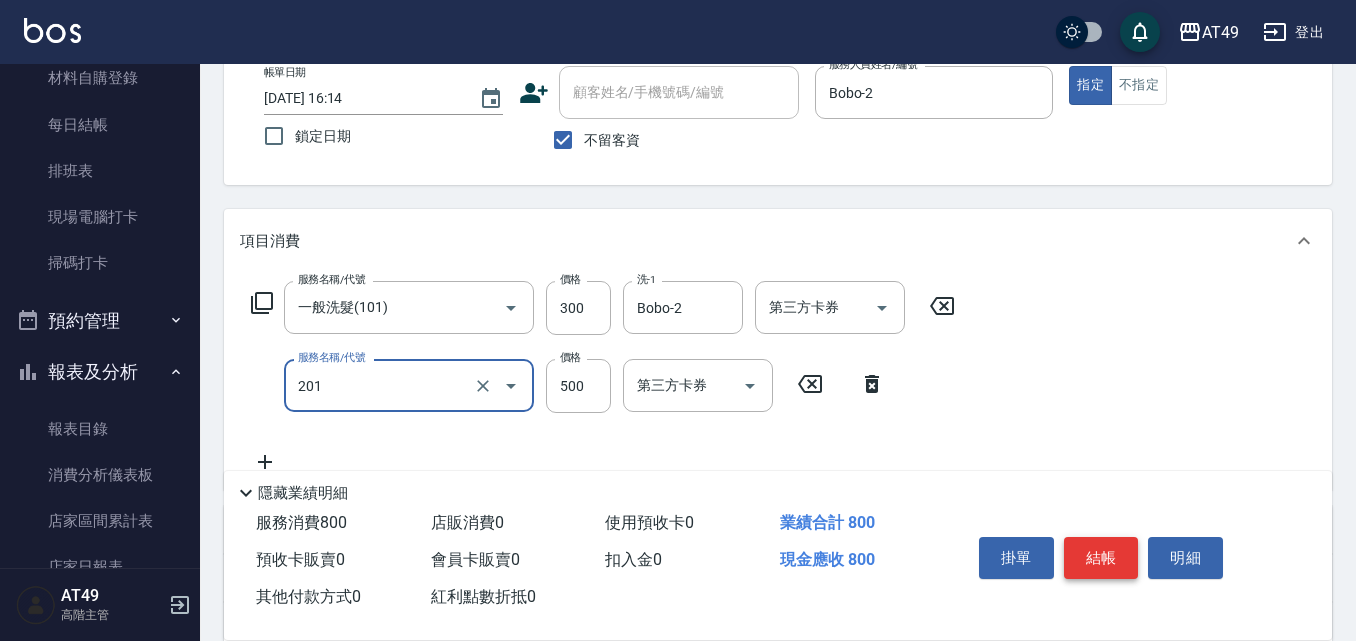 type on "精緻剪髮(201)" 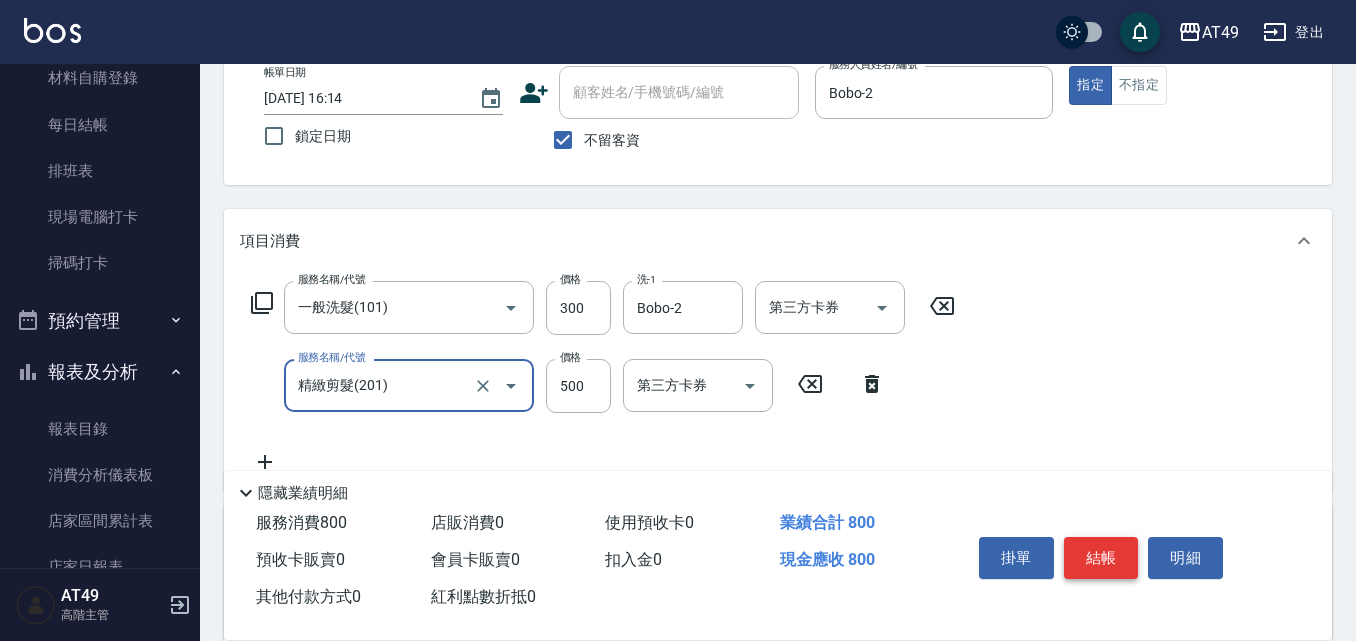 click on "結帳" at bounding box center (1101, 558) 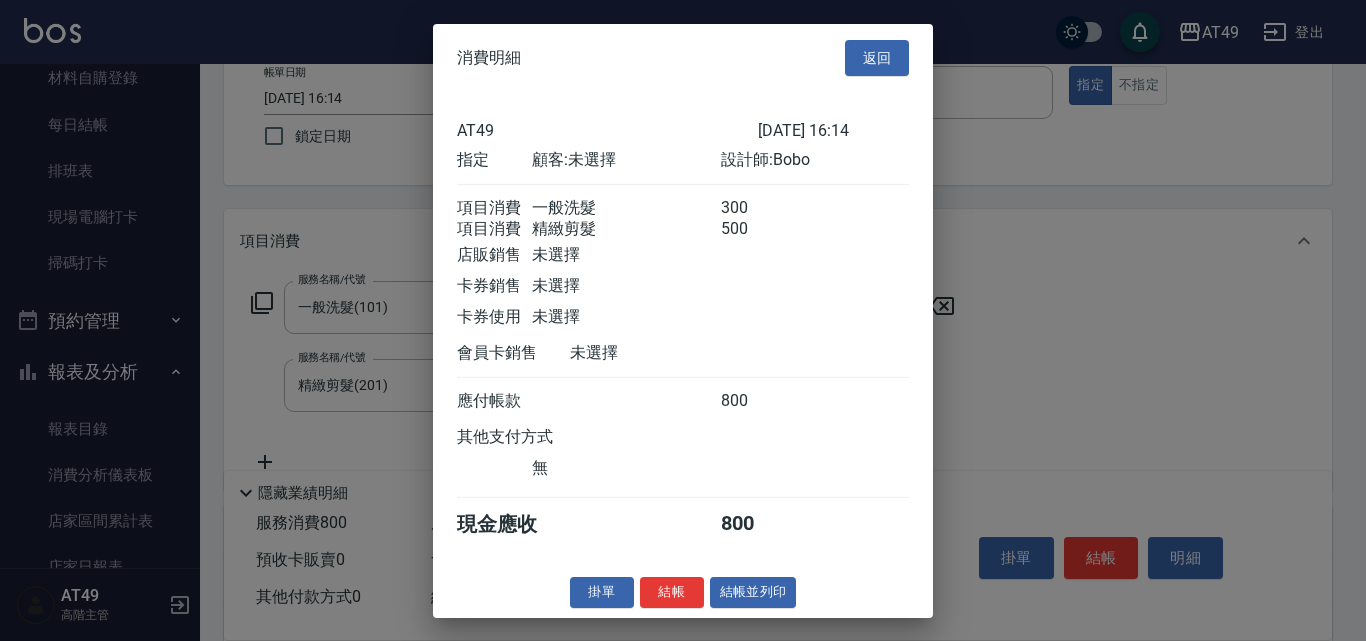 click on "結帳" at bounding box center (672, 592) 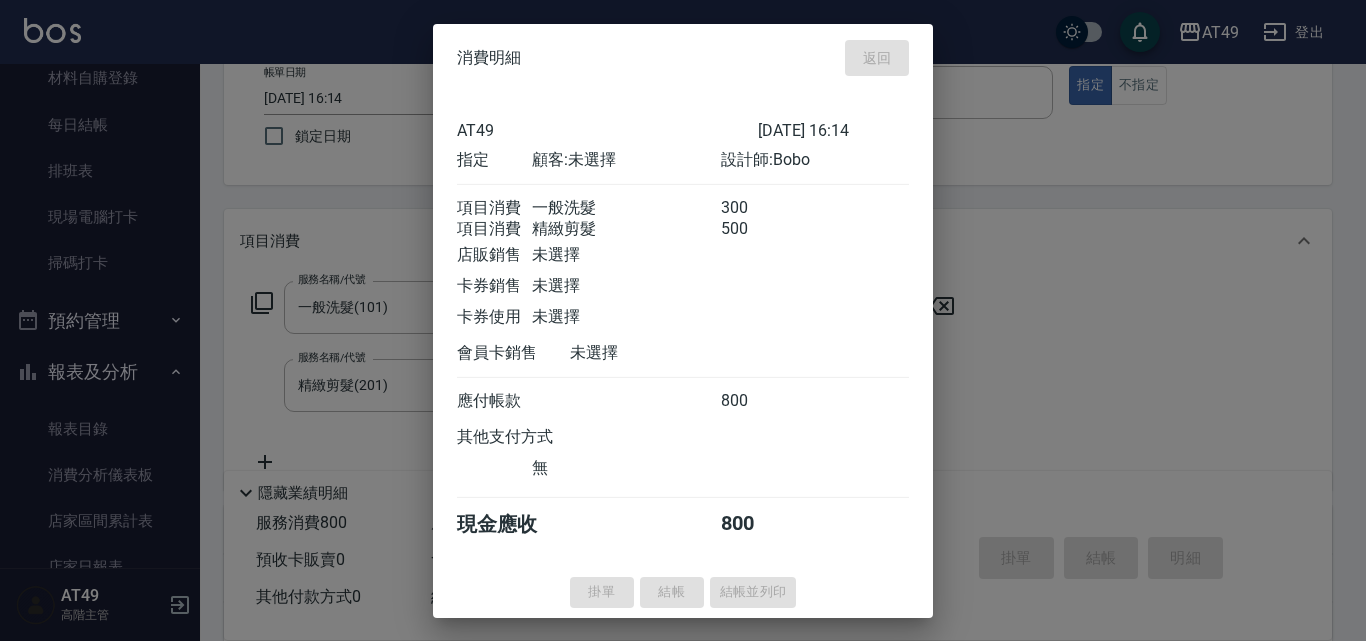 type on "2025/07/10 20:05" 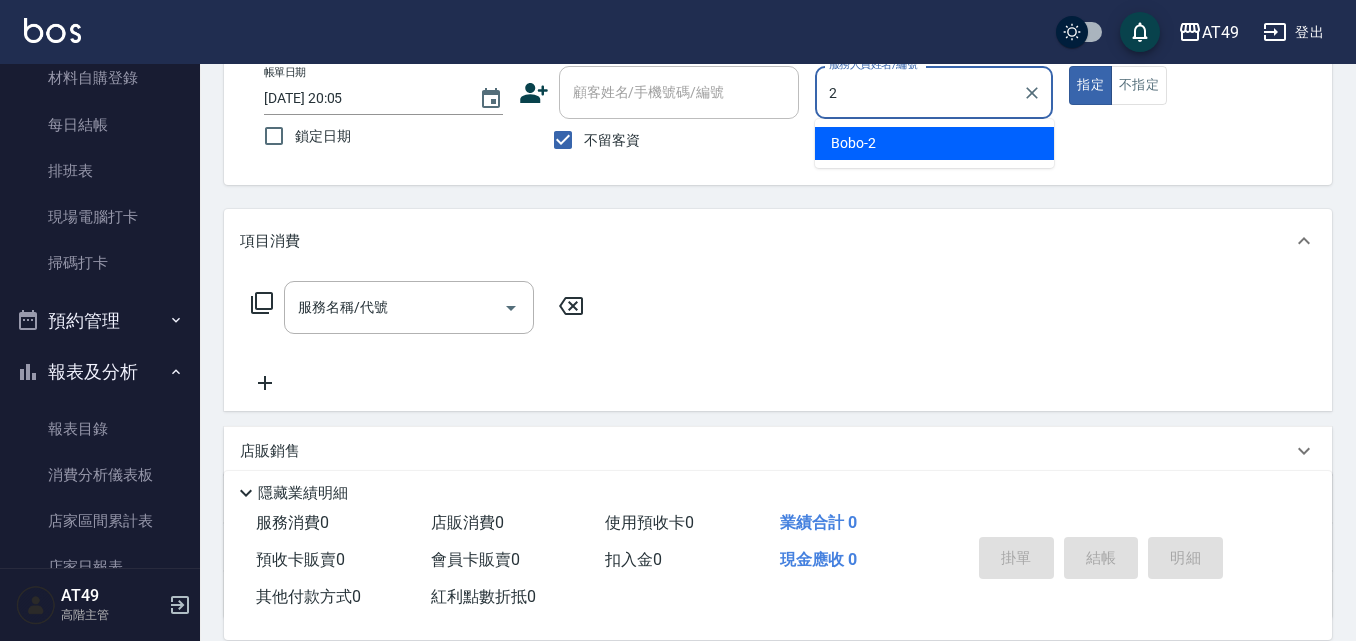 type on "Bobo-2" 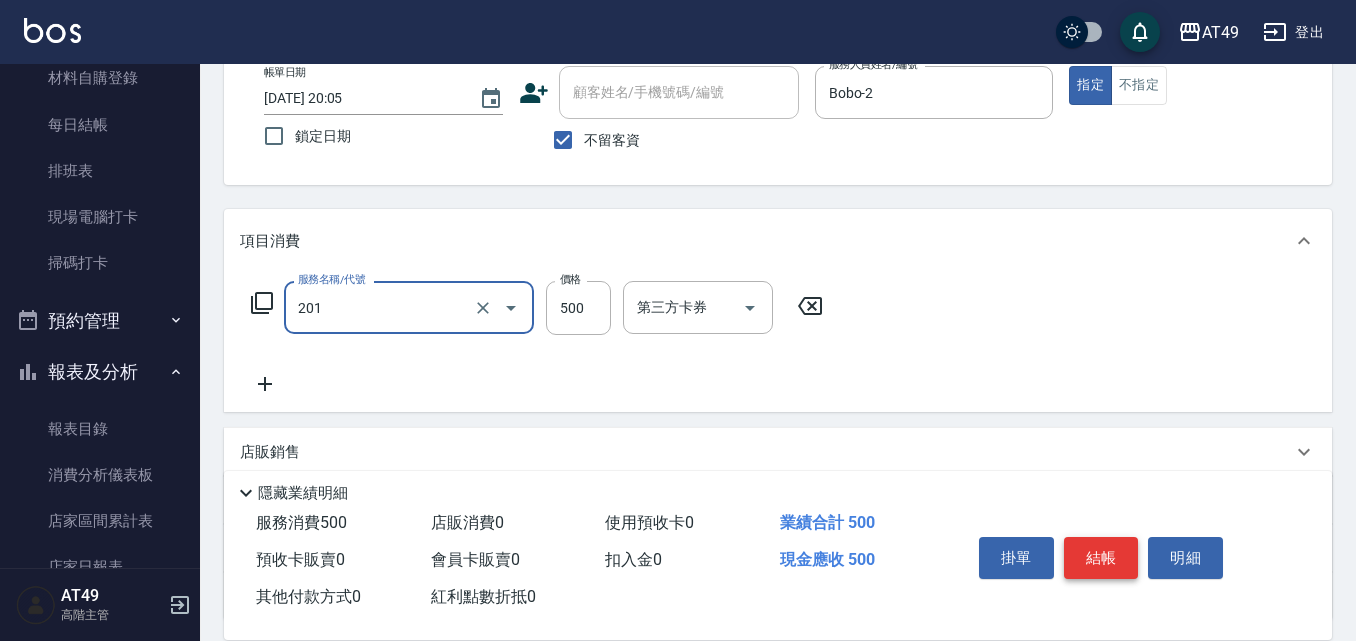 type on "精緻剪髮(201)" 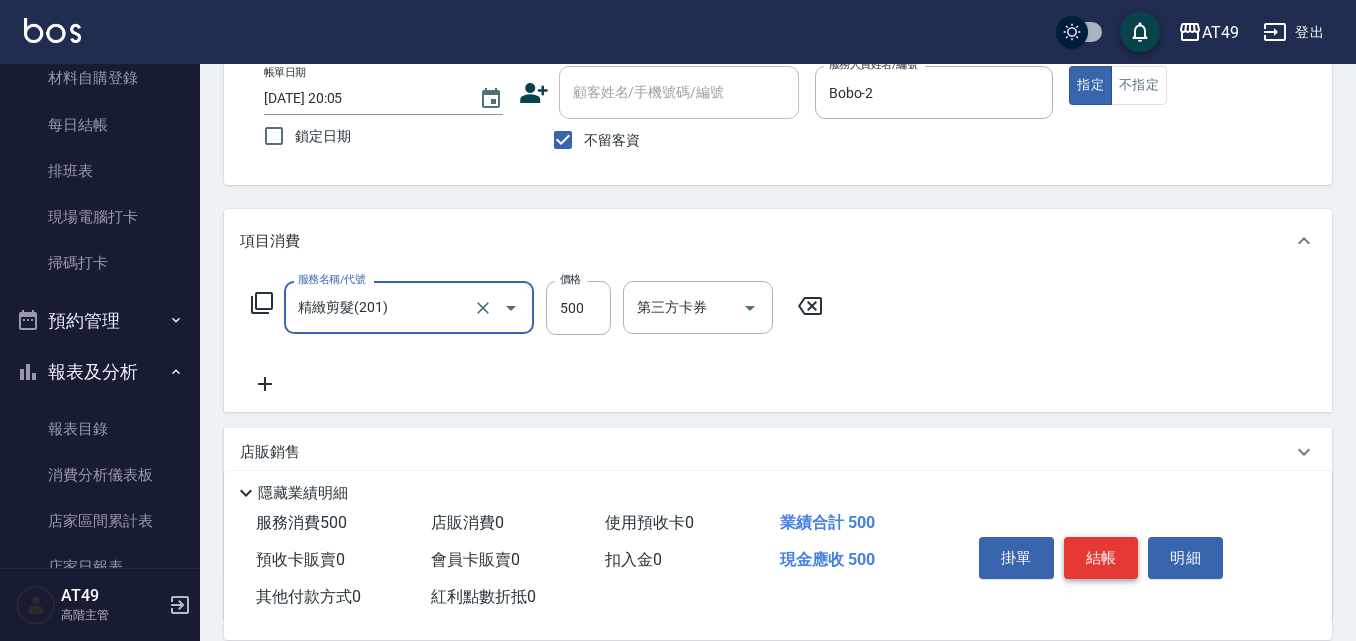 click on "結帳" at bounding box center (1101, 558) 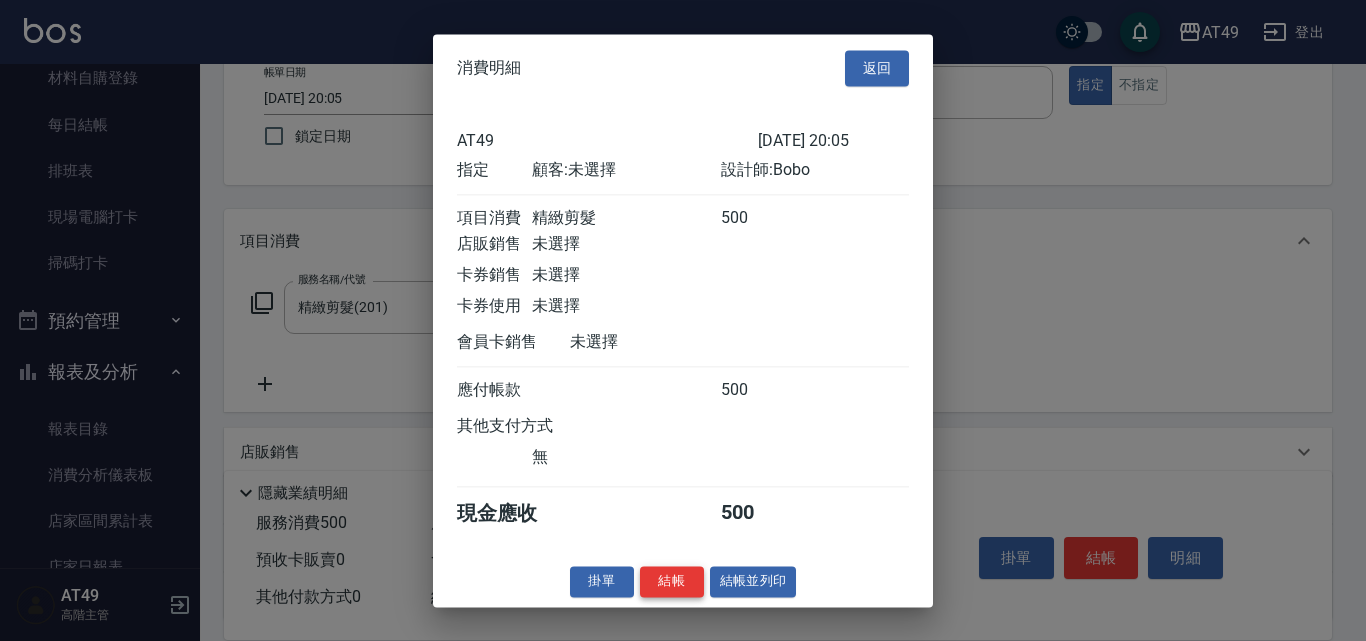 click on "結帳" at bounding box center [672, 581] 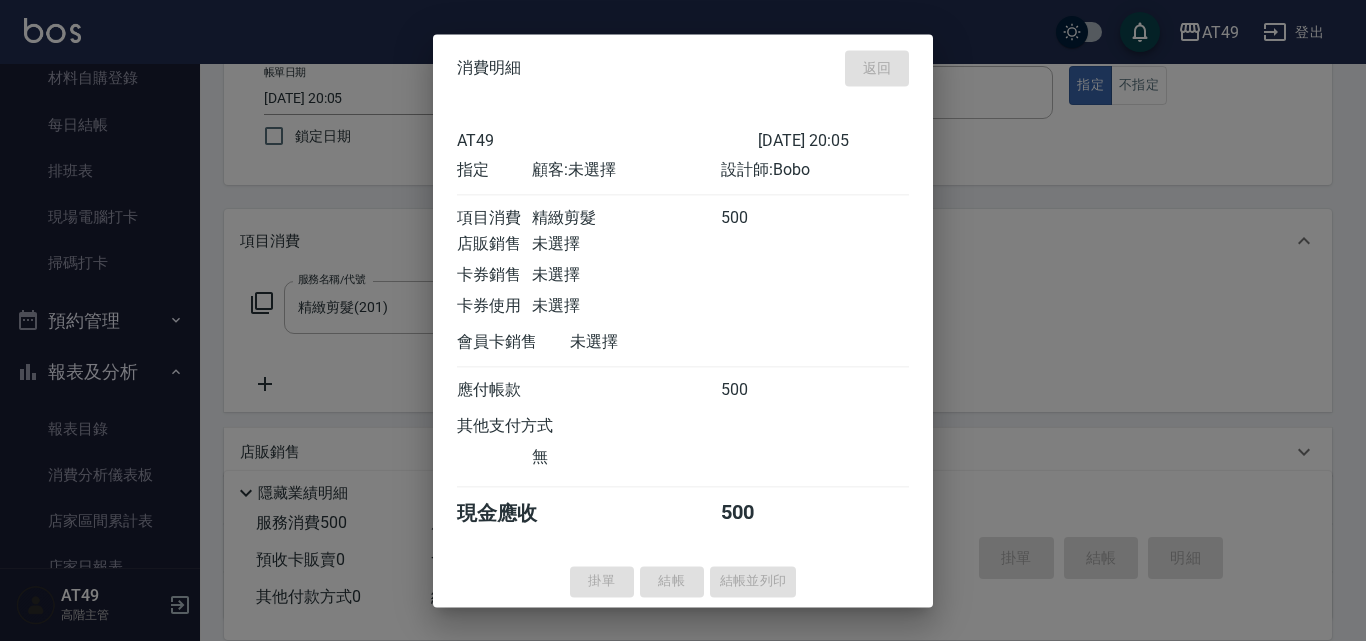 type on "2025/07/10 20:06" 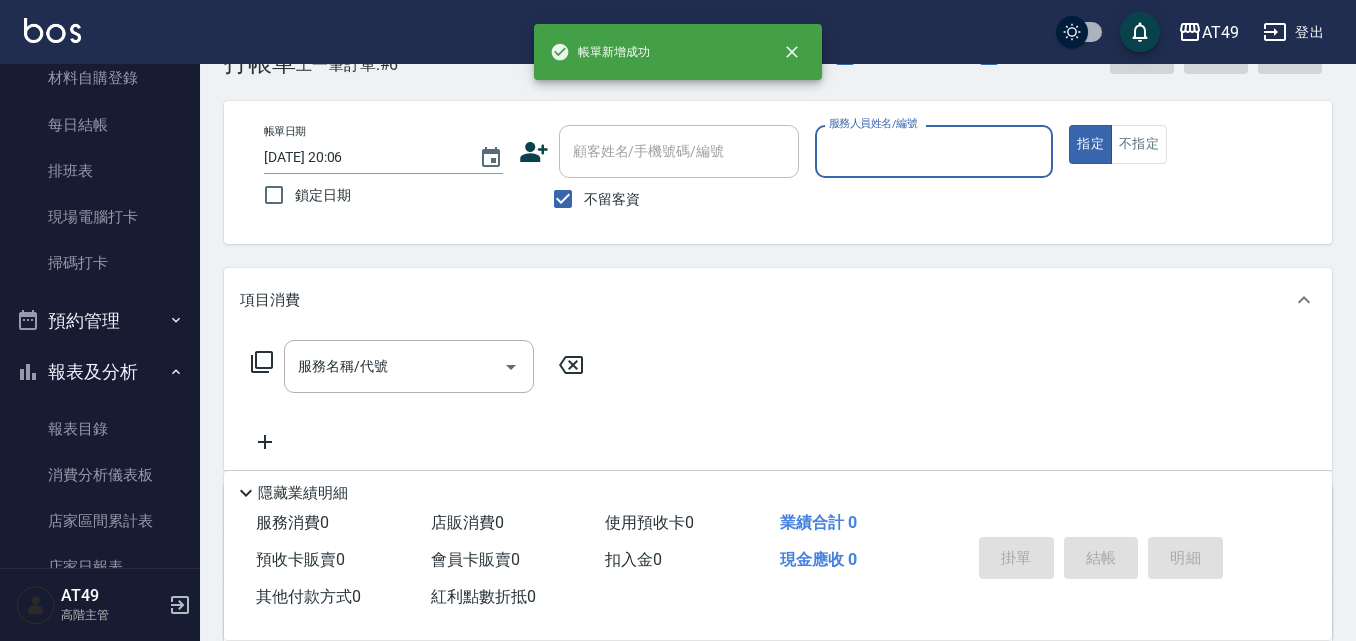 scroll, scrollTop: 0, scrollLeft: 0, axis: both 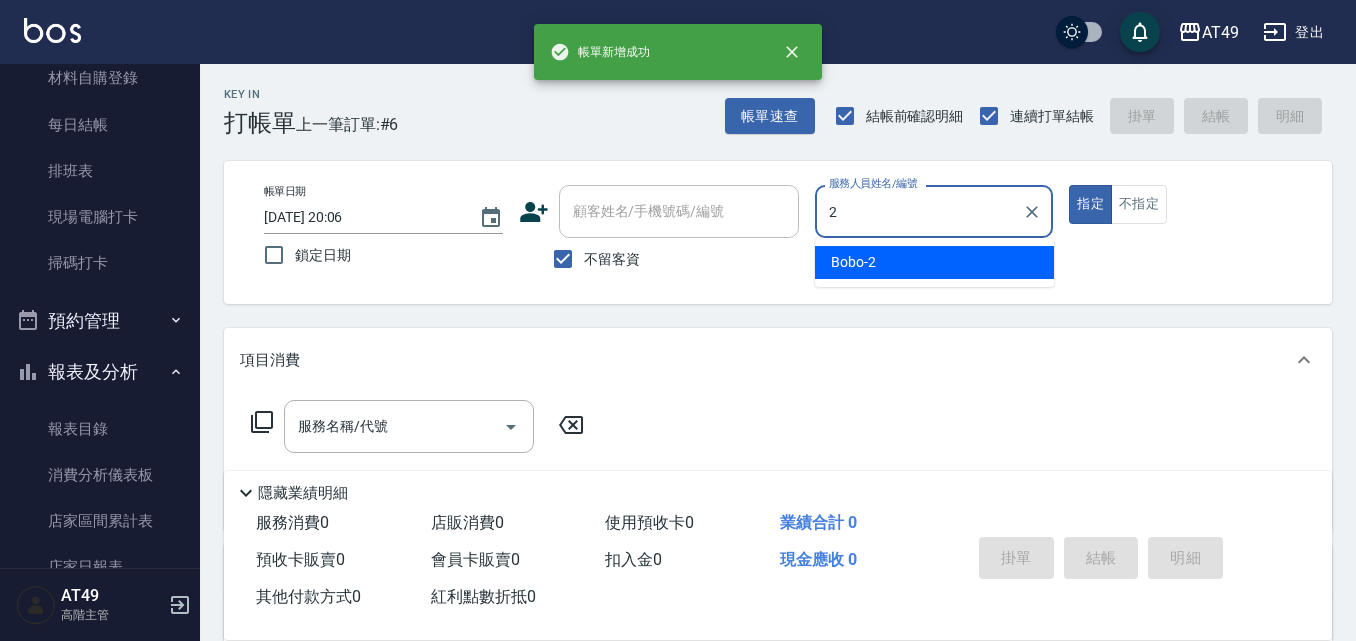 type on "Bobo-2" 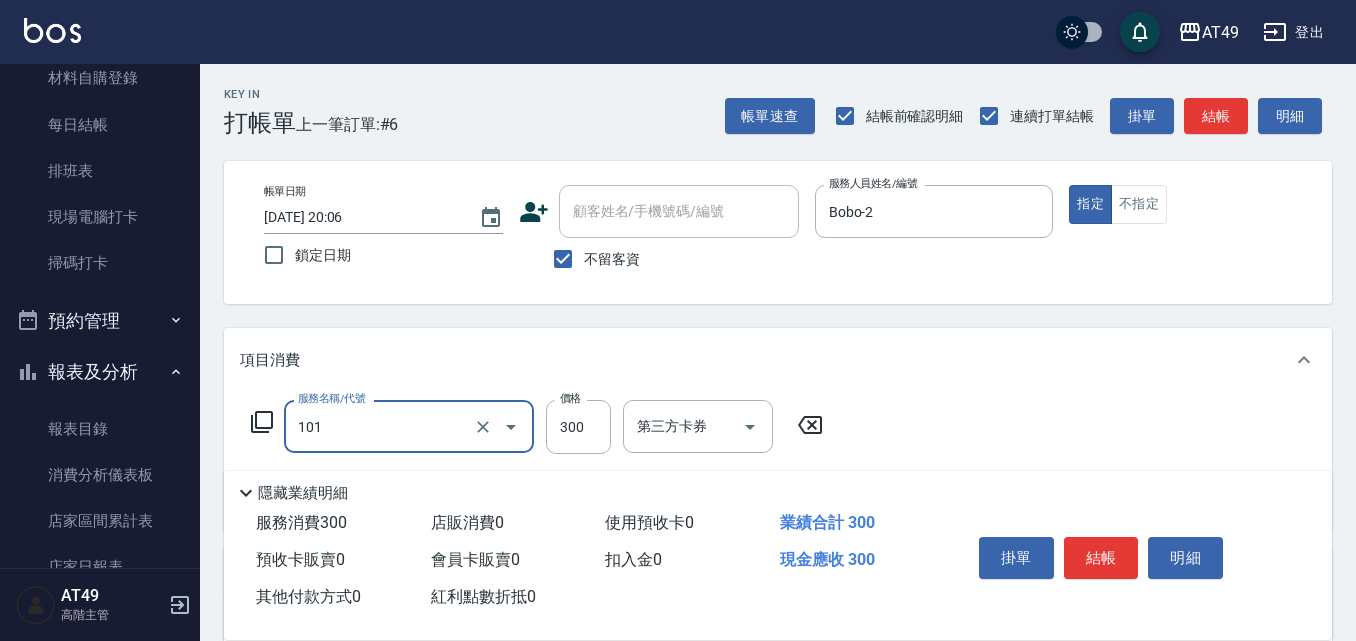 type on "一般洗髮(101)" 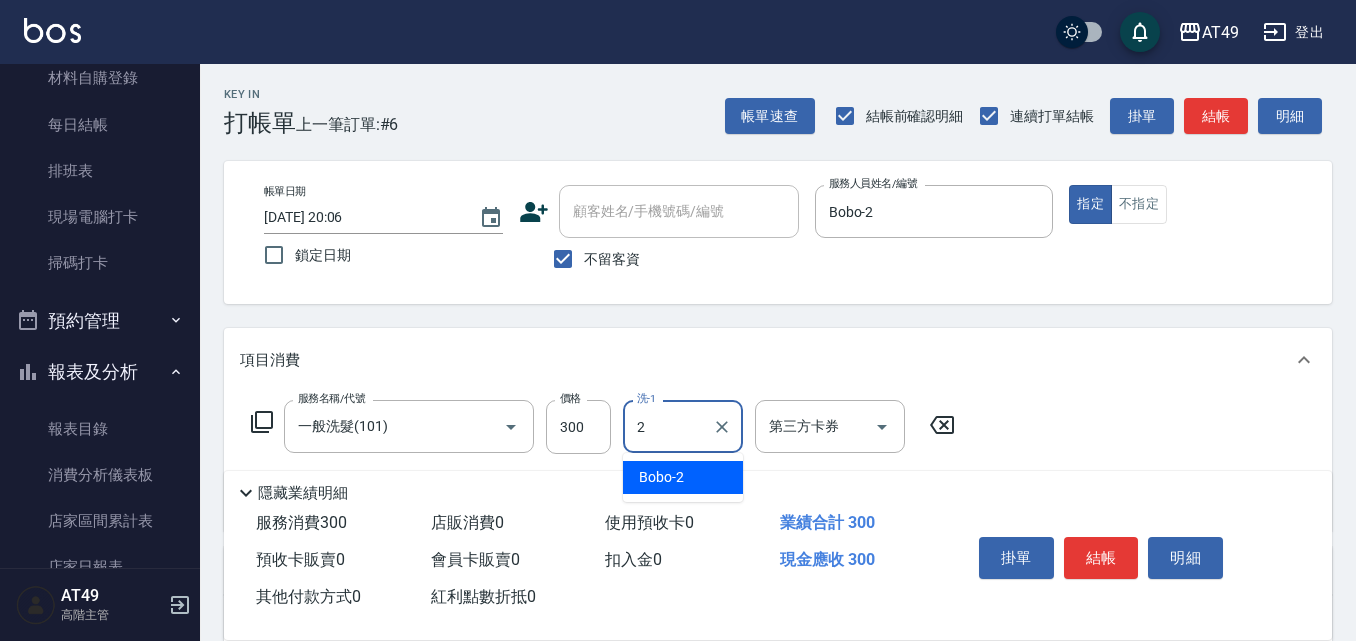 type on "Bobo-2" 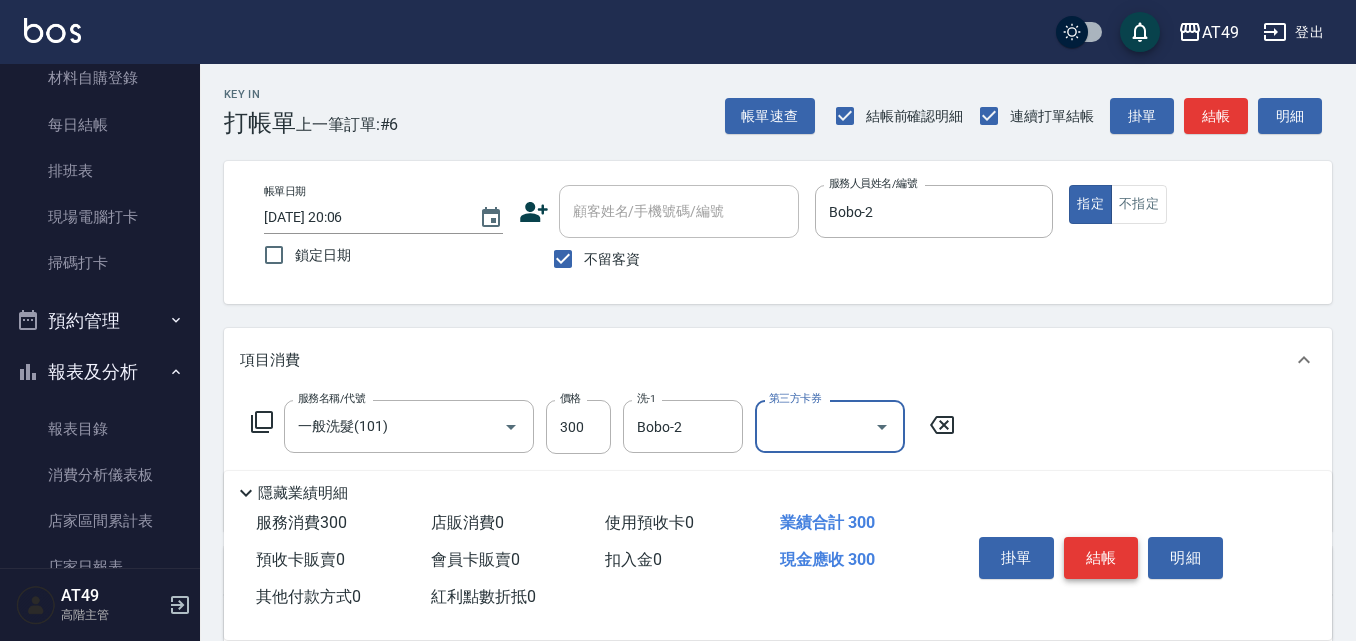 click on "結帳" at bounding box center (1101, 558) 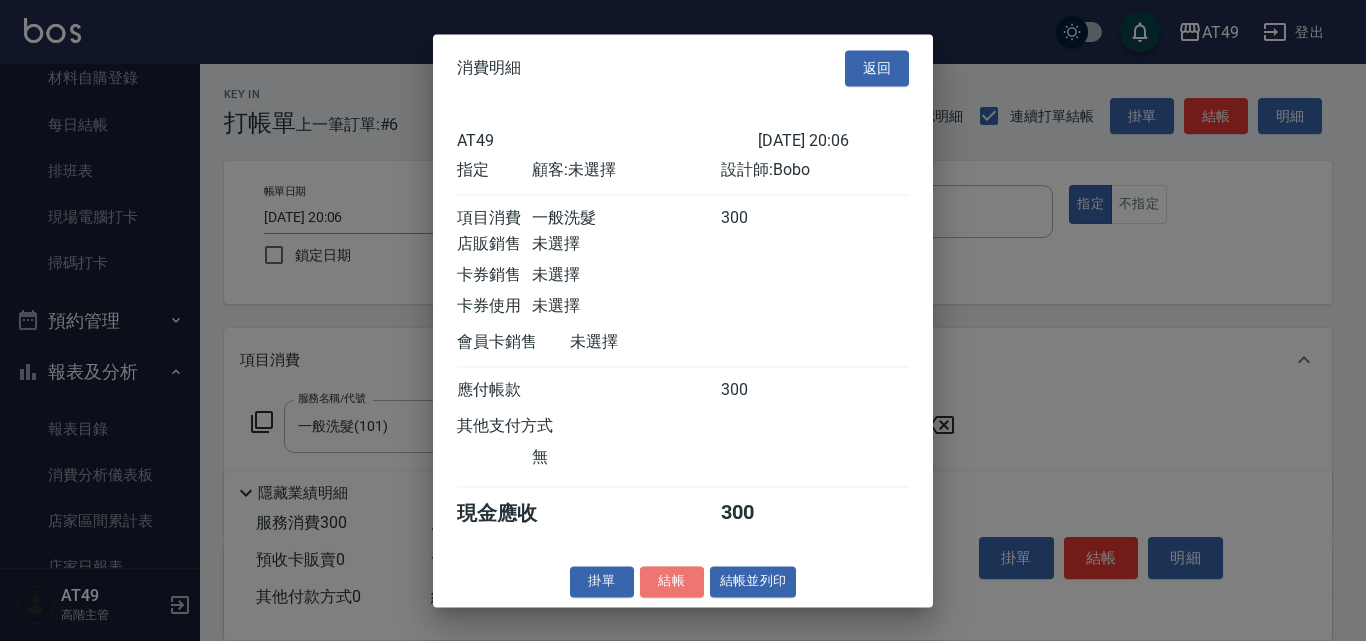 click on "結帳" at bounding box center (672, 581) 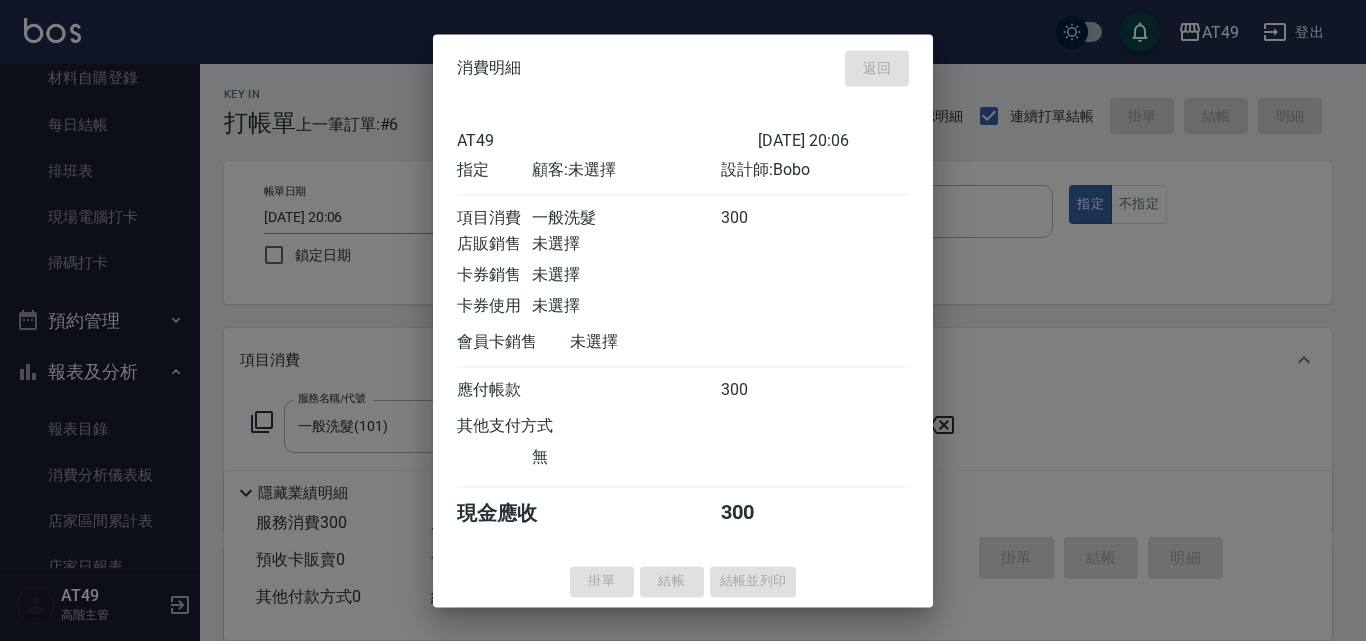 type 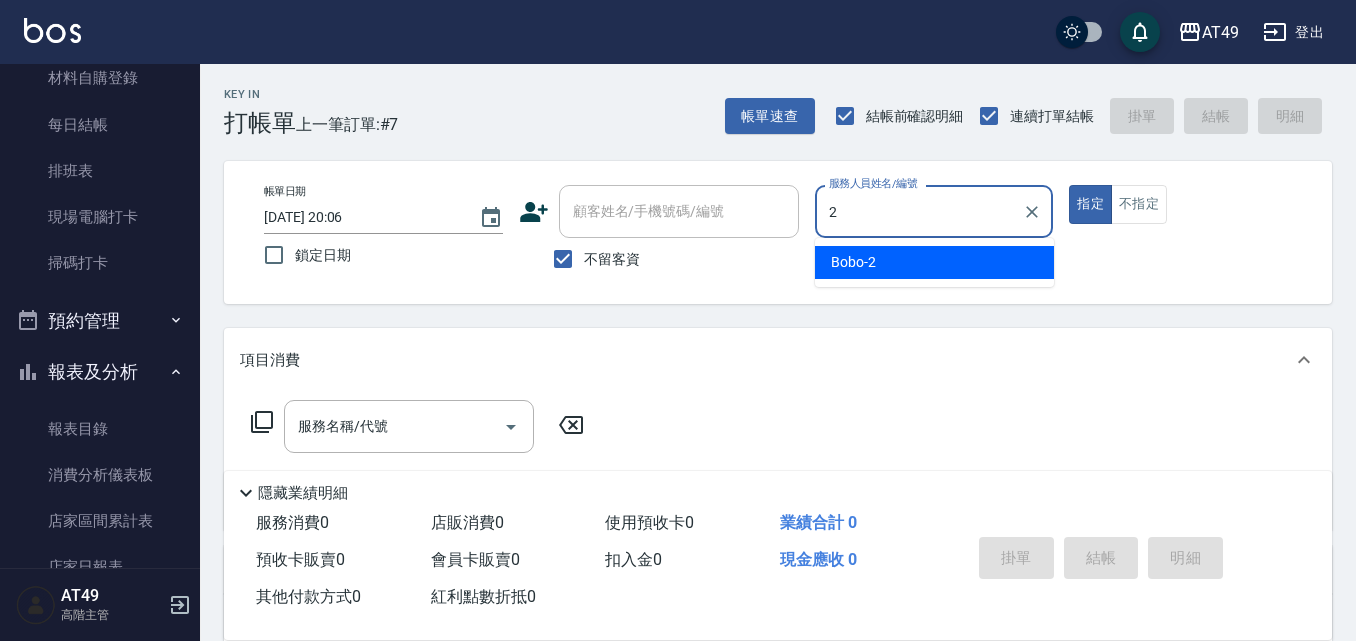 type on "Bobo-2" 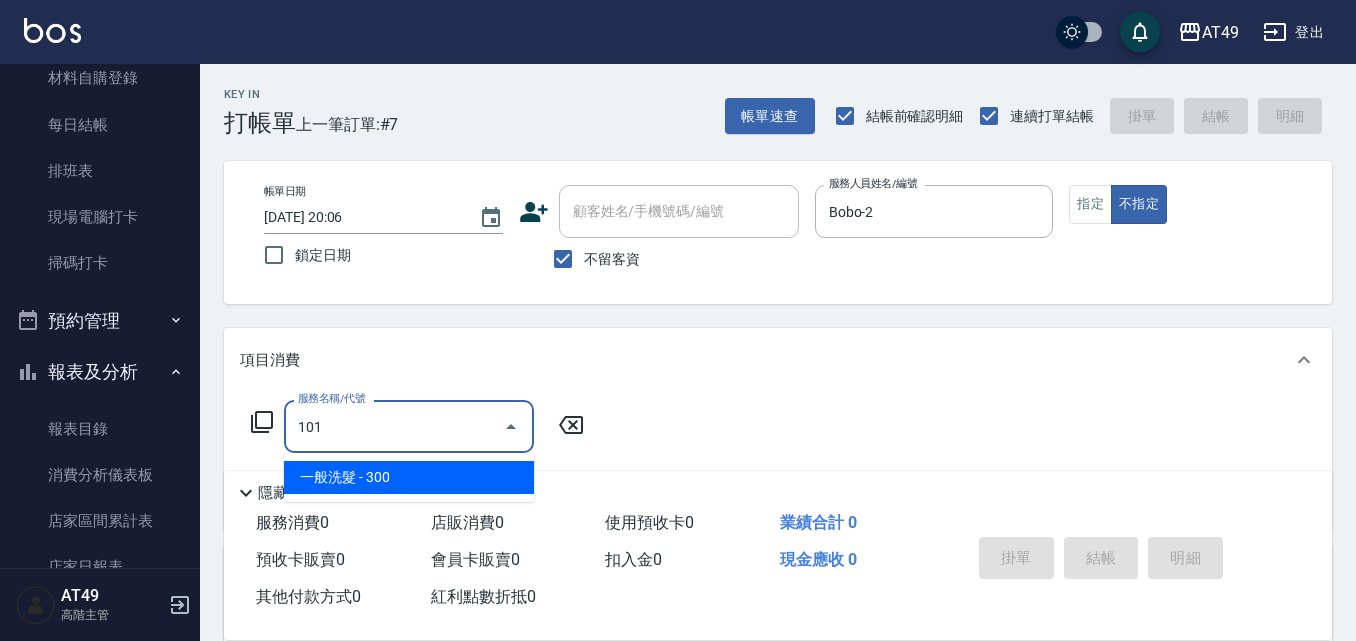 type on "一般洗髮(101)" 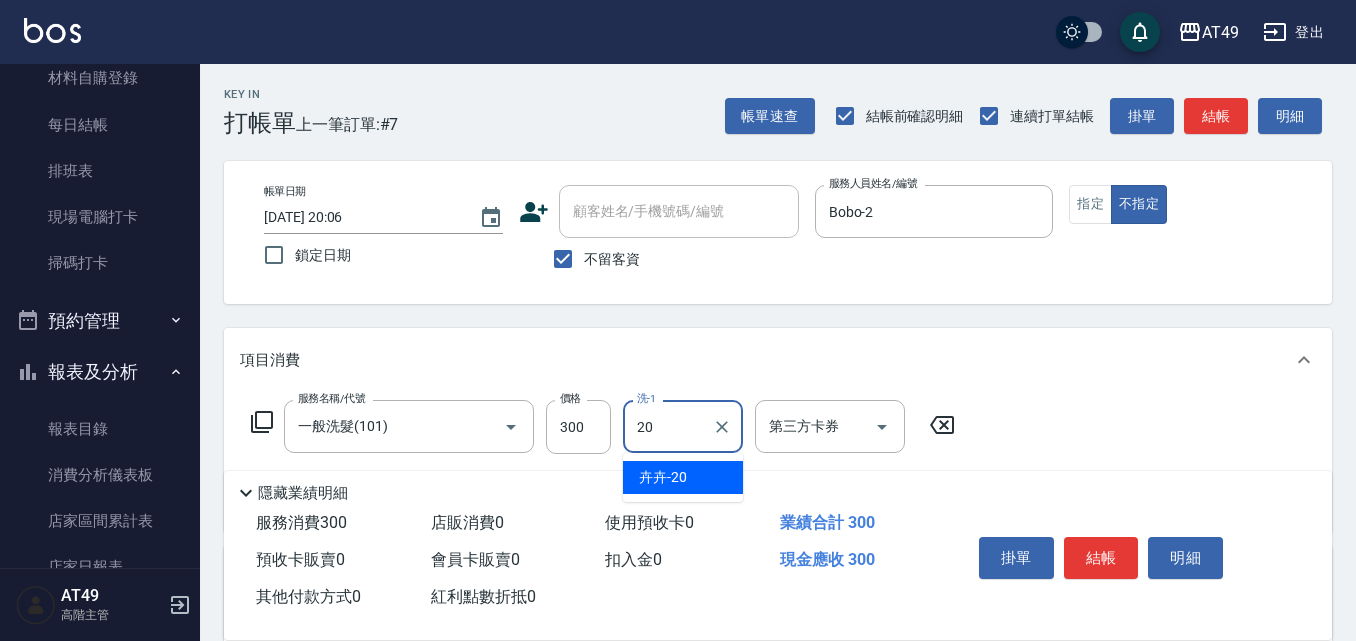 type on "卉卉-20" 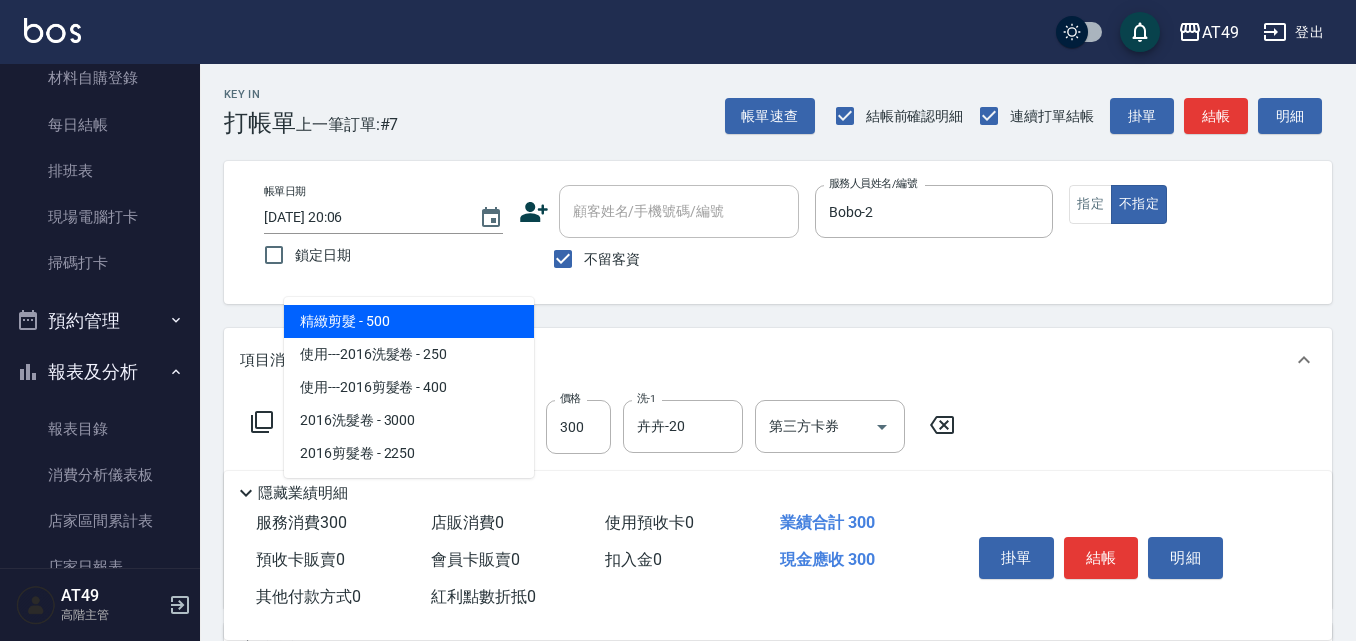 type on "精緻剪髮(201)" 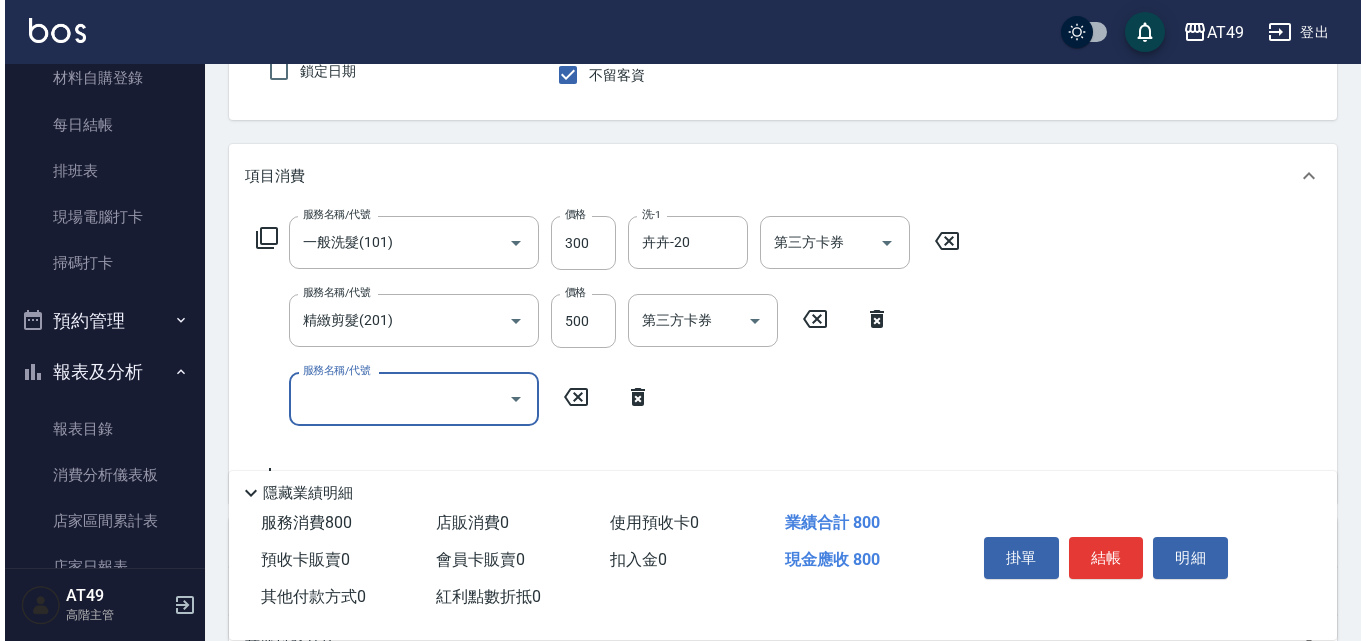 scroll, scrollTop: 200, scrollLeft: 0, axis: vertical 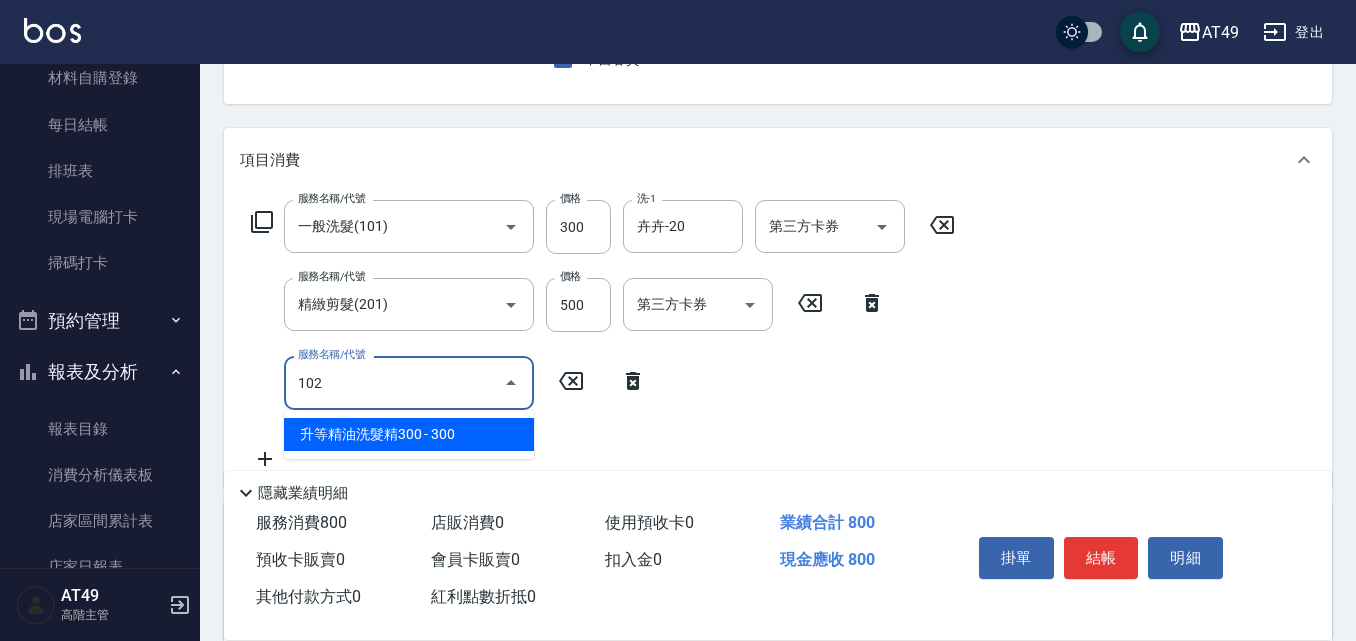type on "升等精油洗髮精300(102)" 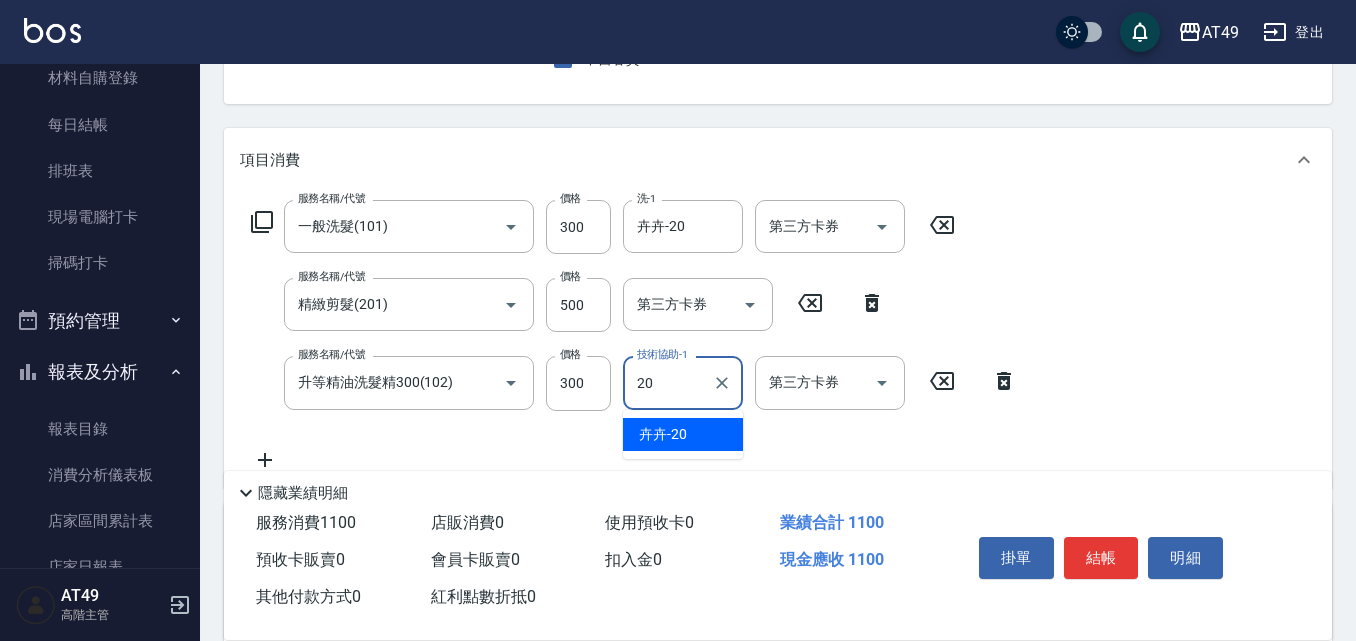 type on "卉卉-20" 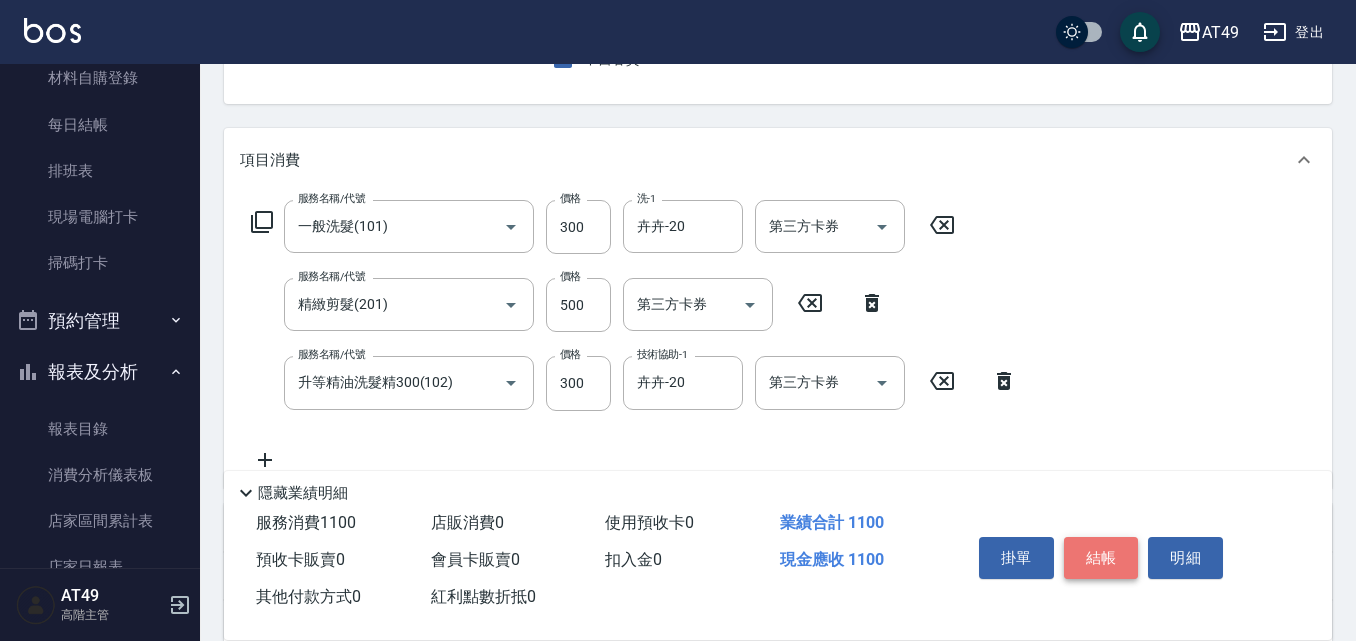 click on "結帳" at bounding box center [1101, 558] 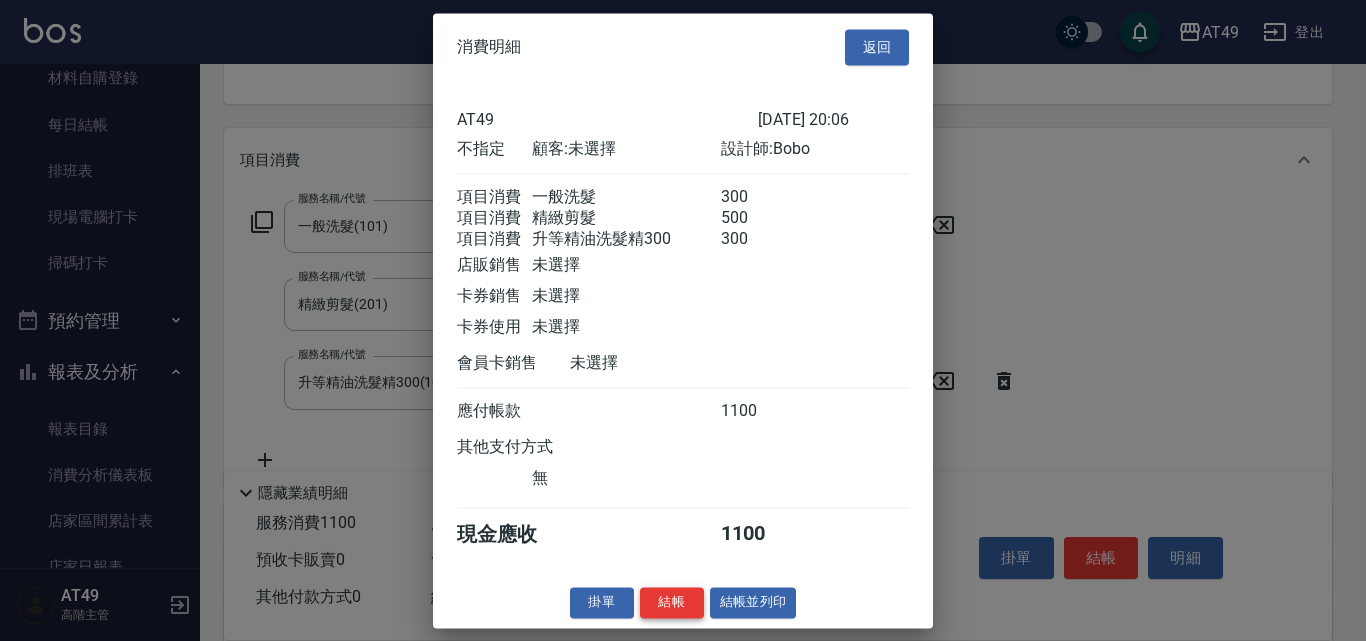 click on "結帳" at bounding box center [672, 602] 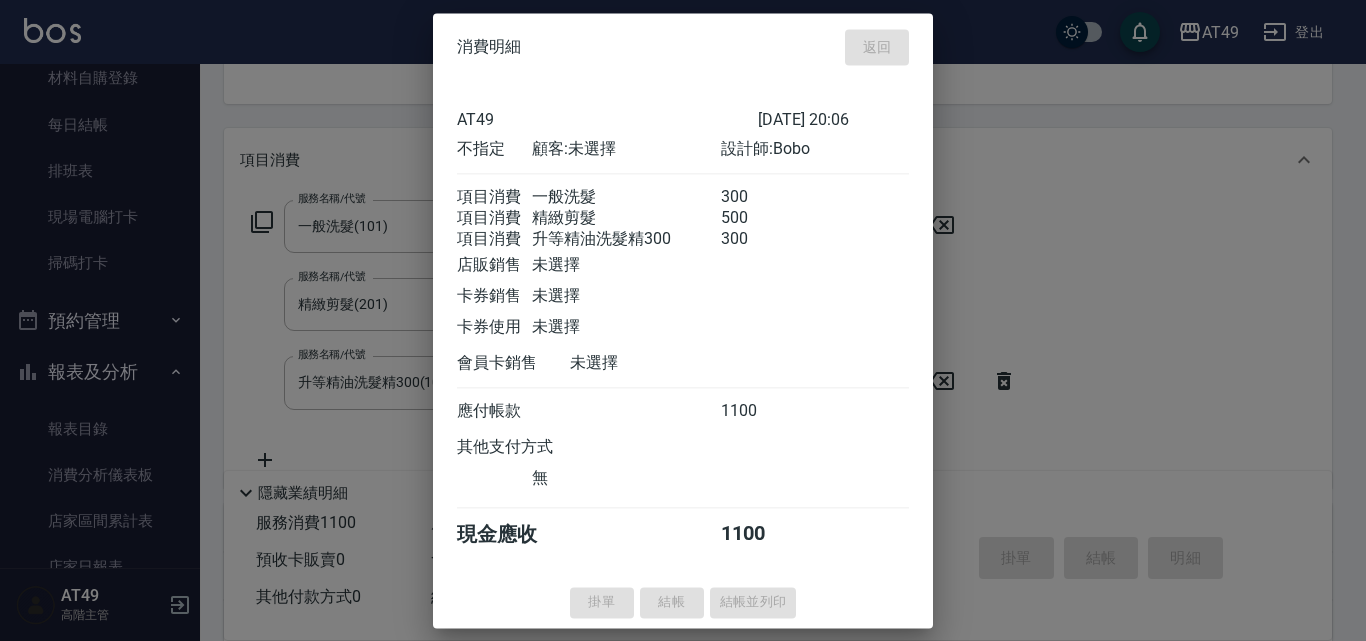 type 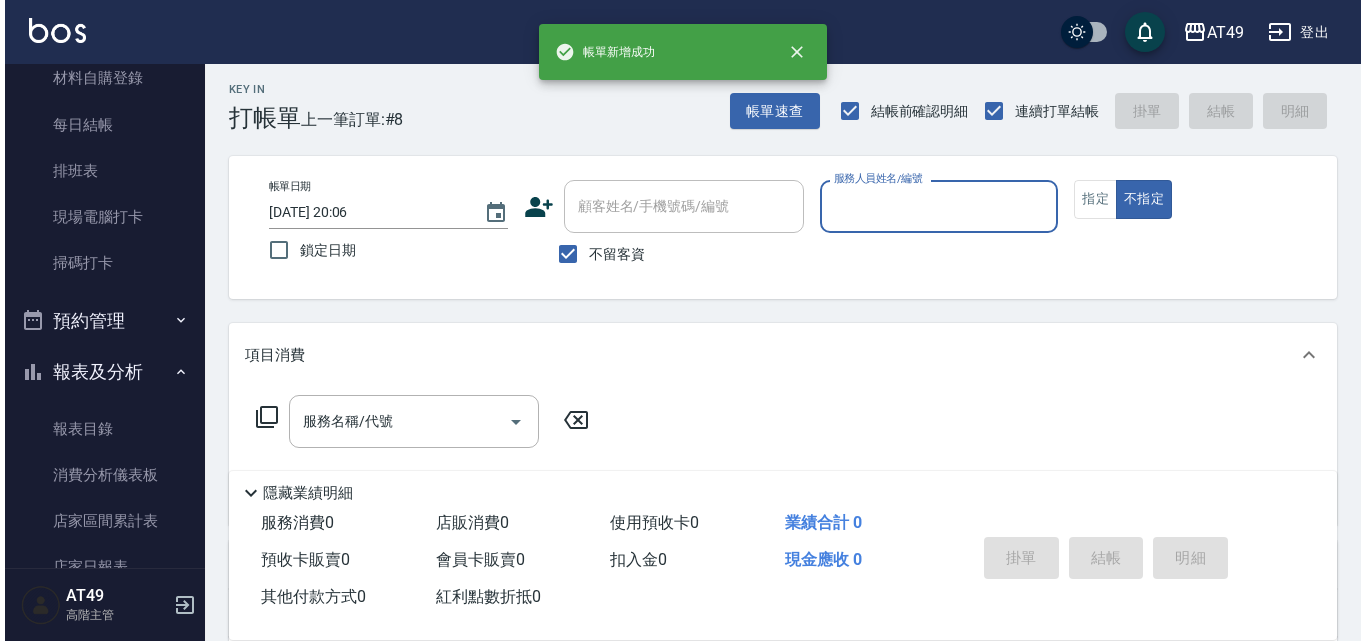 scroll, scrollTop: 0, scrollLeft: 0, axis: both 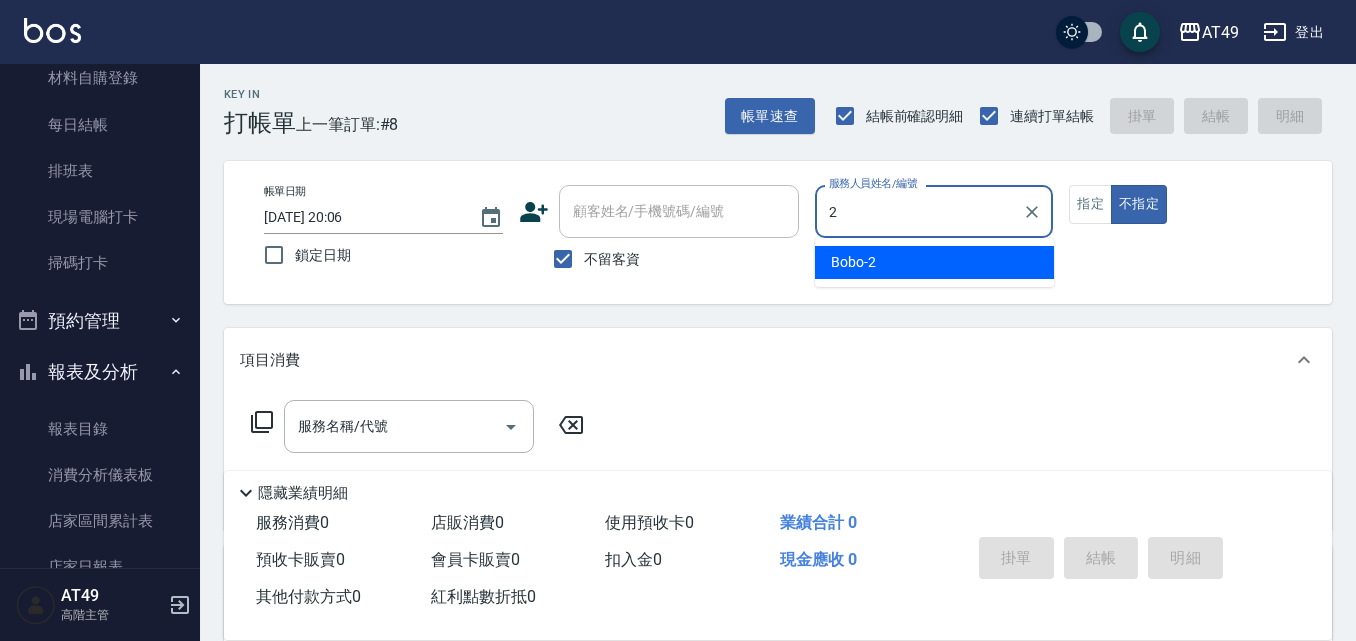 type on "Bobo-2" 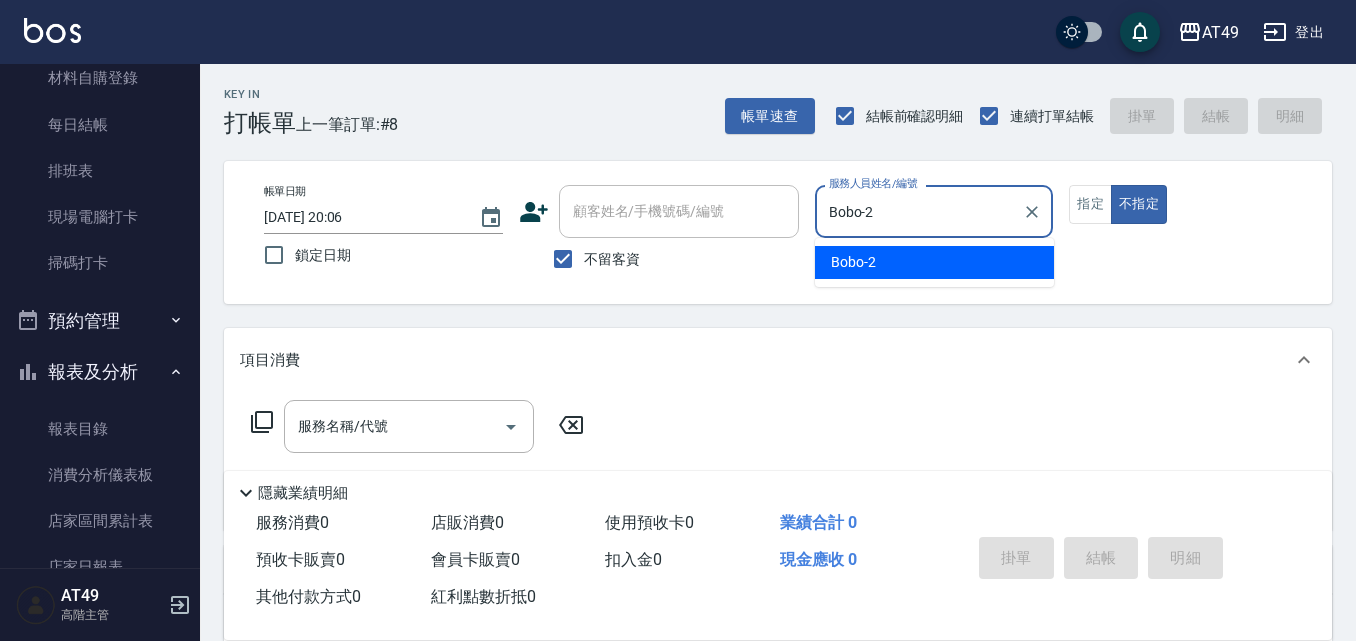 type on "false" 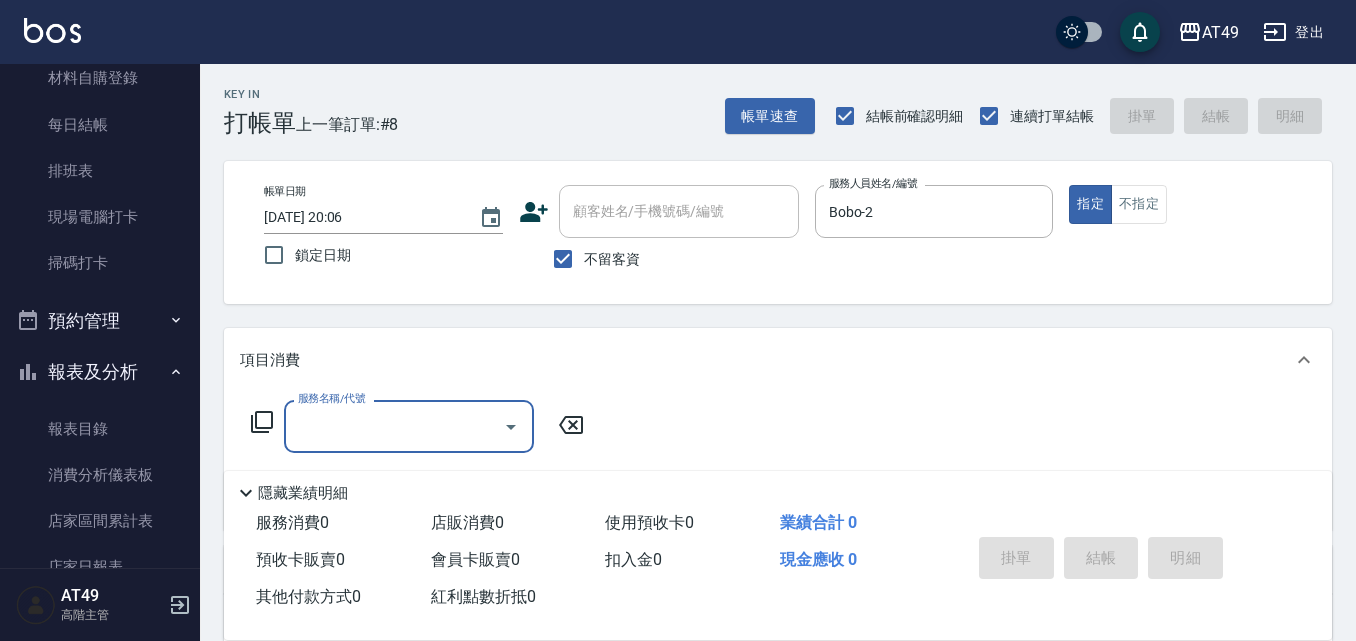 click 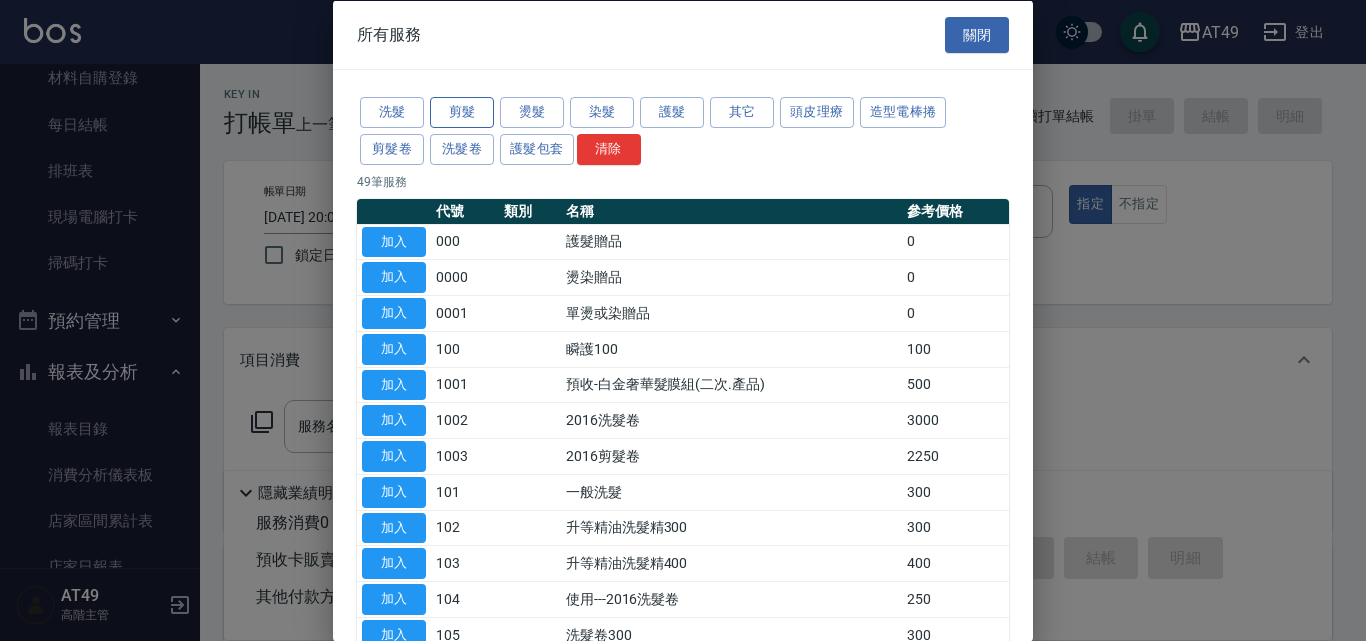 click on "剪髮" at bounding box center [462, 112] 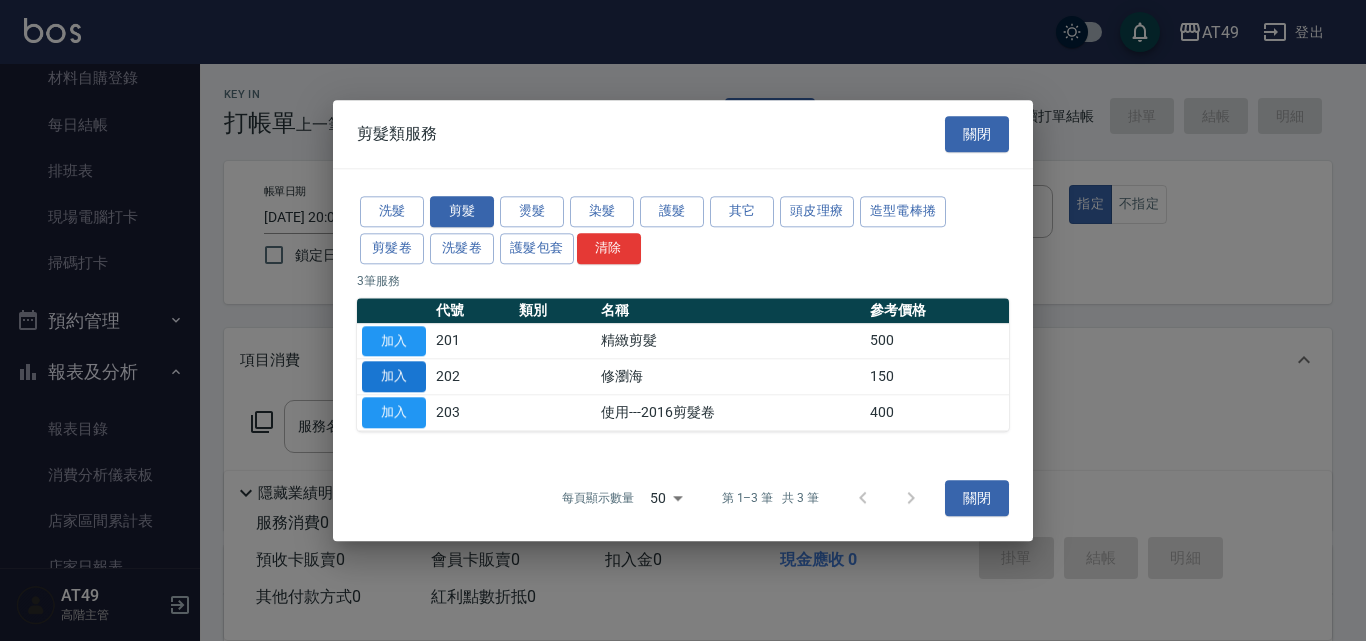 click on "加入" at bounding box center (394, 377) 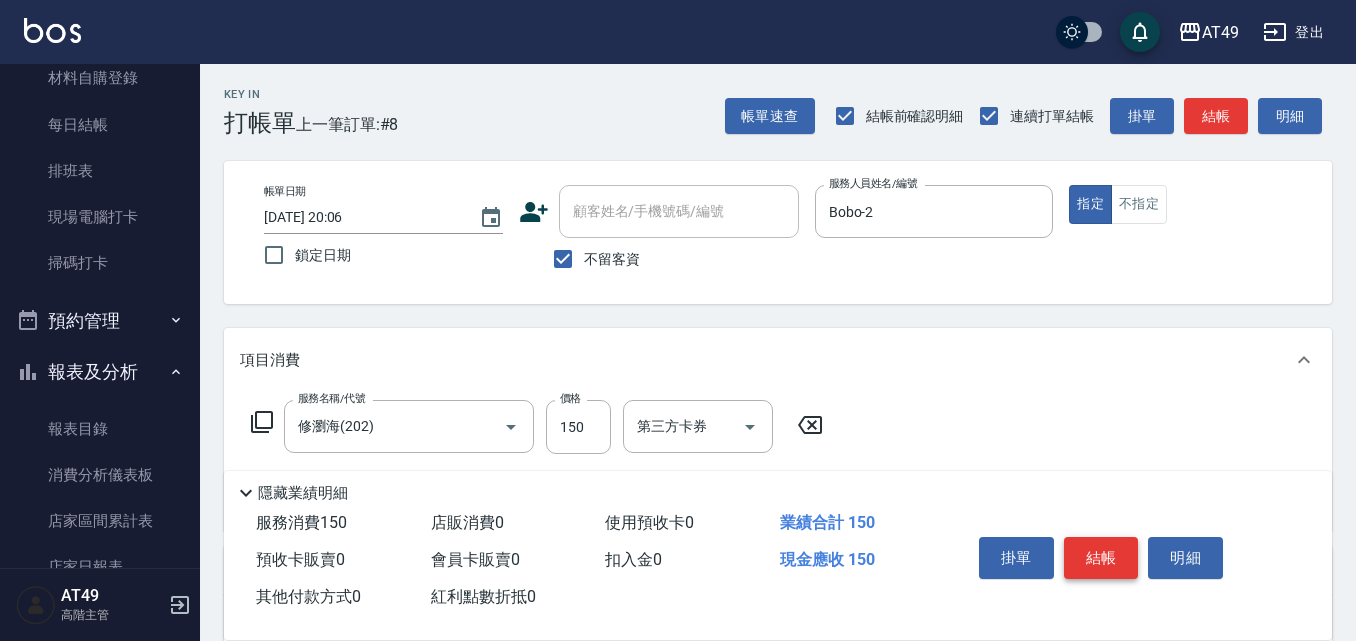 click on "結帳" at bounding box center (1101, 558) 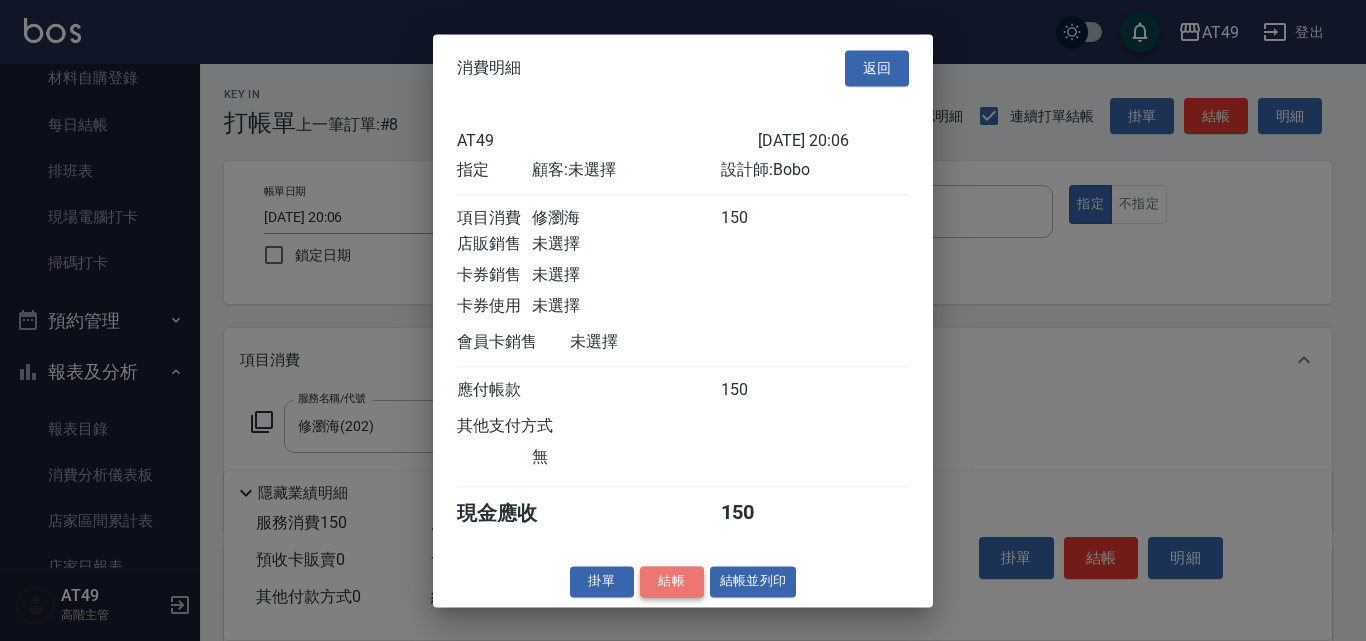 click on "結帳" at bounding box center (672, 581) 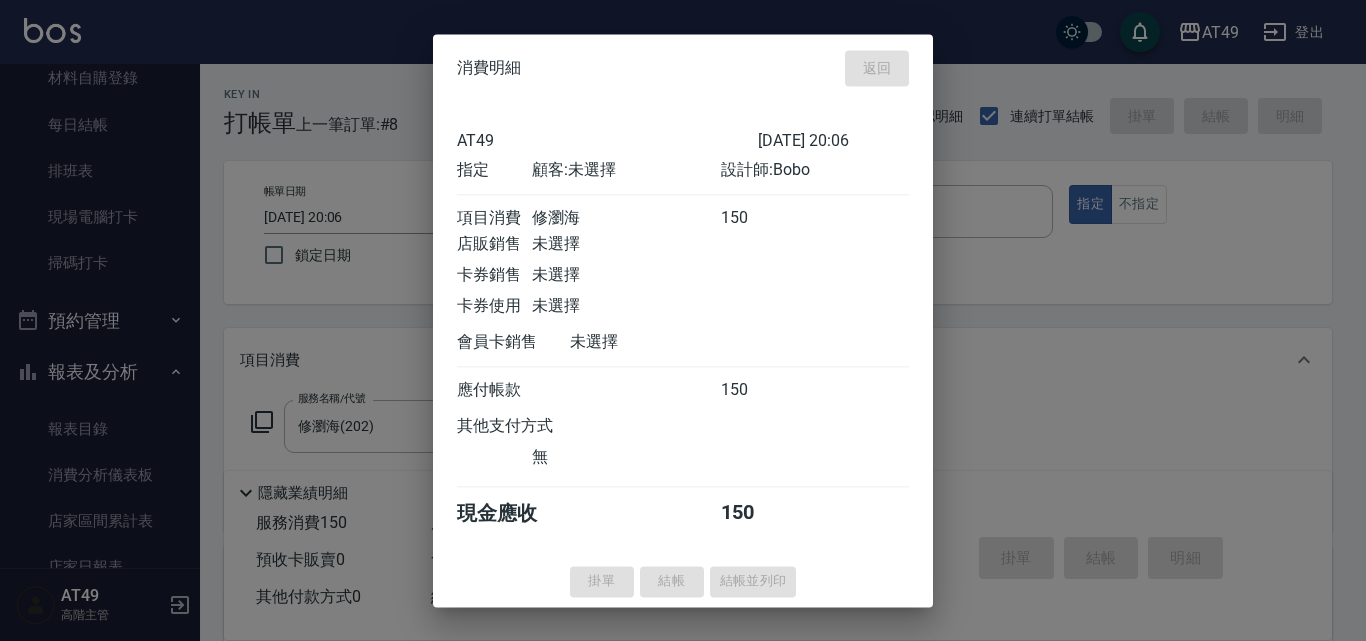 type on "2025/07/10 20:56" 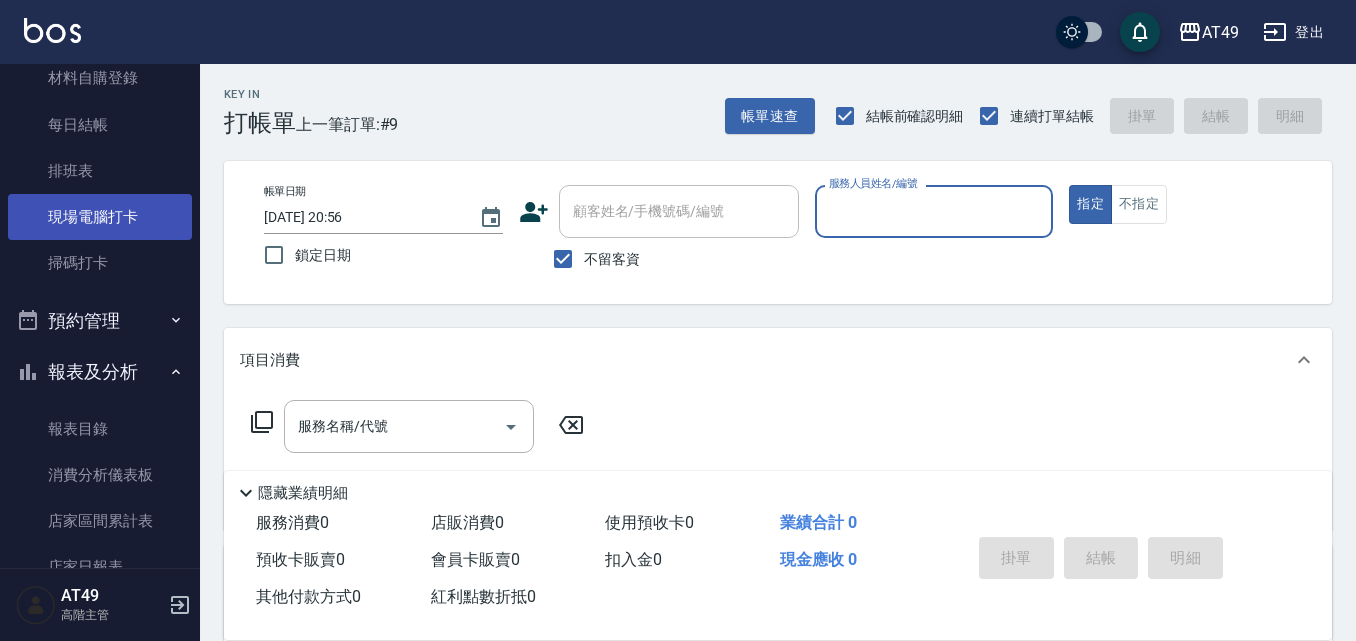 click on "現場電腦打卡" at bounding box center [100, 217] 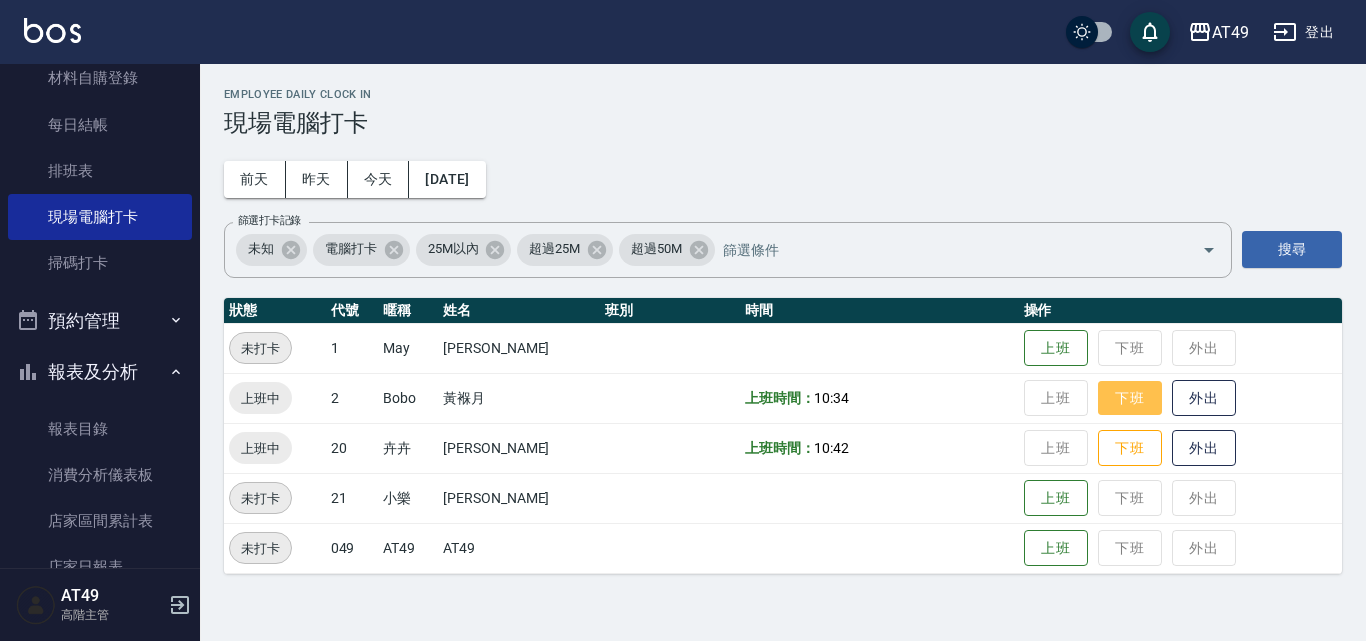 click on "下班" at bounding box center (1130, 398) 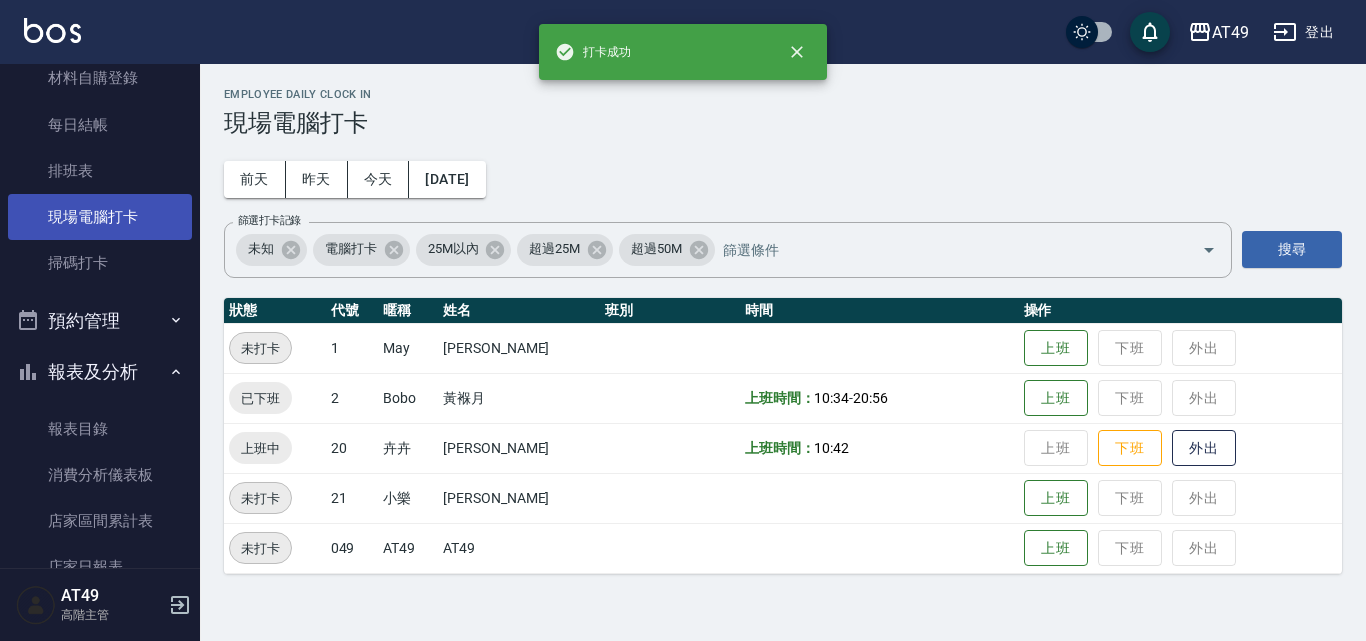 scroll, scrollTop: 0, scrollLeft: 0, axis: both 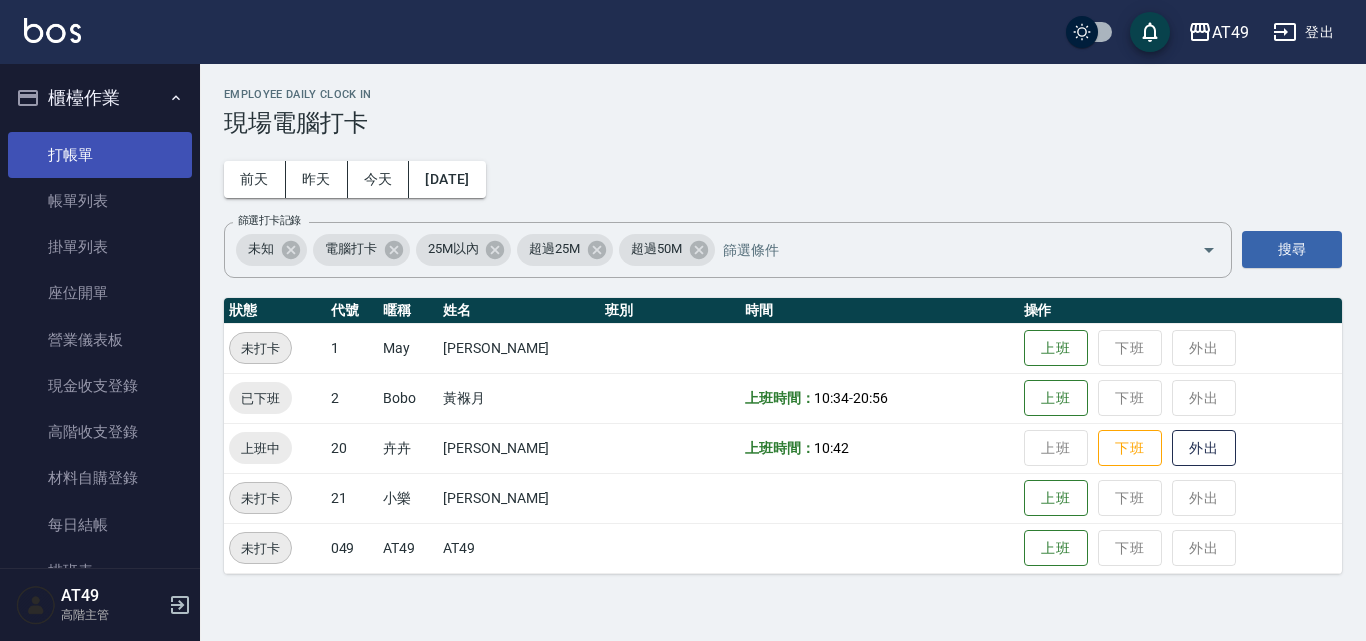 click on "打帳單" at bounding box center [100, 155] 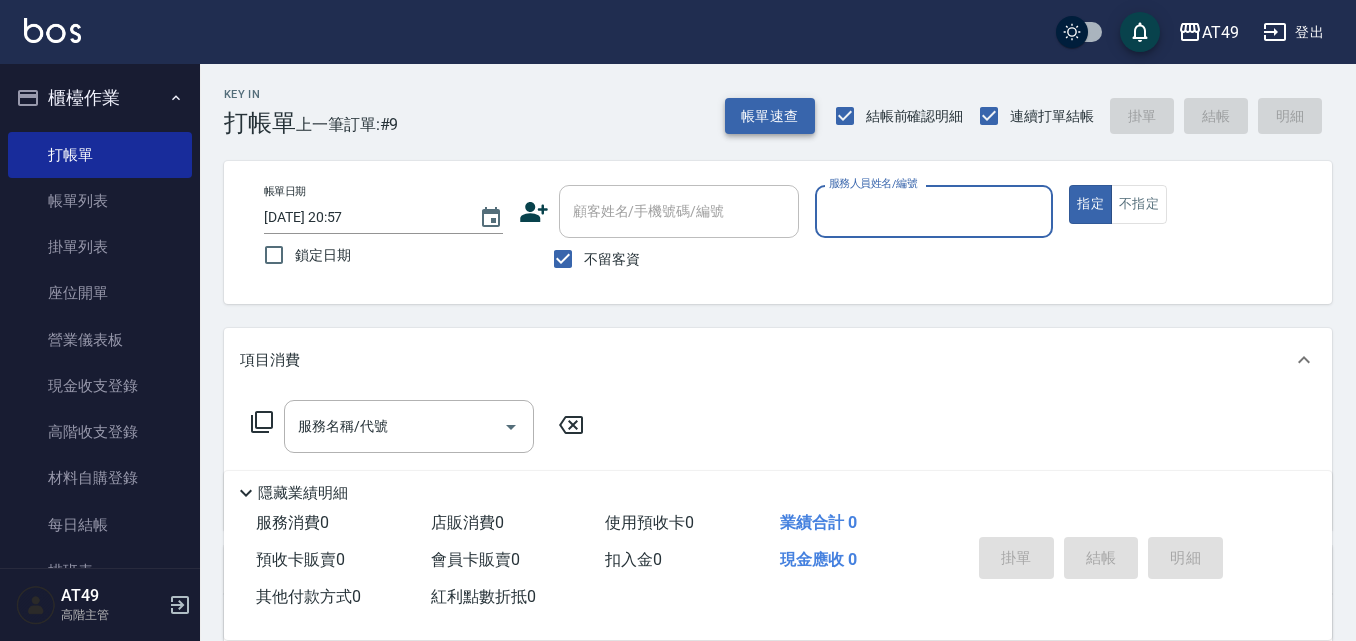 click on "帳單速查" at bounding box center [770, 116] 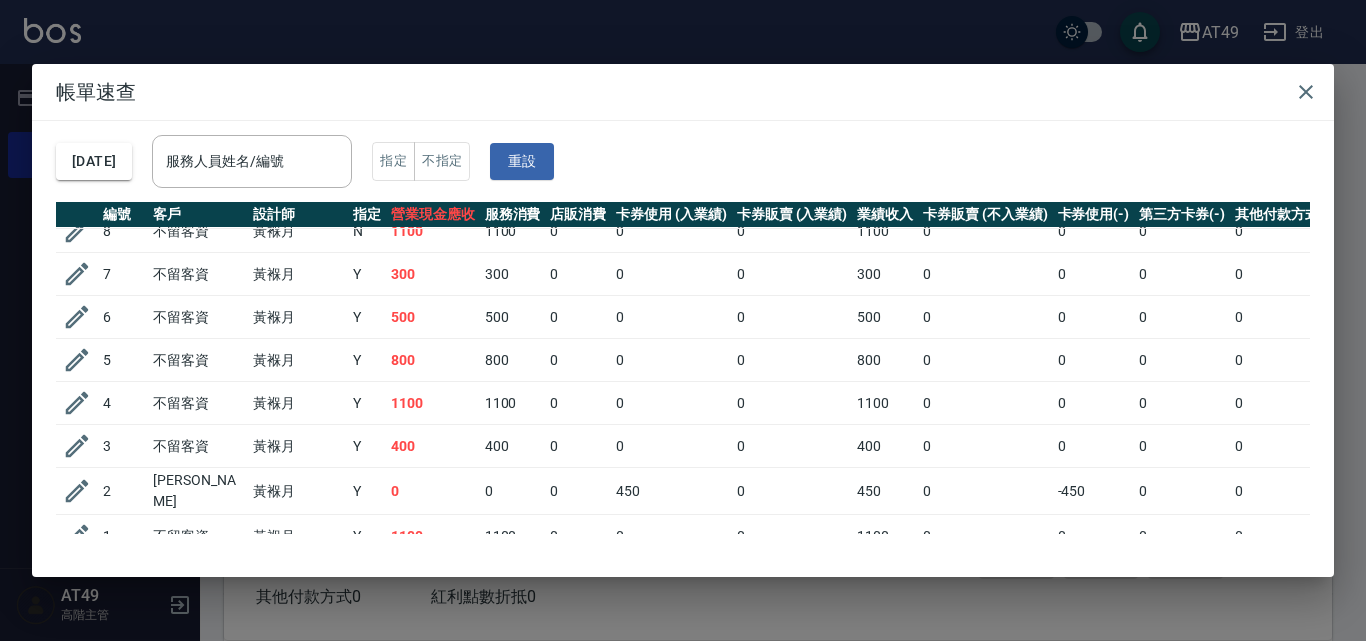scroll, scrollTop: 0, scrollLeft: 0, axis: both 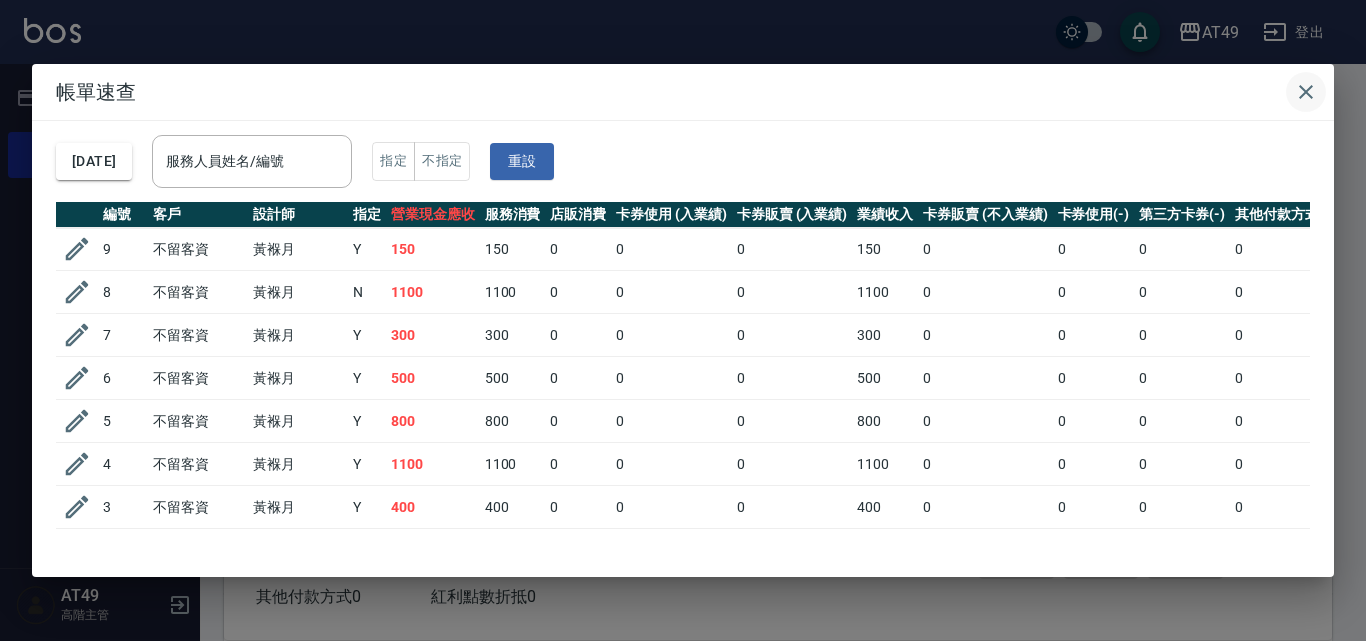 click 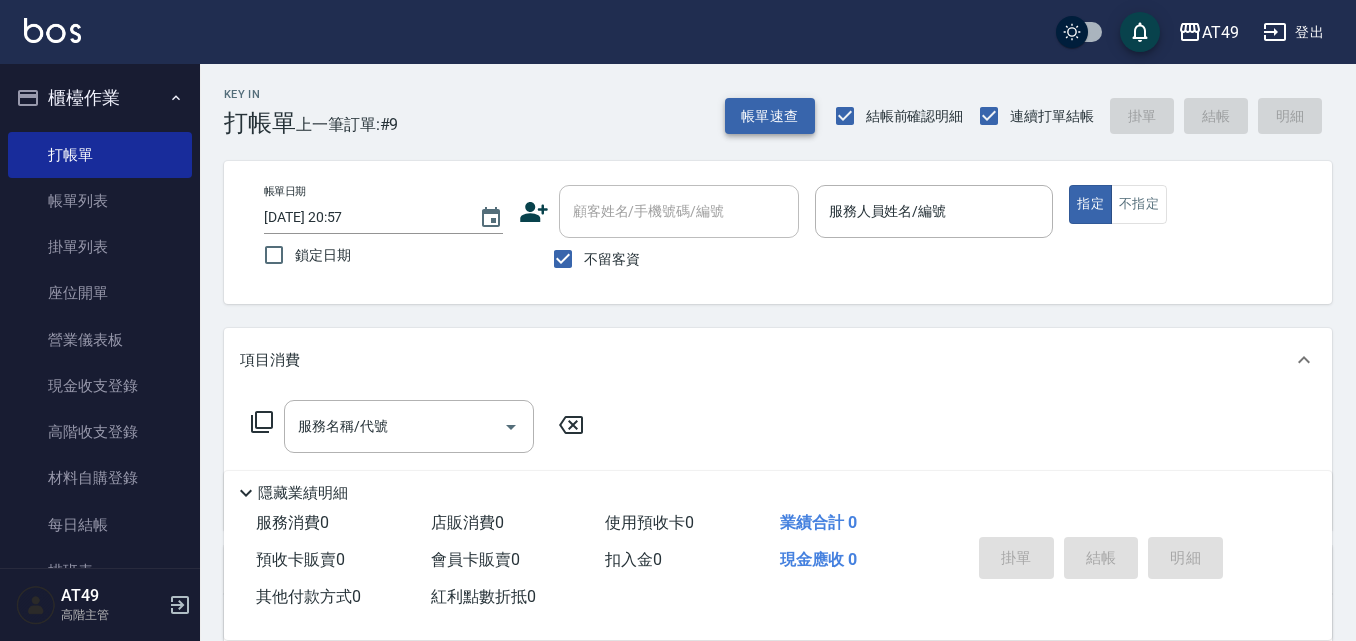click on "帳單速查" at bounding box center (770, 116) 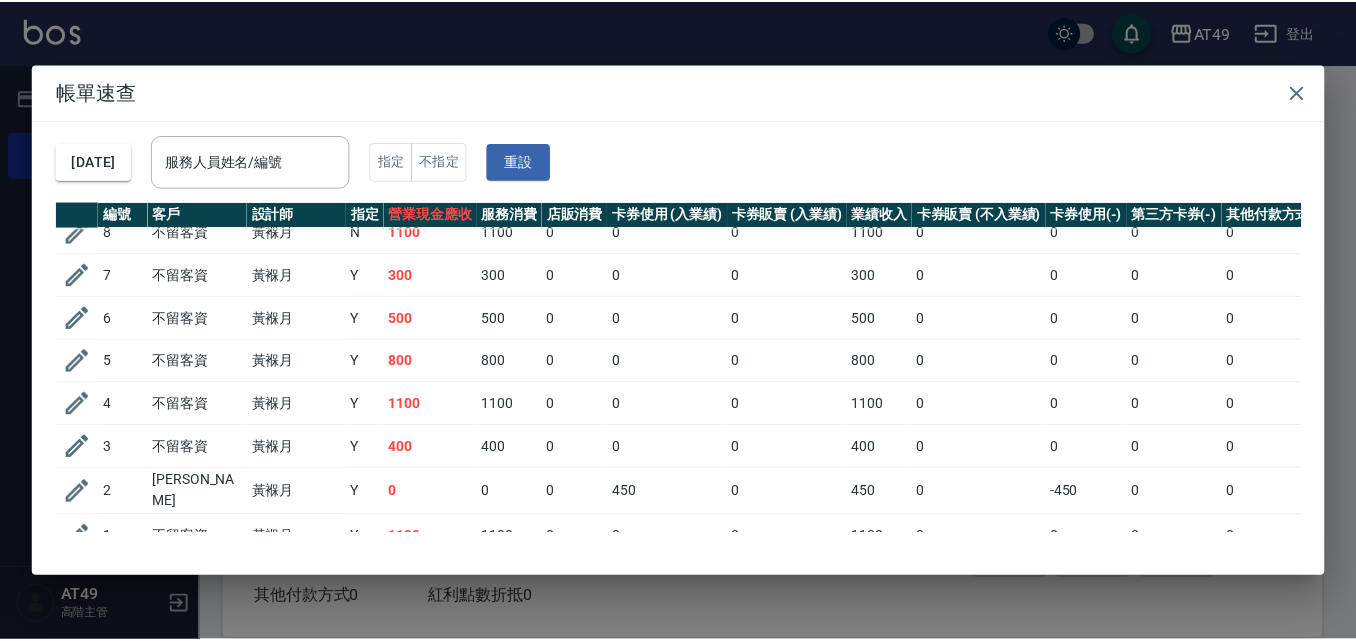 scroll, scrollTop: 0, scrollLeft: 0, axis: both 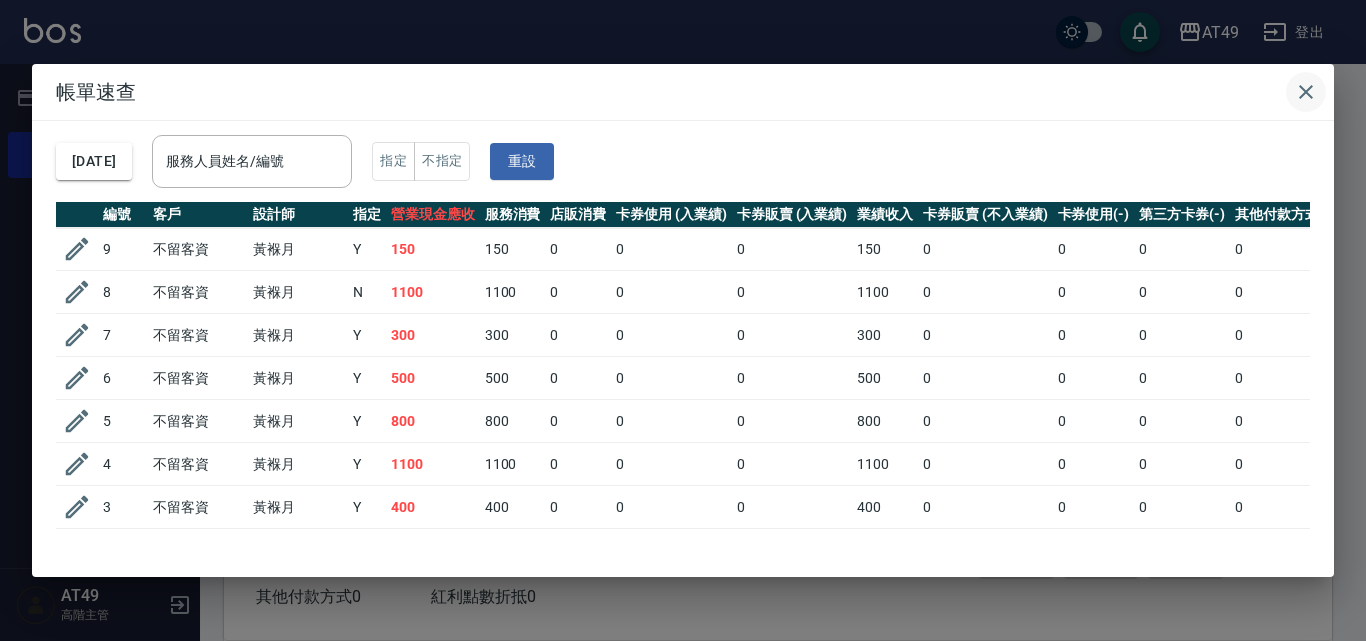 click 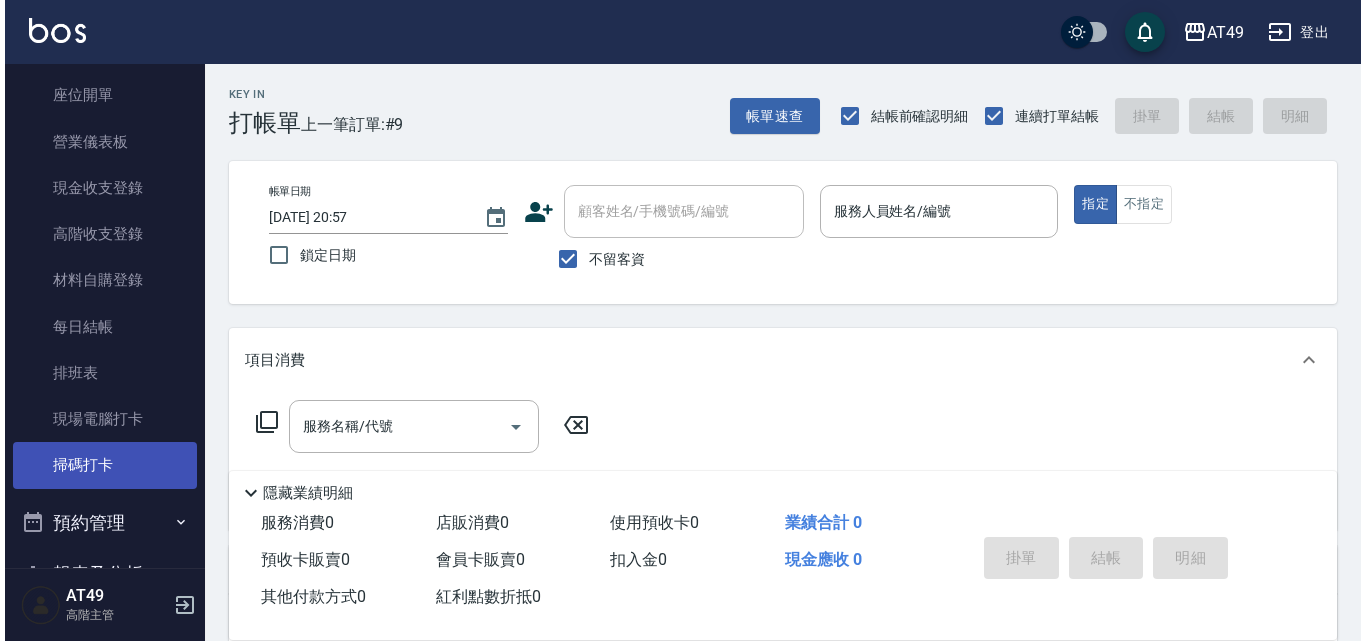 scroll, scrollTop: 200, scrollLeft: 0, axis: vertical 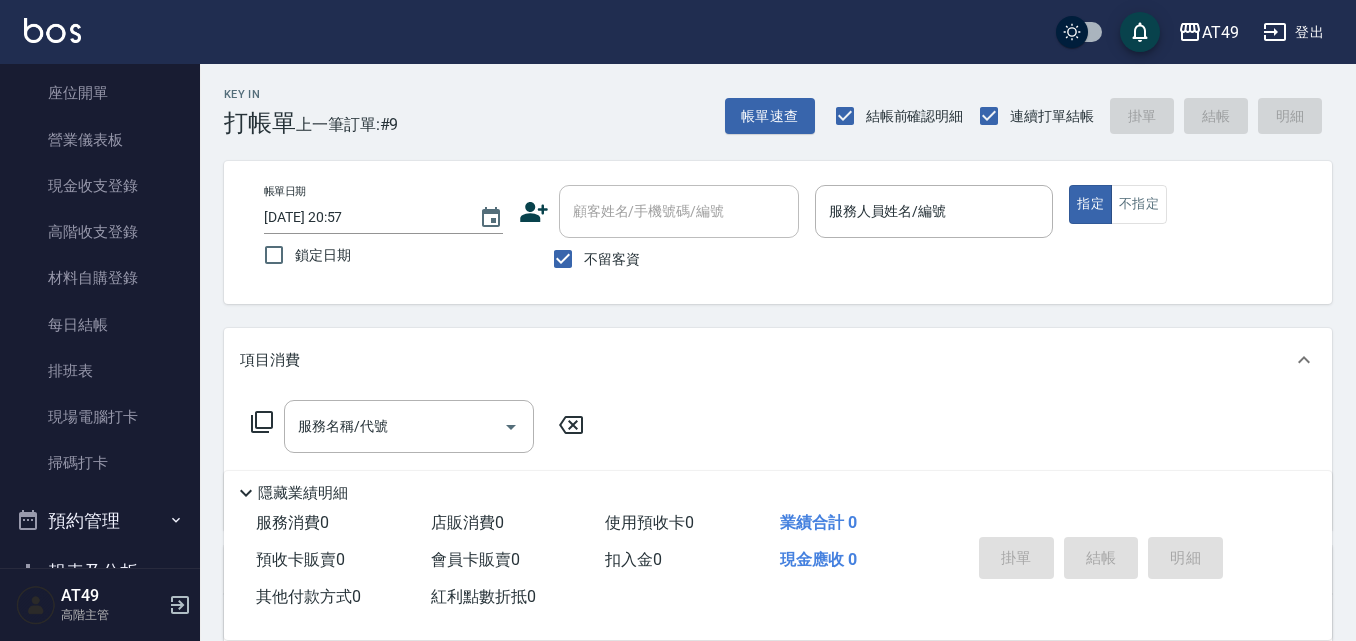 click on "現場電腦打卡" at bounding box center (100, 417) 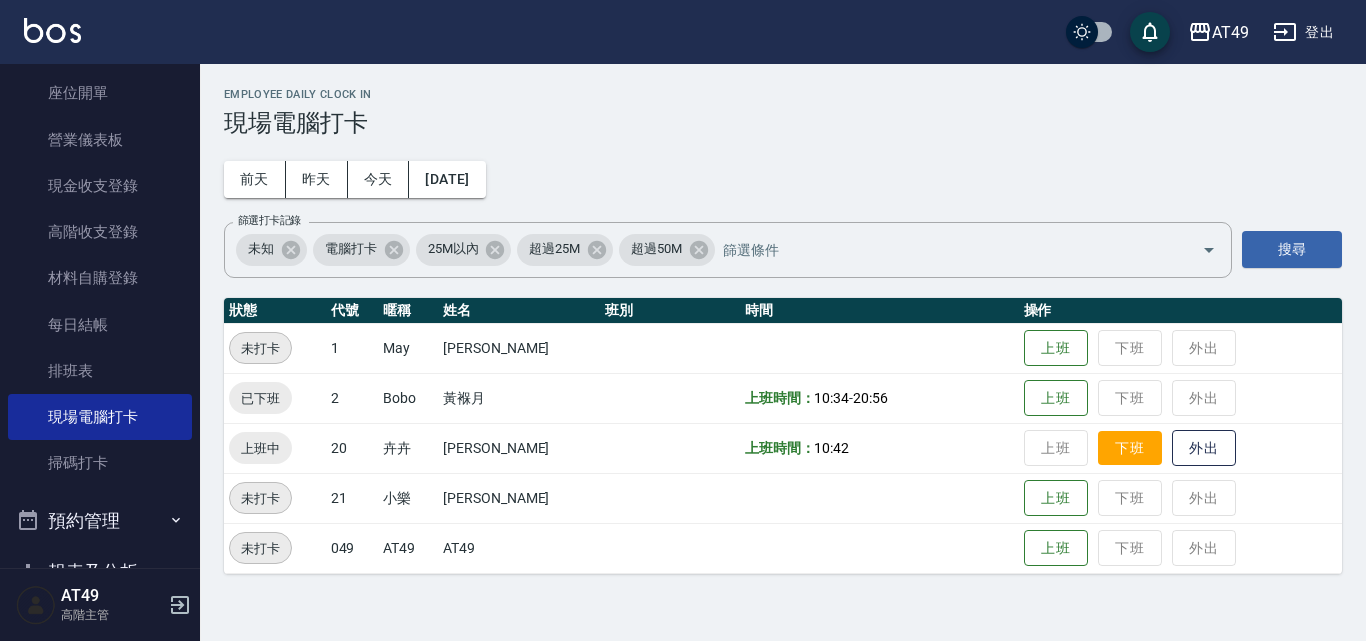click on "下班" at bounding box center [1130, 448] 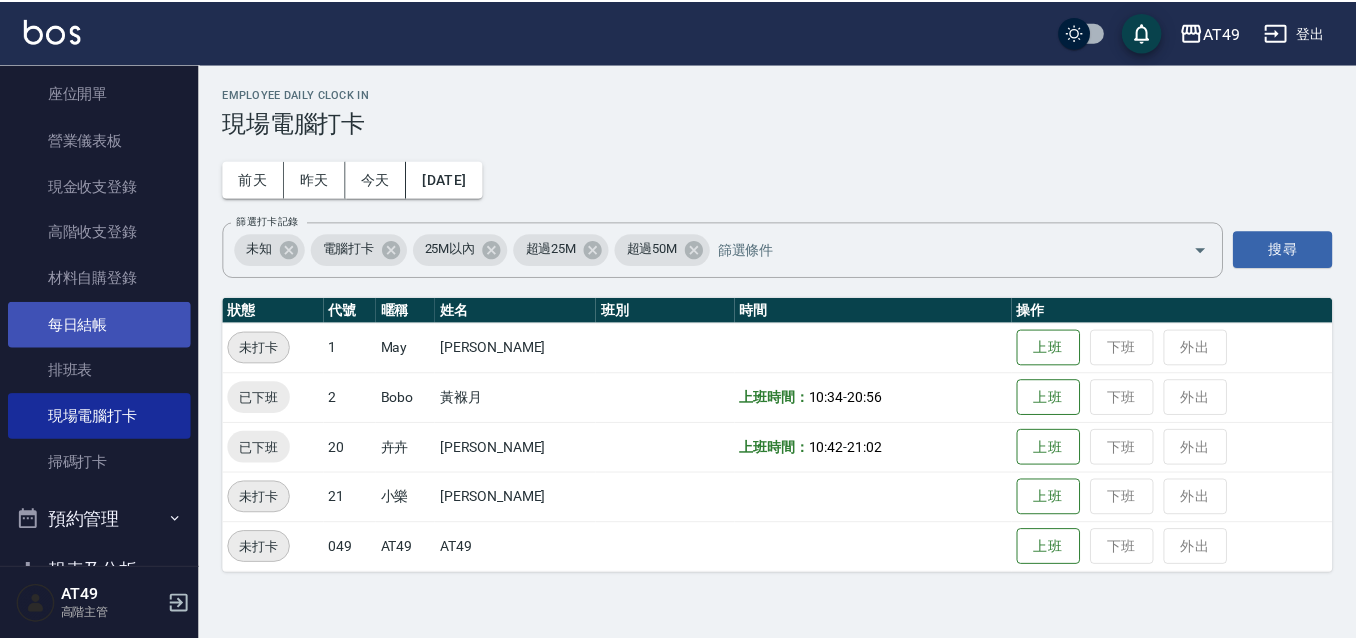 scroll, scrollTop: 0, scrollLeft: 0, axis: both 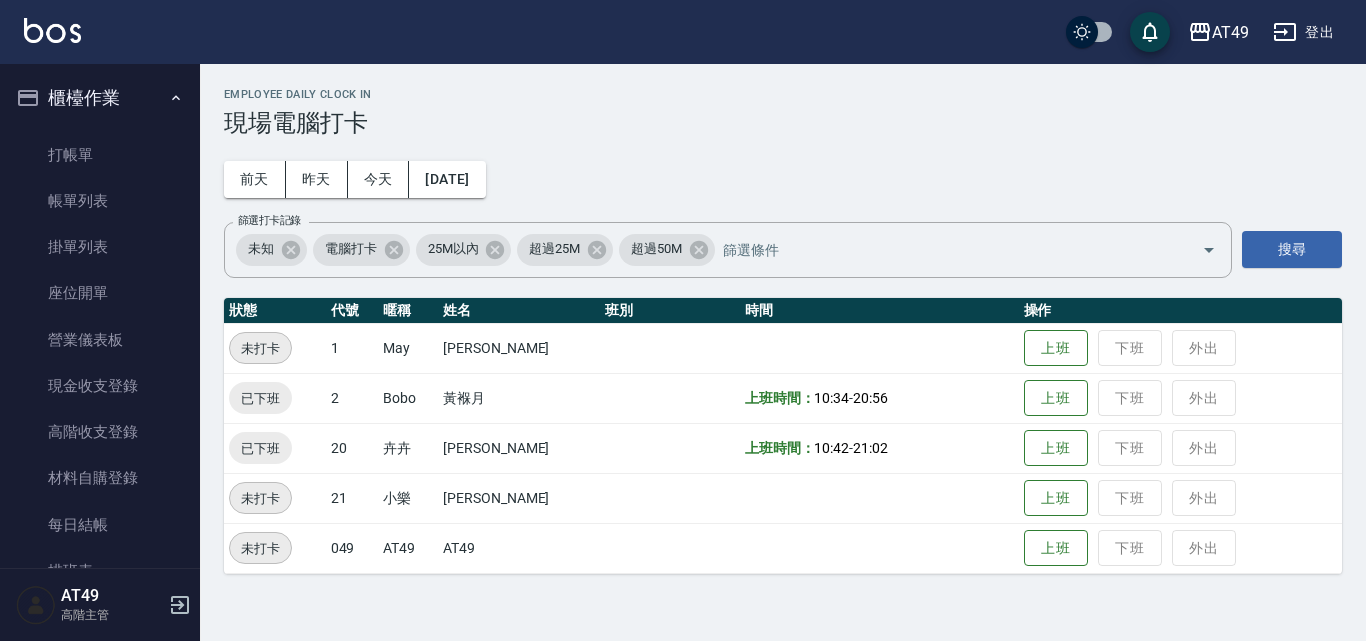 click on "櫃檯作業" at bounding box center (100, 98) 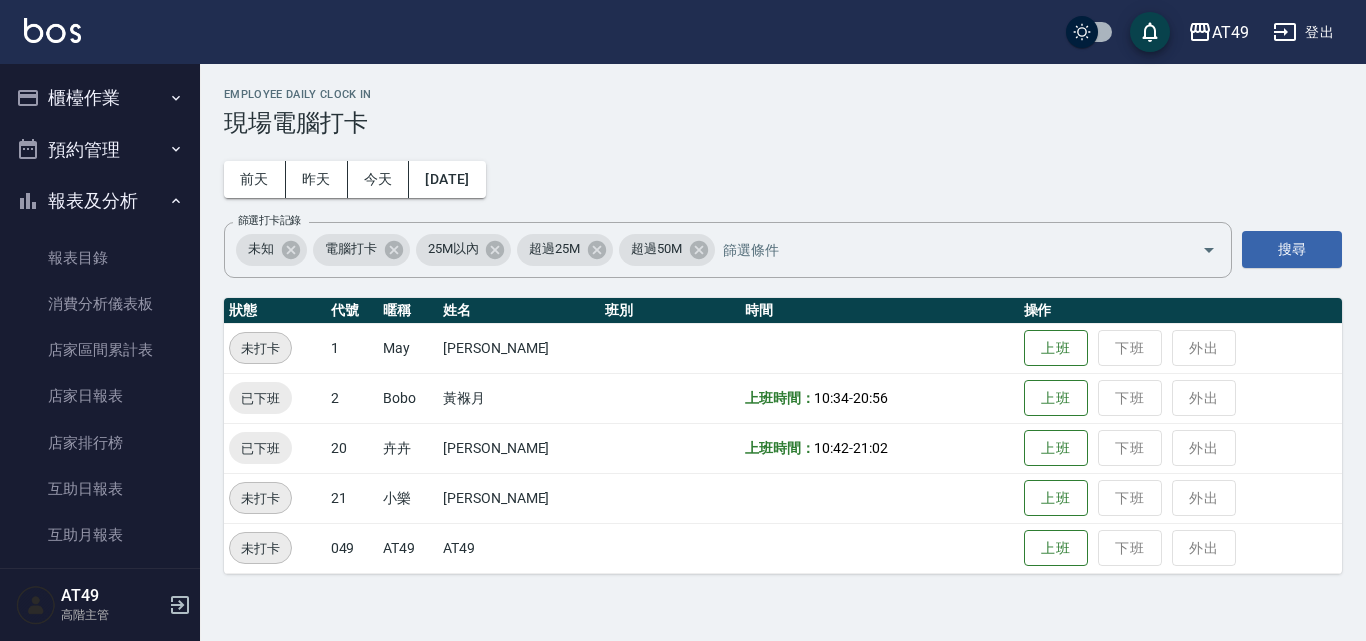 click on "櫃檯作業" at bounding box center [100, 98] 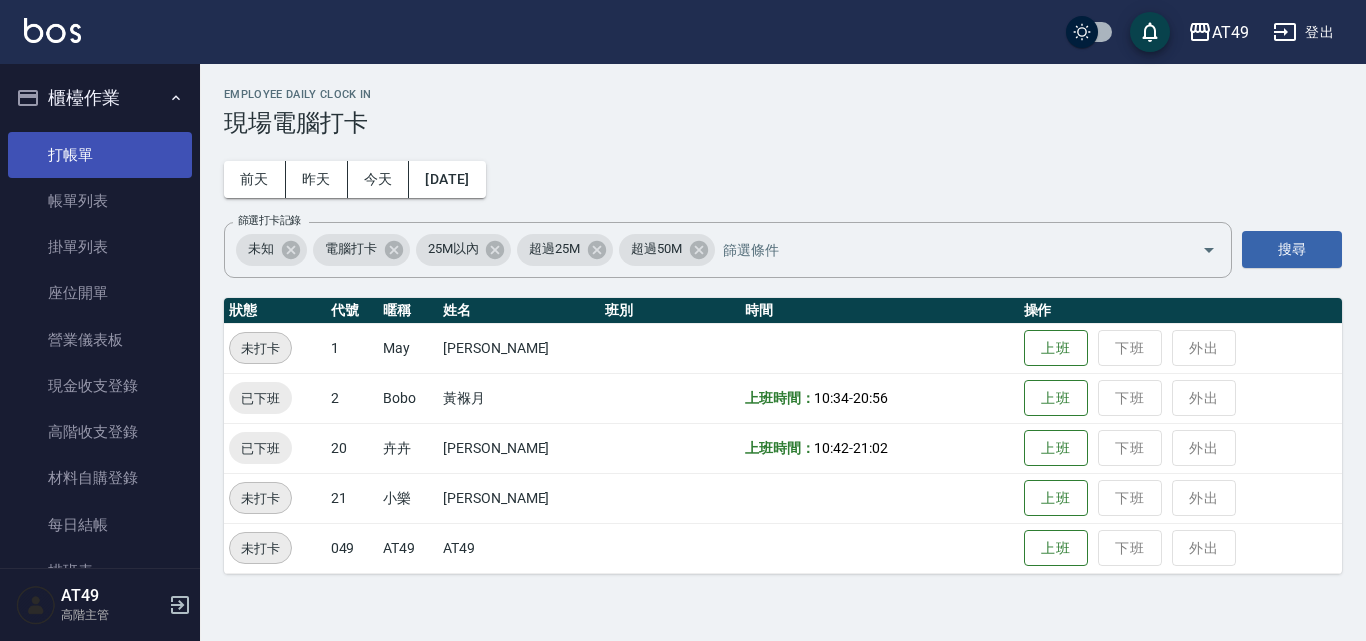 click on "打帳單" at bounding box center (100, 155) 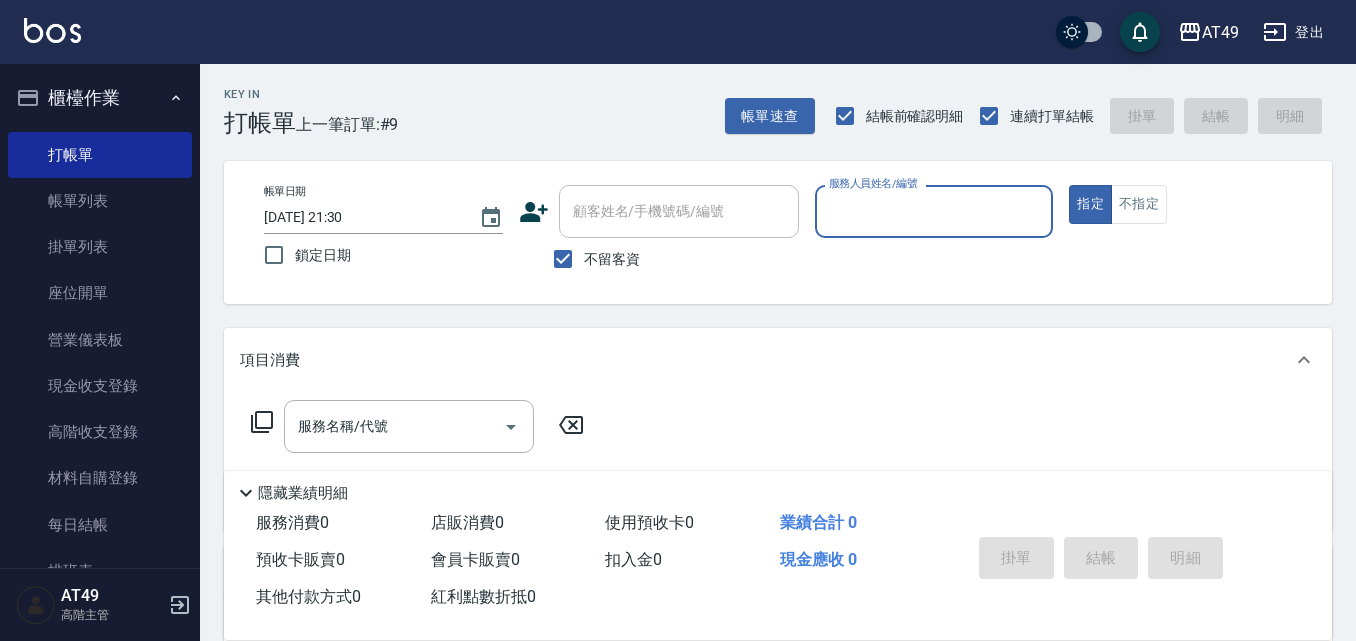 click on "服務人員姓名/編號" at bounding box center [934, 211] 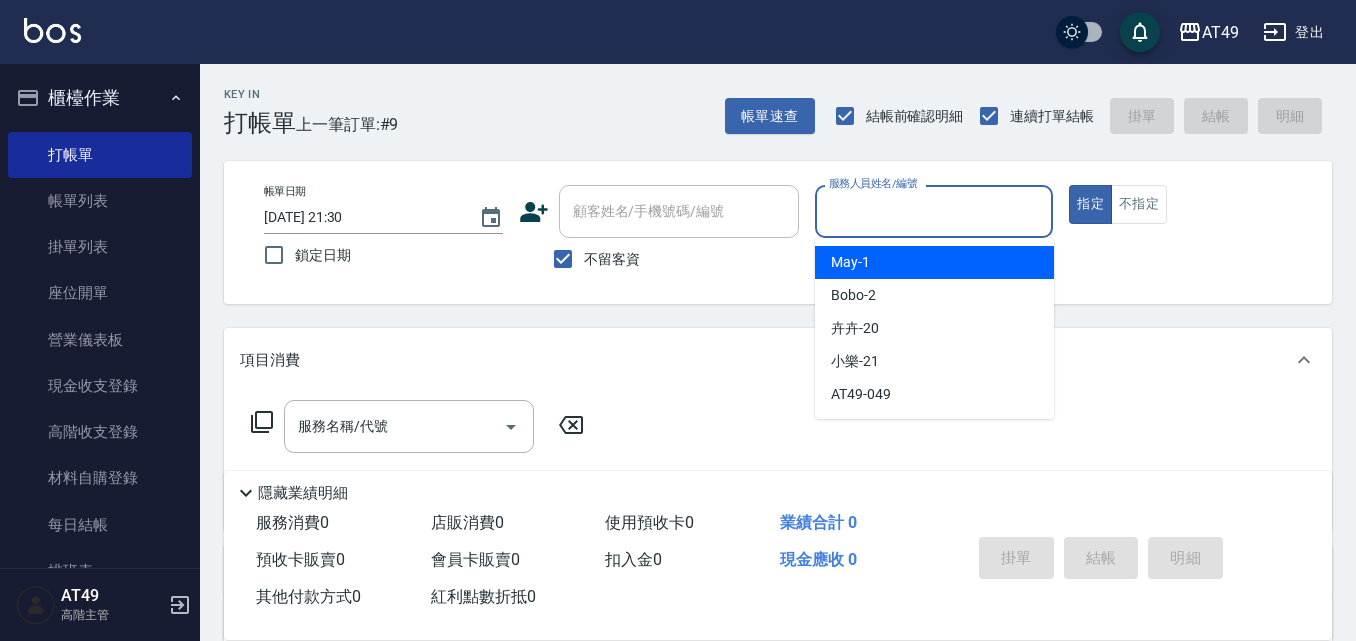 click on "May -1" at bounding box center [850, 262] 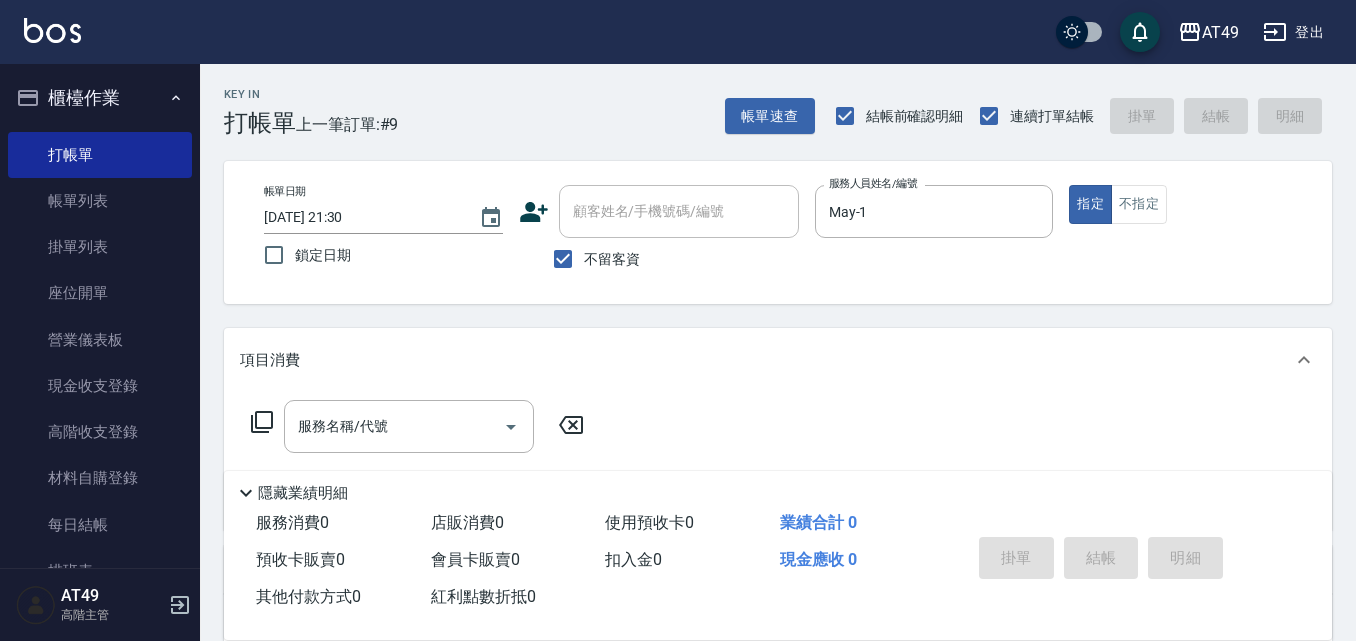 click 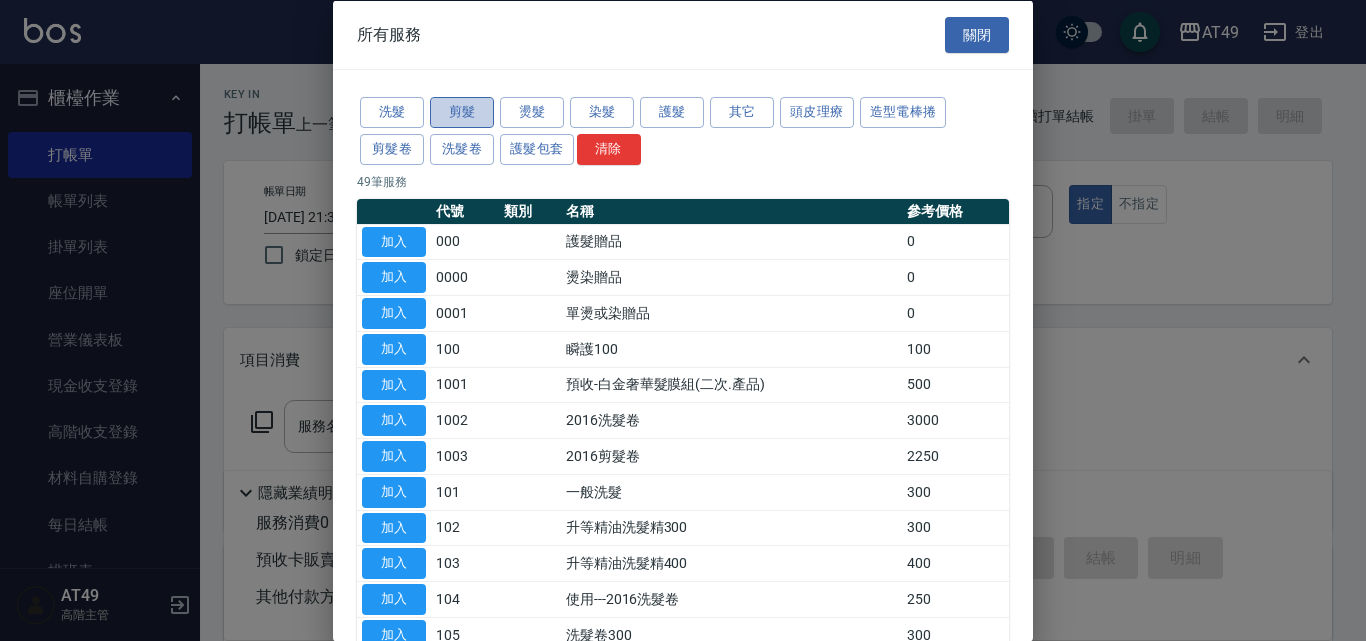 click on "剪髮" at bounding box center (462, 112) 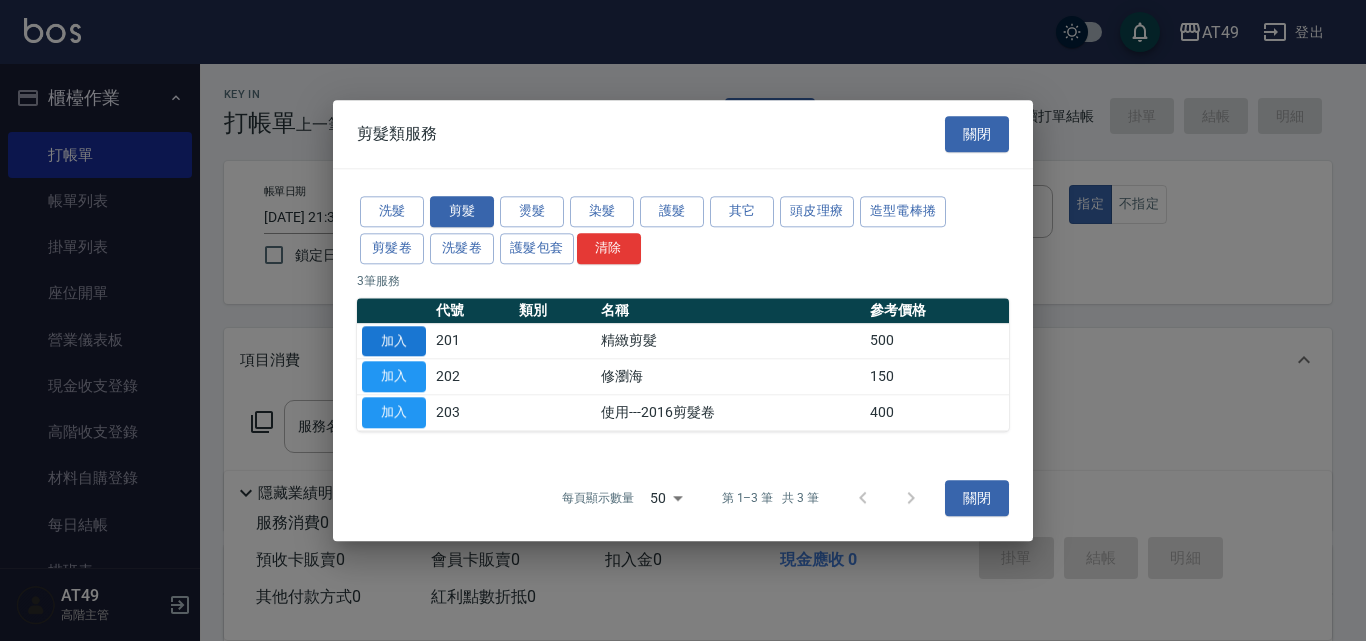 click on "加入" at bounding box center (394, 341) 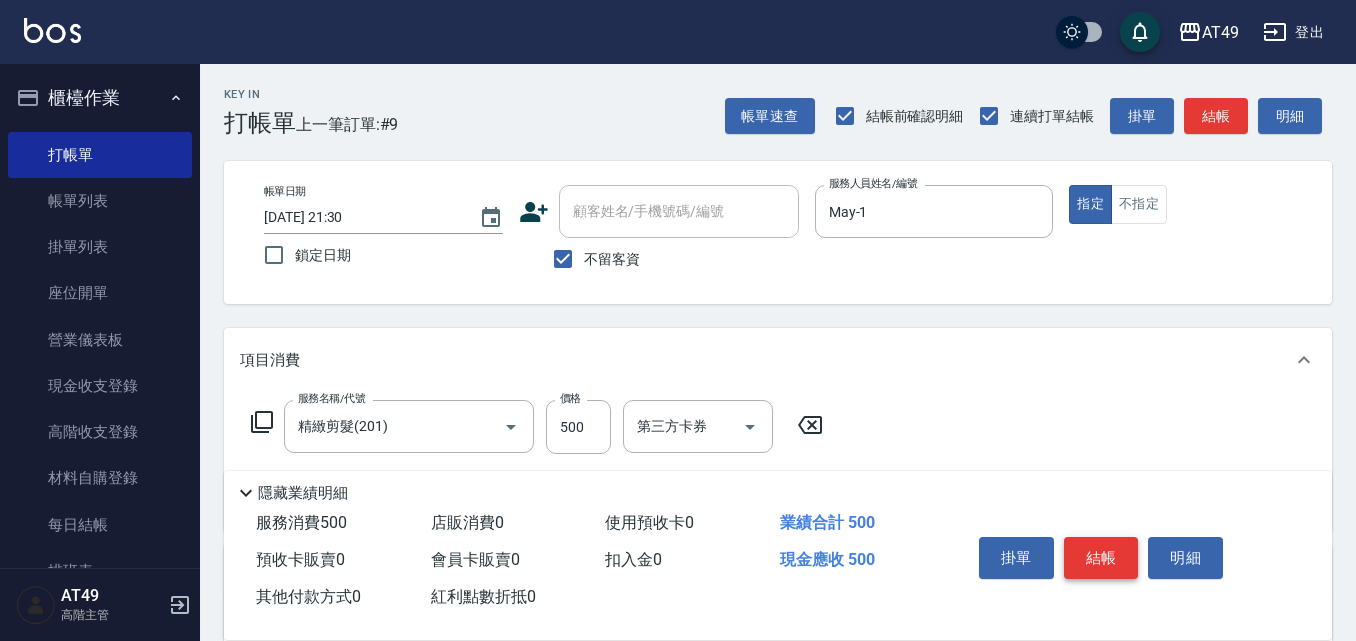 click on "結帳" at bounding box center [1101, 558] 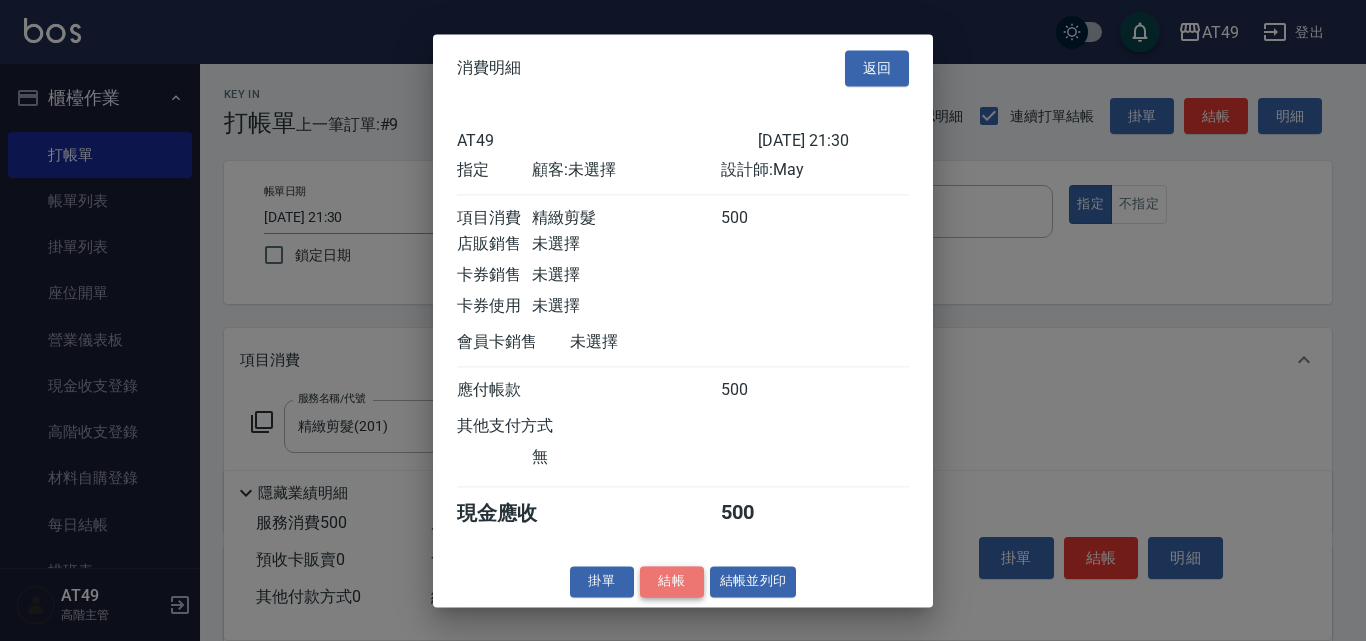 click on "結帳" at bounding box center [672, 581] 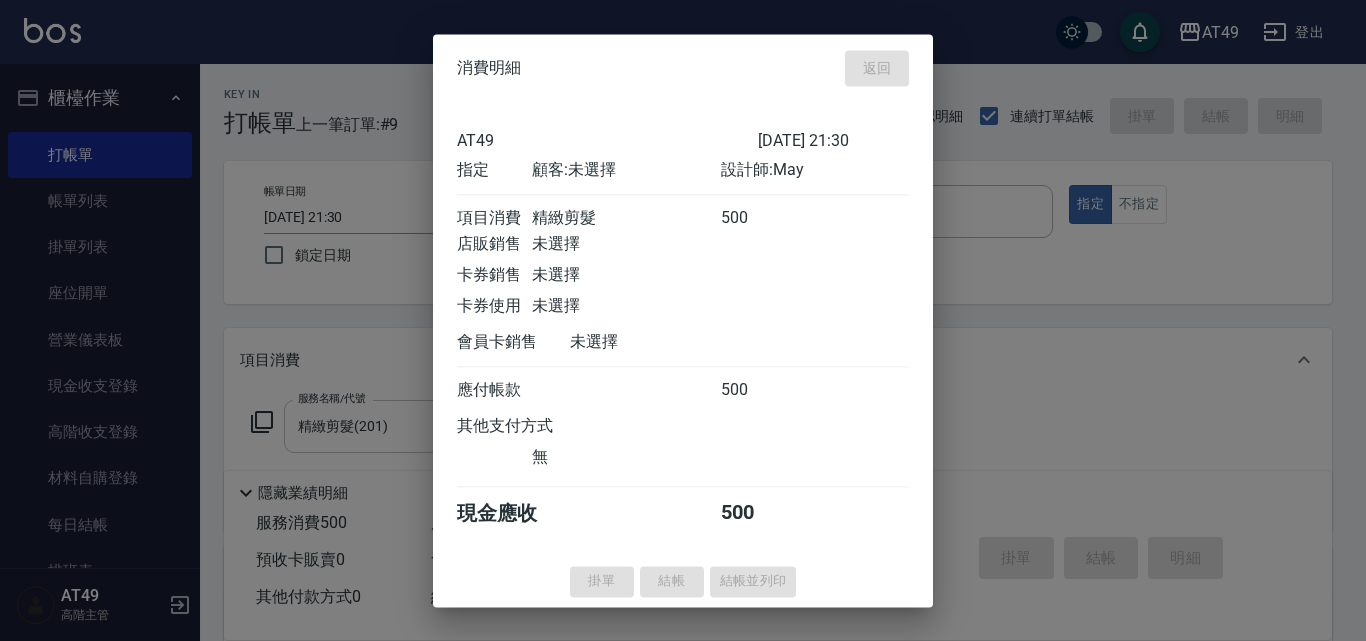 type on "2025/07/10 21:31" 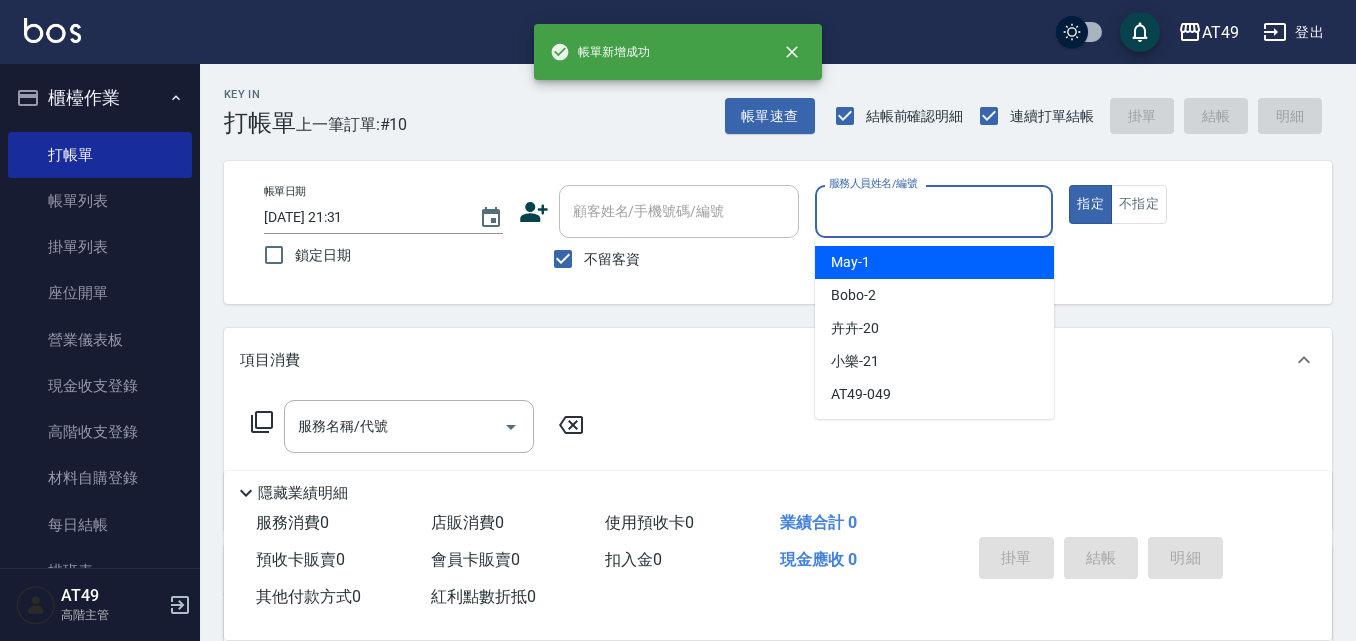 click on "服務人員姓名/編號" at bounding box center (934, 211) 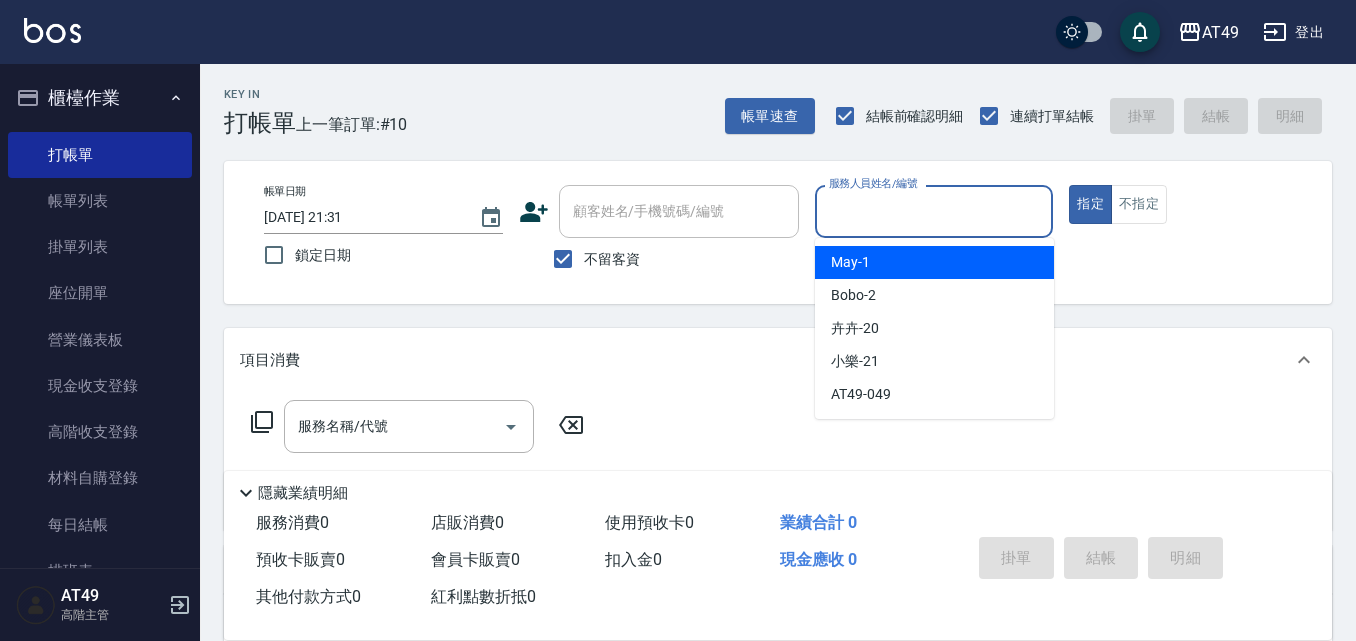 click on "May -1" at bounding box center (850, 262) 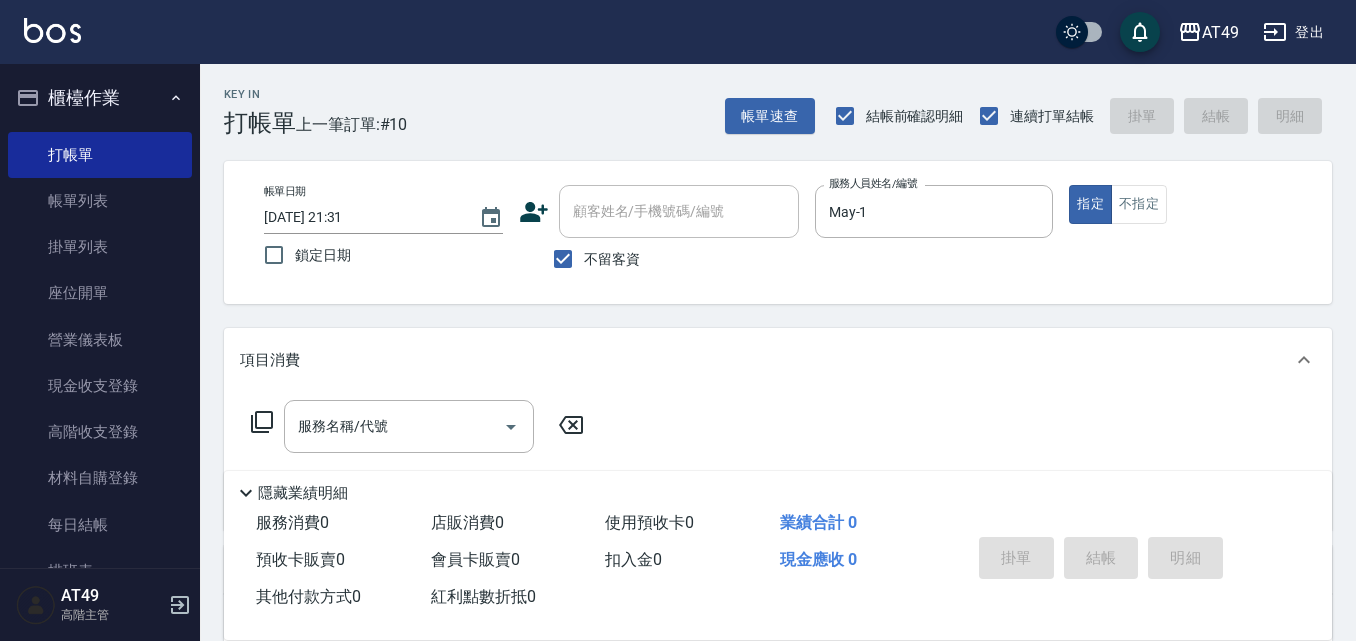 click 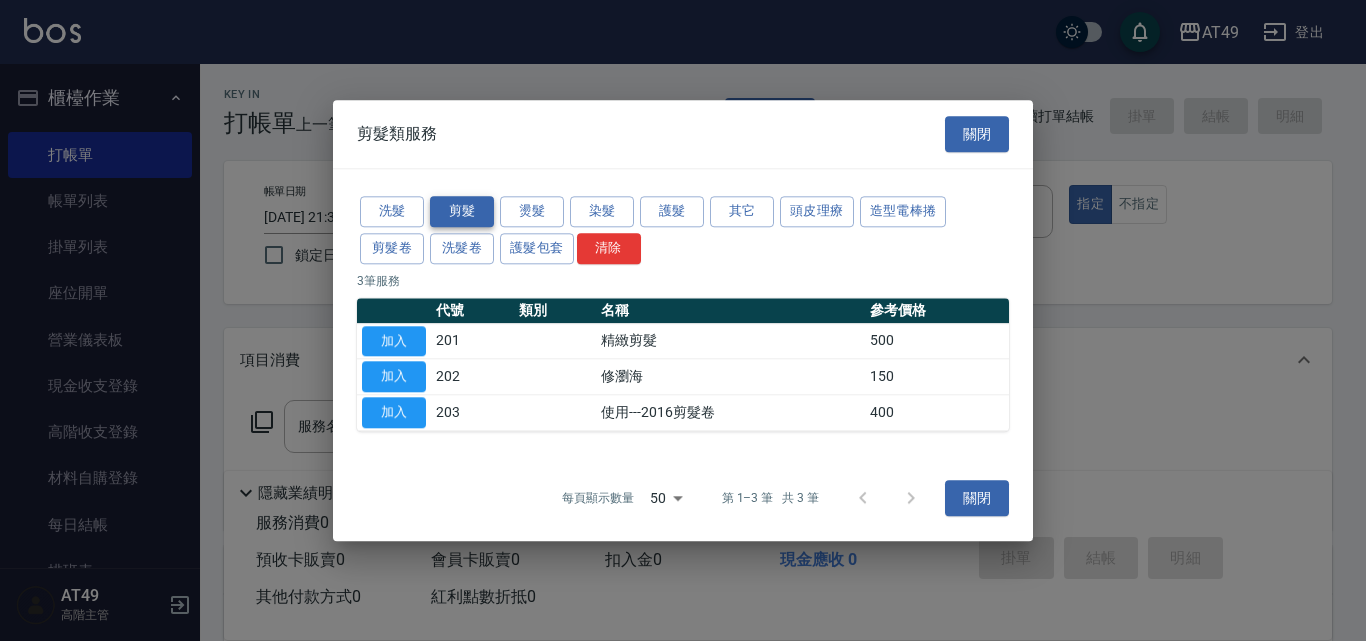 click on "剪髮" at bounding box center [462, 211] 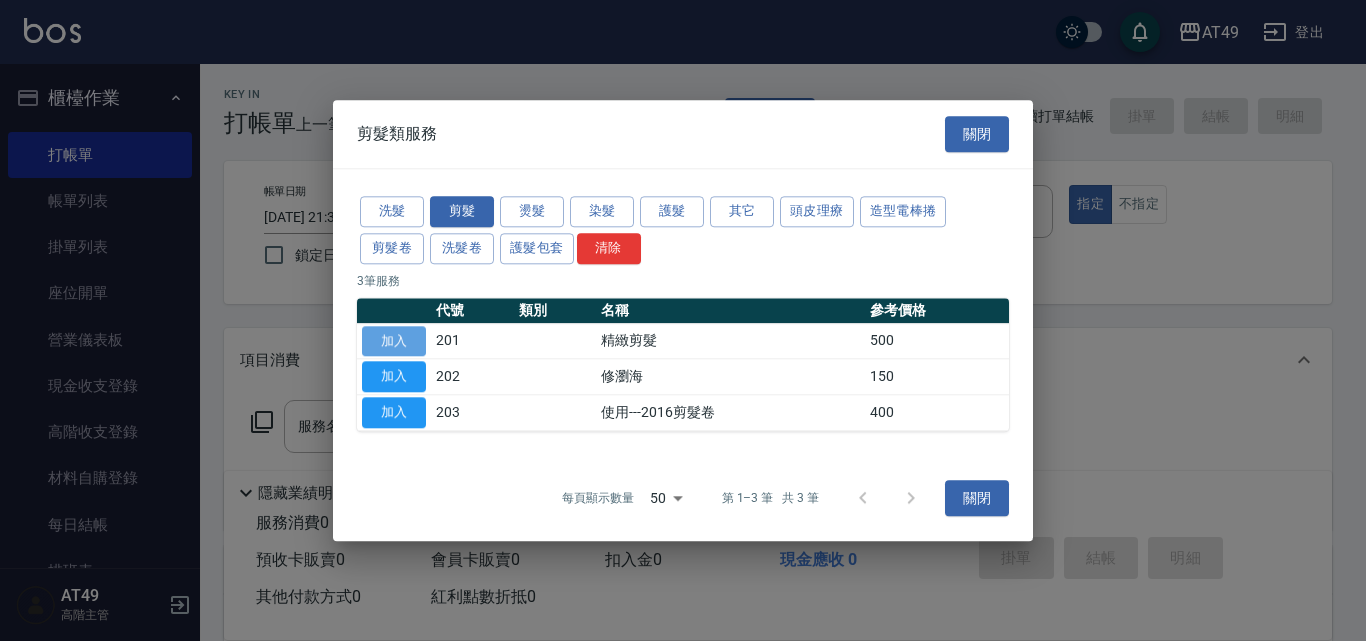 click on "加入" at bounding box center (394, 341) 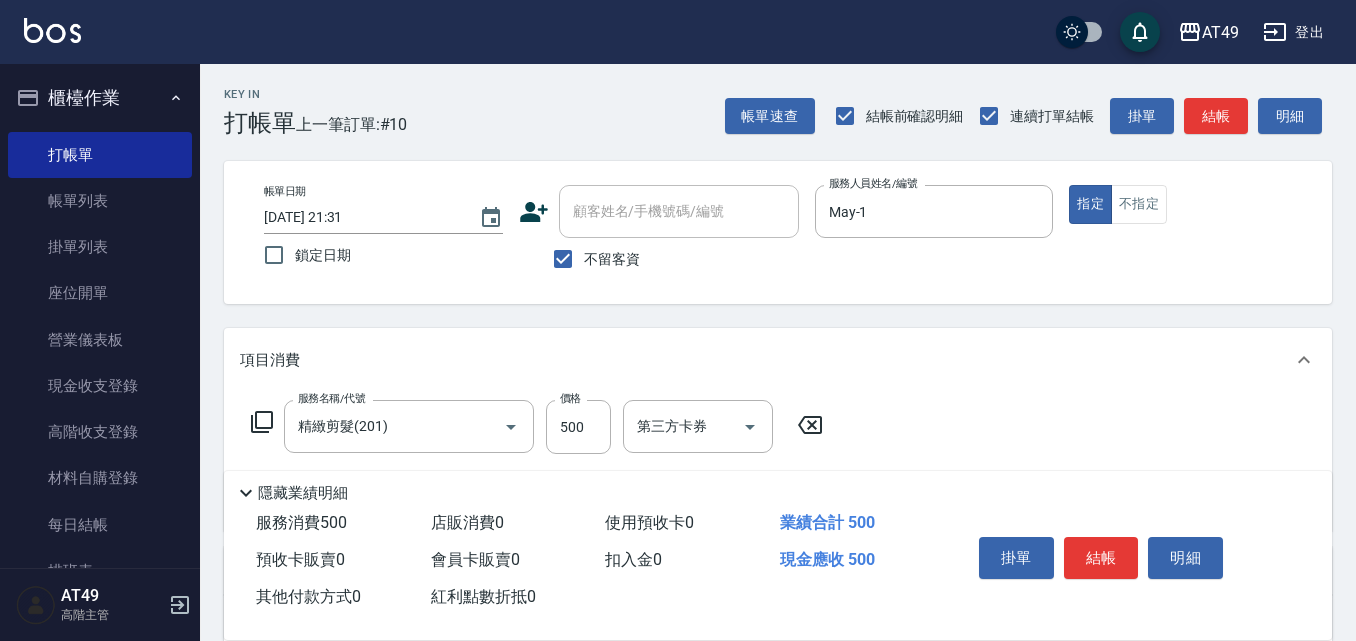 click 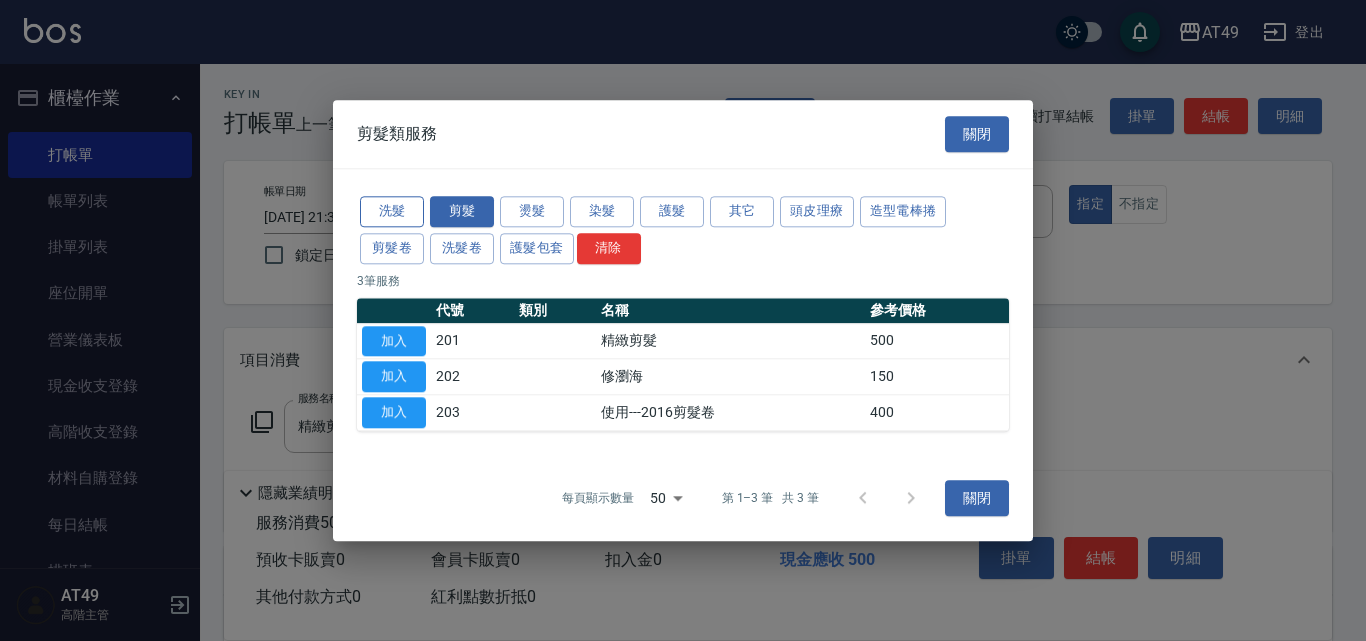 click on "洗髮" at bounding box center [392, 211] 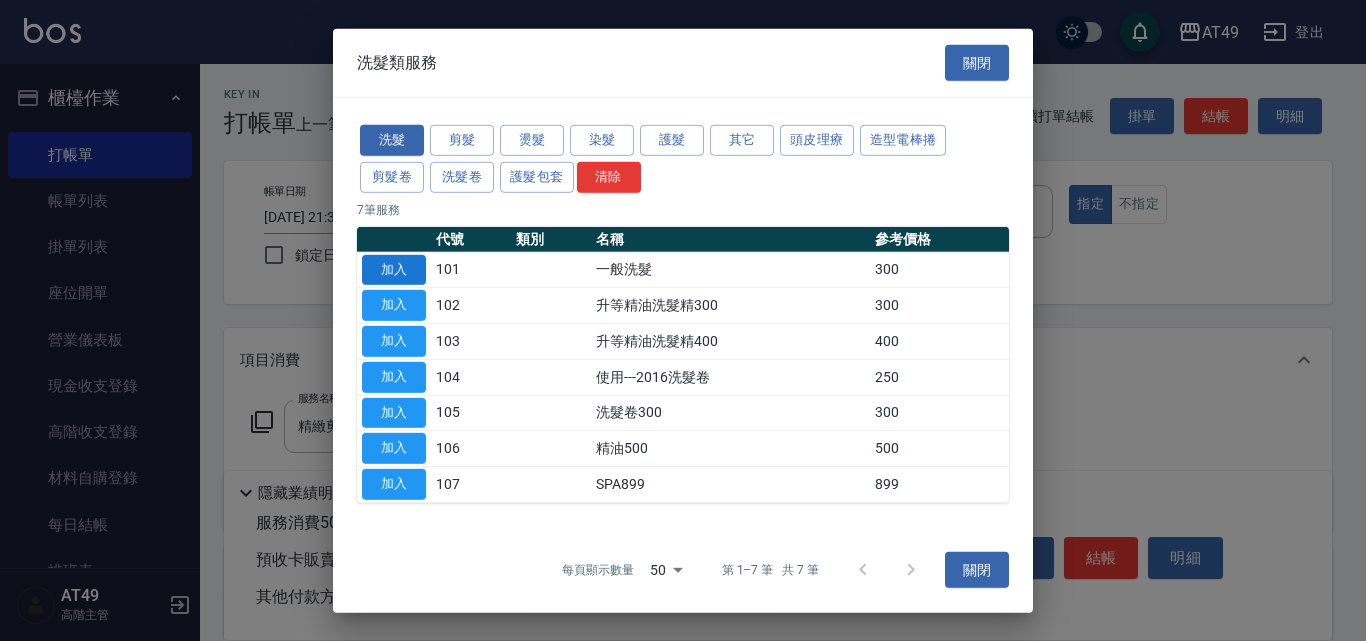 click on "加入" at bounding box center (394, 269) 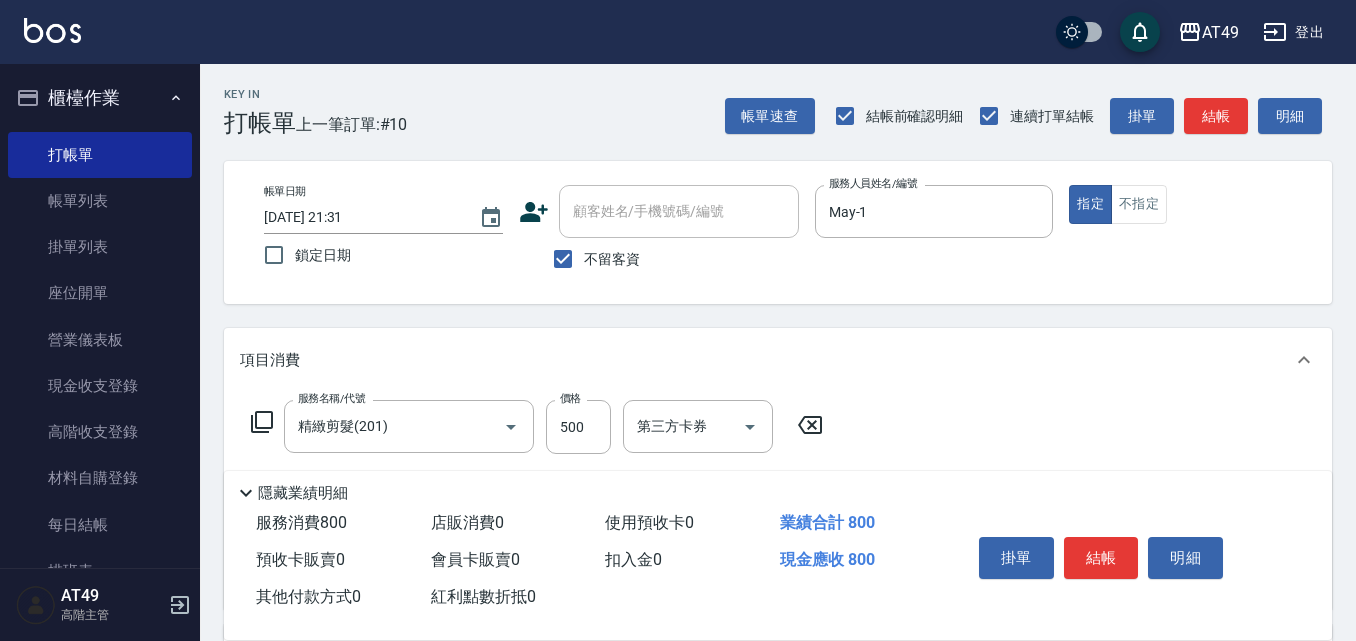 click 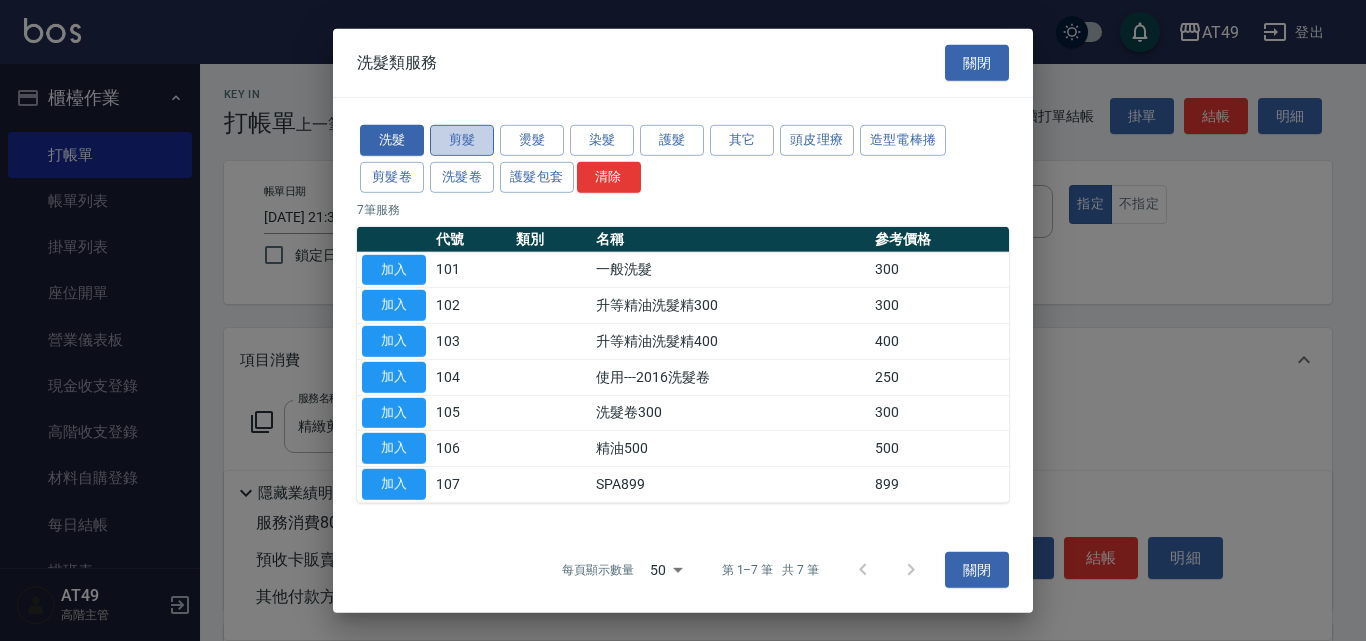 click on "剪髮" at bounding box center [462, 140] 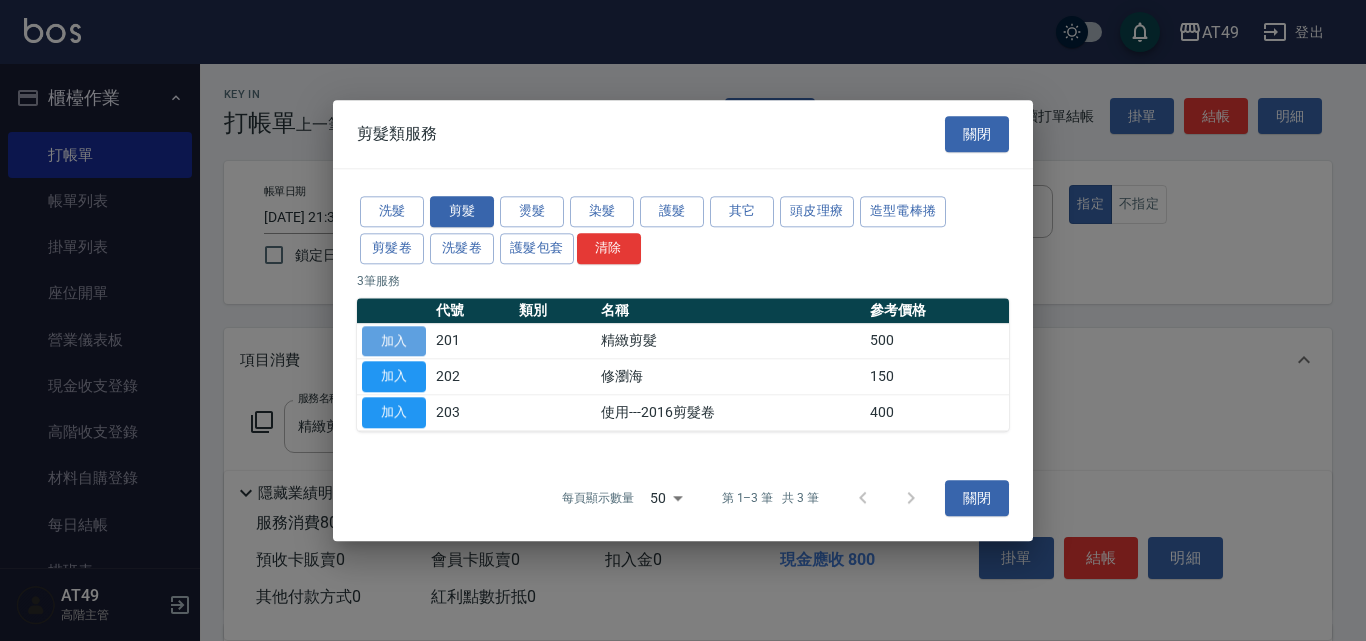 click on "加入" at bounding box center (394, 341) 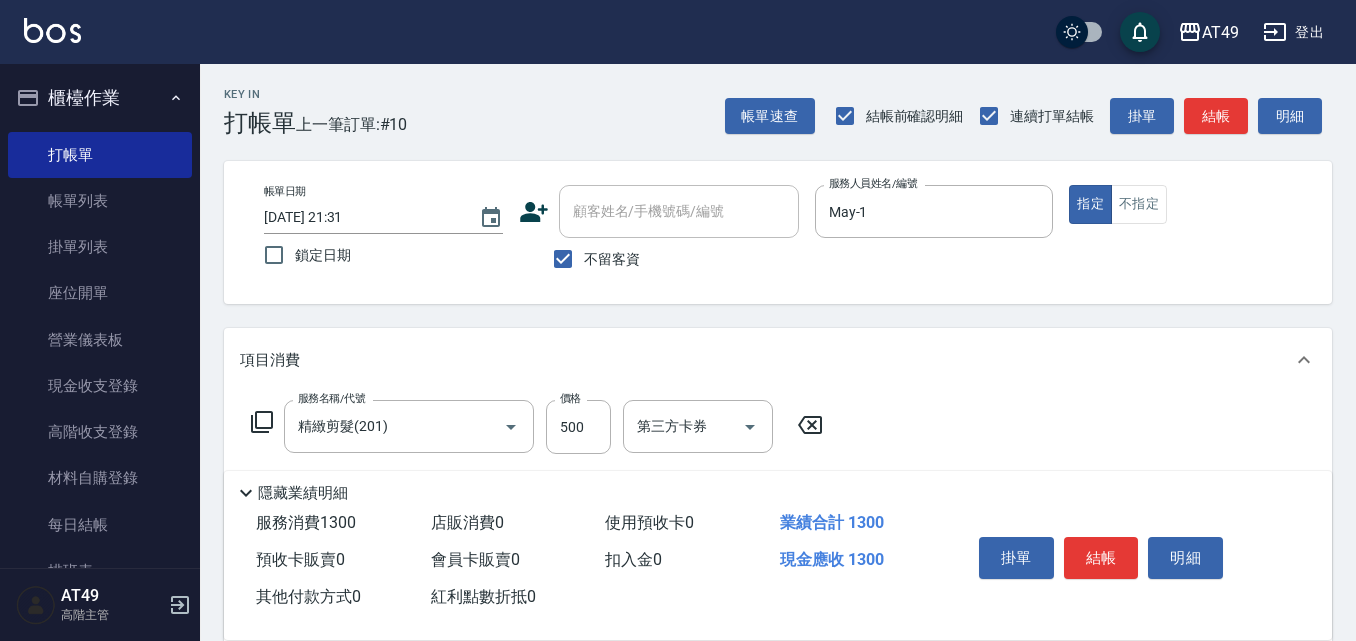 click 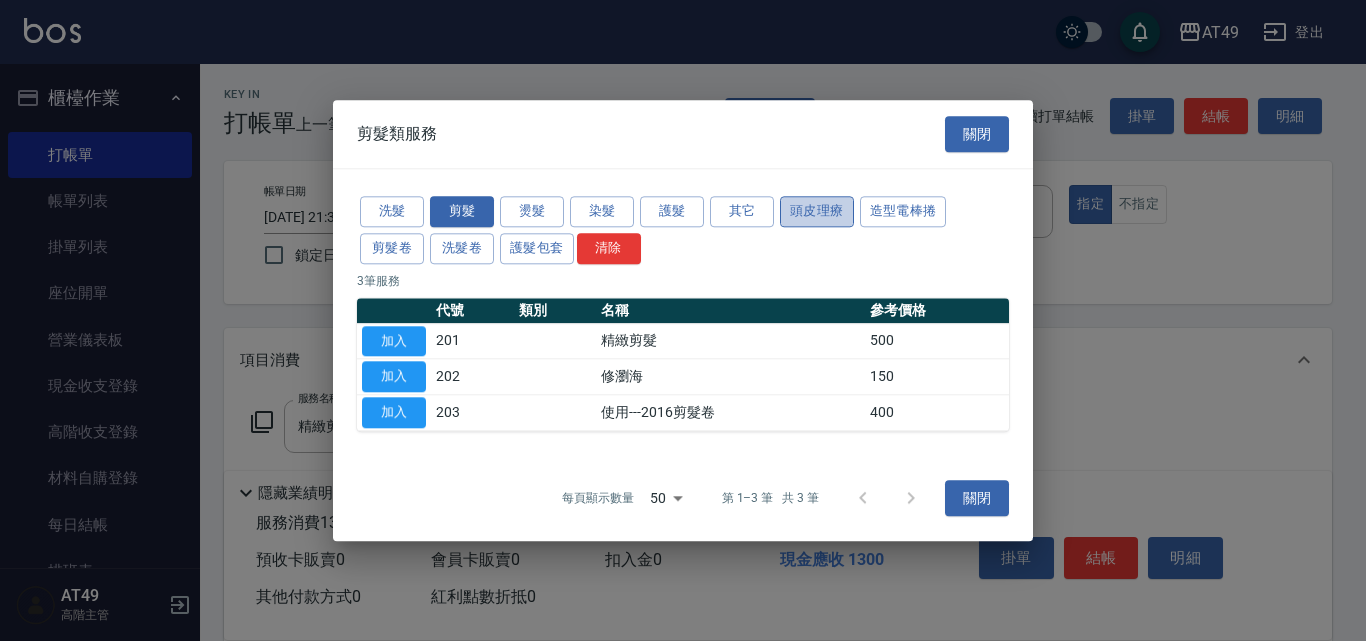 click on "頭皮理療" at bounding box center [817, 211] 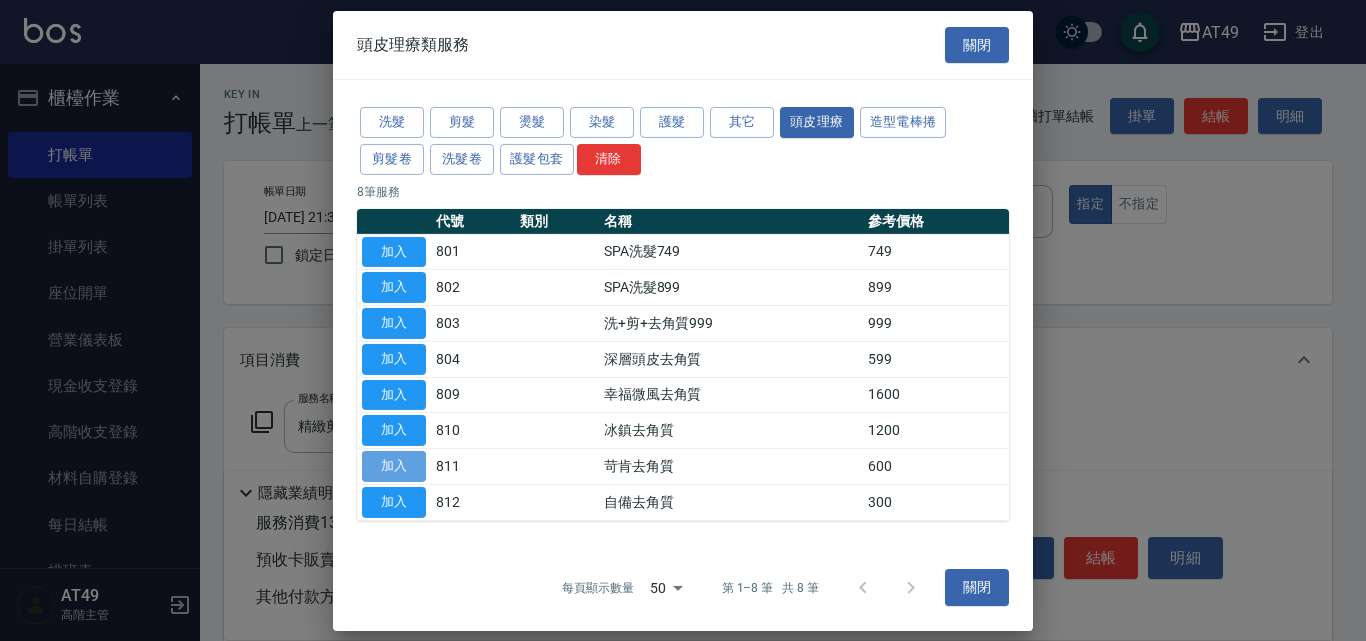 click on "加入" at bounding box center [394, 466] 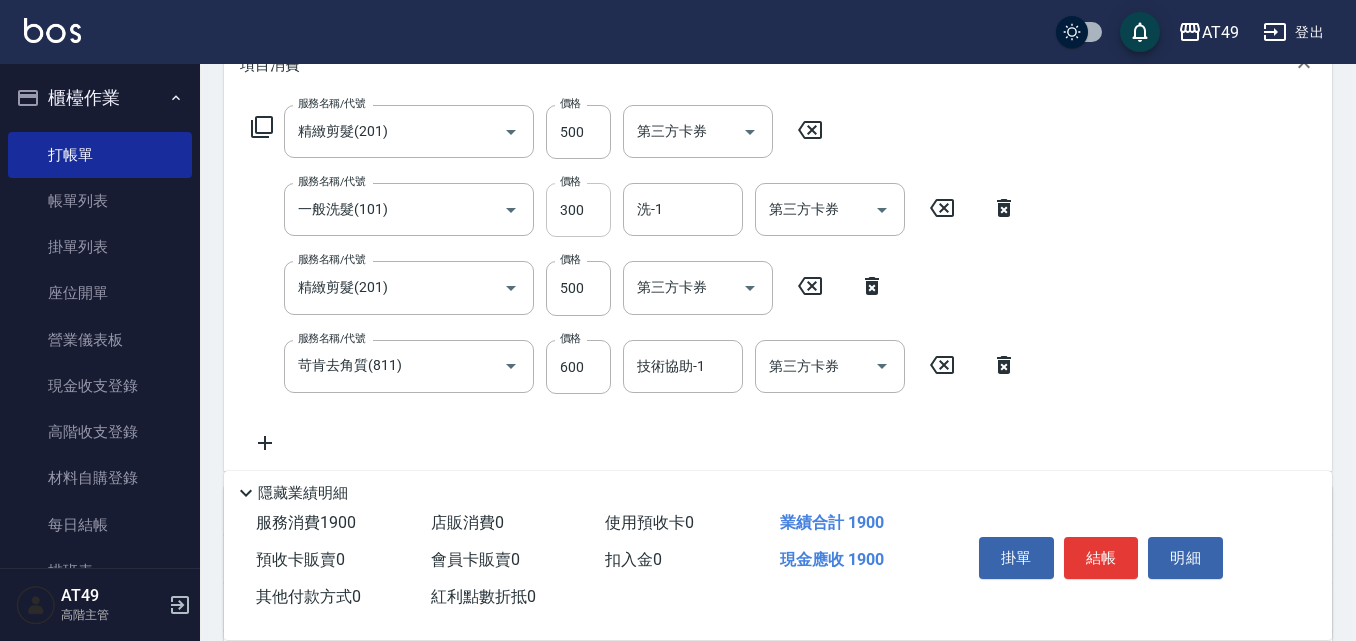 scroll, scrollTop: 300, scrollLeft: 0, axis: vertical 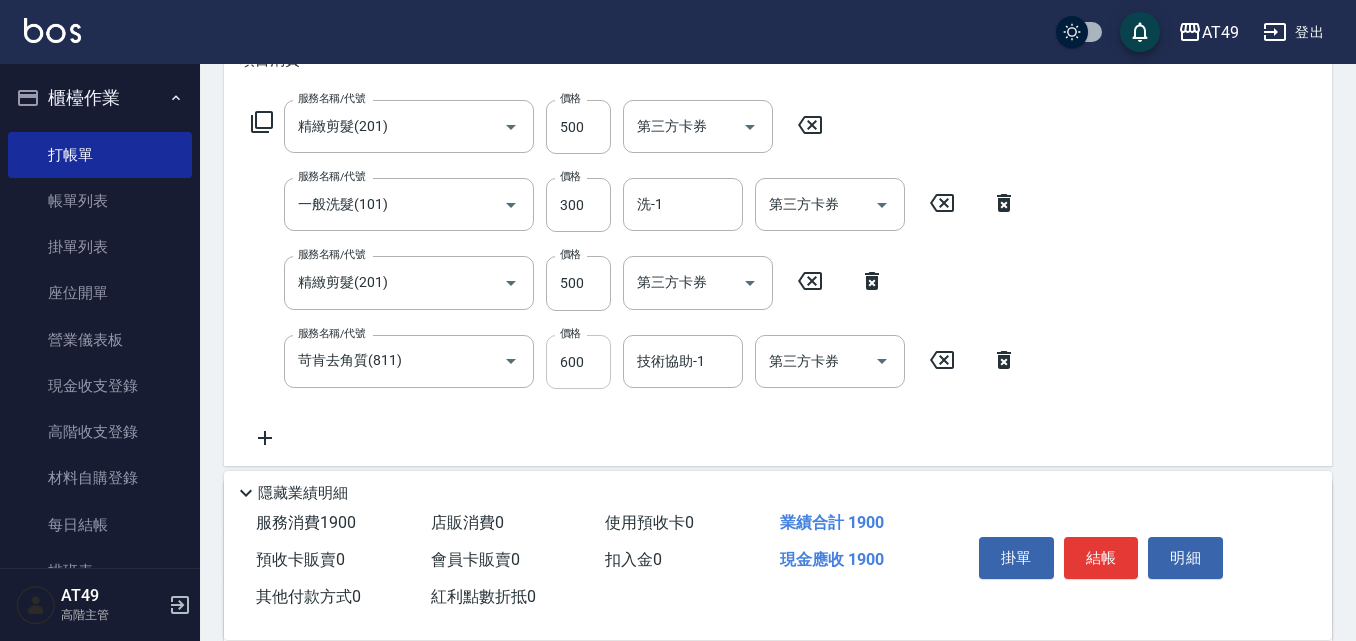 click on "600" at bounding box center (578, 362) 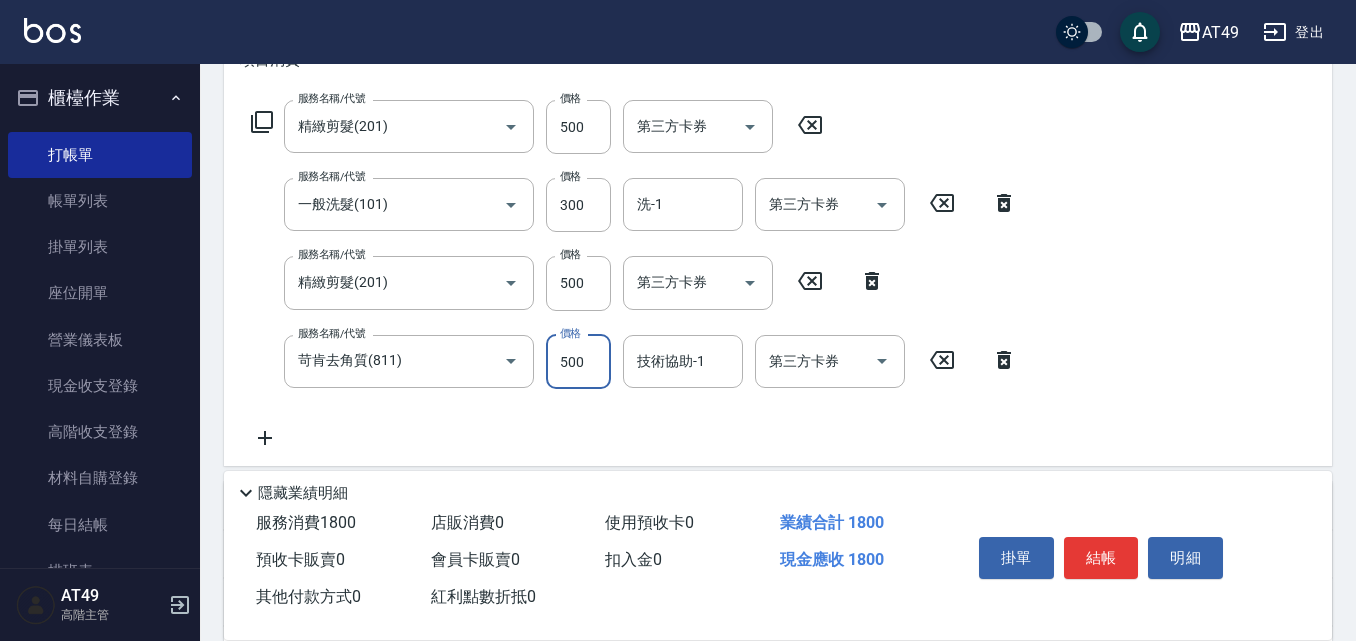 type on "500" 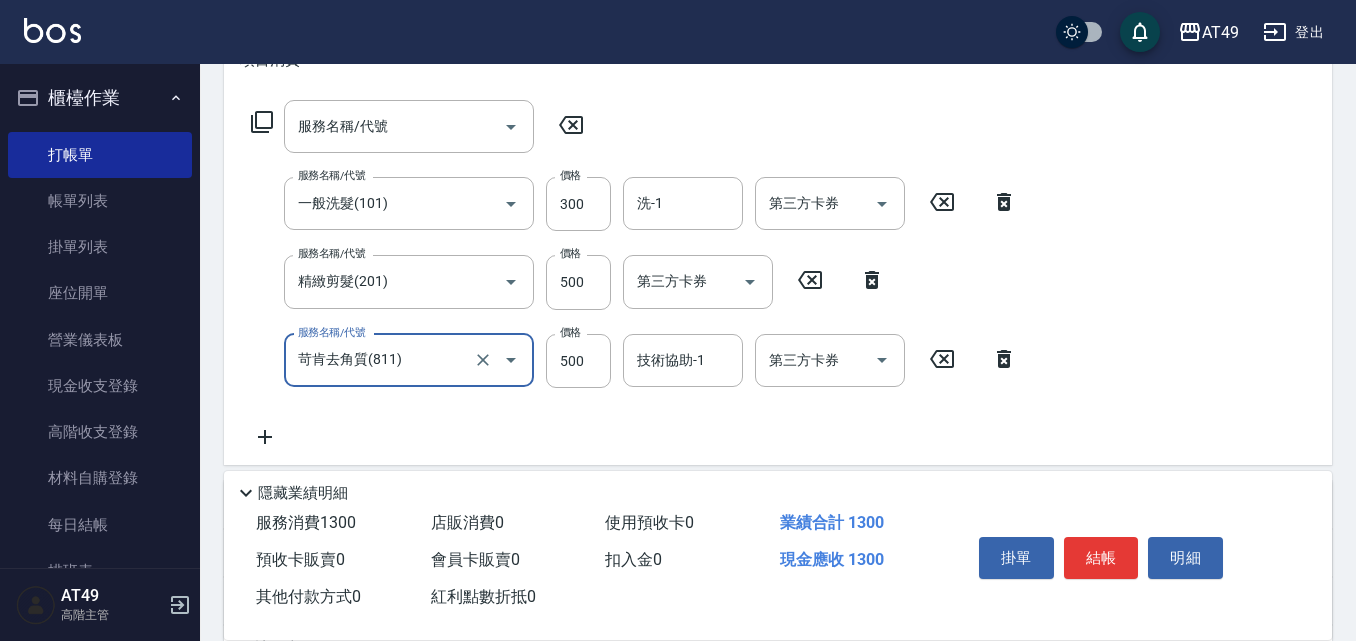 click 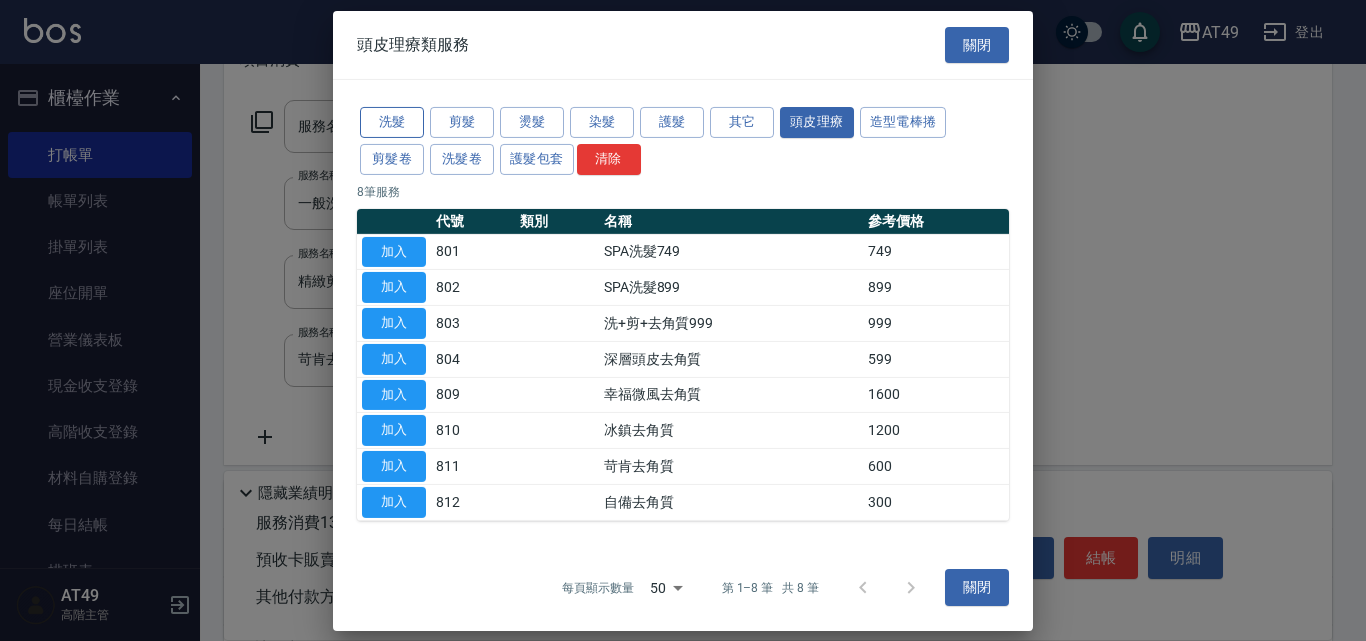 click on "洗髮" at bounding box center [392, 122] 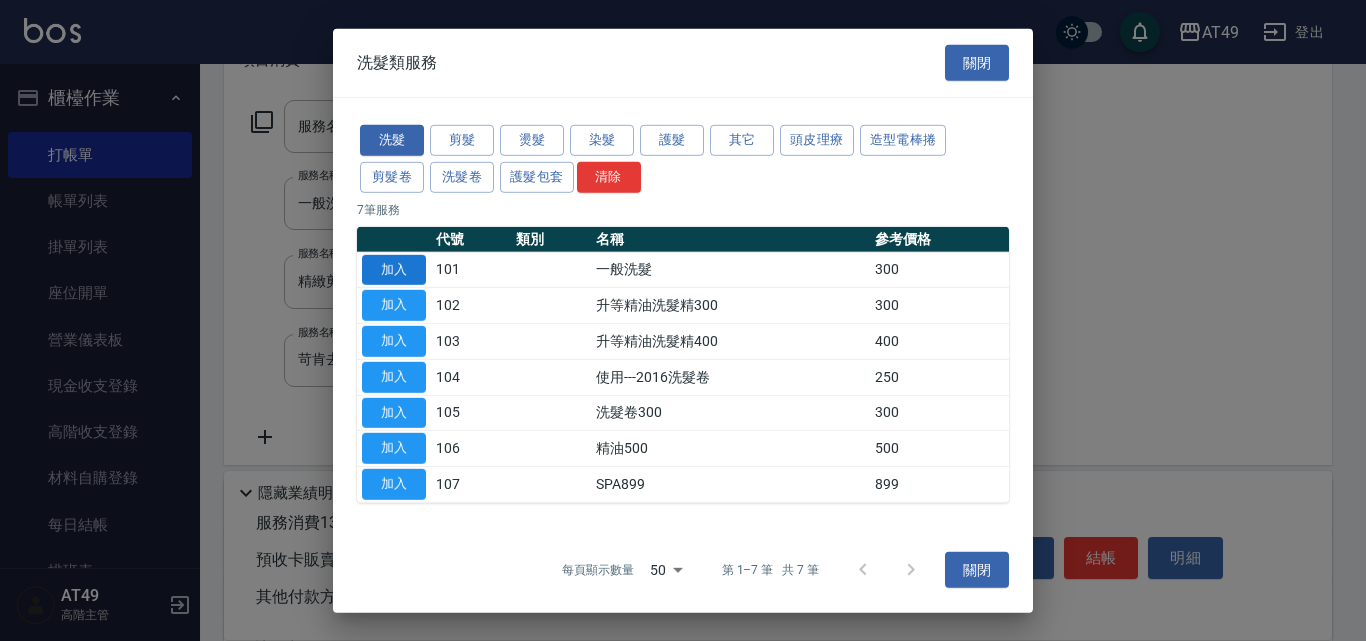 click on "加入" at bounding box center (394, 269) 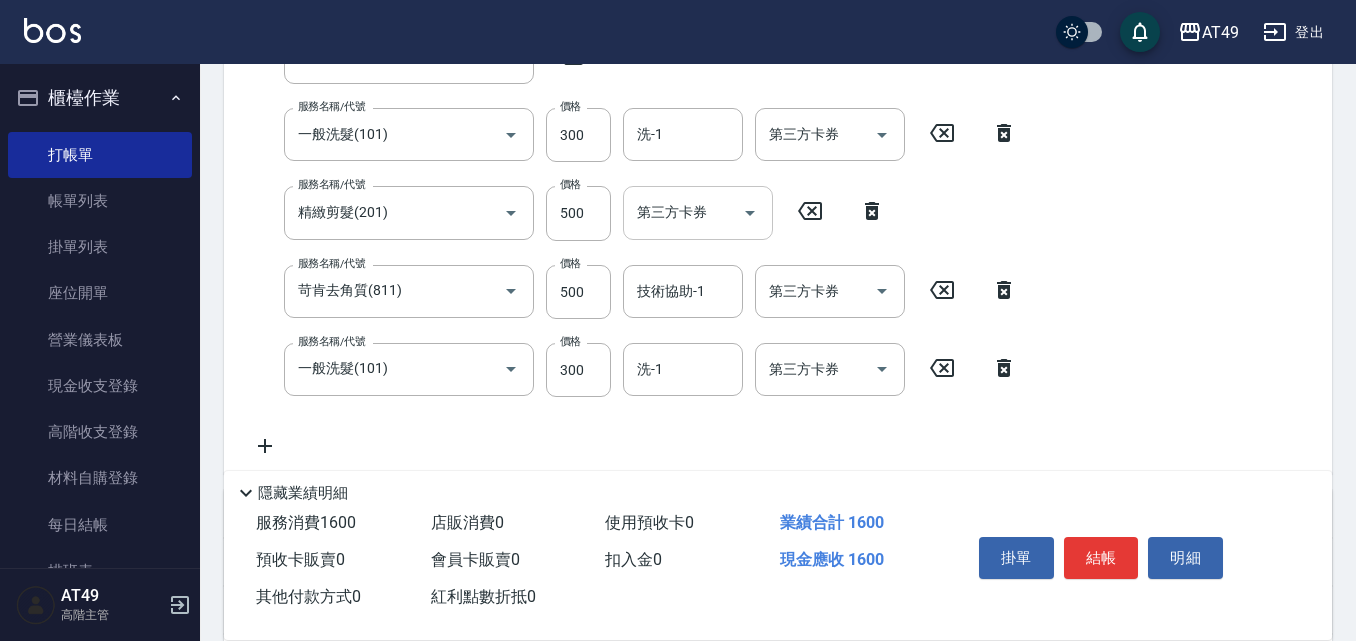 scroll, scrollTop: 400, scrollLeft: 0, axis: vertical 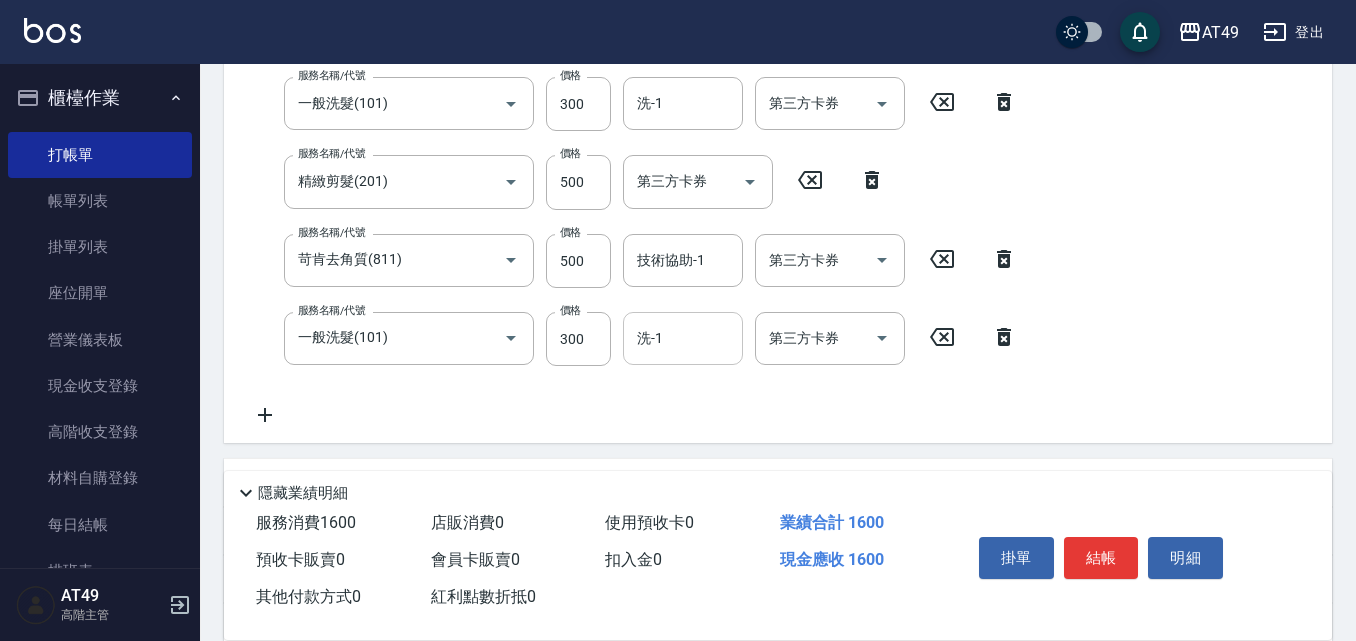 click on "洗-1" at bounding box center (683, 338) 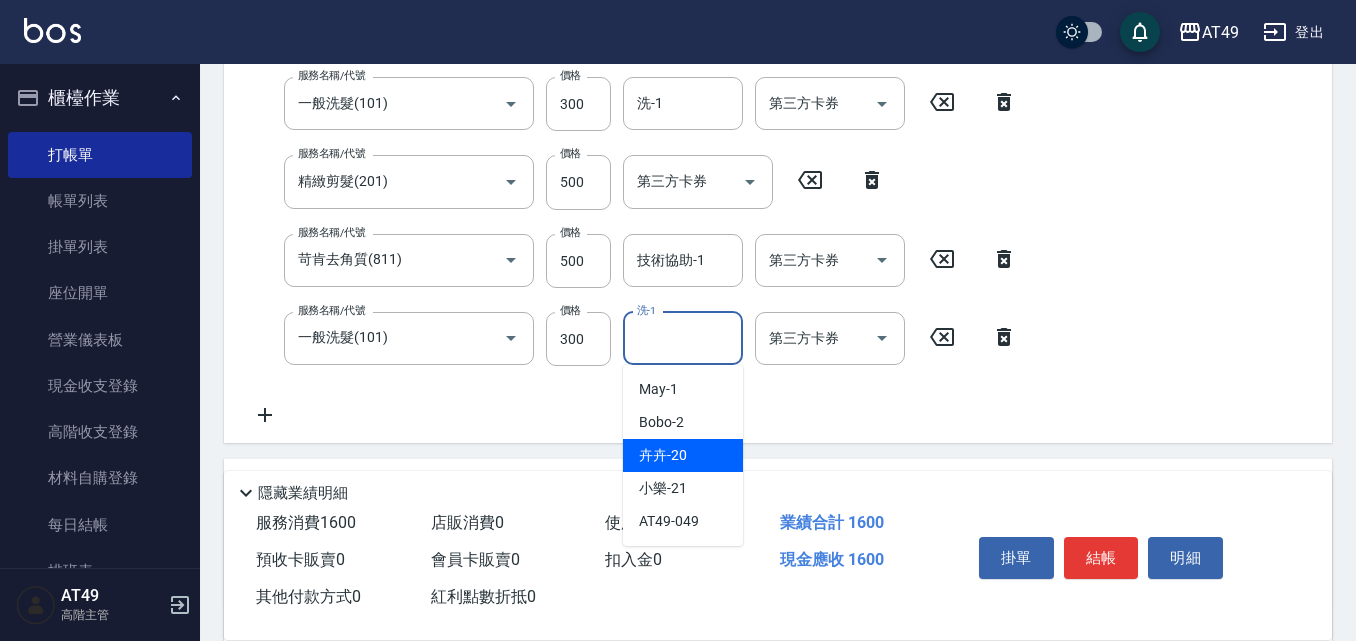 click on "卉卉 -20" at bounding box center [683, 455] 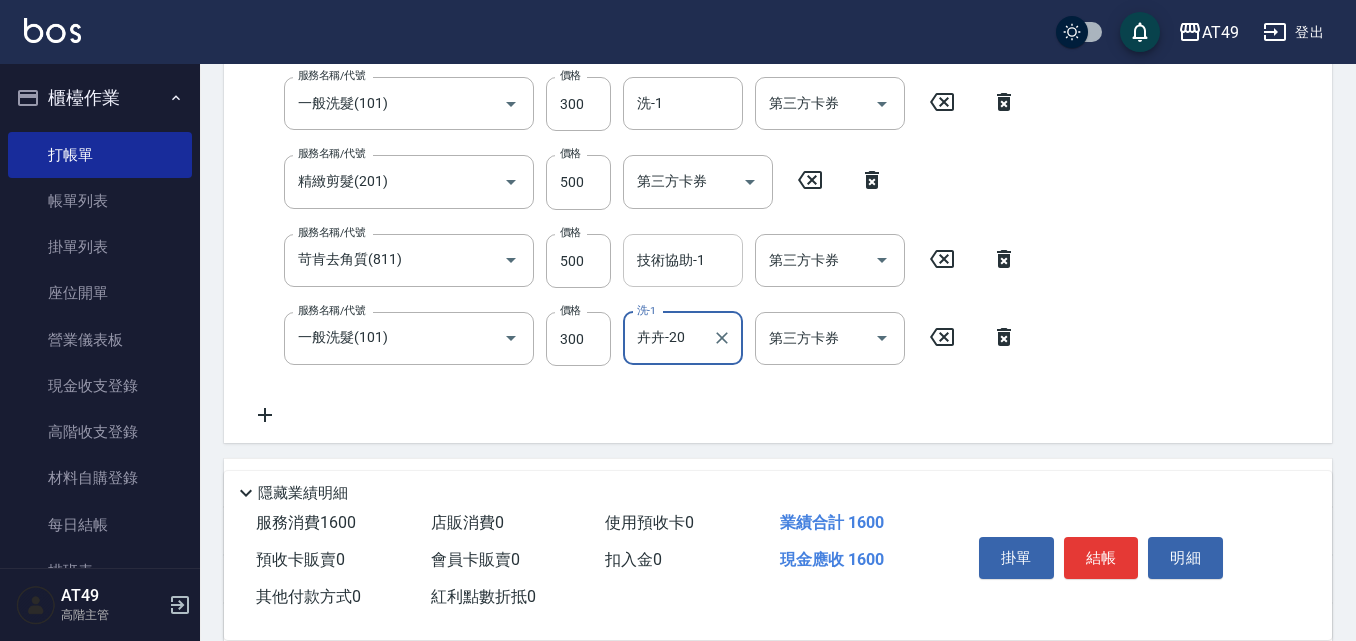 click on "技術協助-1" at bounding box center [683, 260] 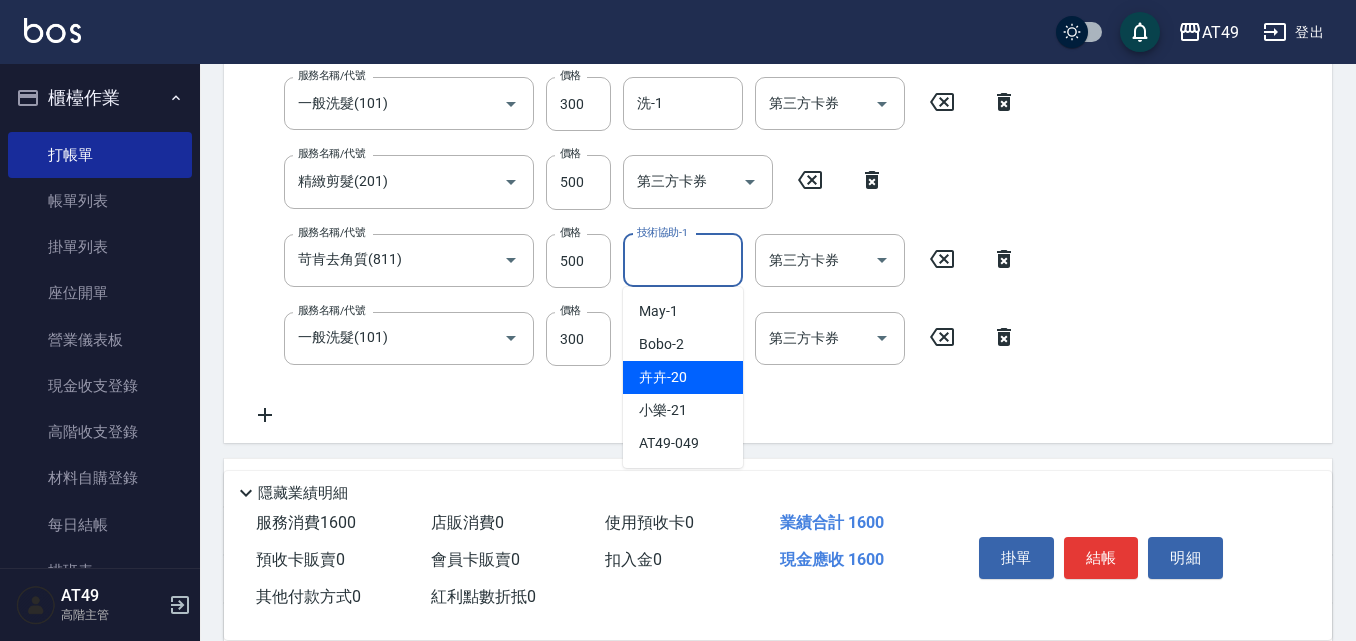 click on "卉卉 -20" at bounding box center (683, 377) 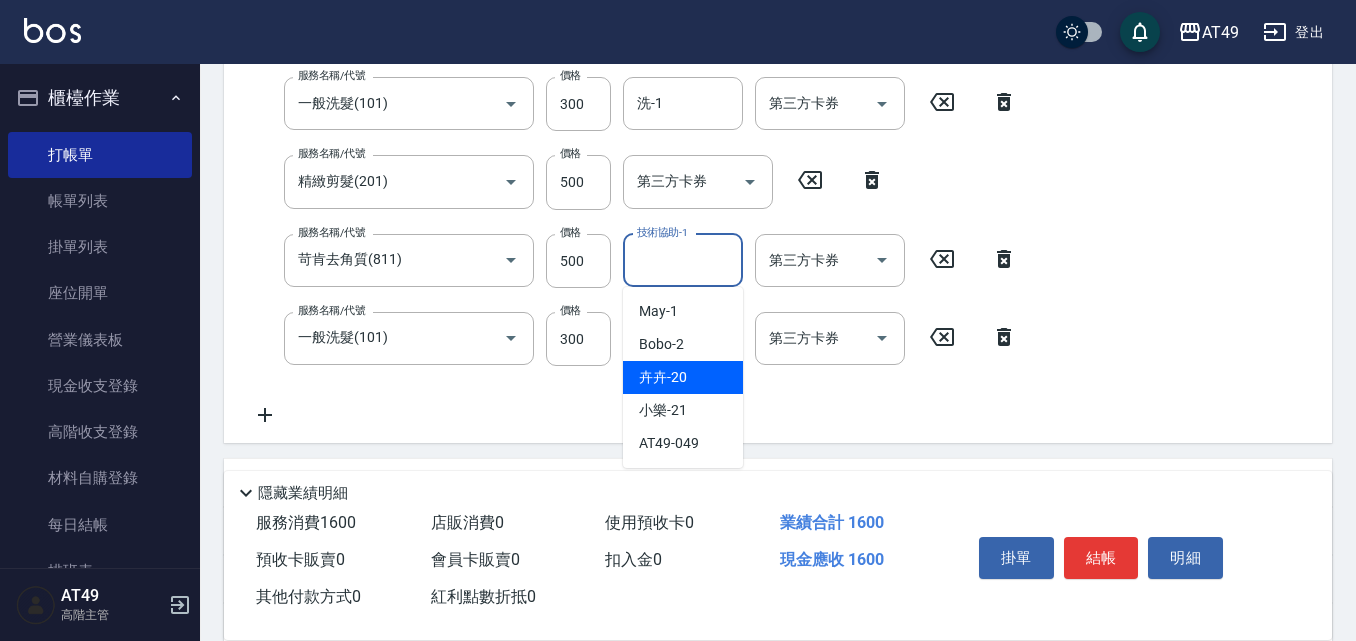 type on "卉卉-20" 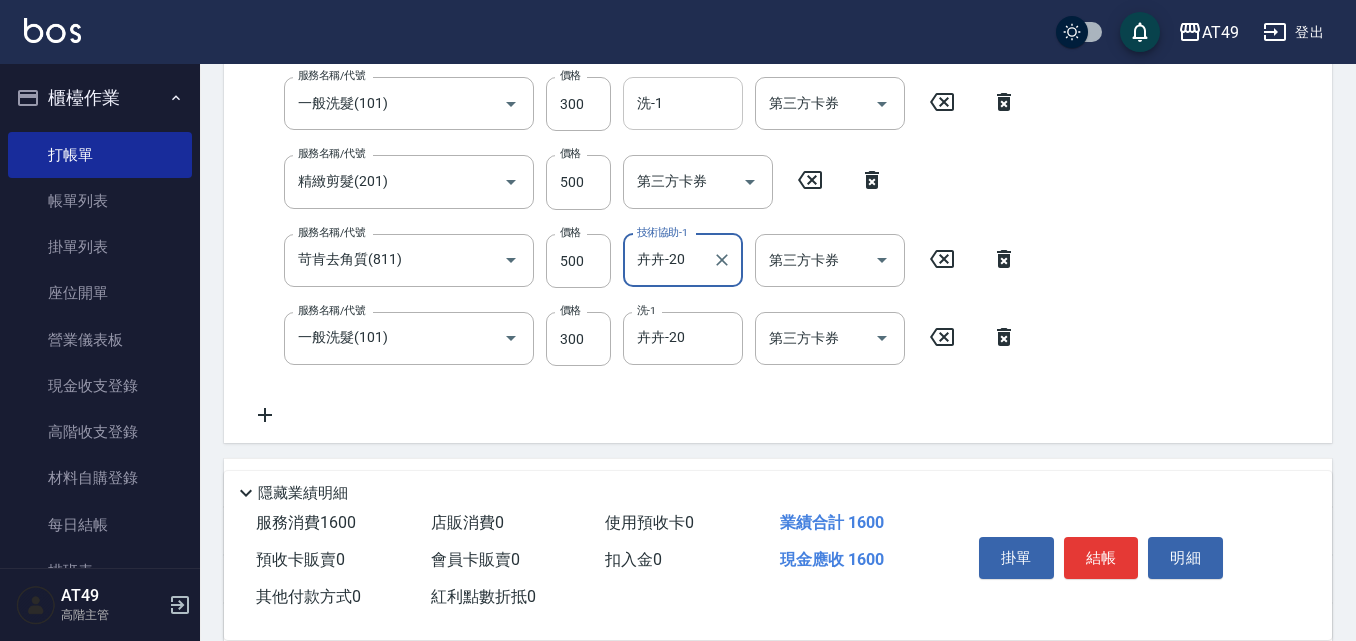 click on "洗-1" at bounding box center [683, 103] 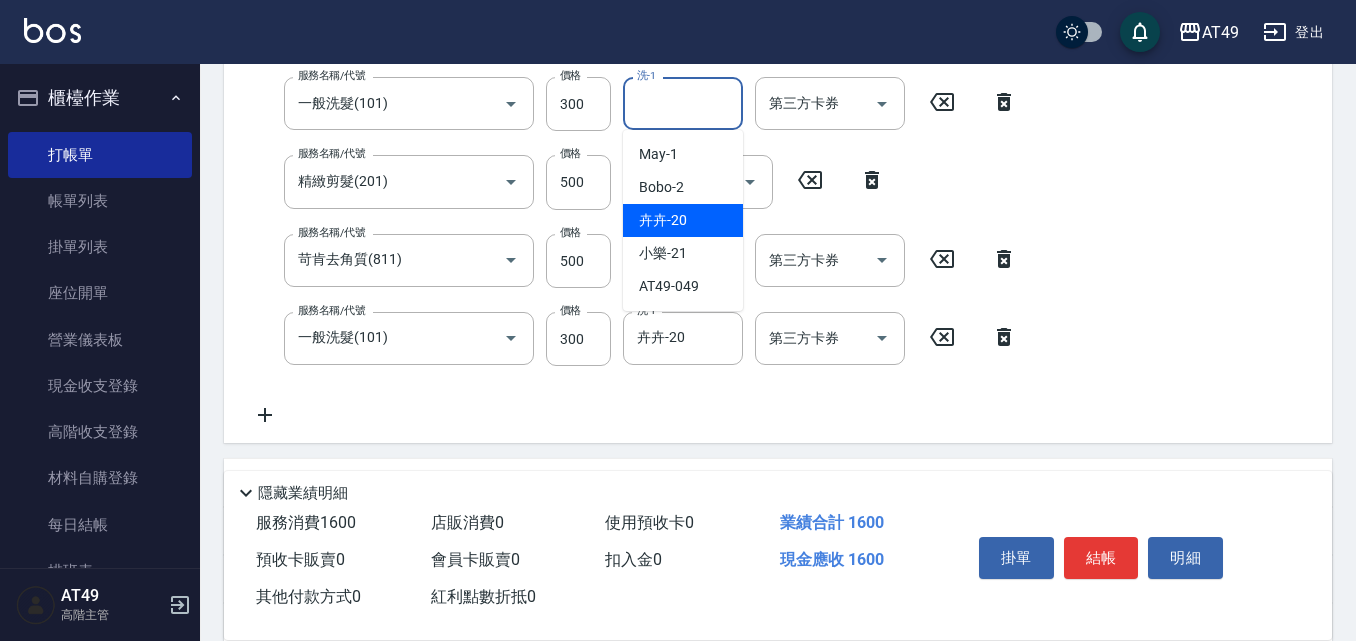 click on "卉卉 -20" at bounding box center (683, 220) 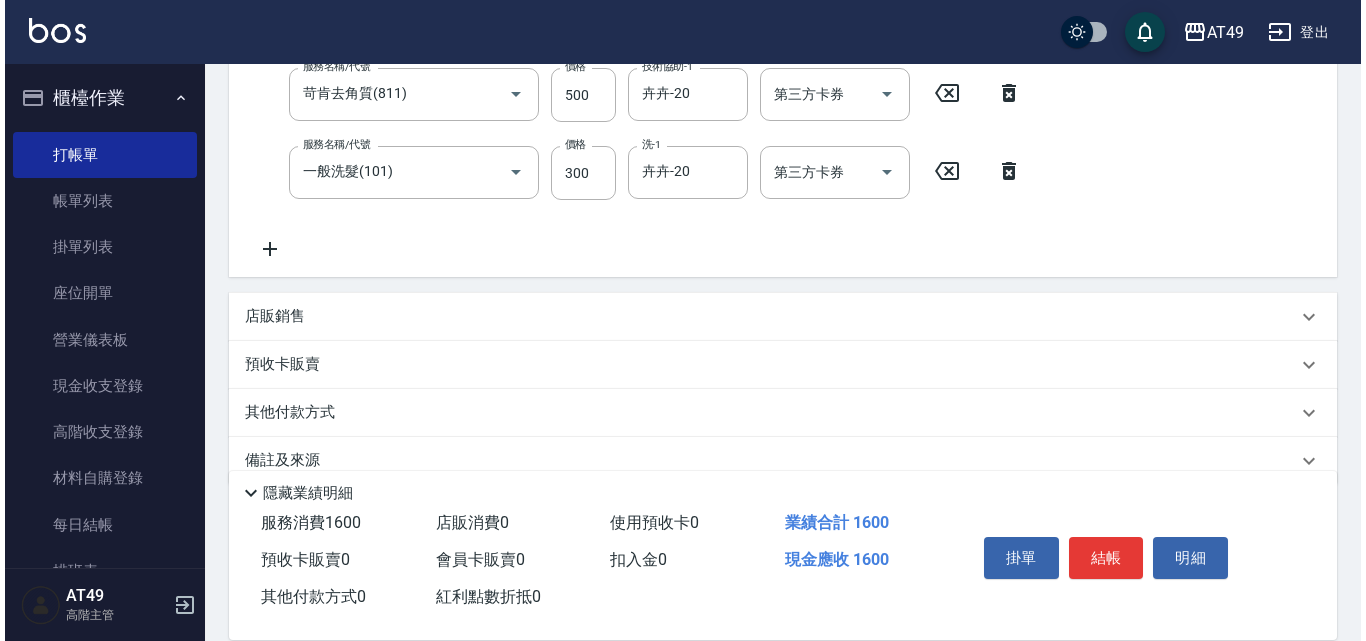 scroll, scrollTop: 602, scrollLeft: 0, axis: vertical 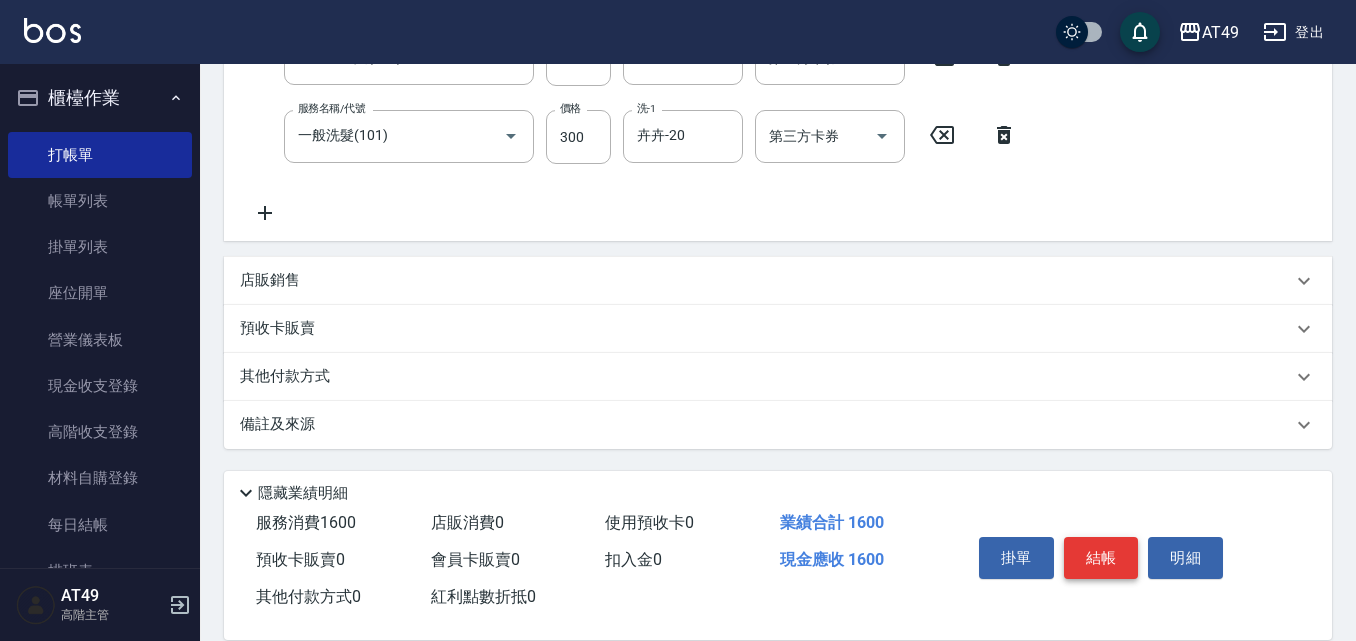 click on "結帳" at bounding box center (1101, 558) 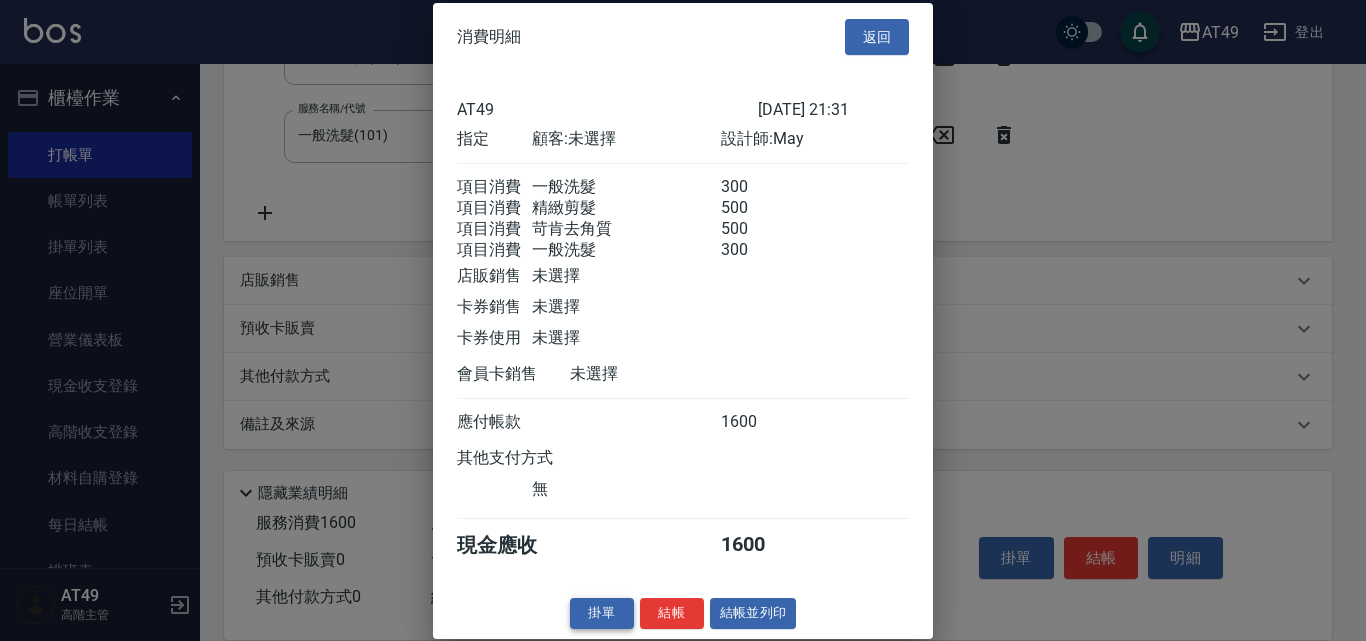 scroll, scrollTop: 33, scrollLeft: 0, axis: vertical 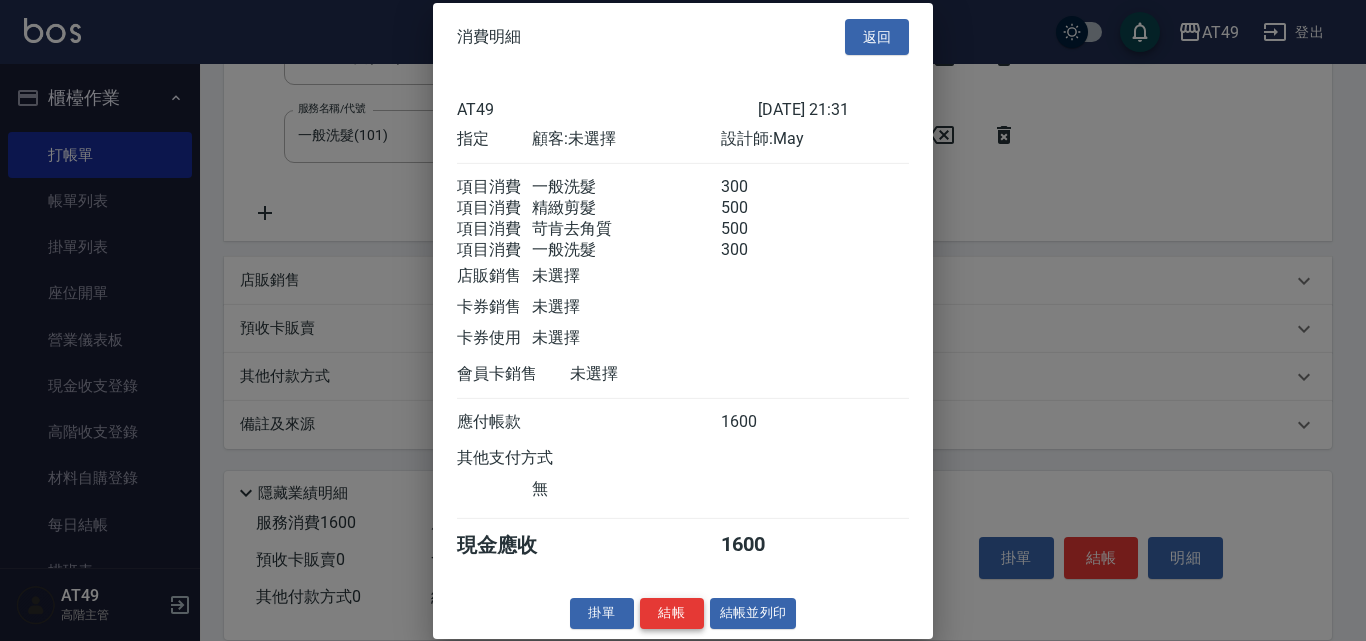 click on "結帳" at bounding box center (672, 613) 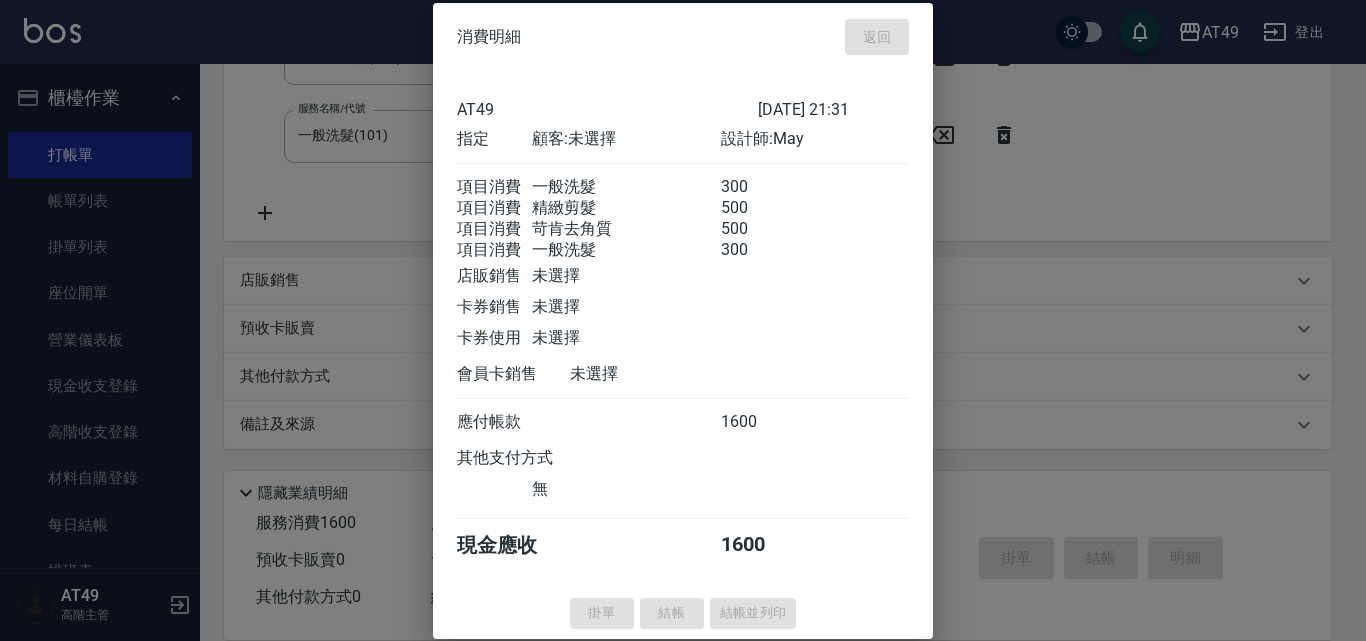 type on "2025/07/10 21:33" 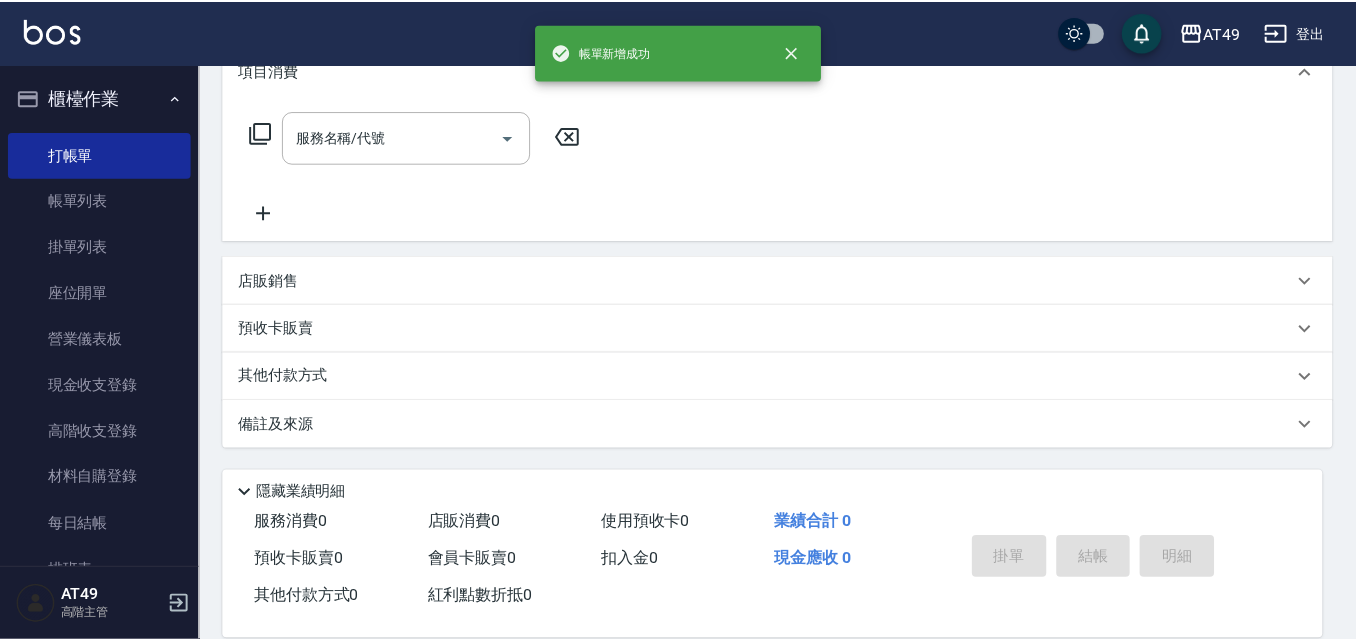 scroll, scrollTop: 0, scrollLeft: 0, axis: both 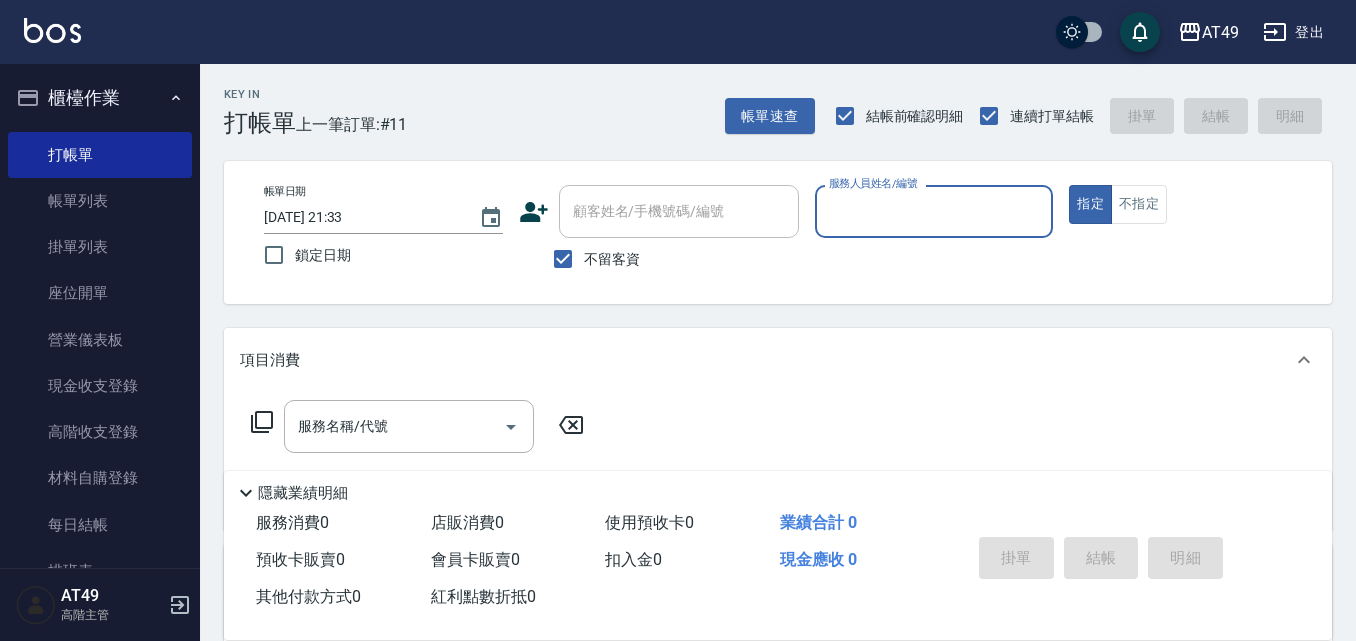 click on "服務人員姓名/編號" at bounding box center (934, 211) 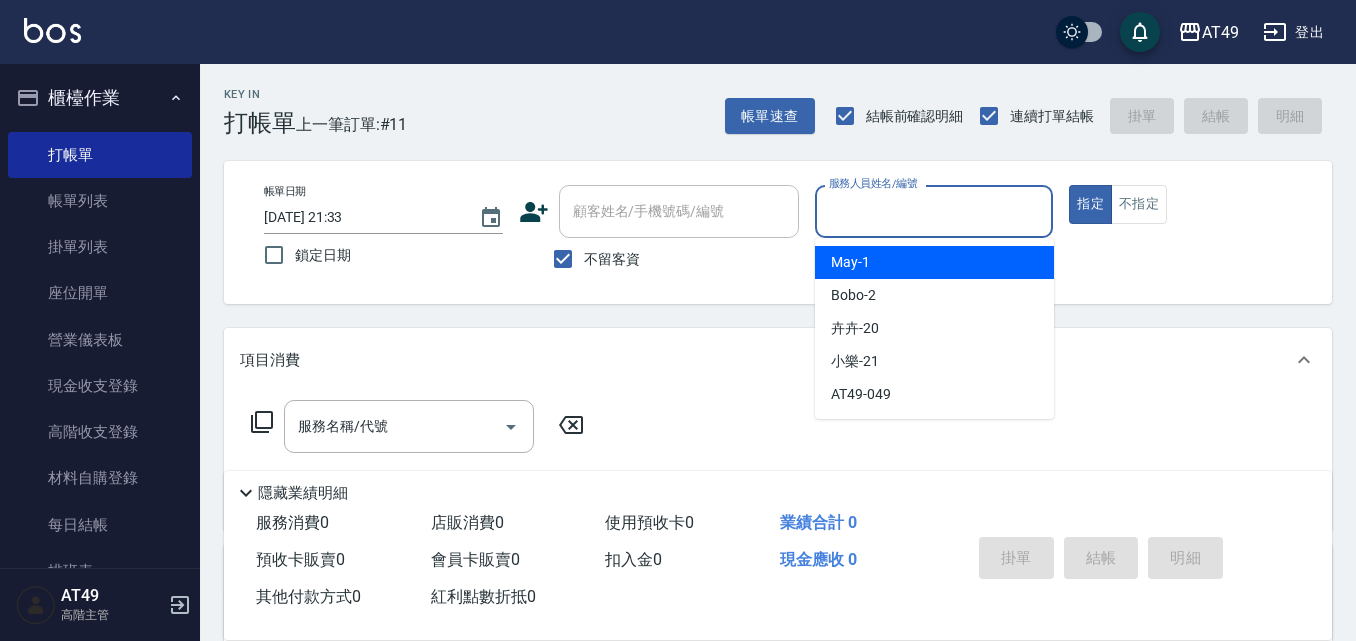 click on "May -1" at bounding box center (850, 262) 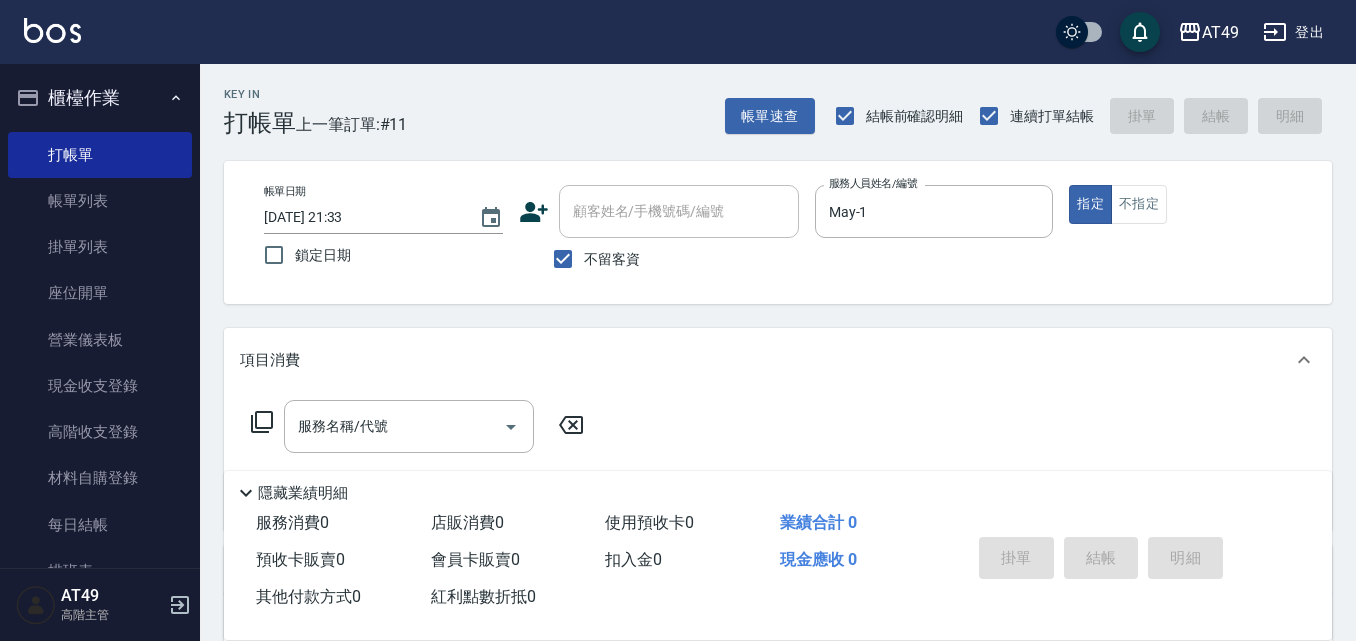 click 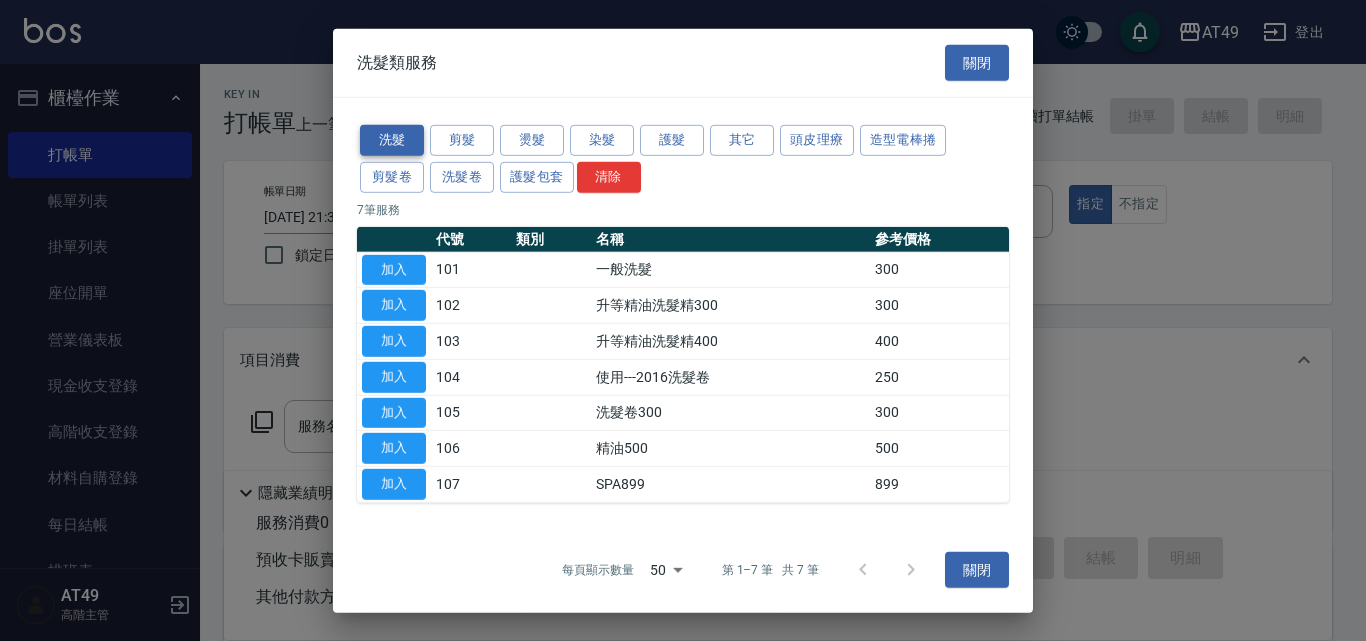 click on "洗髮" at bounding box center (392, 140) 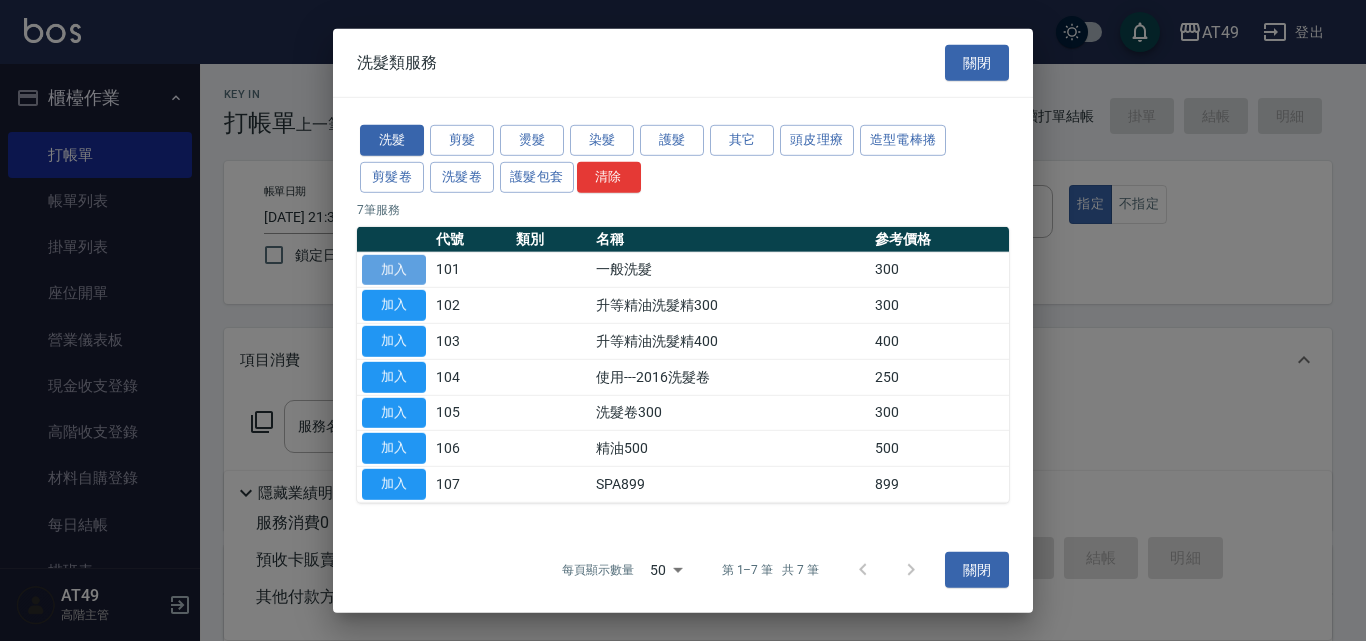 click on "加入" at bounding box center (394, 269) 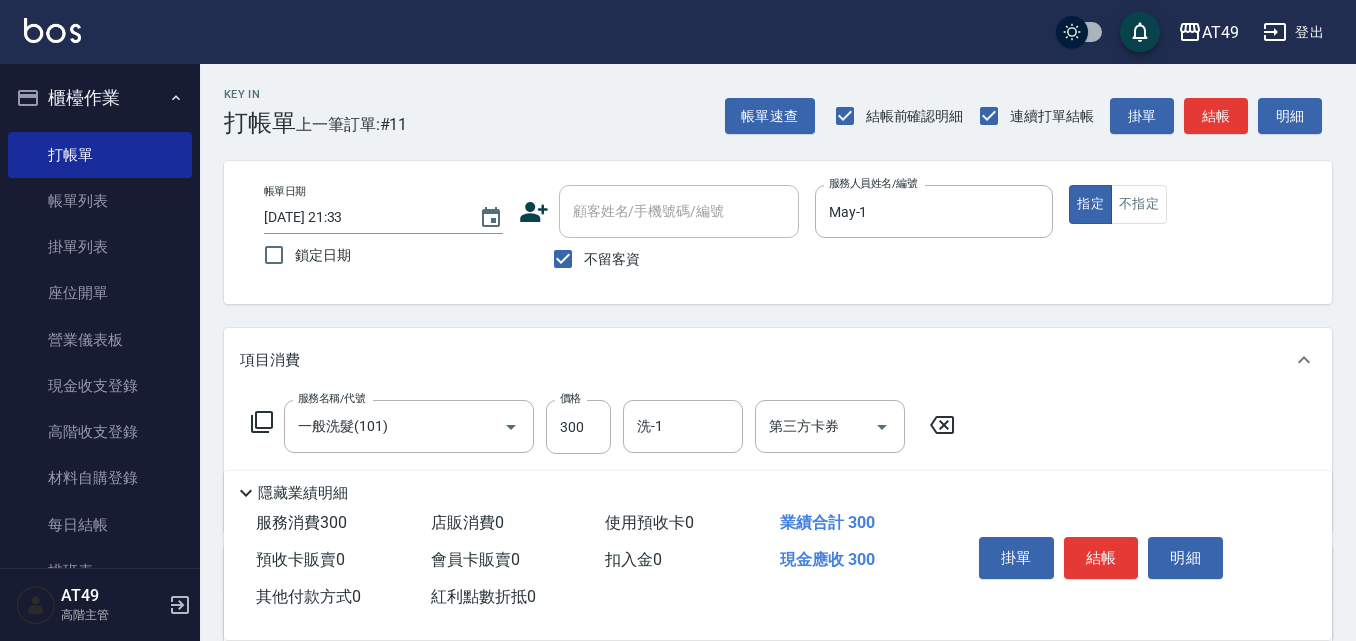 click 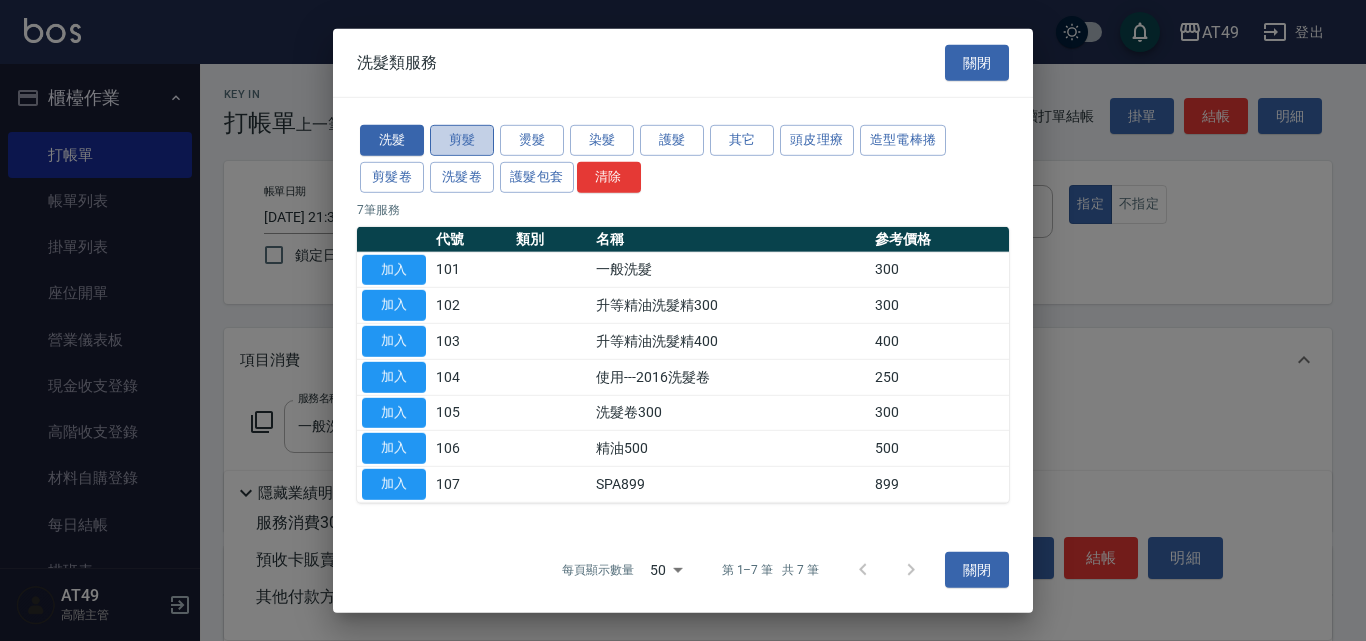click on "剪髮" at bounding box center [462, 140] 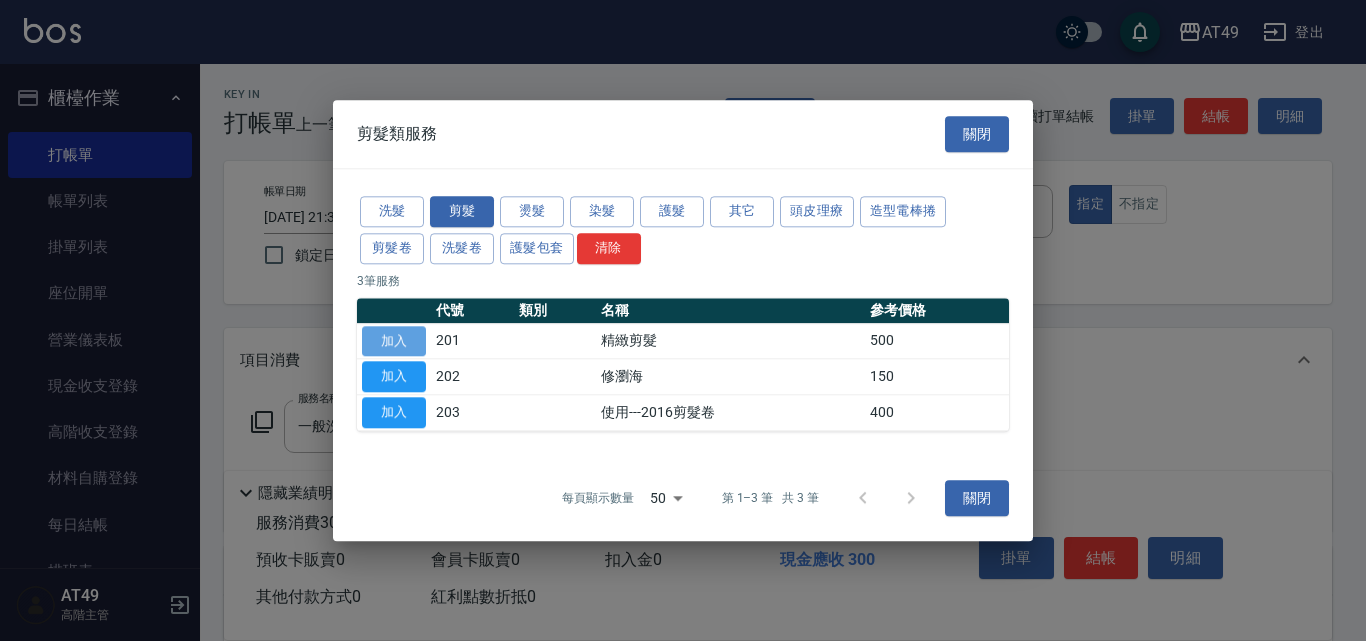 click on "加入" at bounding box center (394, 341) 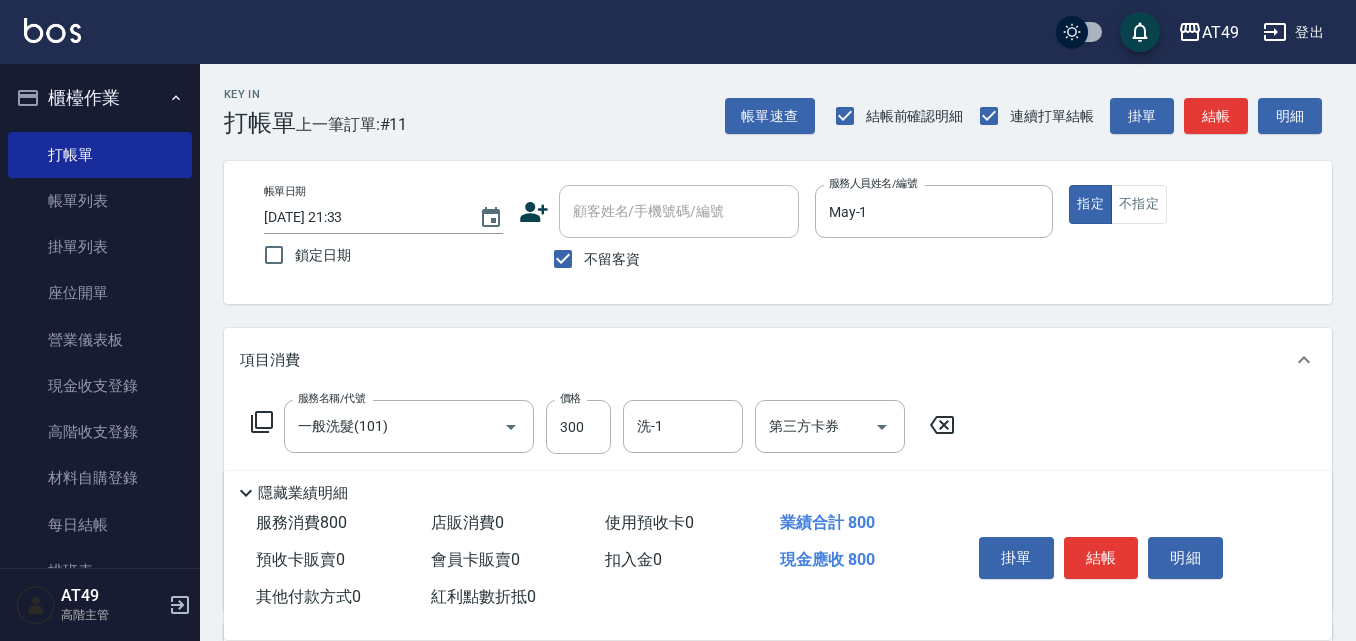 click 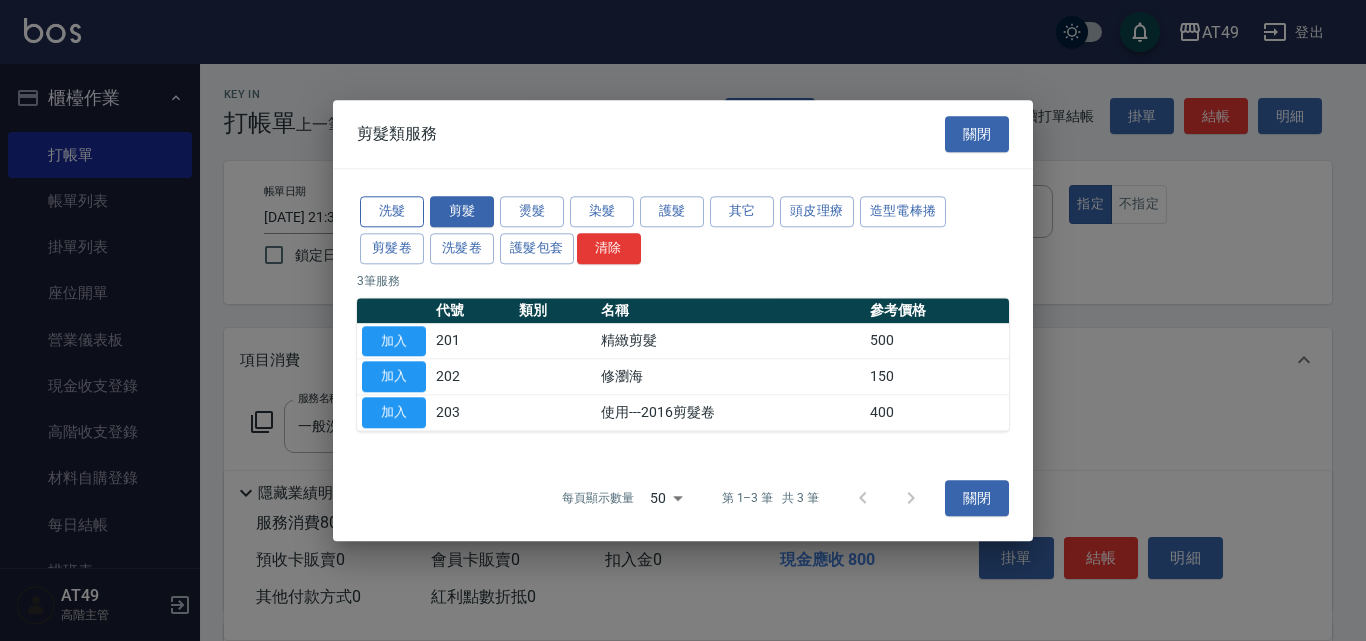 click on "洗髮" at bounding box center (392, 211) 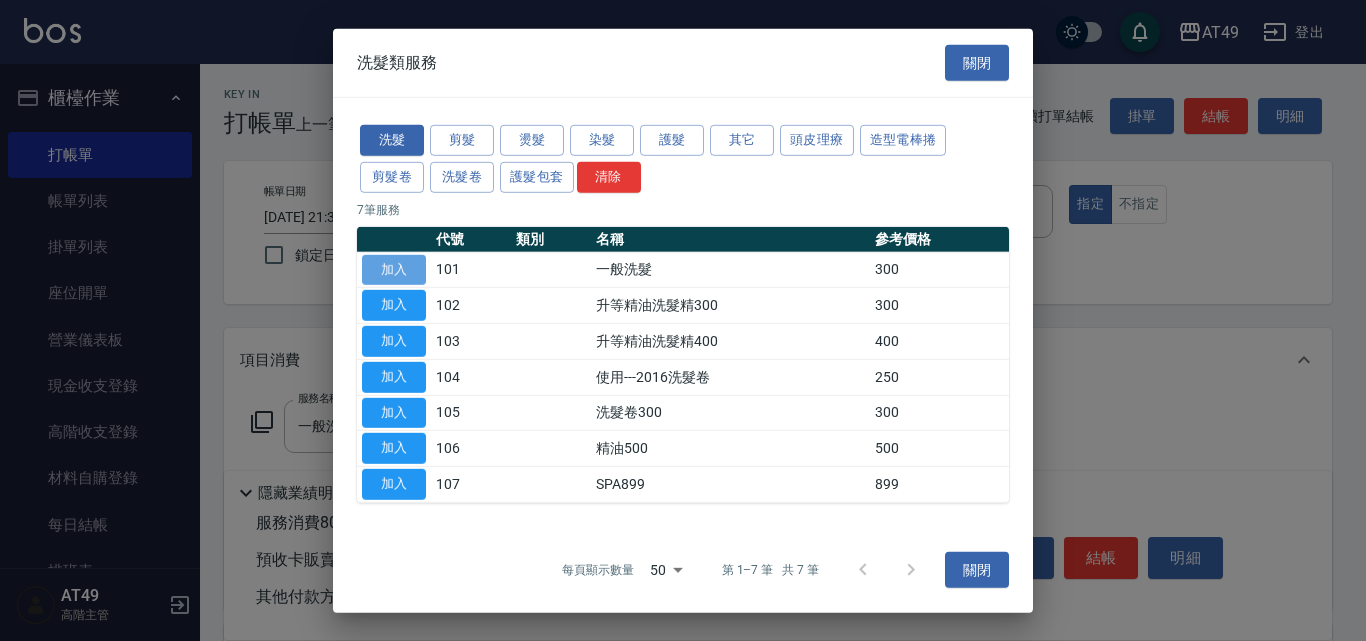 click on "加入" at bounding box center [394, 269] 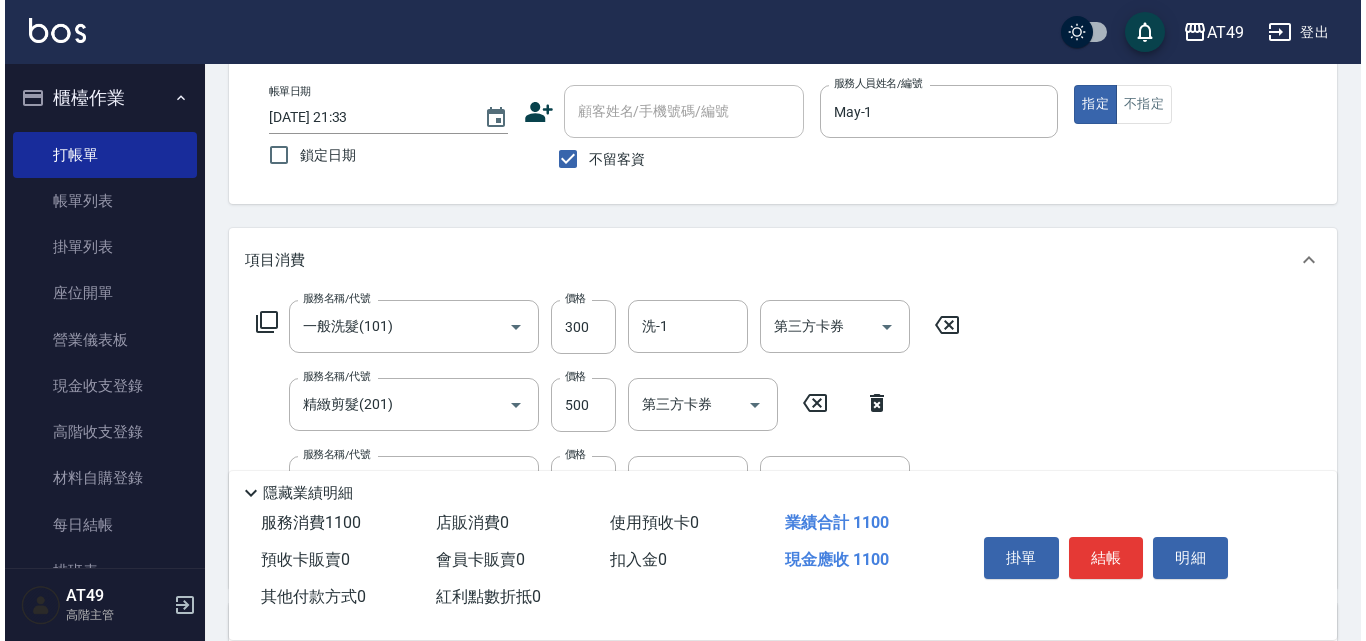 scroll, scrollTop: 200, scrollLeft: 0, axis: vertical 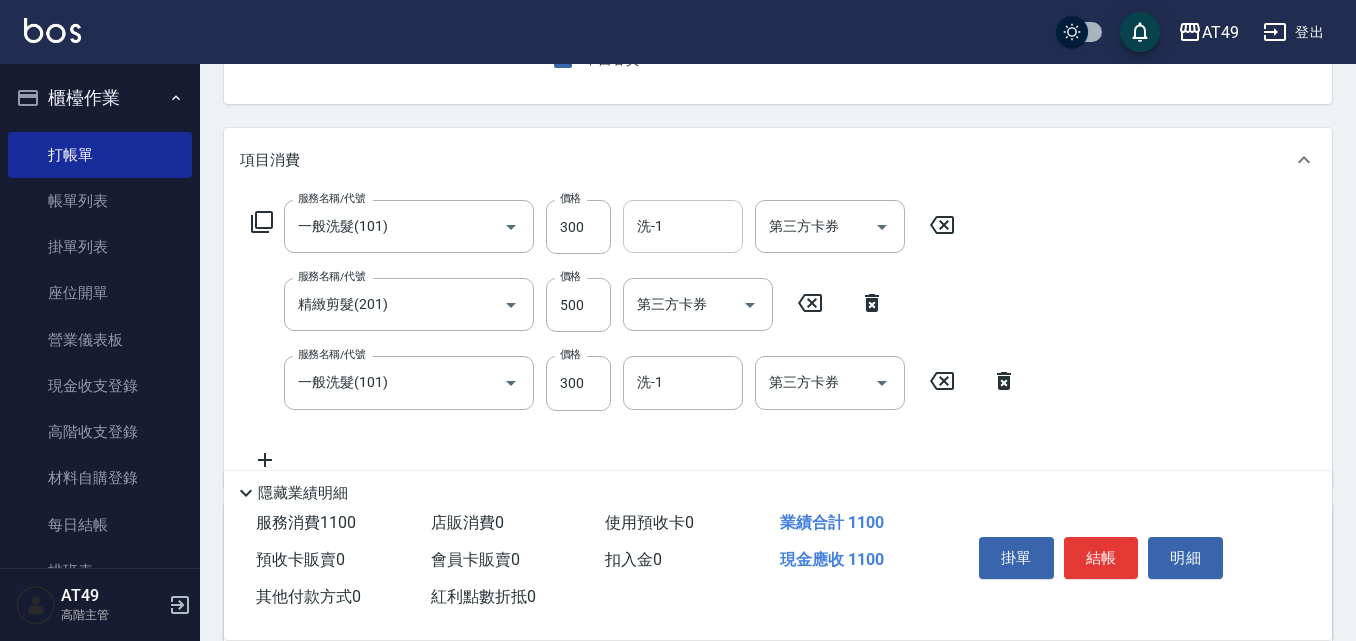 click on "洗-1" at bounding box center [683, 226] 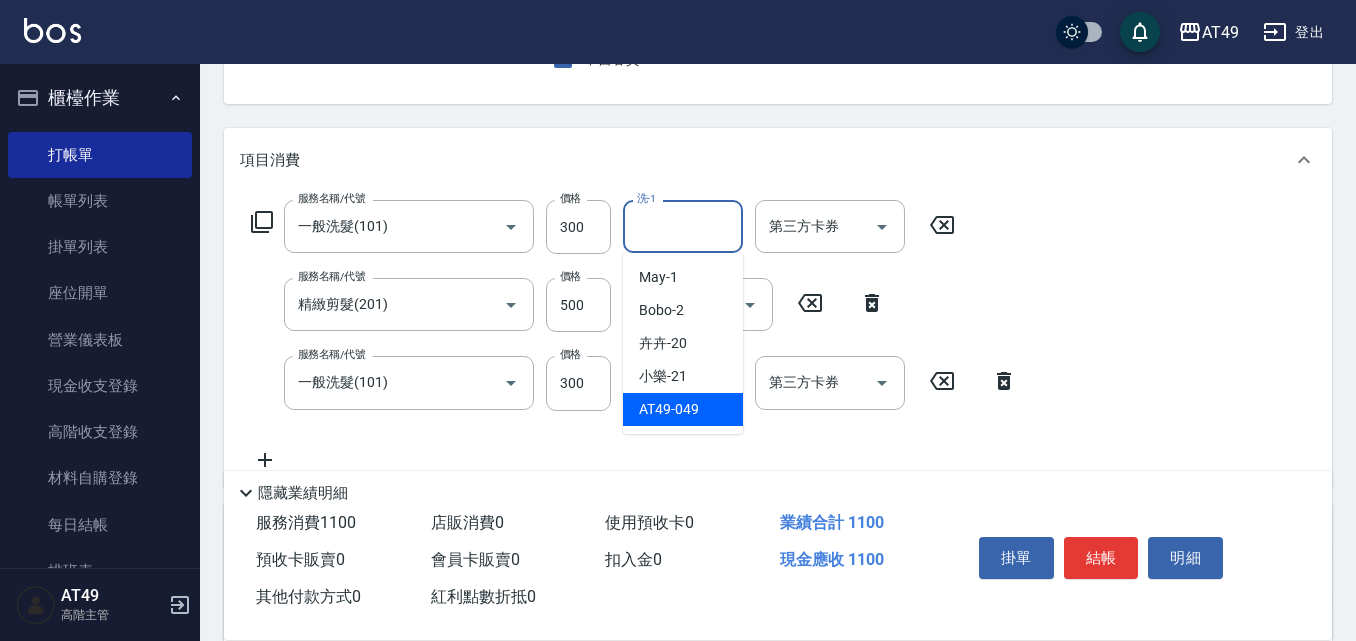 click on "AT49 -049" at bounding box center [683, 409] 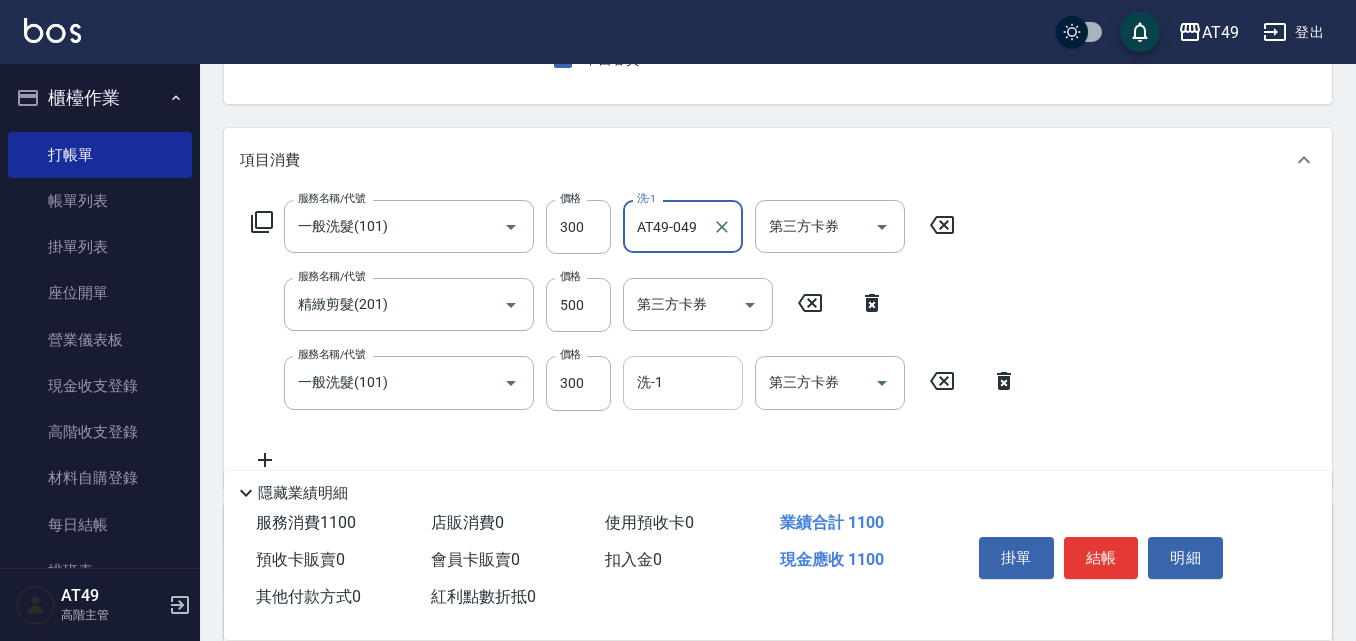 click on "洗-1" at bounding box center (683, 382) 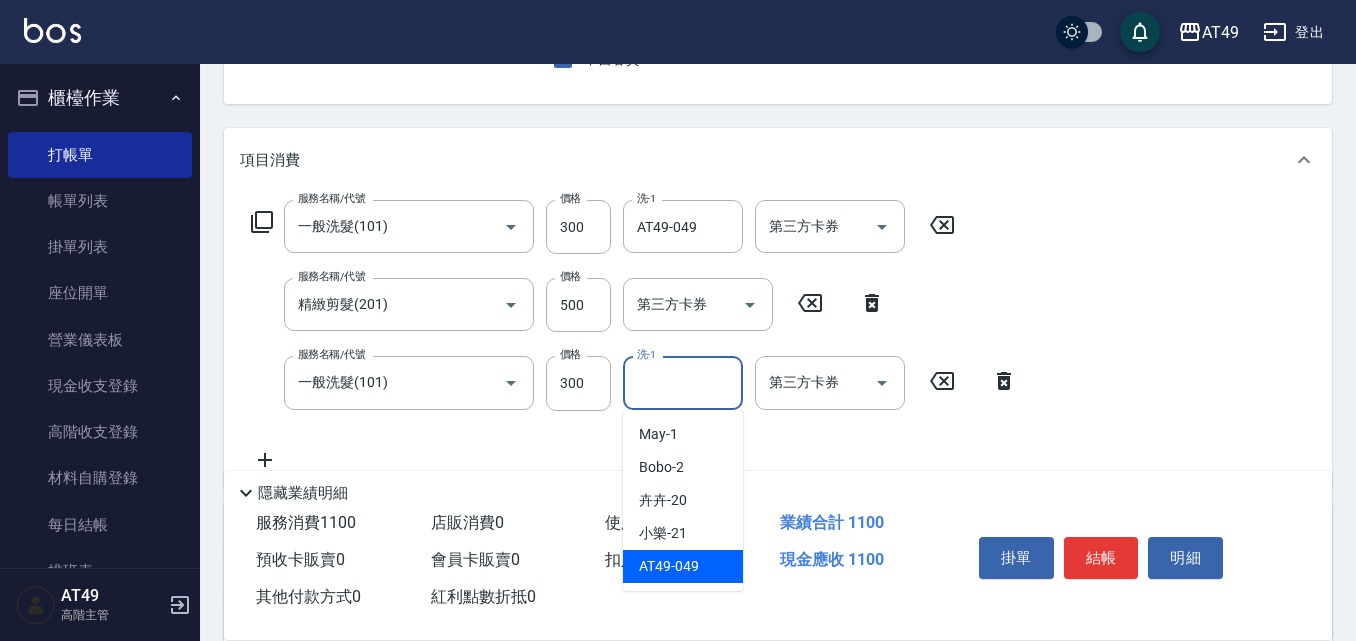 click on "AT49 -049" at bounding box center [683, 566] 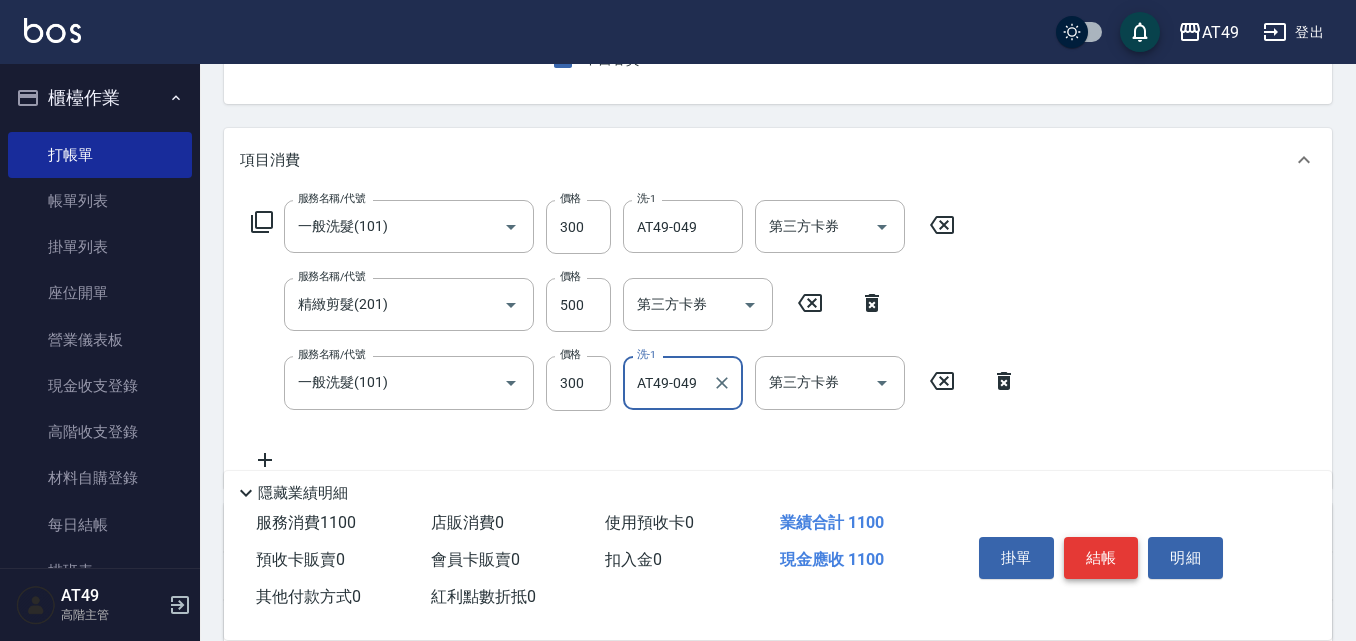 click on "結帳" at bounding box center [1101, 558] 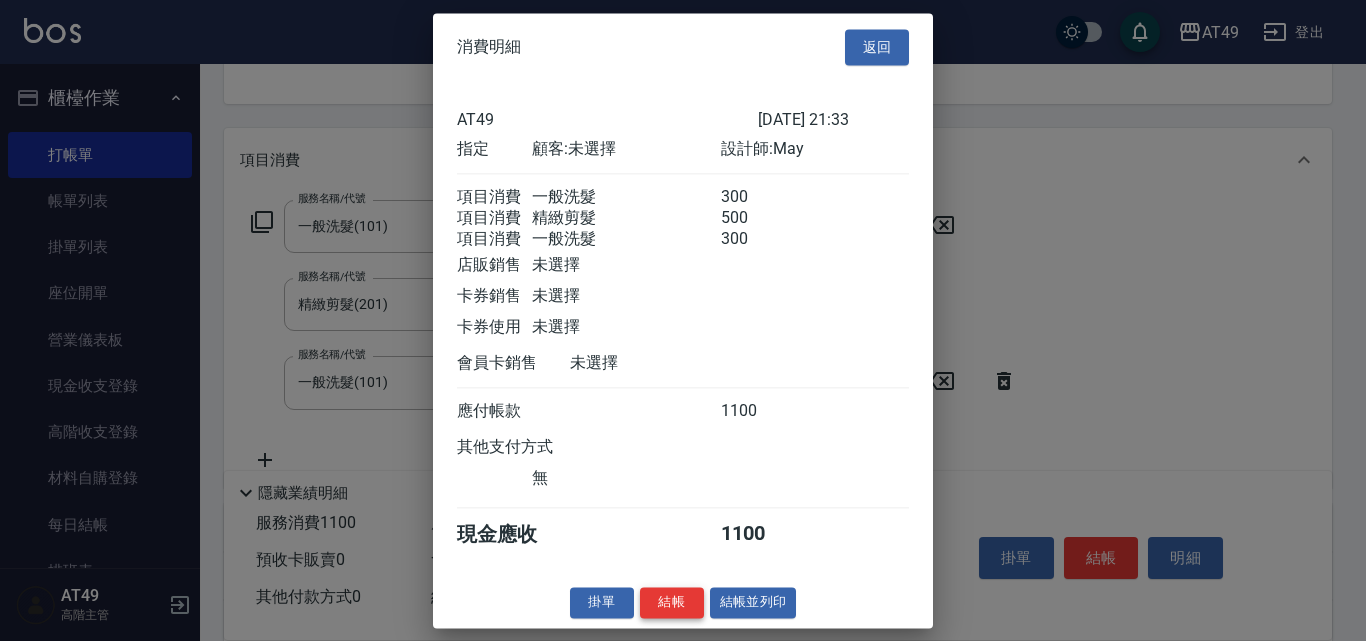 click on "結帳" at bounding box center (672, 602) 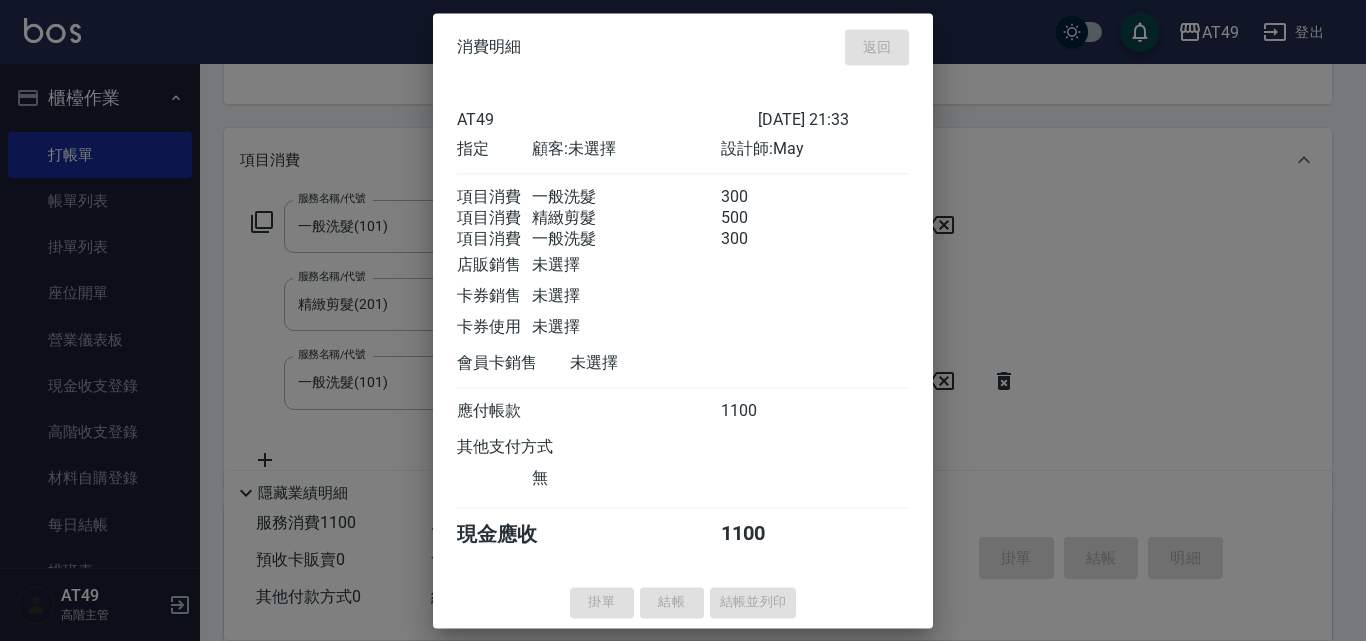 type on "2025/07/10 21:34" 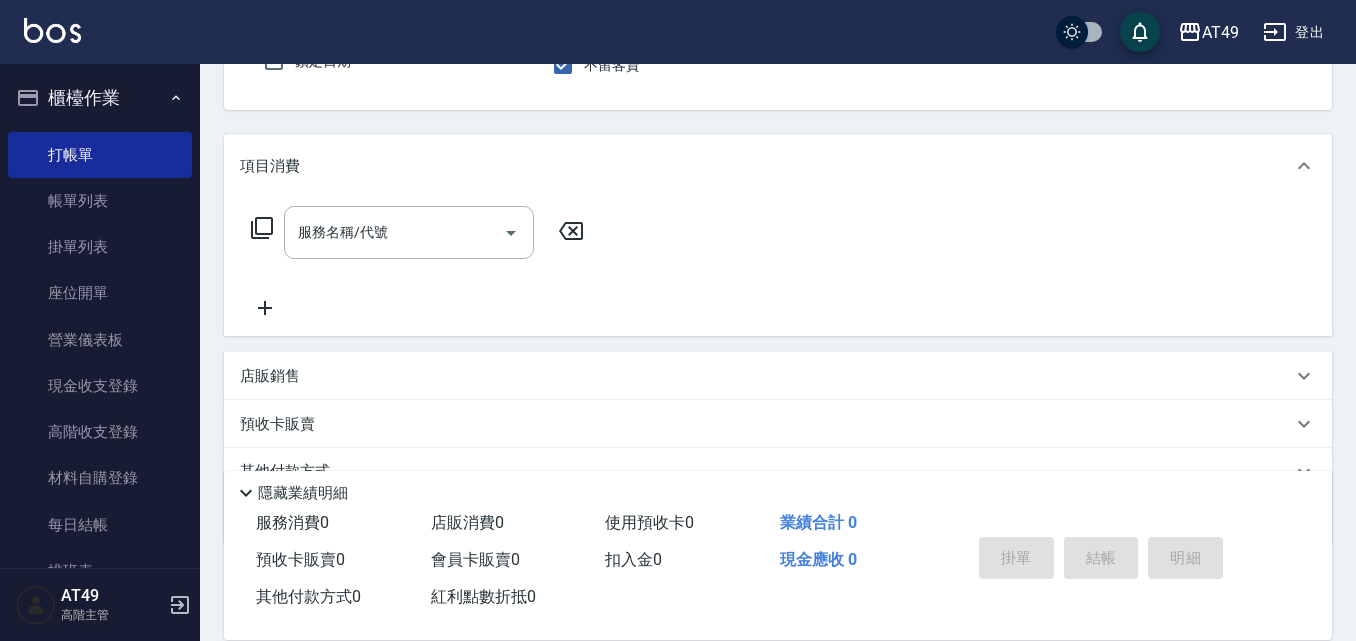 scroll, scrollTop: 0, scrollLeft: 0, axis: both 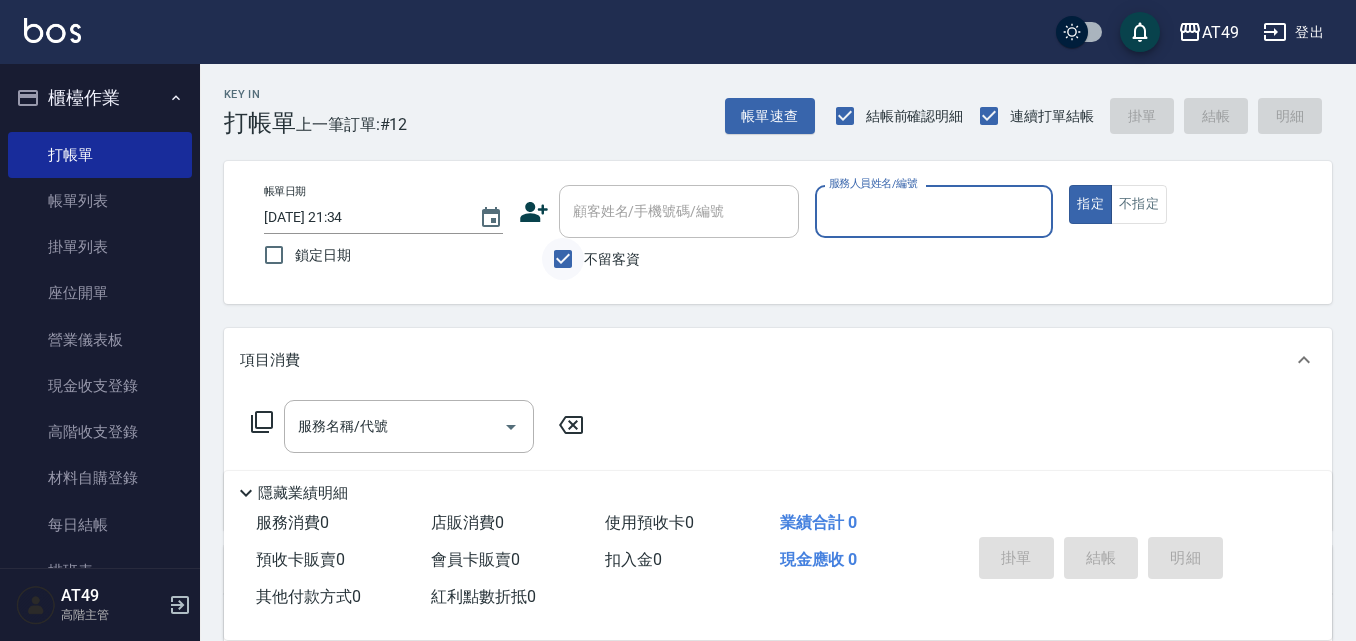 click on "不留客資" at bounding box center (563, 259) 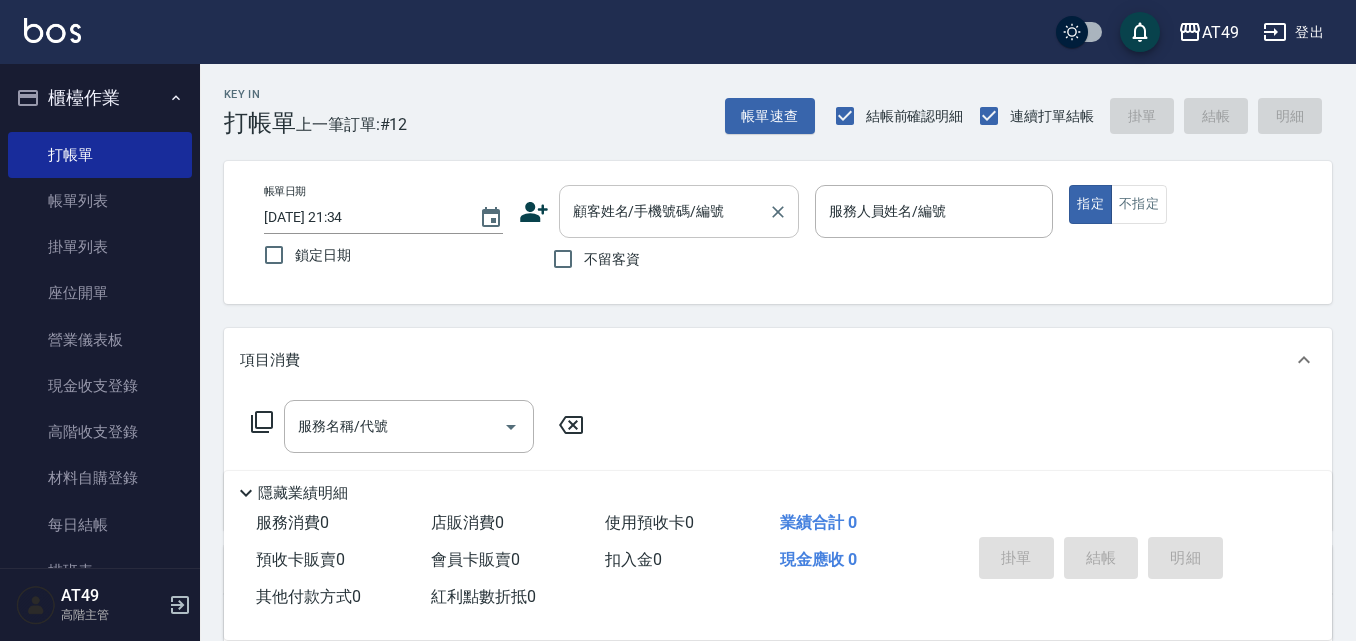 click on "顧客姓名/手機號碼/編號 顧客姓名/手機號碼/編號" at bounding box center [679, 211] 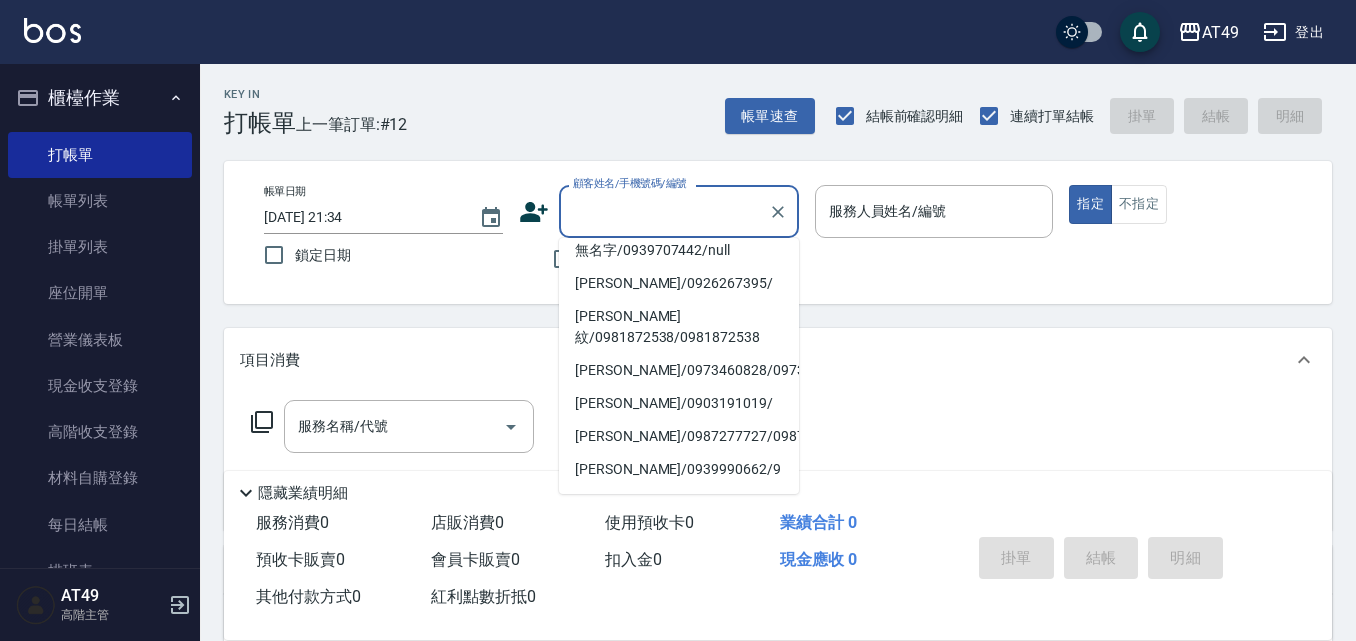 scroll, scrollTop: 500, scrollLeft: 0, axis: vertical 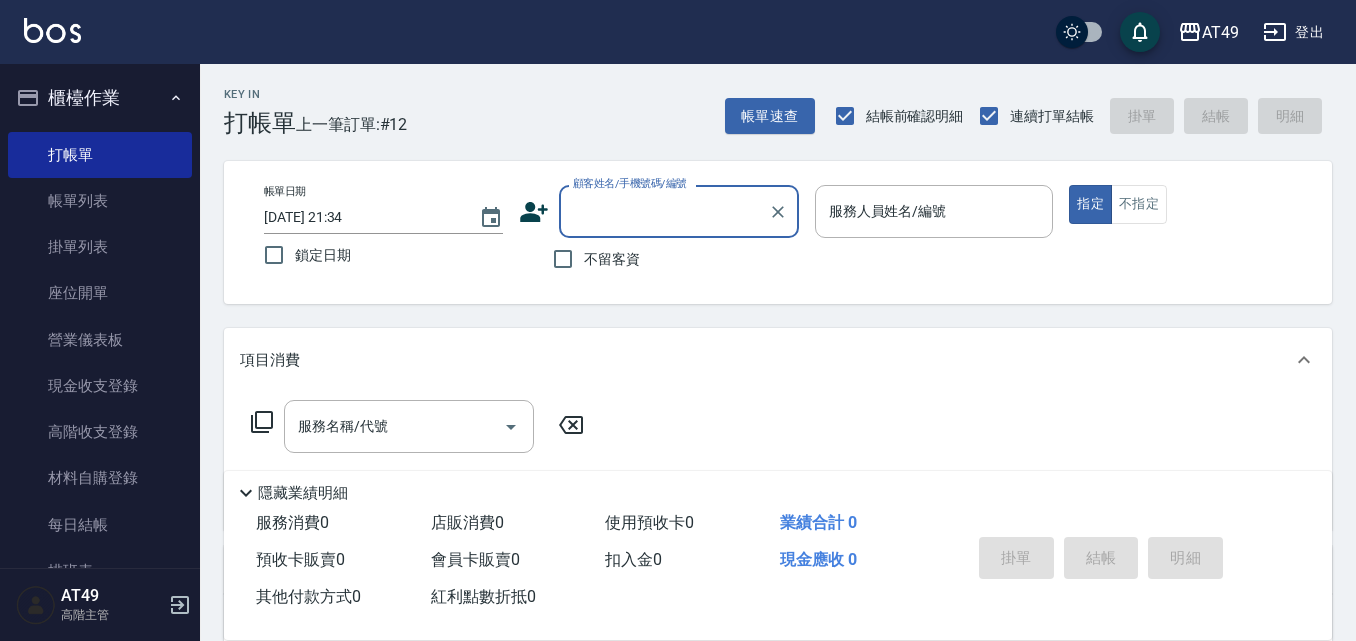 click on "顧客姓名/手機號碼/編號" at bounding box center (664, 211) 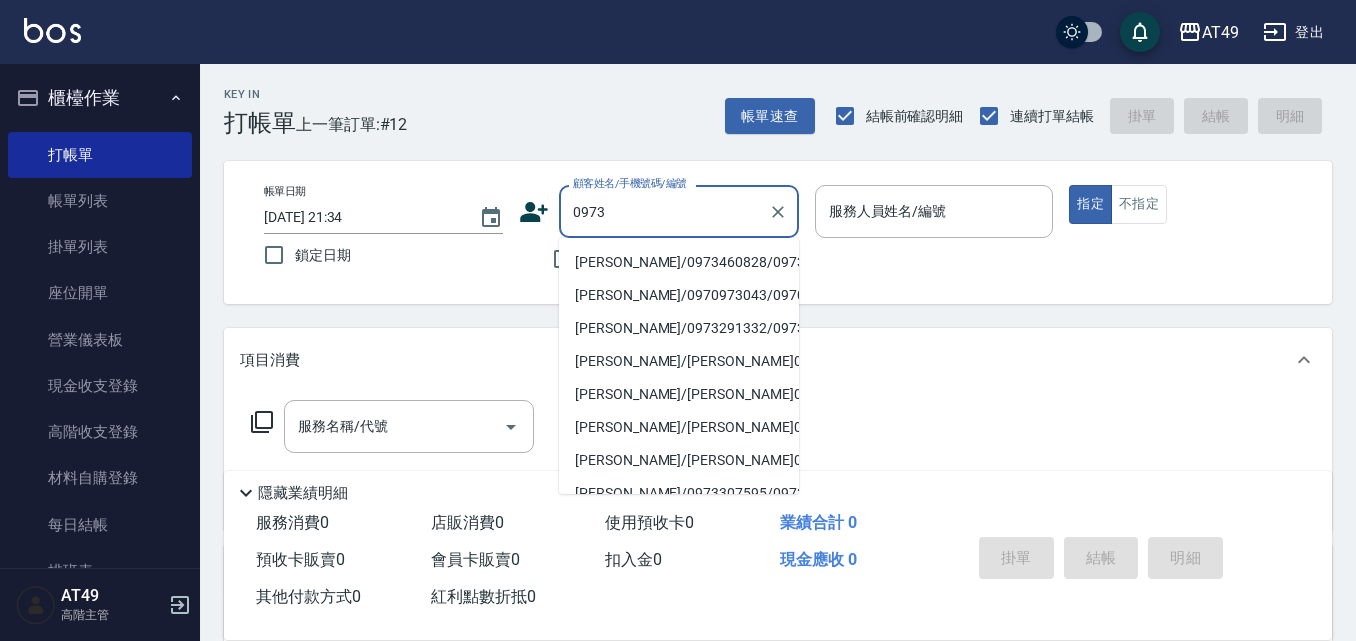 click on "陳尚緯/0973460828/0973460828" at bounding box center [679, 262] 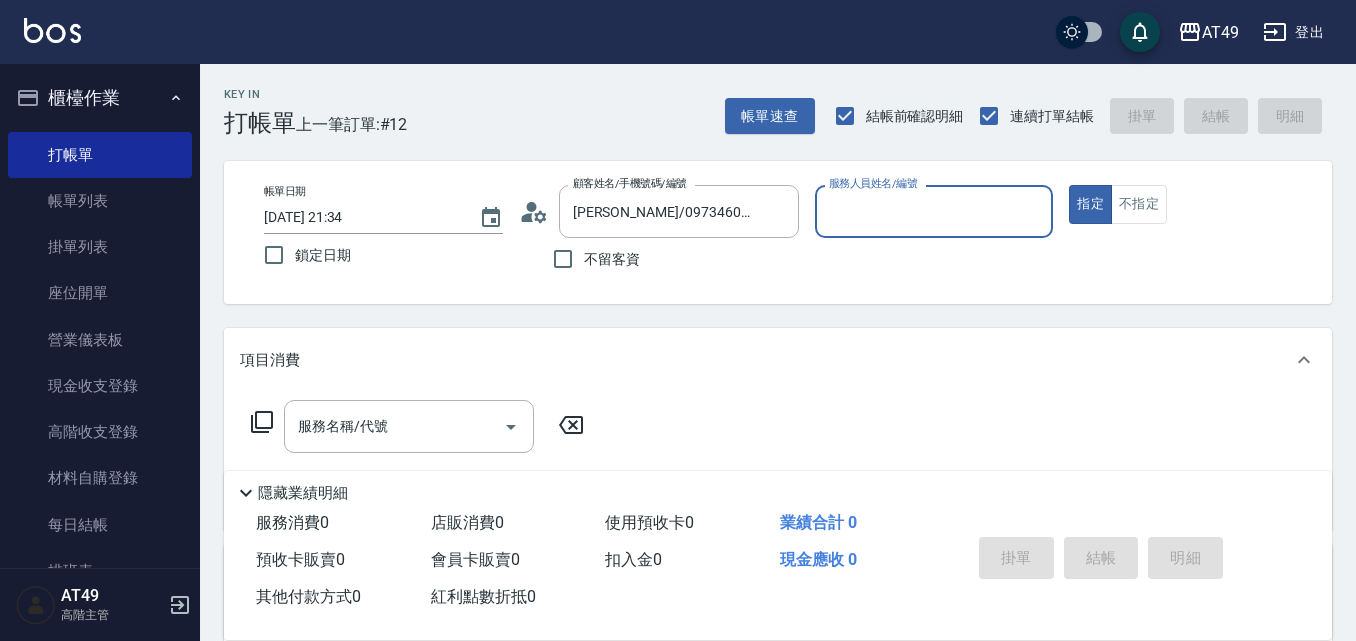 type on "May-1" 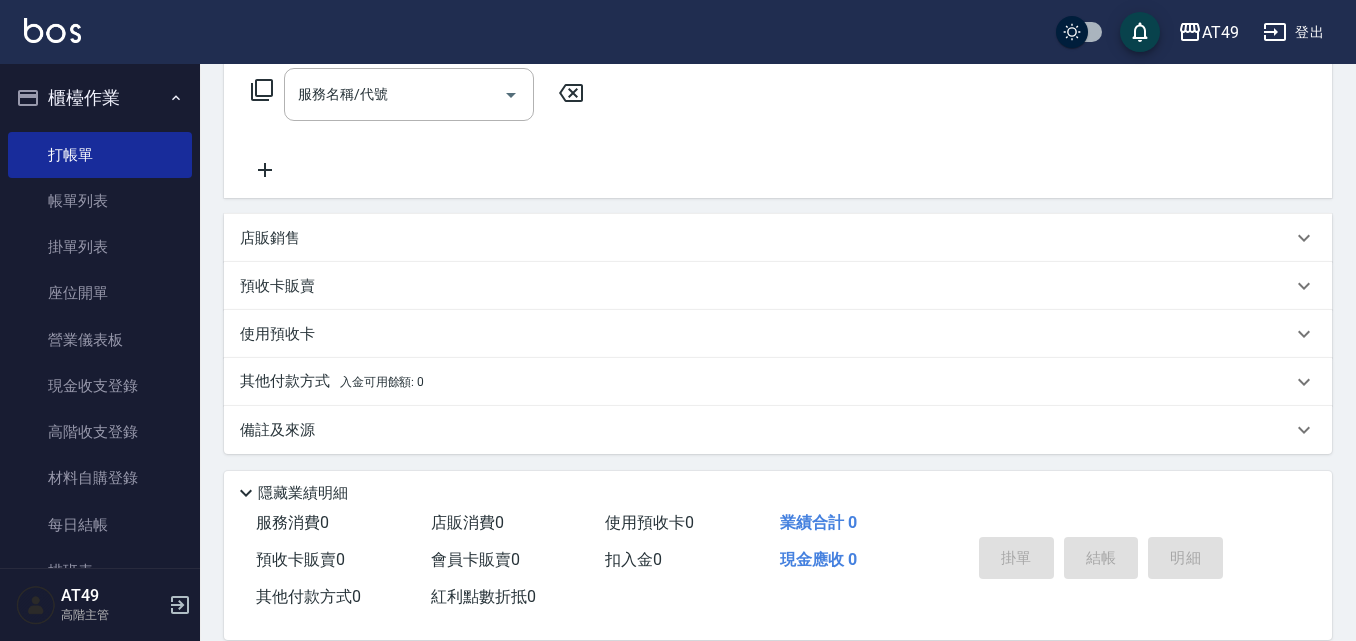 scroll, scrollTop: 337, scrollLeft: 0, axis: vertical 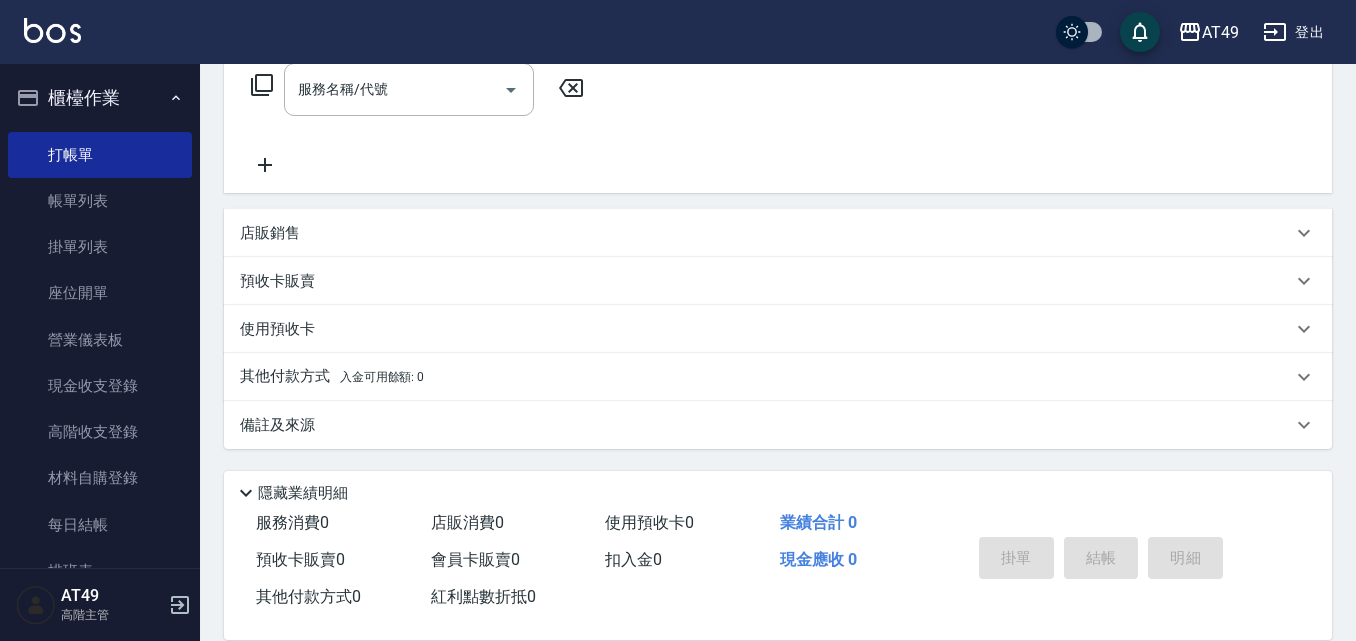 click on "預收卡販賣" at bounding box center (277, 281) 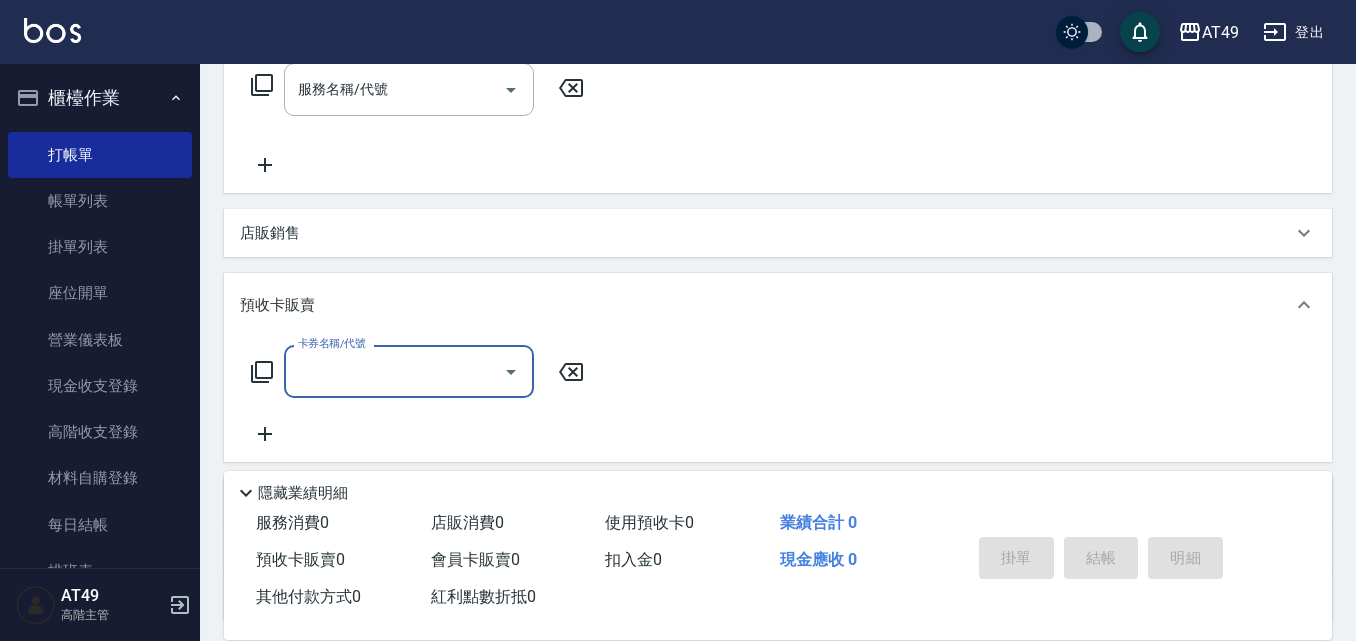 scroll, scrollTop: 0, scrollLeft: 0, axis: both 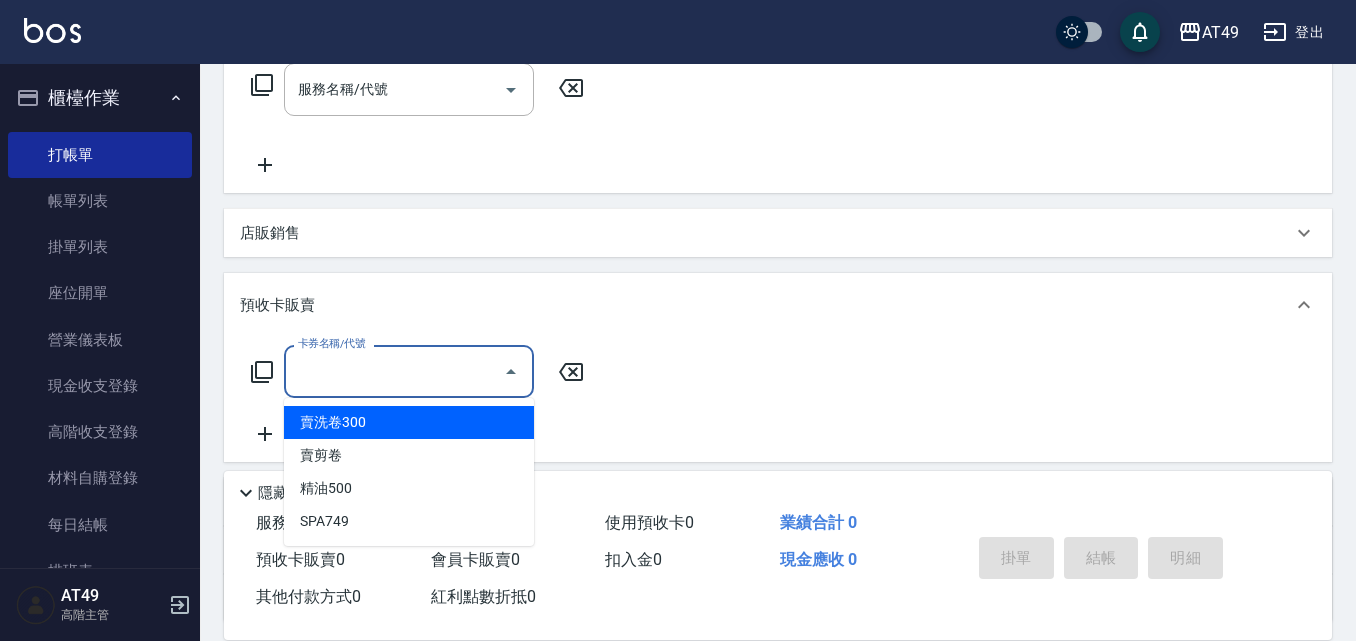 click on "賣洗卷300" at bounding box center [409, 422] 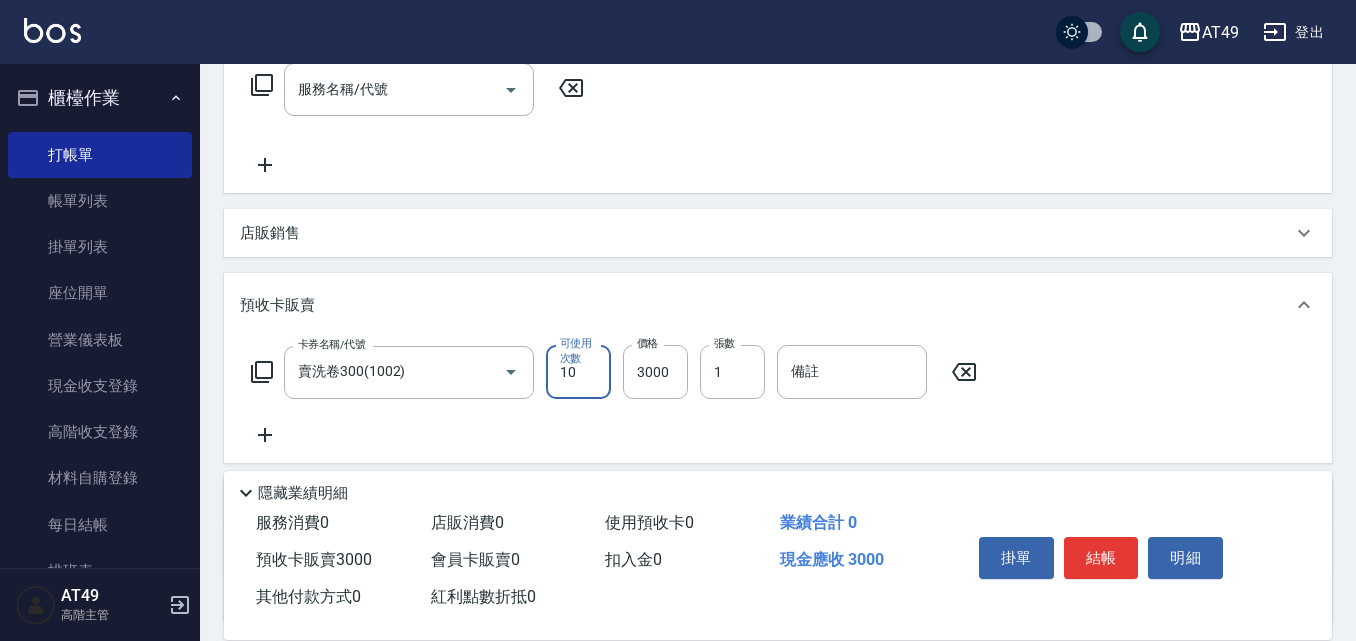 click on "10" at bounding box center [578, 372] 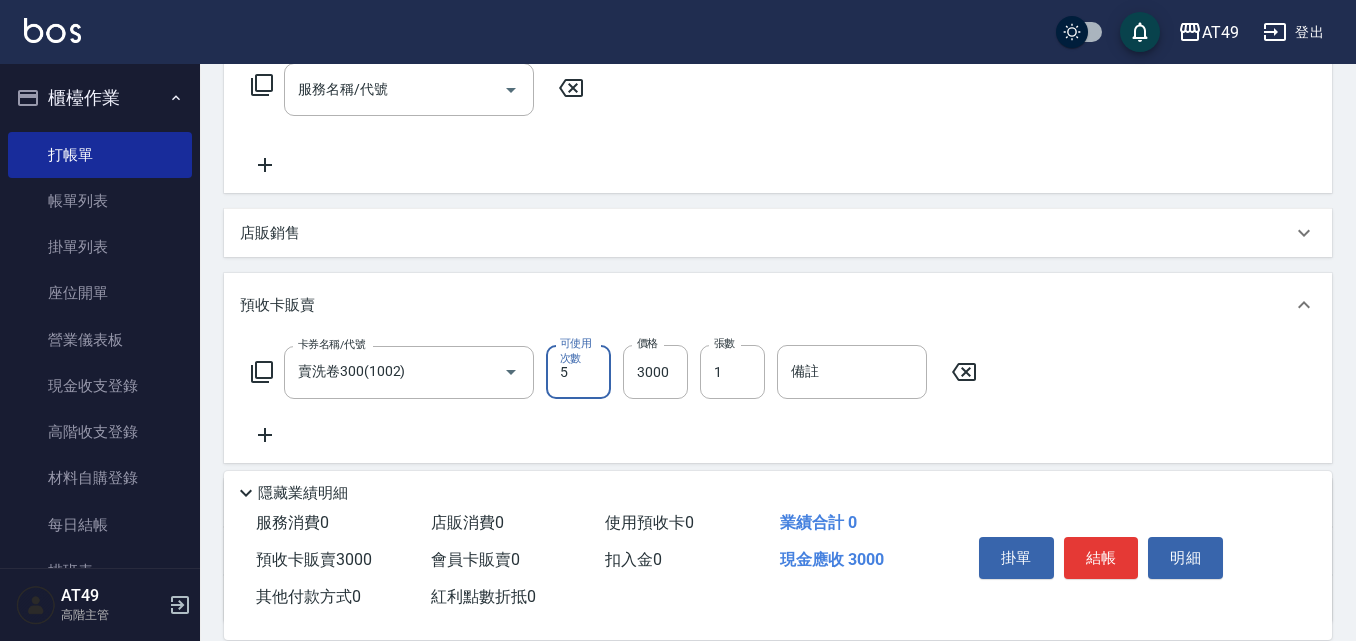 type on "5" 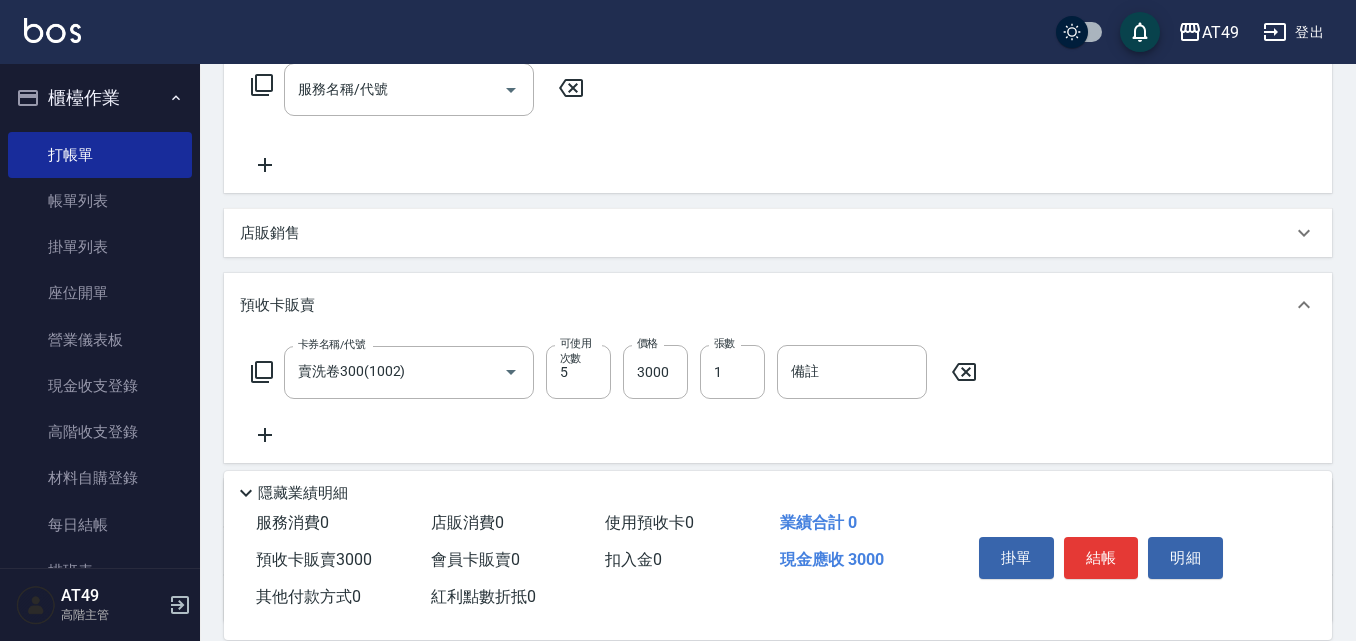click 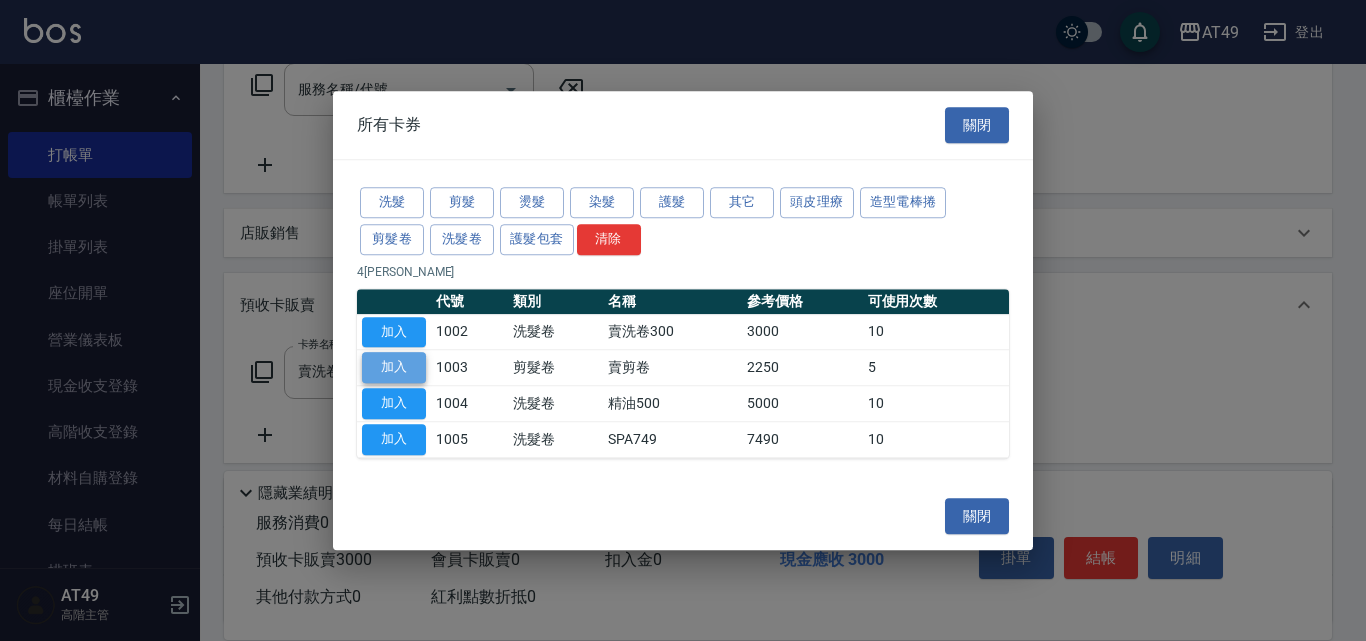 click on "加入" at bounding box center (394, 368) 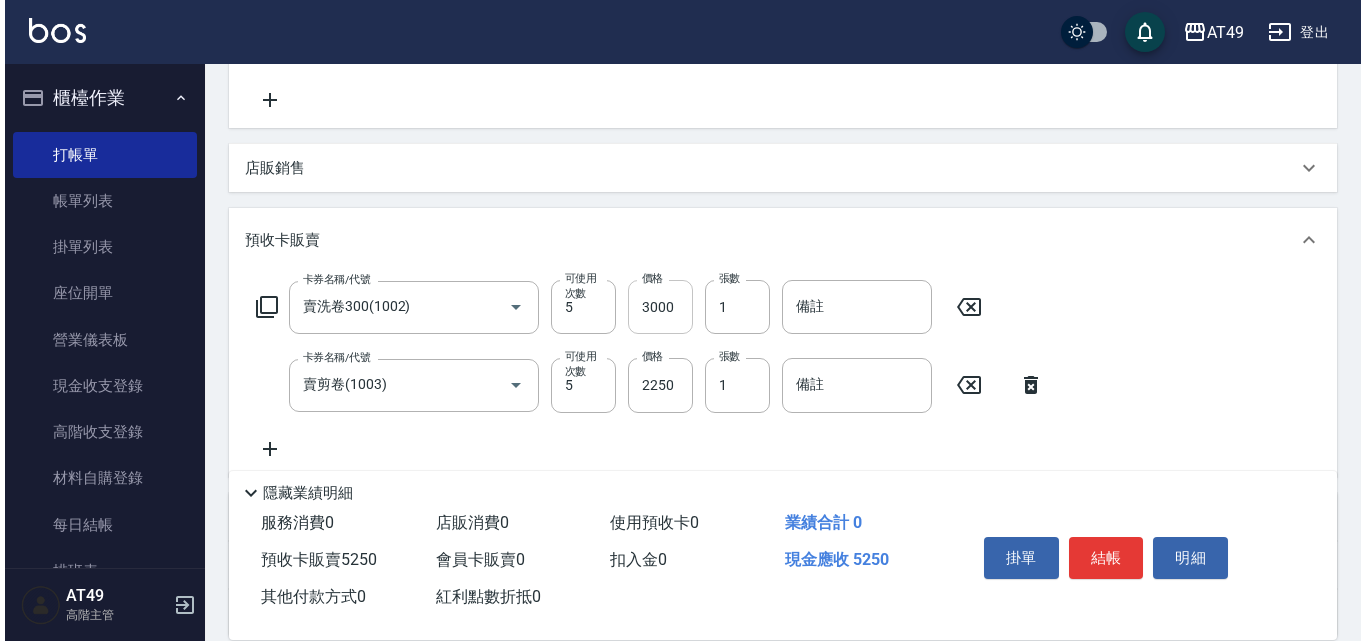 scroll, scrollTop: 437, scrollLeft: 0, axis: vertical 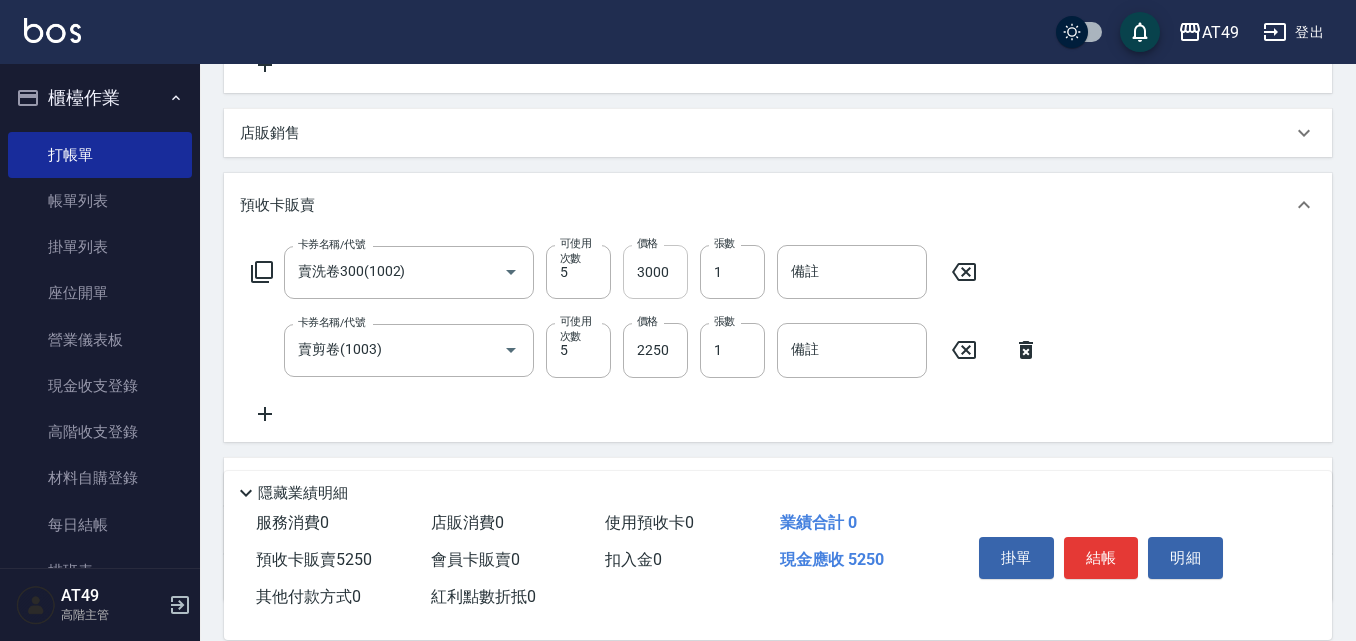 click on "3000" at bounding box center [655, 272] 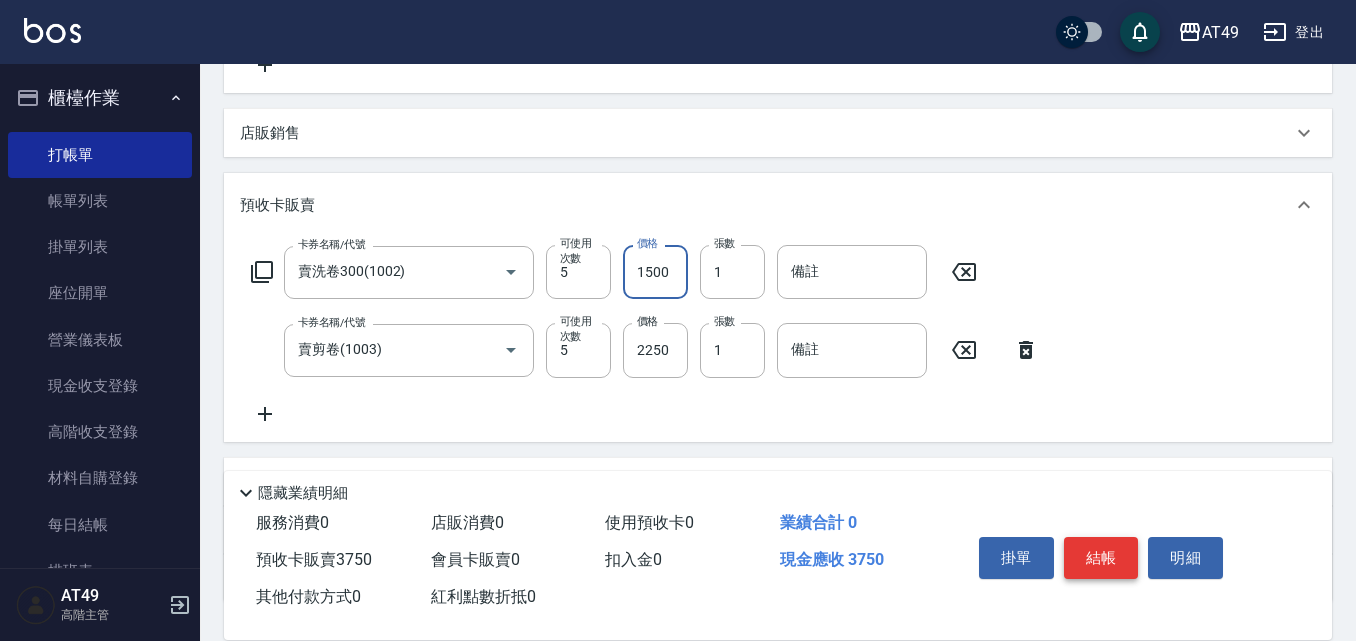 type on "1500" 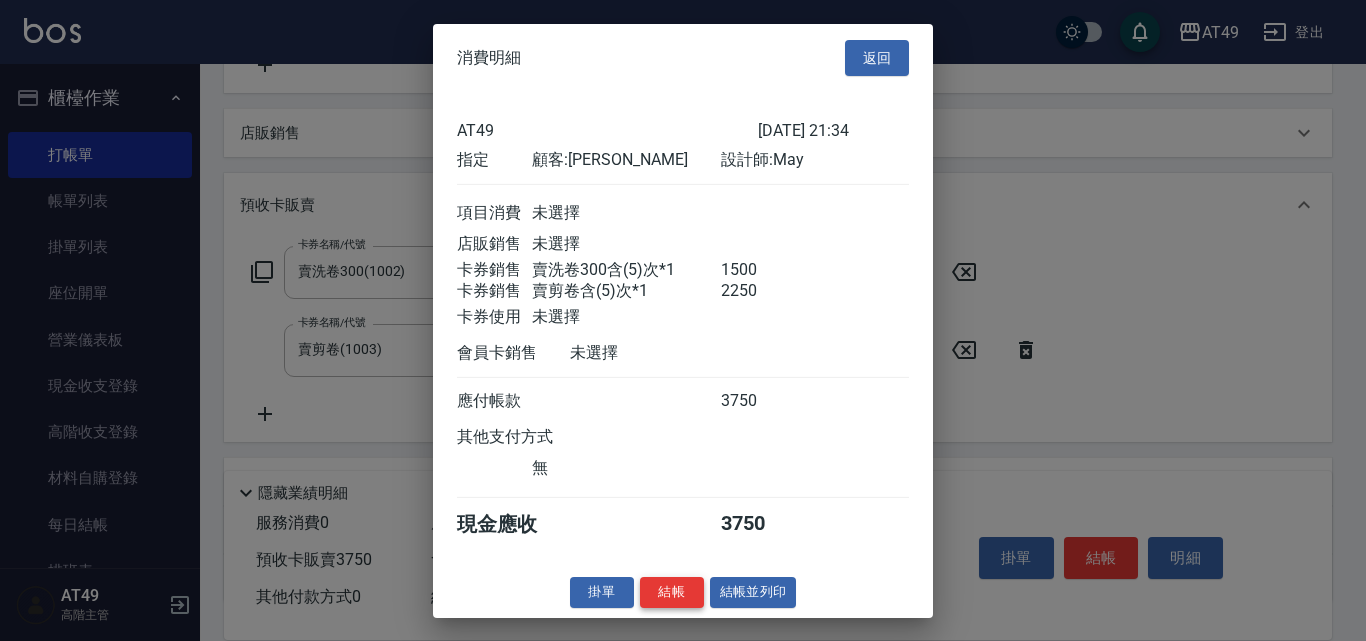 click on "結帳" at bounding box center (672, 592) 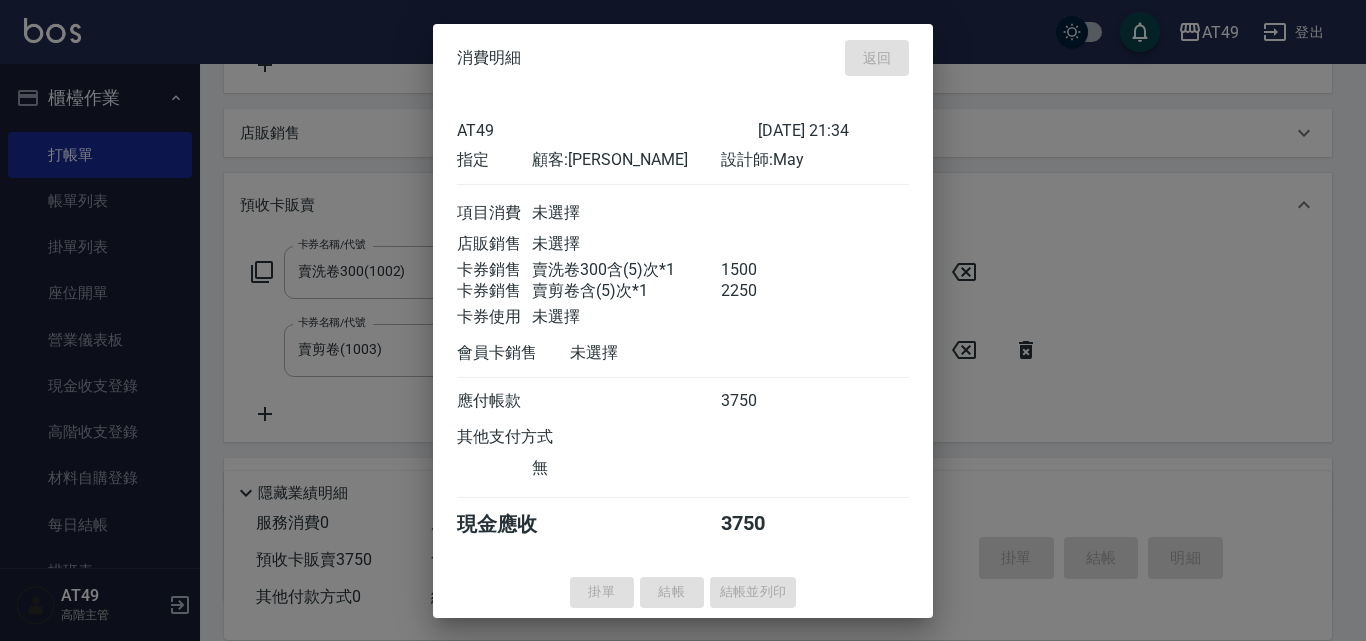 type on "2025/07/10 21:42" 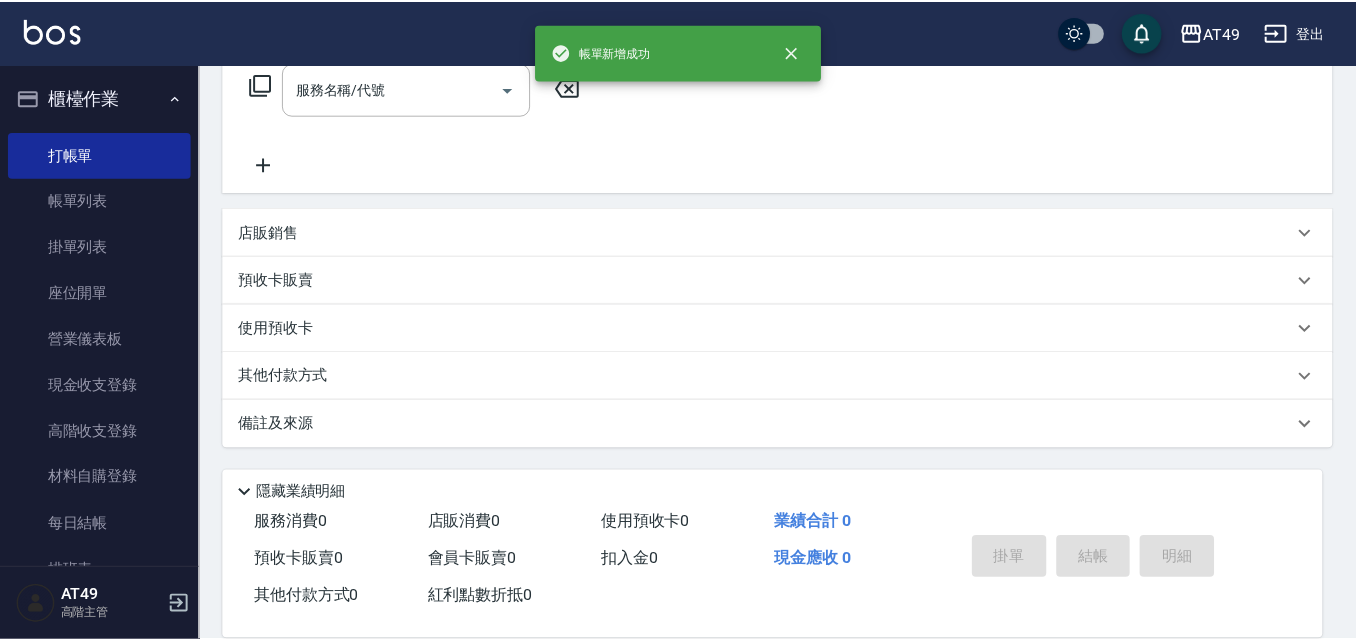 scroll, scrollTop: 0, scrollLeft: 0, axis: both 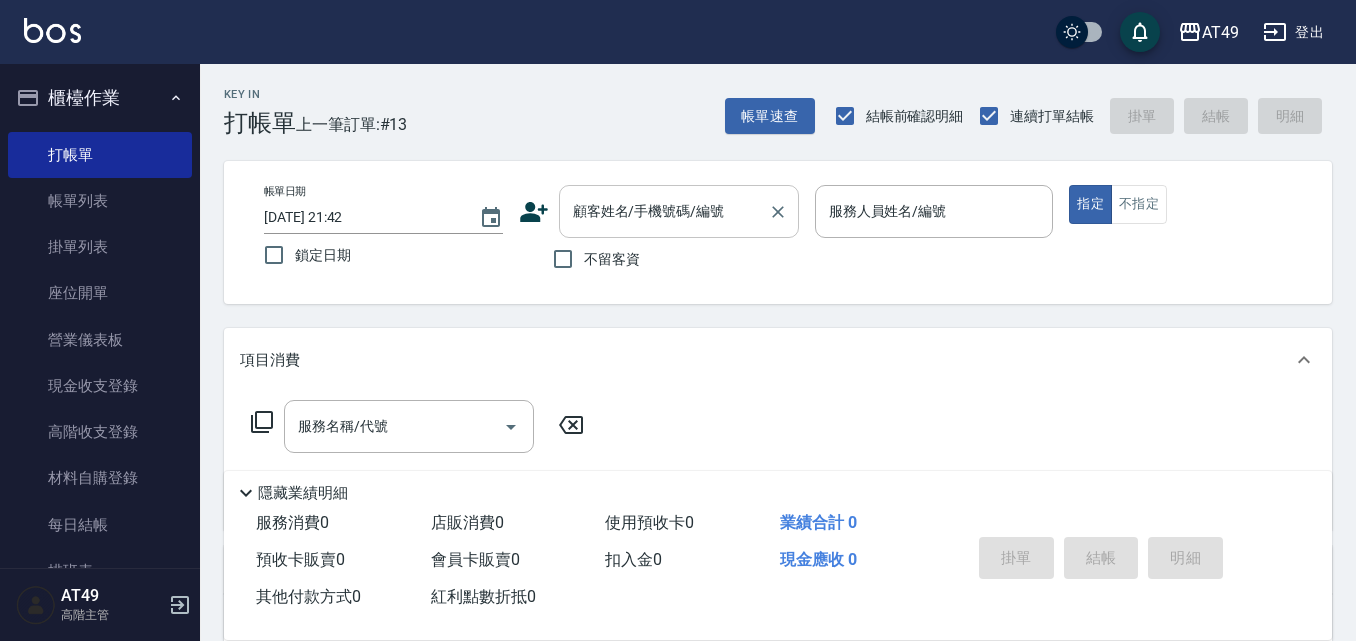 click on "顧客姓名/手機號碼/編號" at bounding box center [664, 211] 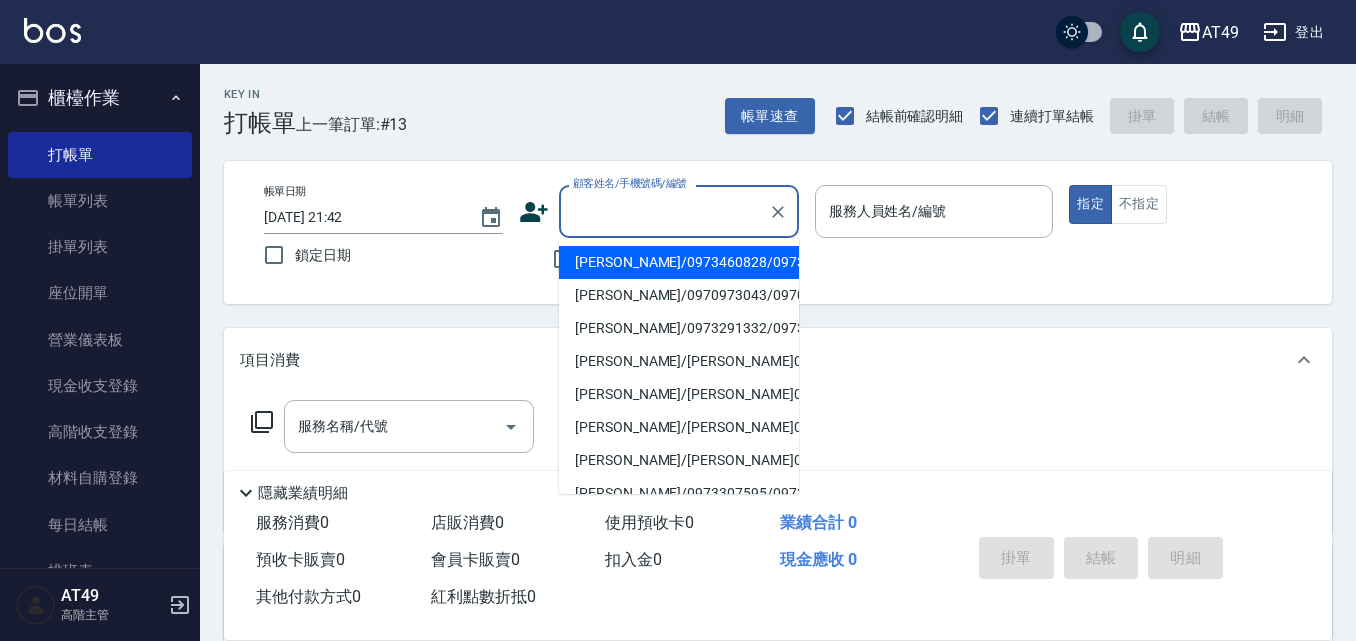 click on "陳尚緯/0973460828/0973460828" at bounding box center [679, 262] 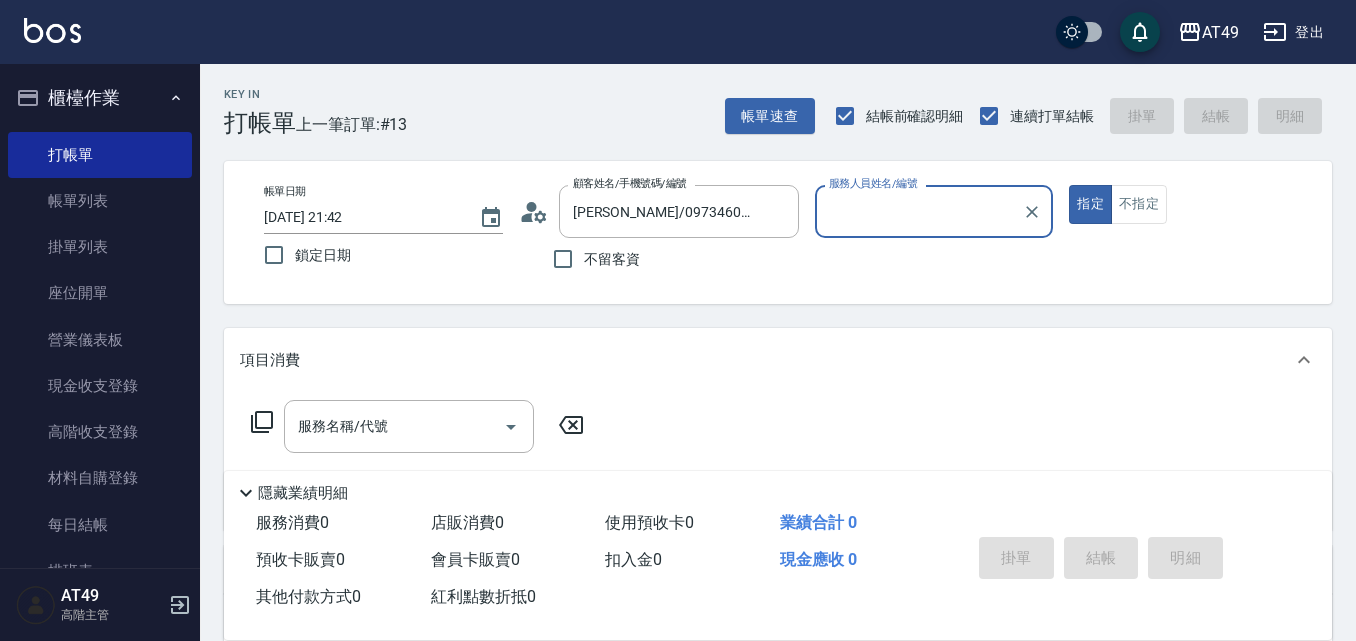 type on "May-1" 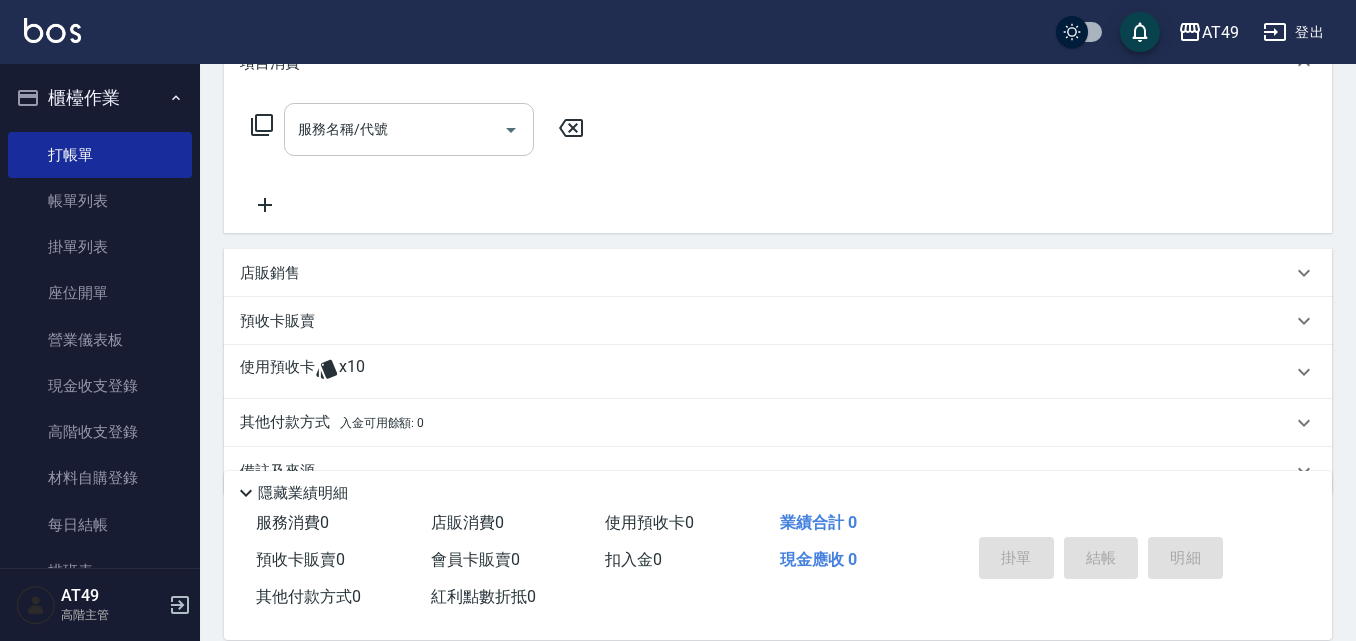 scroll, scrollTop: 300, scrollLeft: 0, axis: vertical 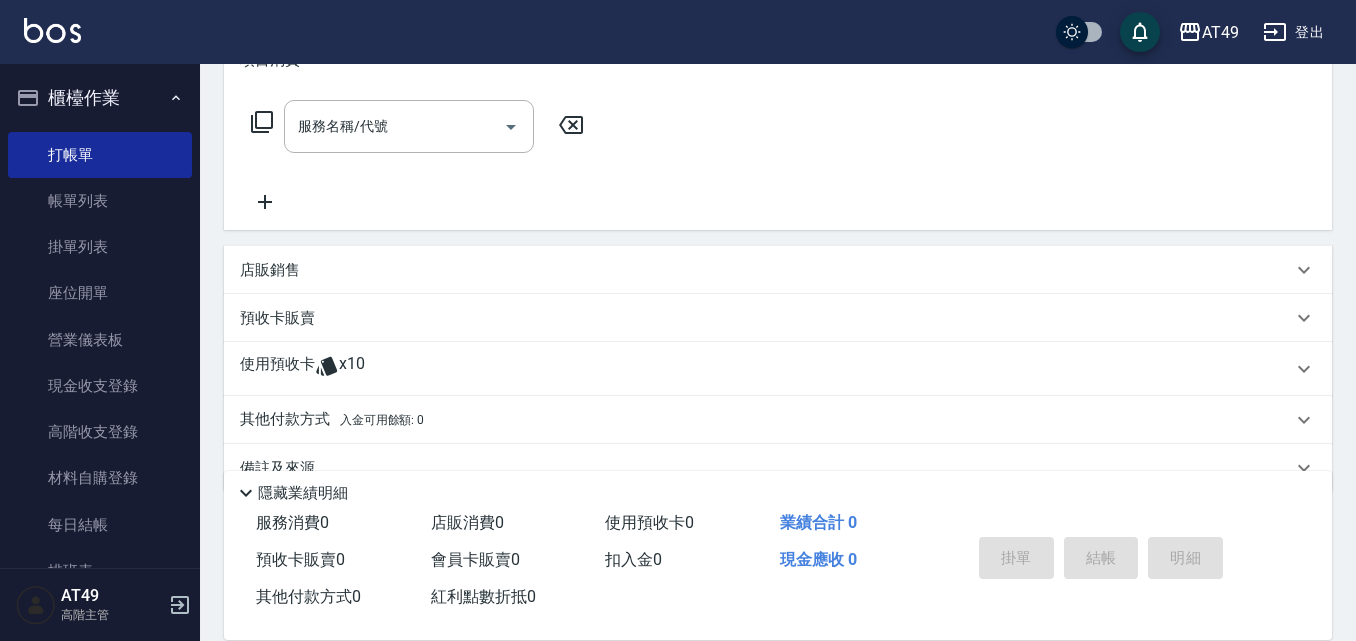 click on "x10" at bounding box center (352, 369) 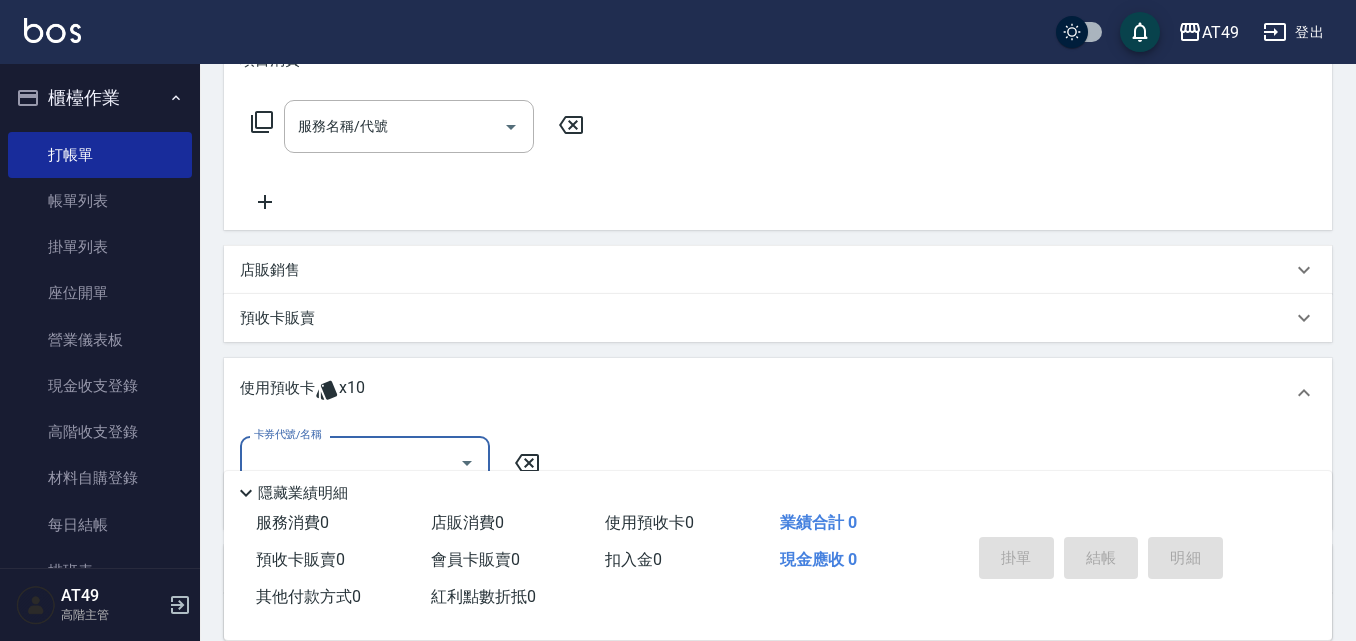 scroll, scrollTop: 0, scrollLeft: 0, axis: both 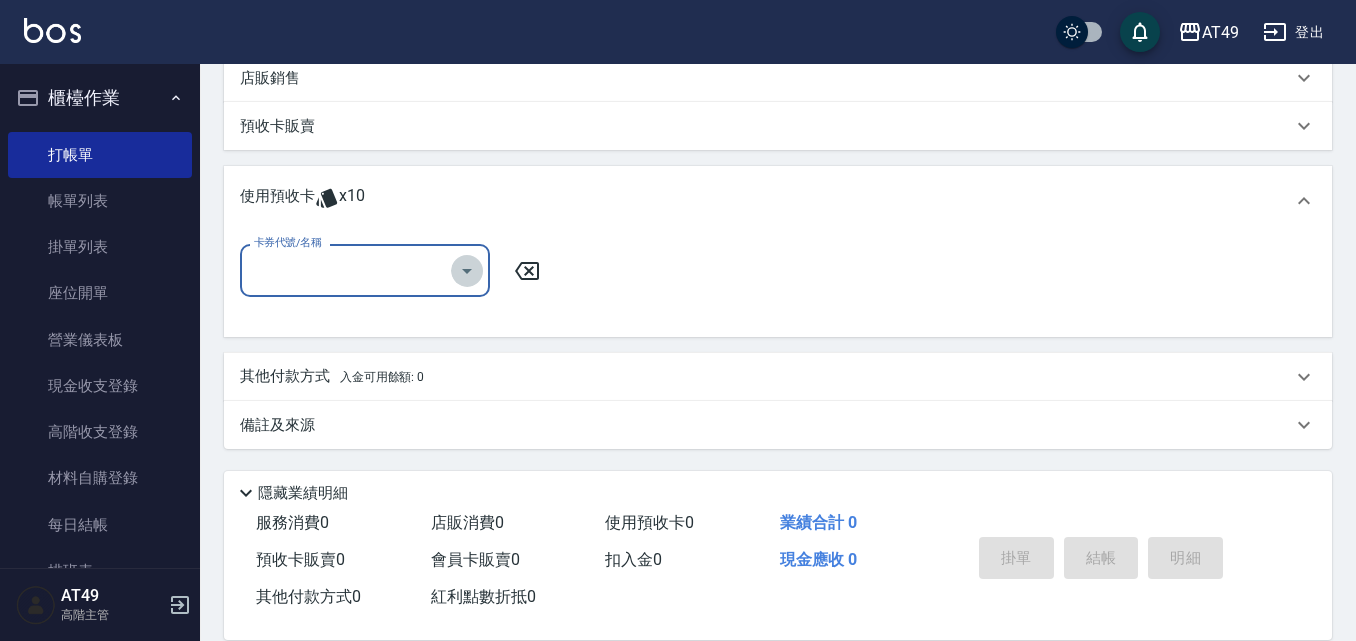 click 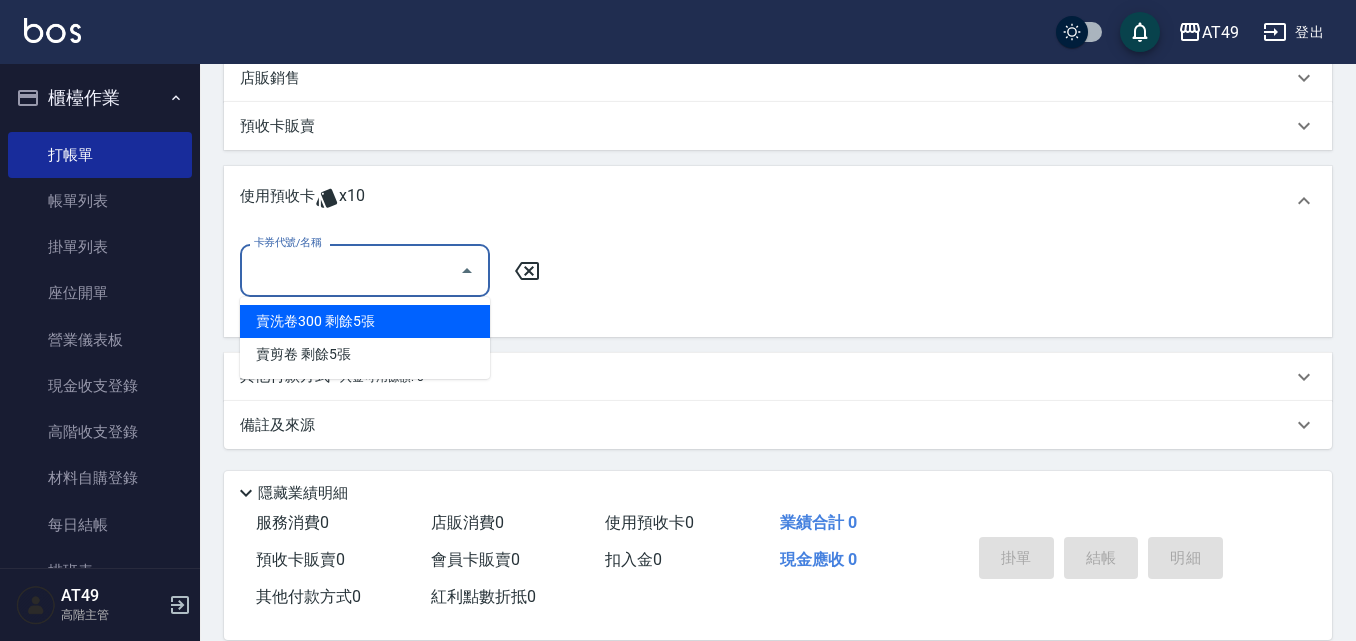 click on "賣洗卷300 剩餘5張" at bounding box center [365, 321] 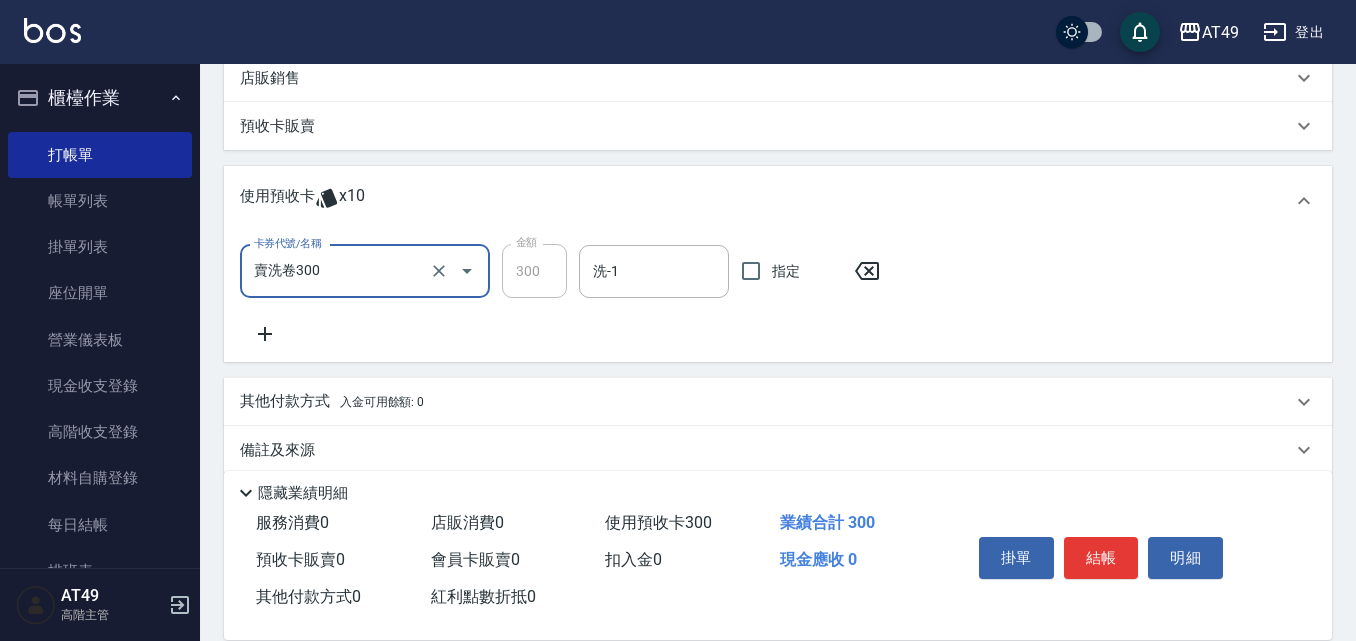 click 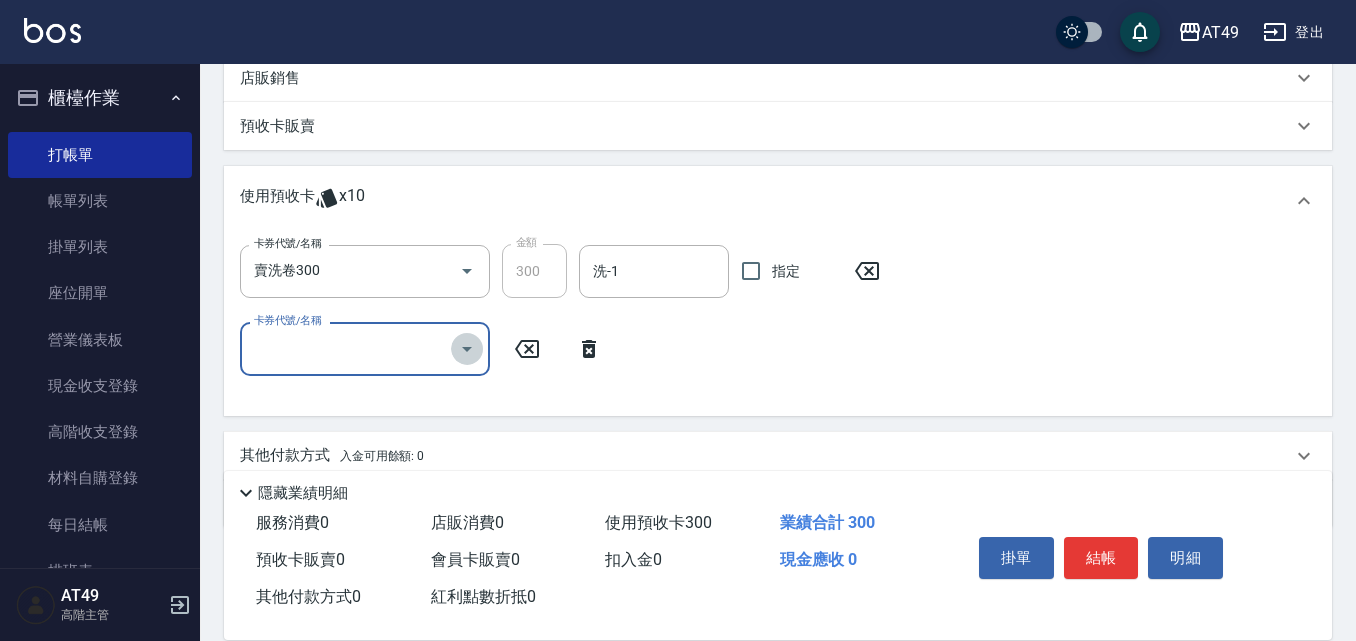 click 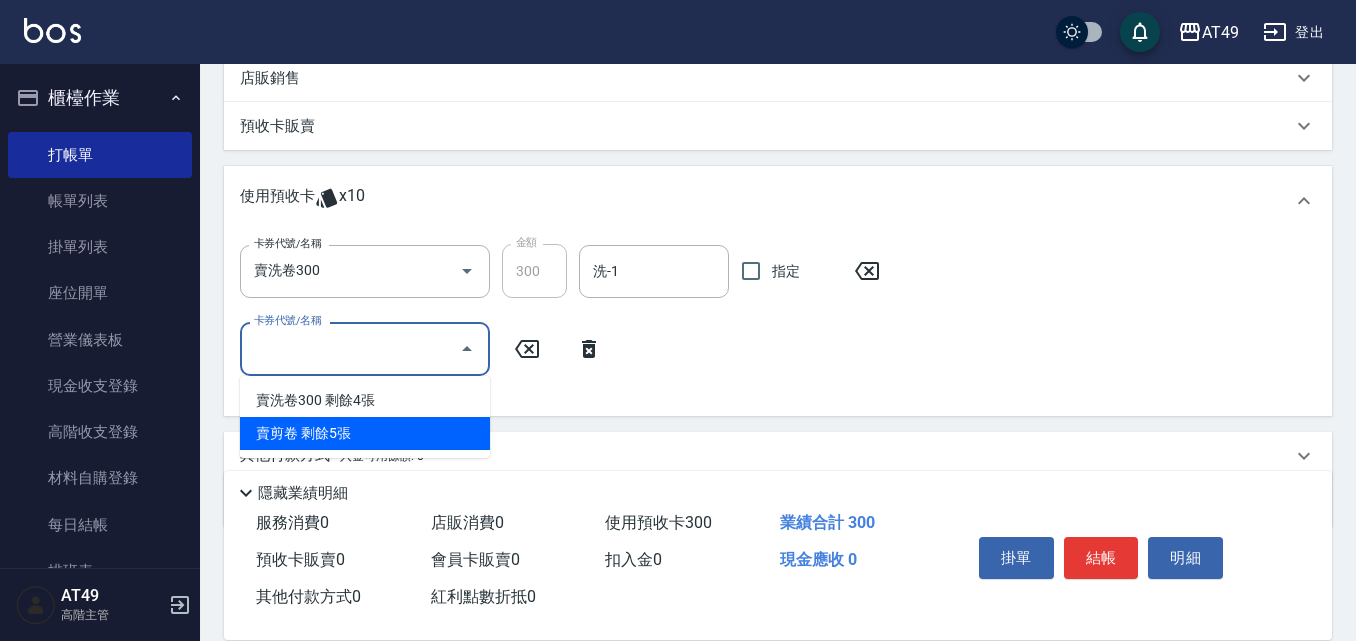 click on "賣剪卷 剩餘5張" at bounding box center [365, 433] 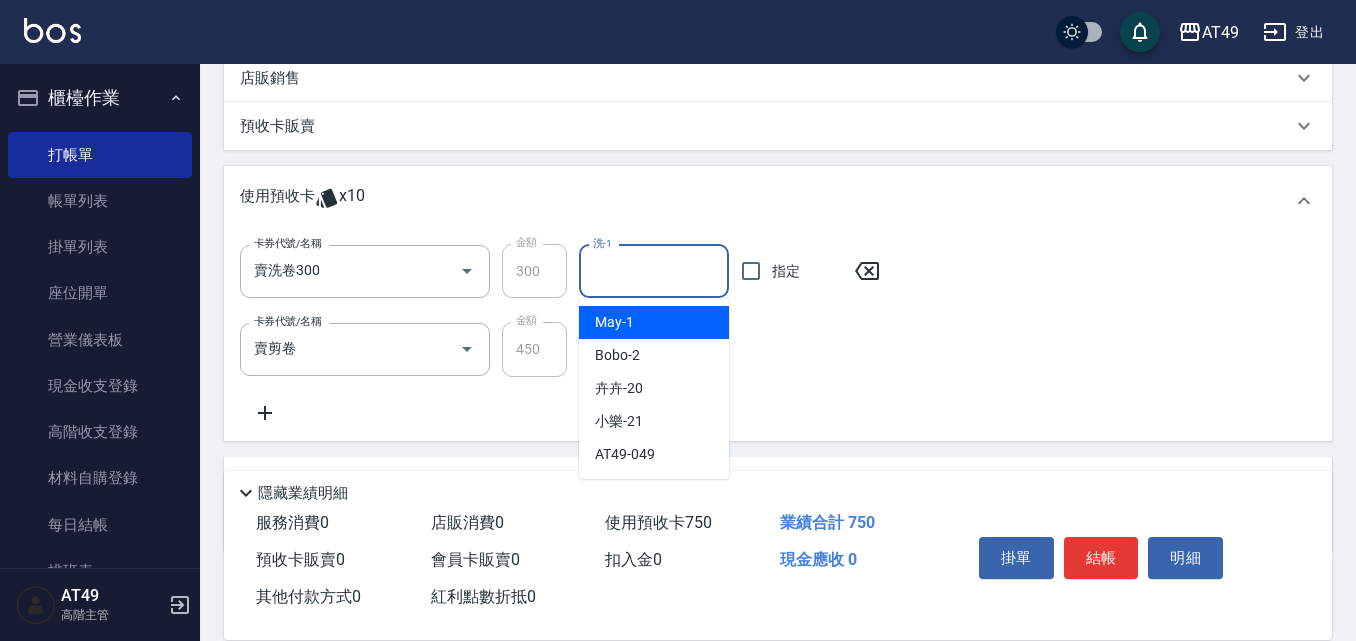 click on "洗-1" at bounding box center [654, 271] 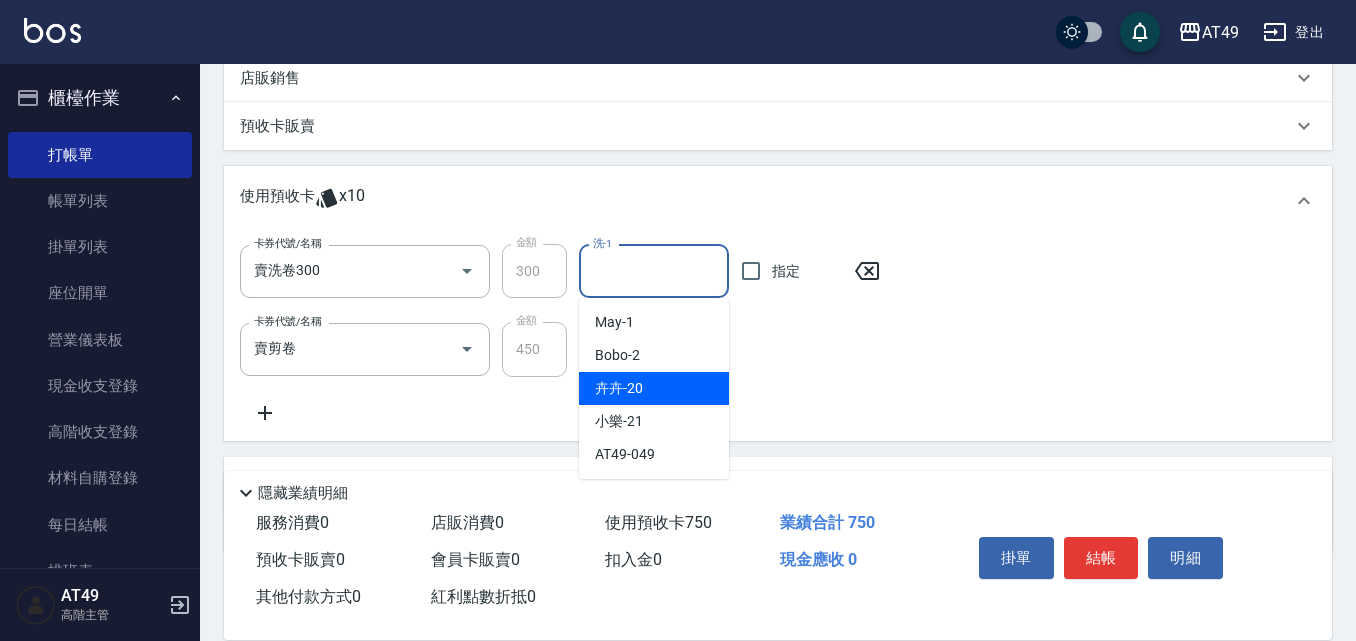 click on "卉卉 -20" at bounding box center (654, 388) 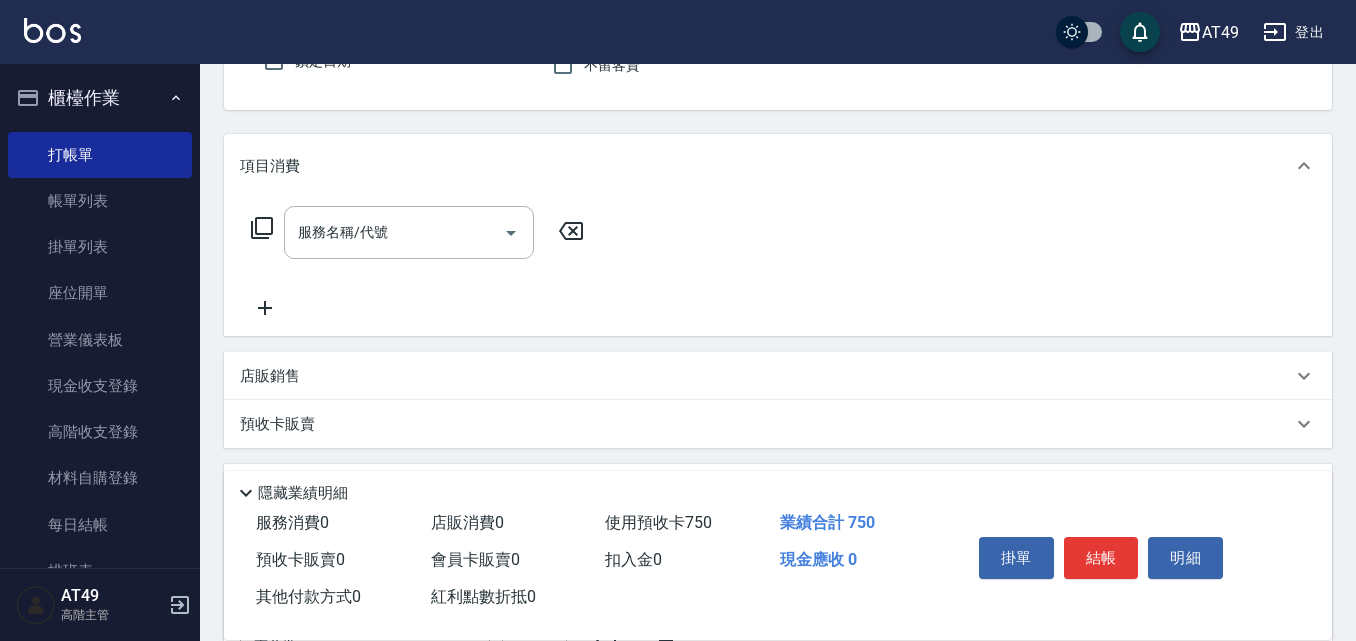 scroll, scrollTop: 192, scrollLeft: 0, axis: vertical 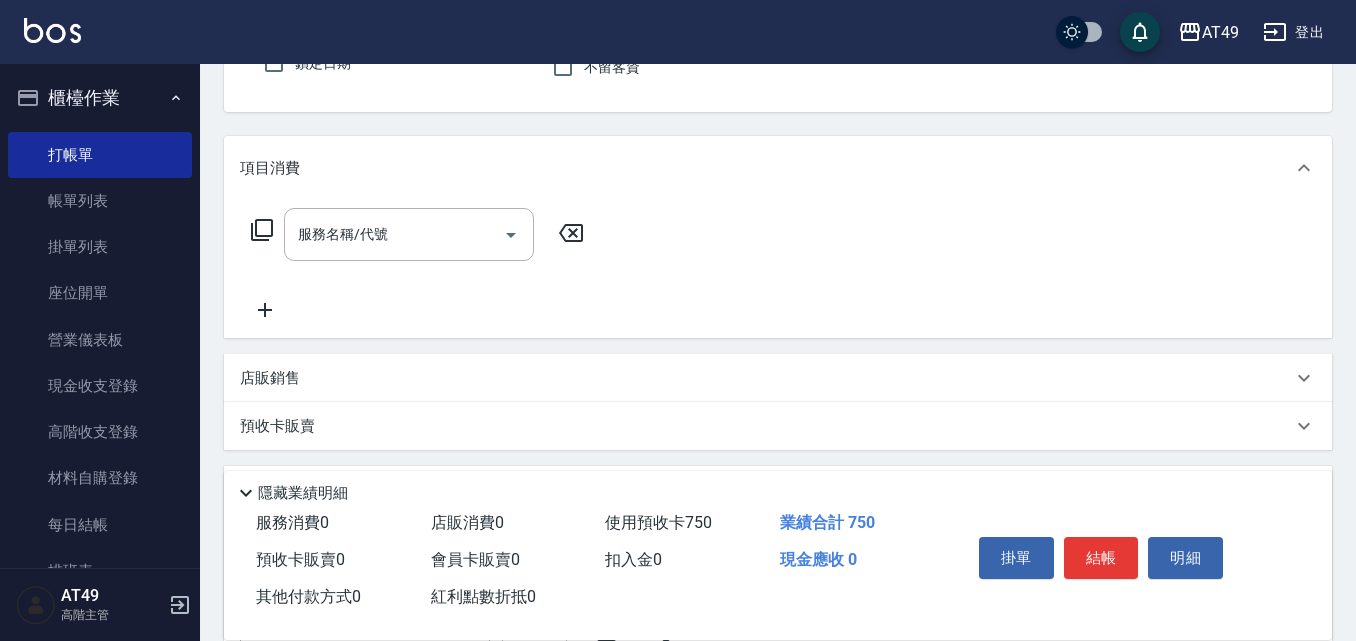 click 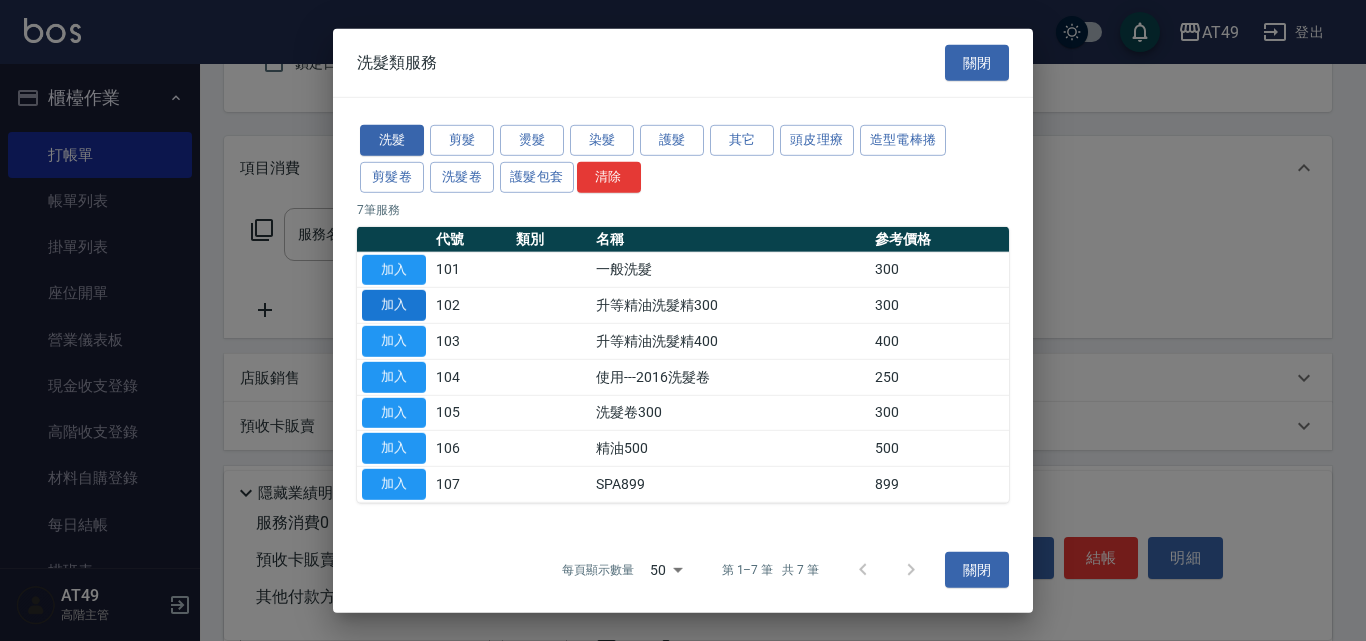 click on "加入" at bounding box center [394, 305] 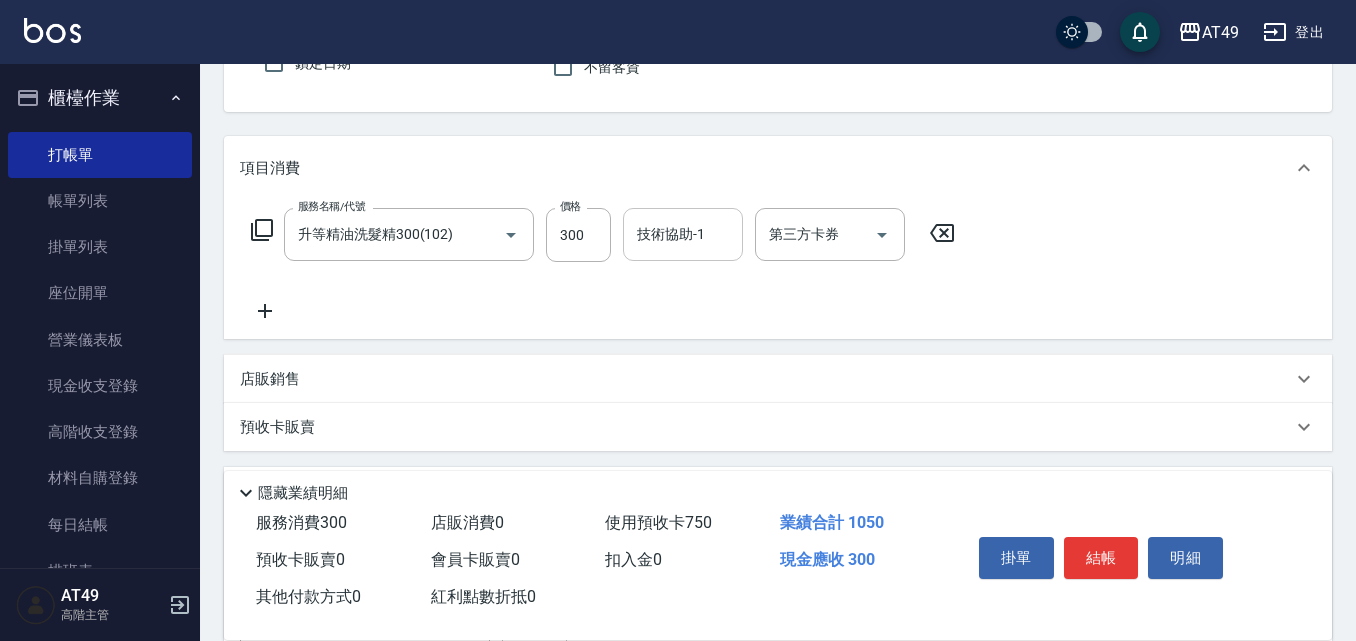 click on "技術協助-1 技術協助-1" at bounding box center [683, 234] 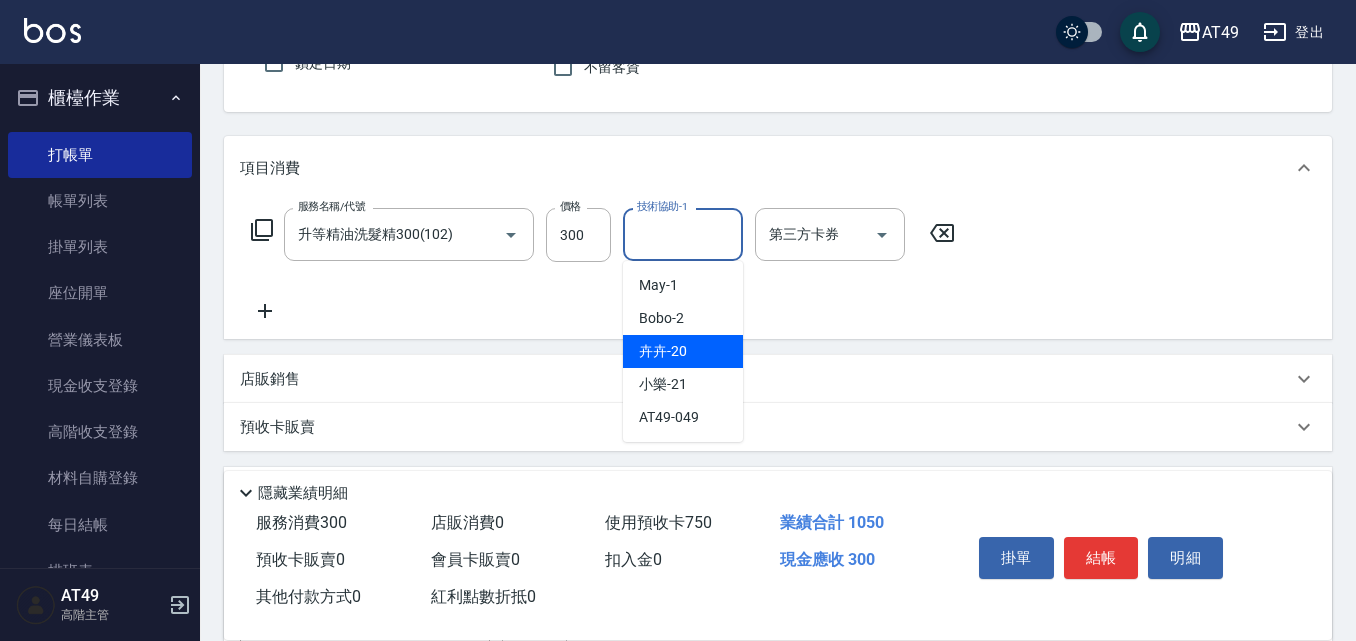 click on "卉卉 -20" at bounding box center [683, 351] 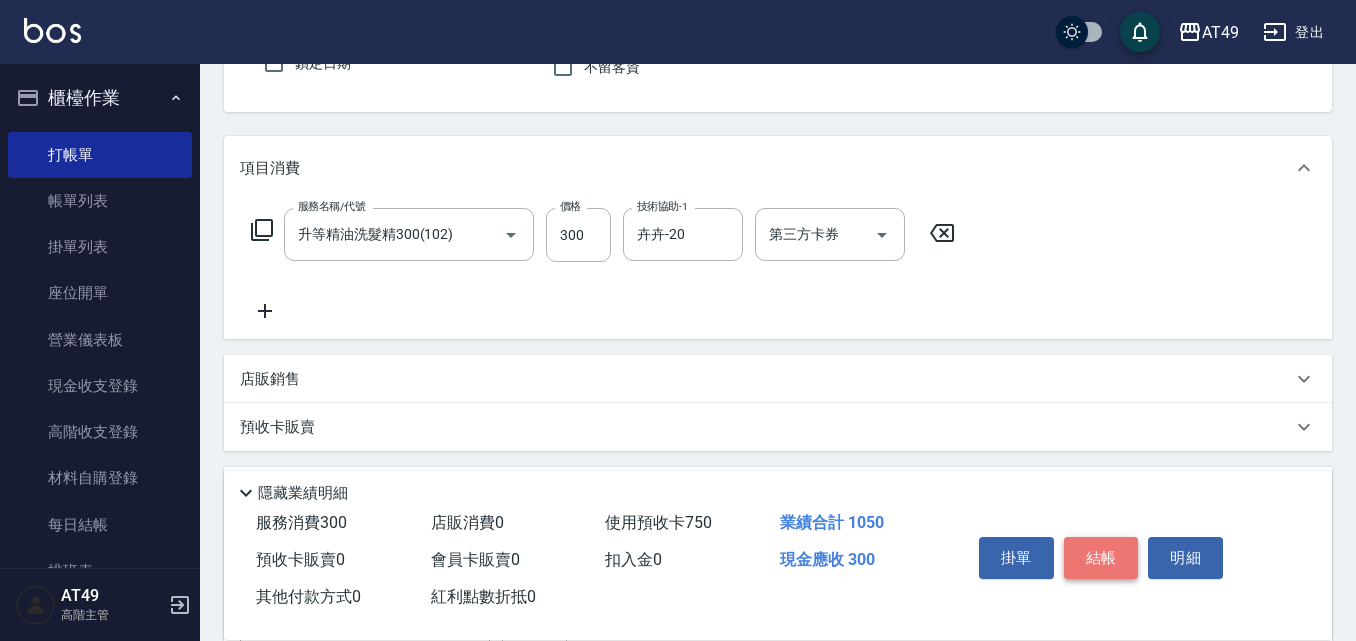 click on "結帳" at bounding box center [1101, 558] 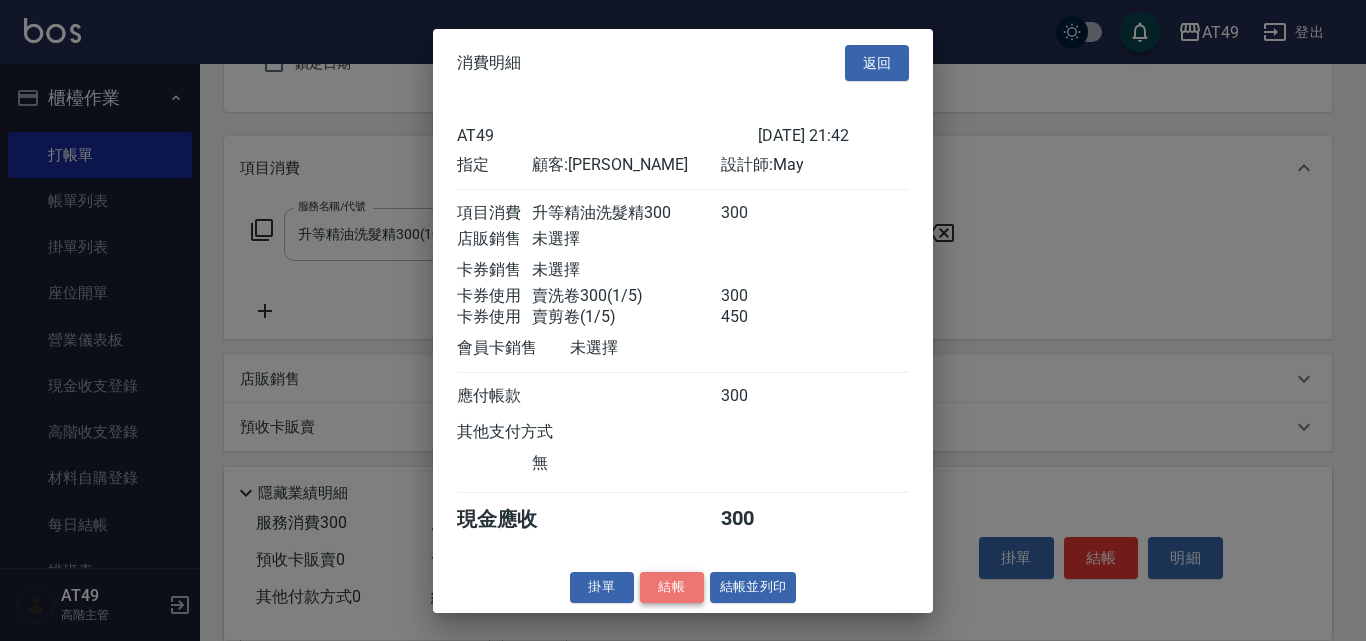 click on "結帳" at bounding box center (672, 587) 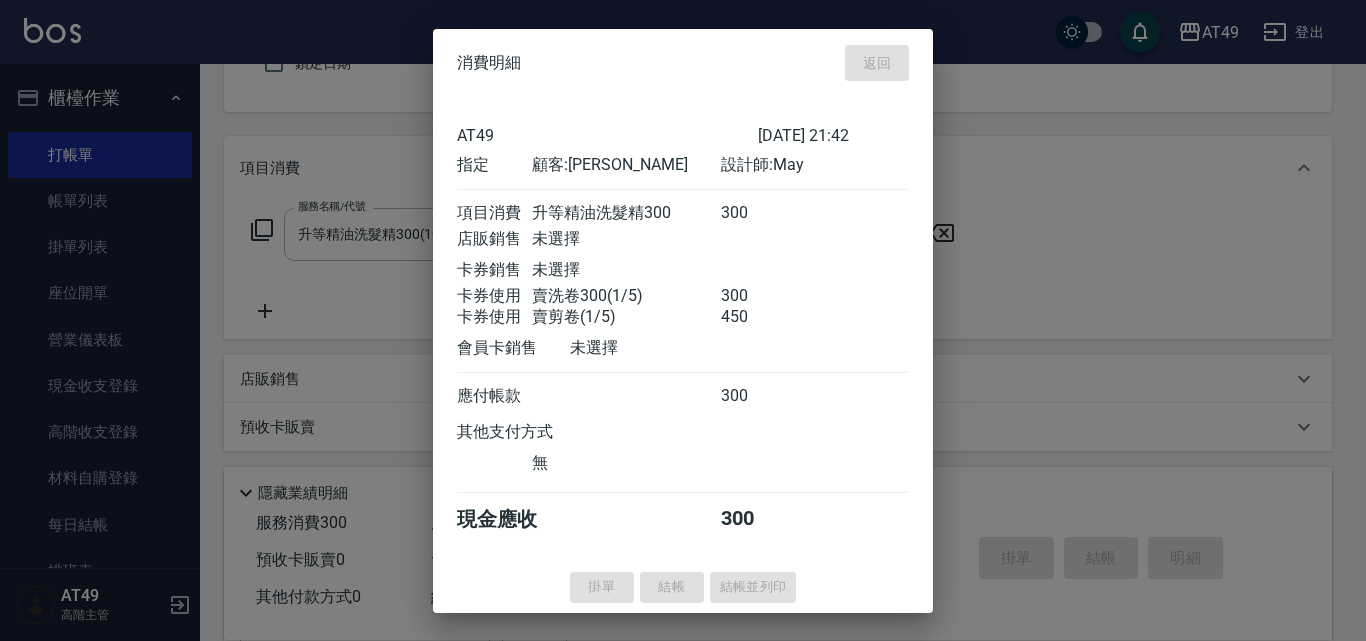 type on "2025/07/10 21:43" 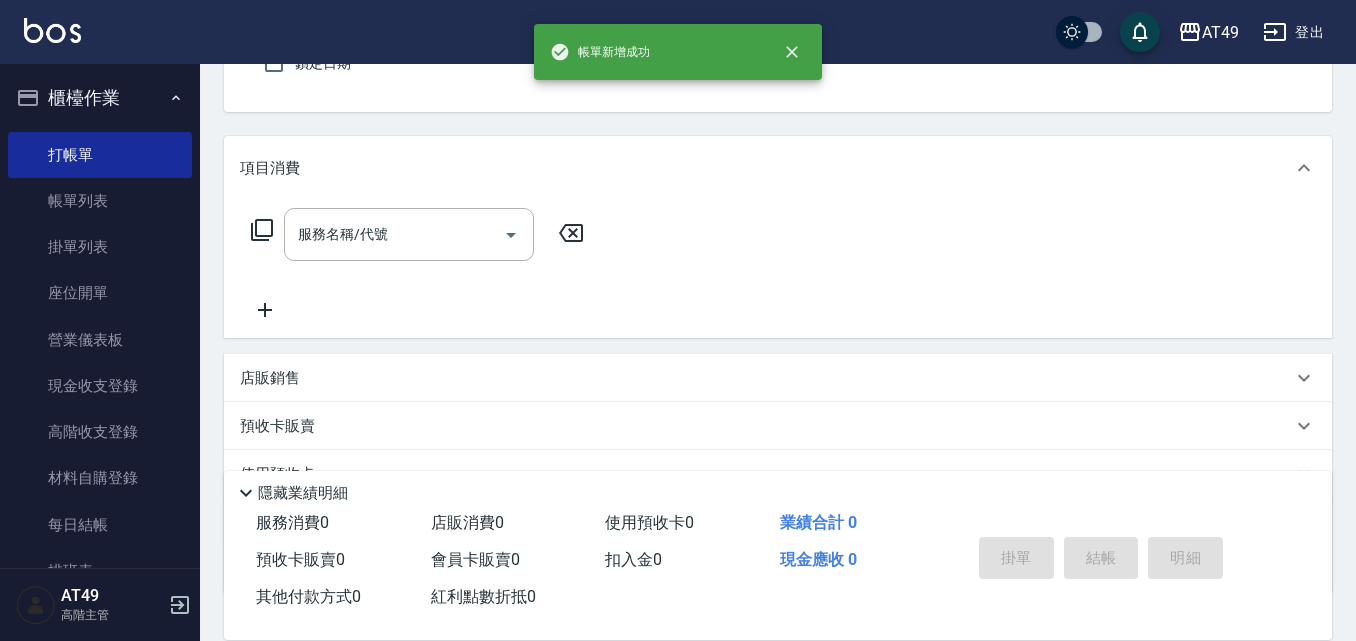 scroll, scrollTop: 0, scrollLeft: 0, axis: both 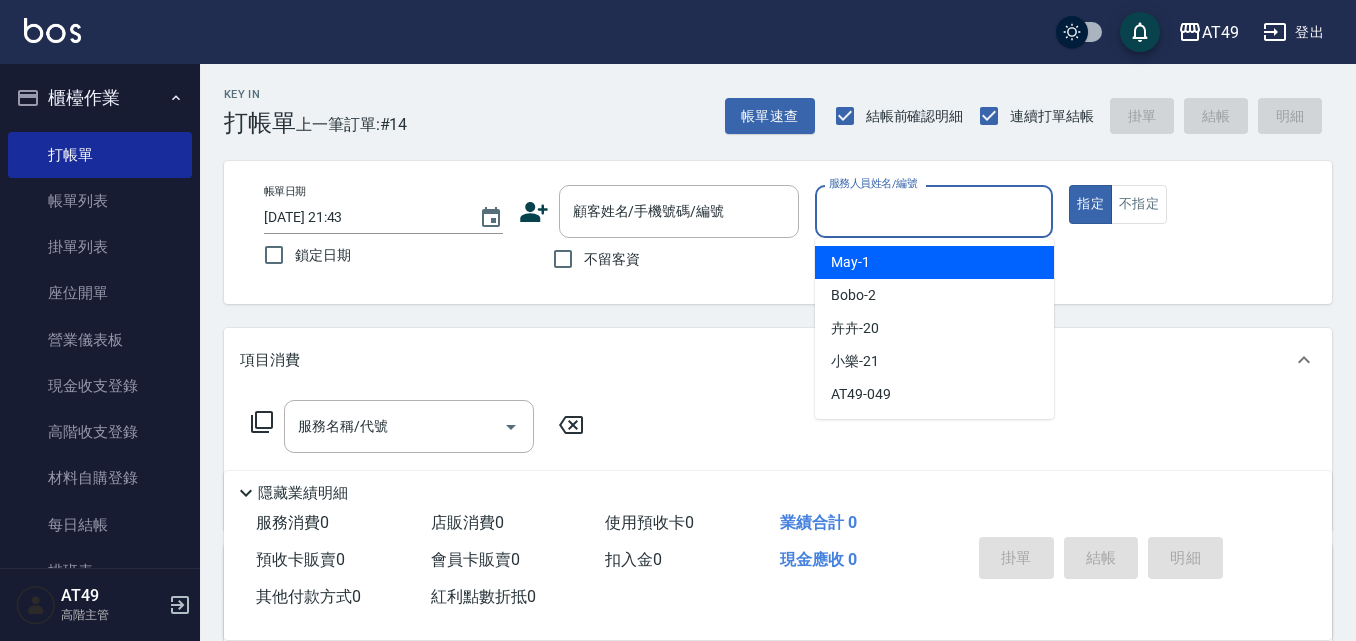 click on "服務人員姓名/編號 服務人員姓名/編號" at bounding box center (934, 211) 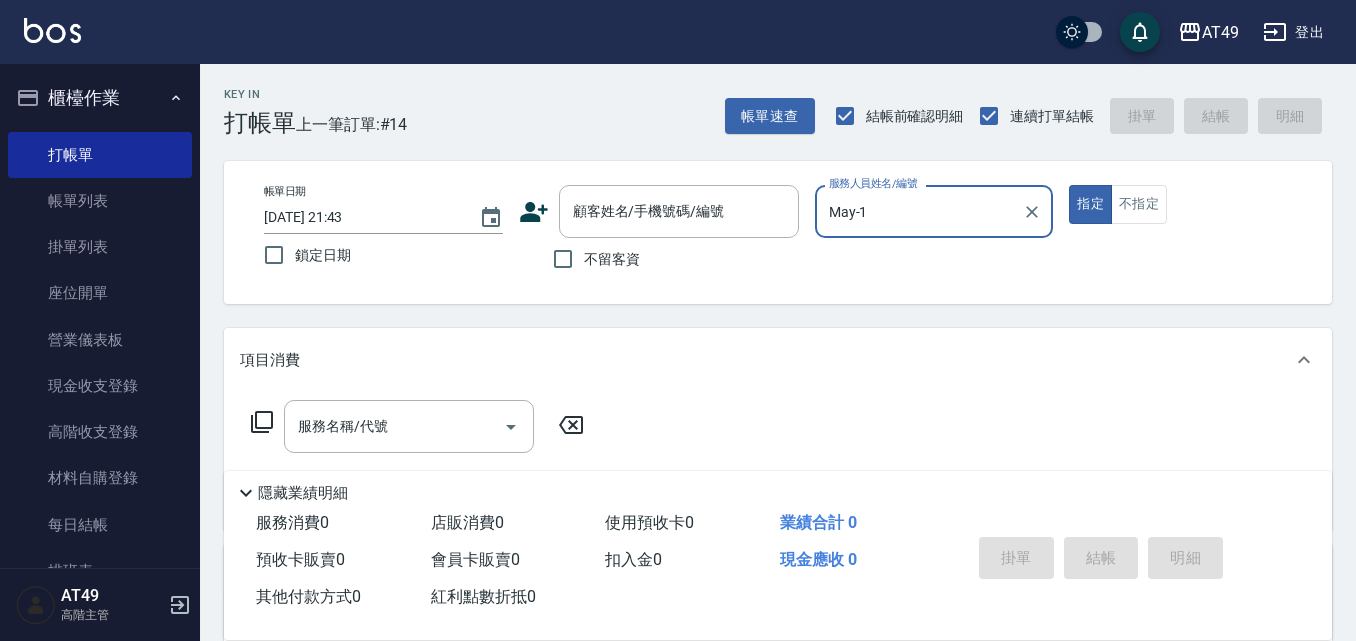 click 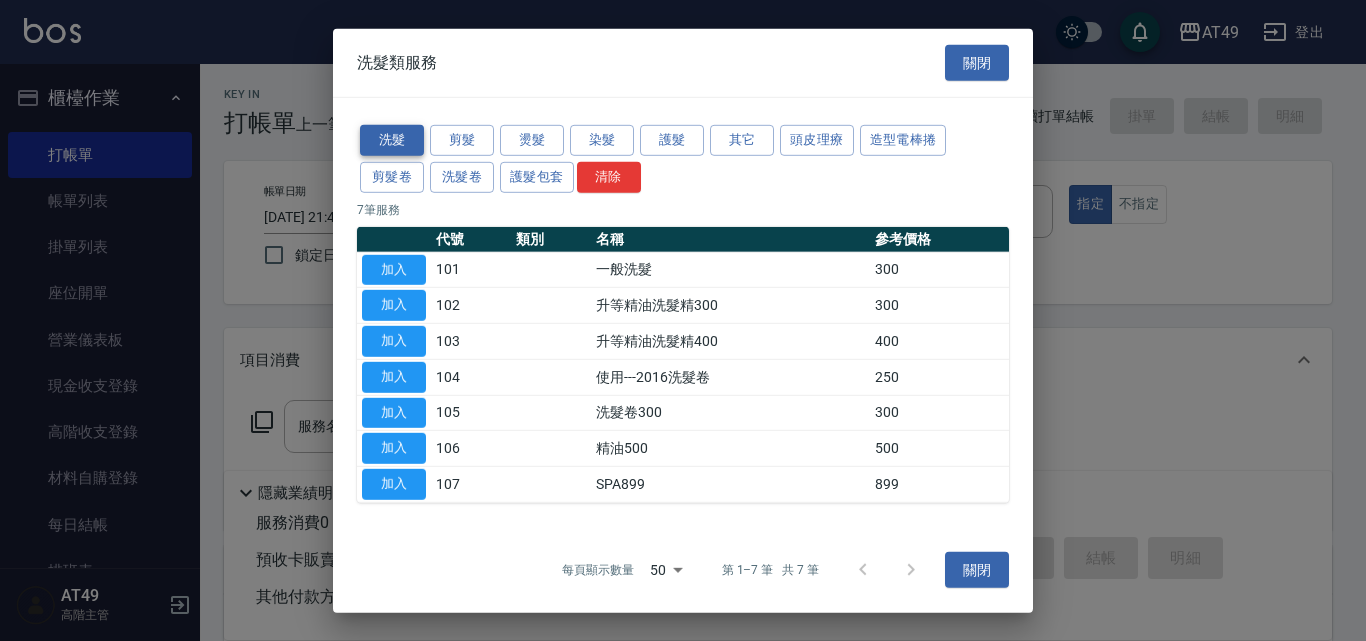 click on "洗髮" at bounding box center [392, 140] 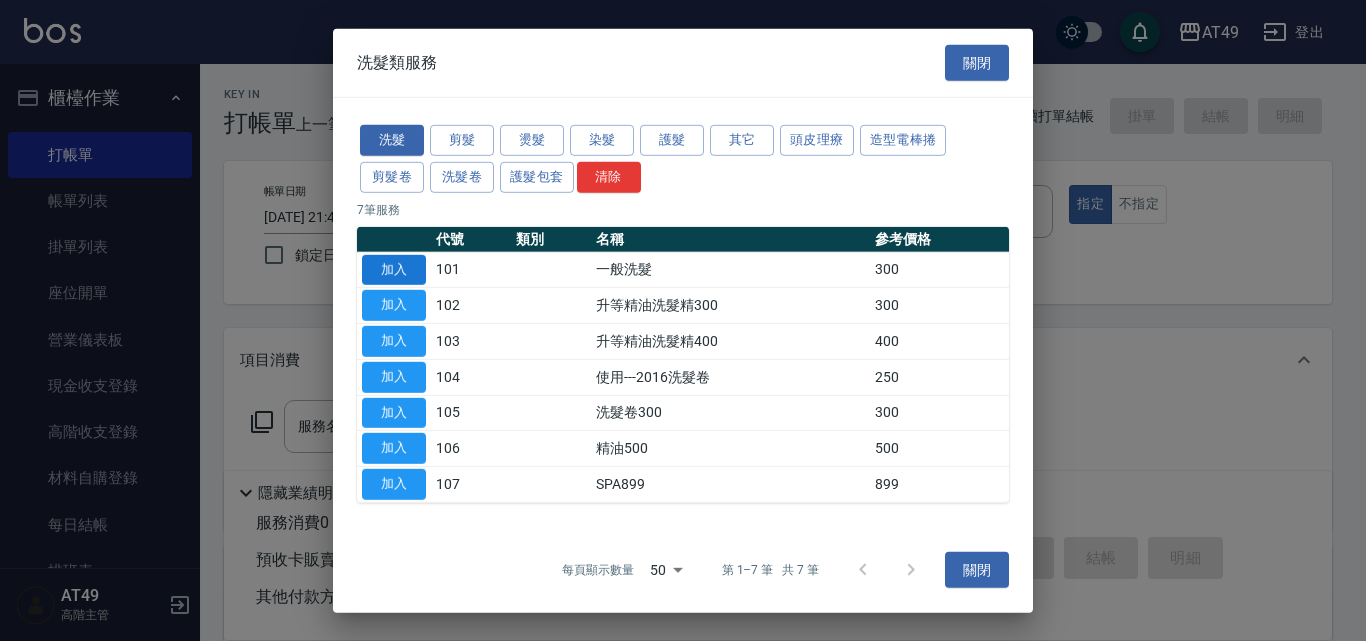 click on "加入" at bounding box center [394, 269] 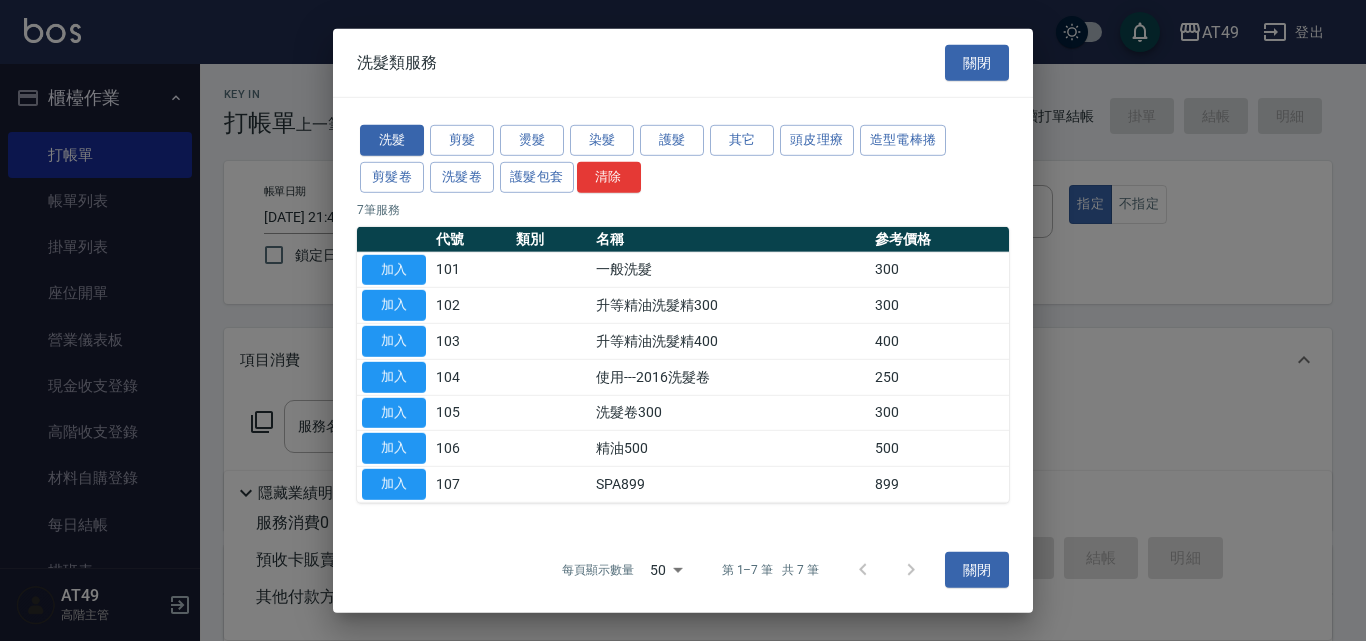 type on "一般洗髮(101)" 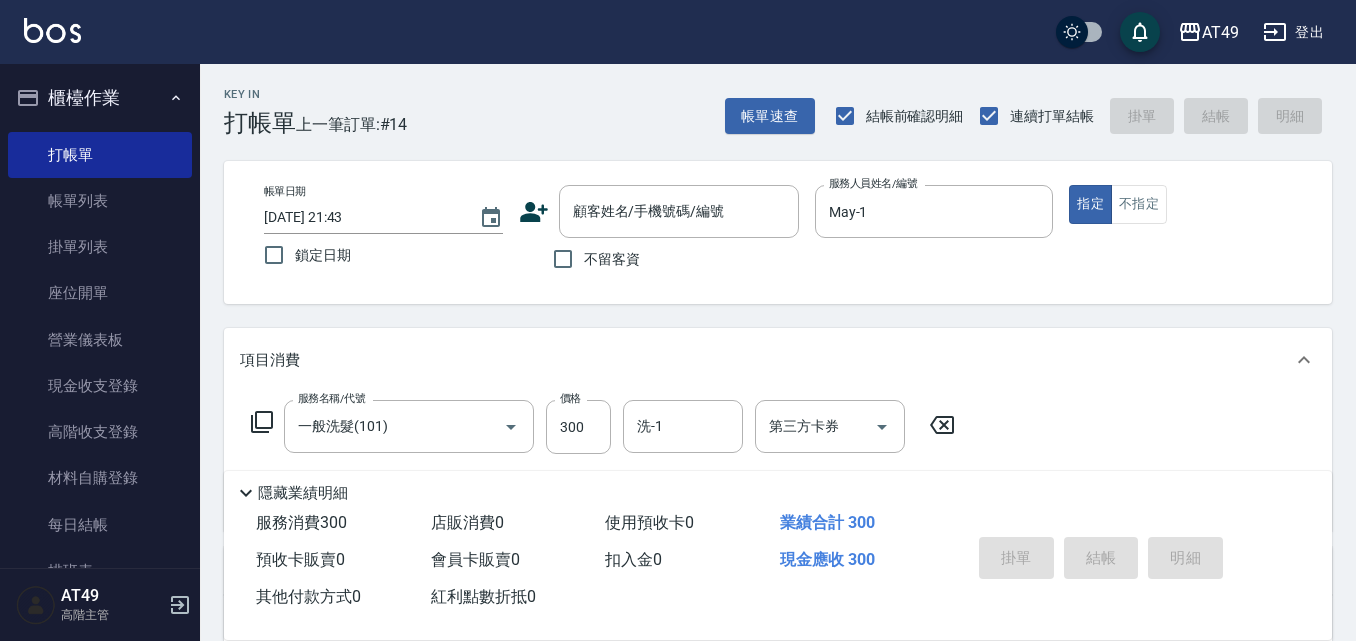 click 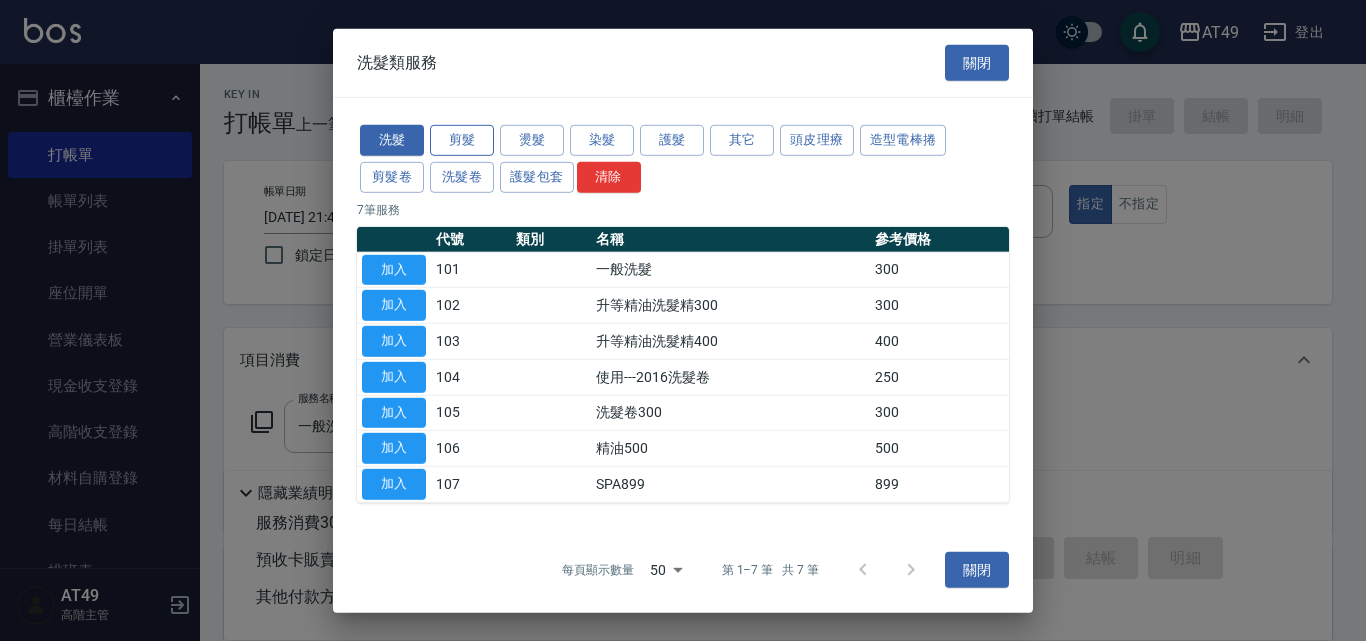 click on "剪髮" at bounding box center [462, 140] 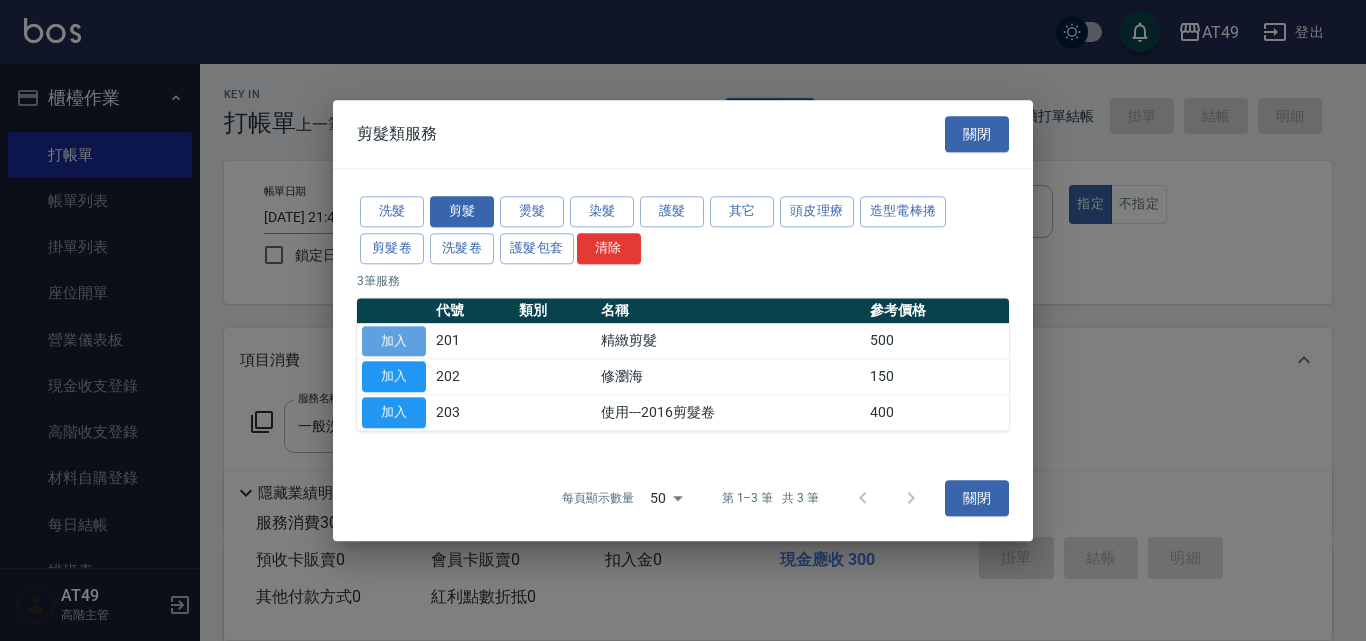click on "加入" at bounding box center (394, 341) 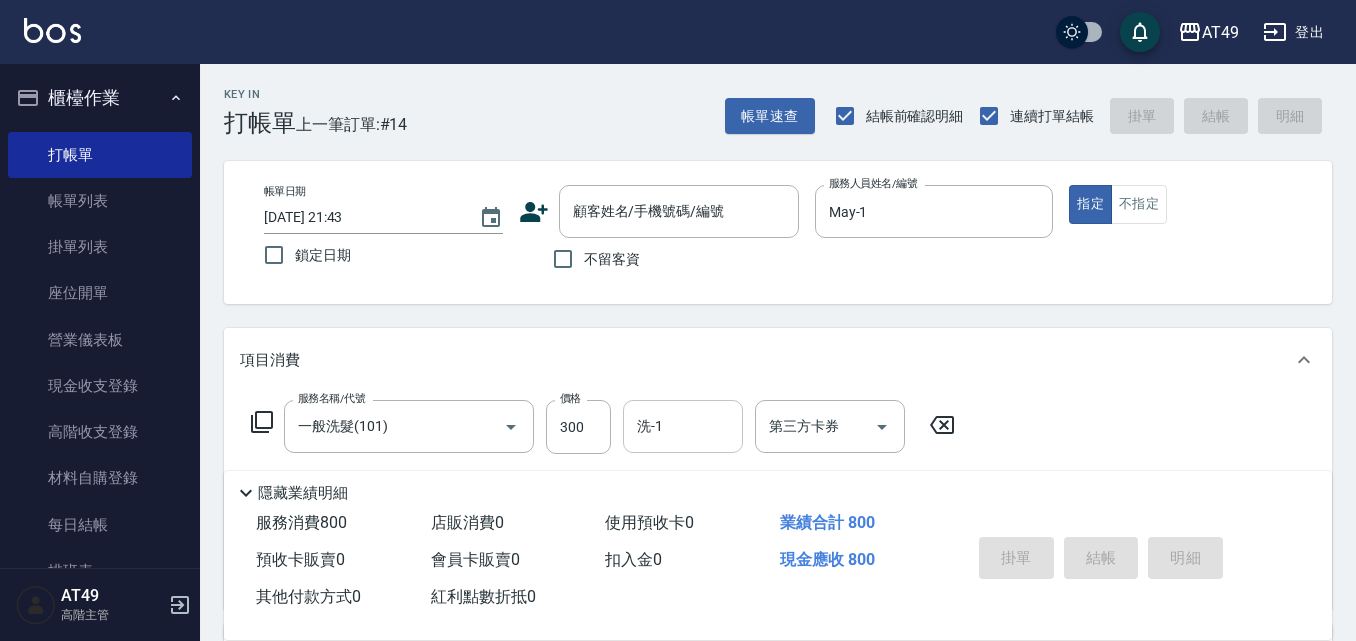 click on "洗-1" at bounding box center [683, 426] 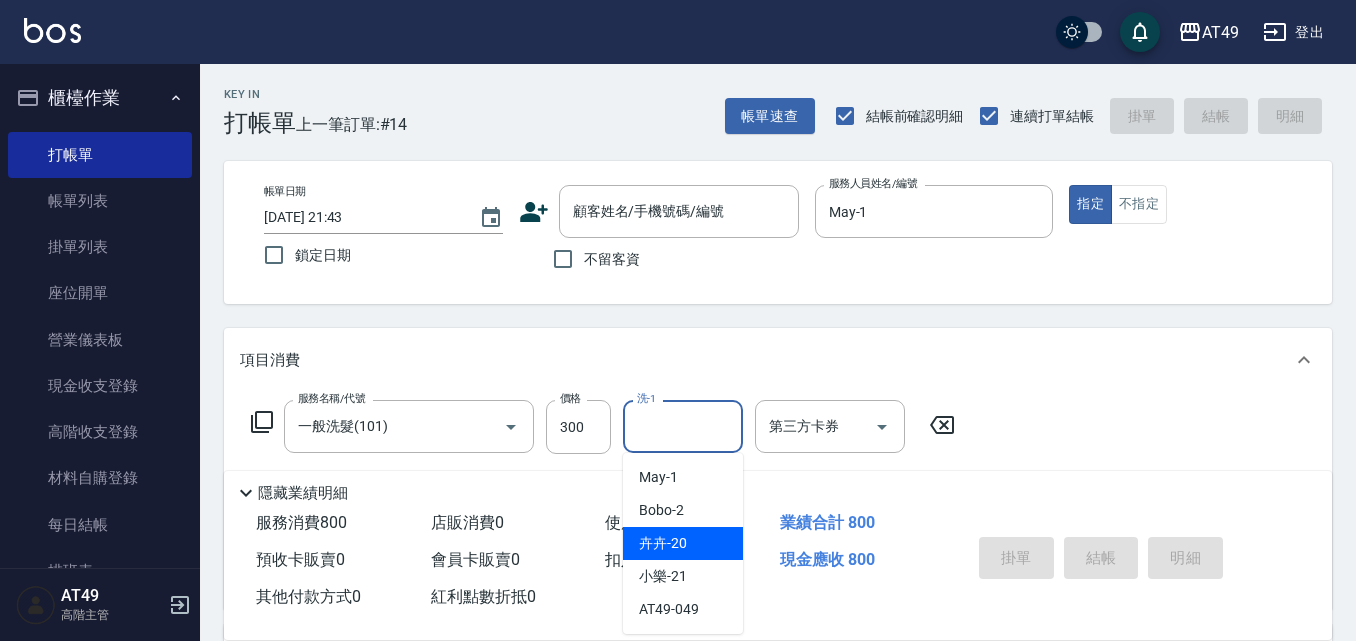 click on "卉卉 -20" at bounding box center (683, 543) 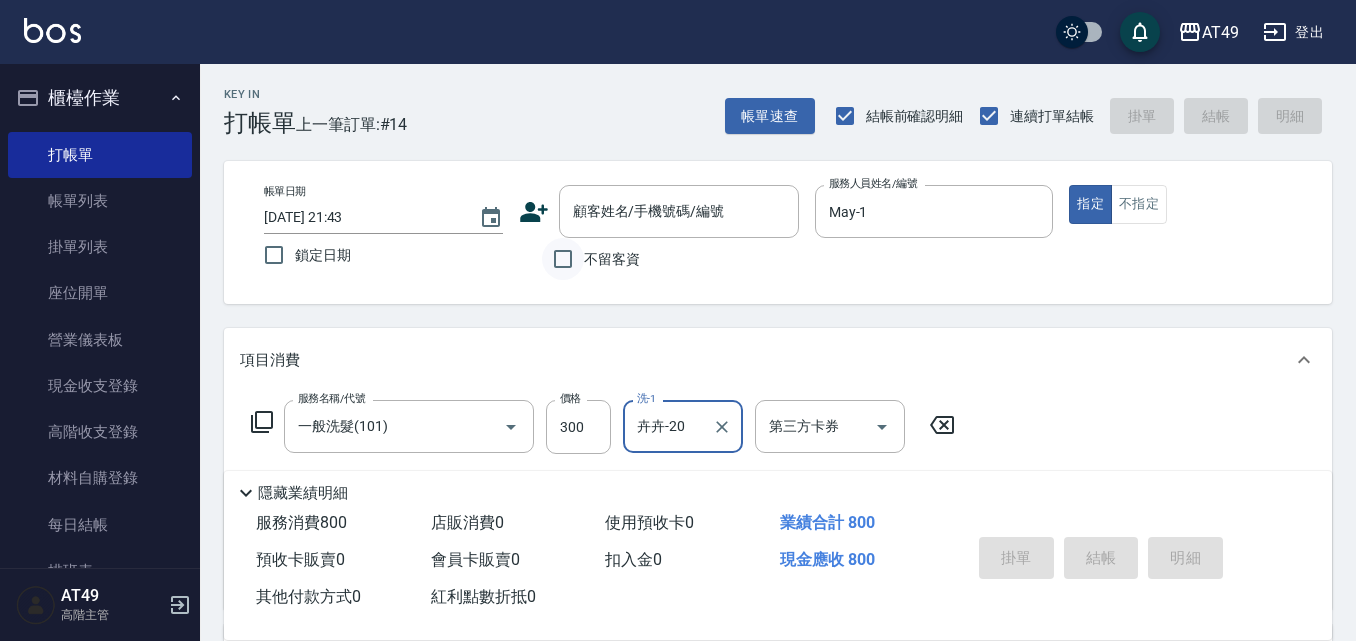 click on "不留客資" at bounding box center (563, 259) 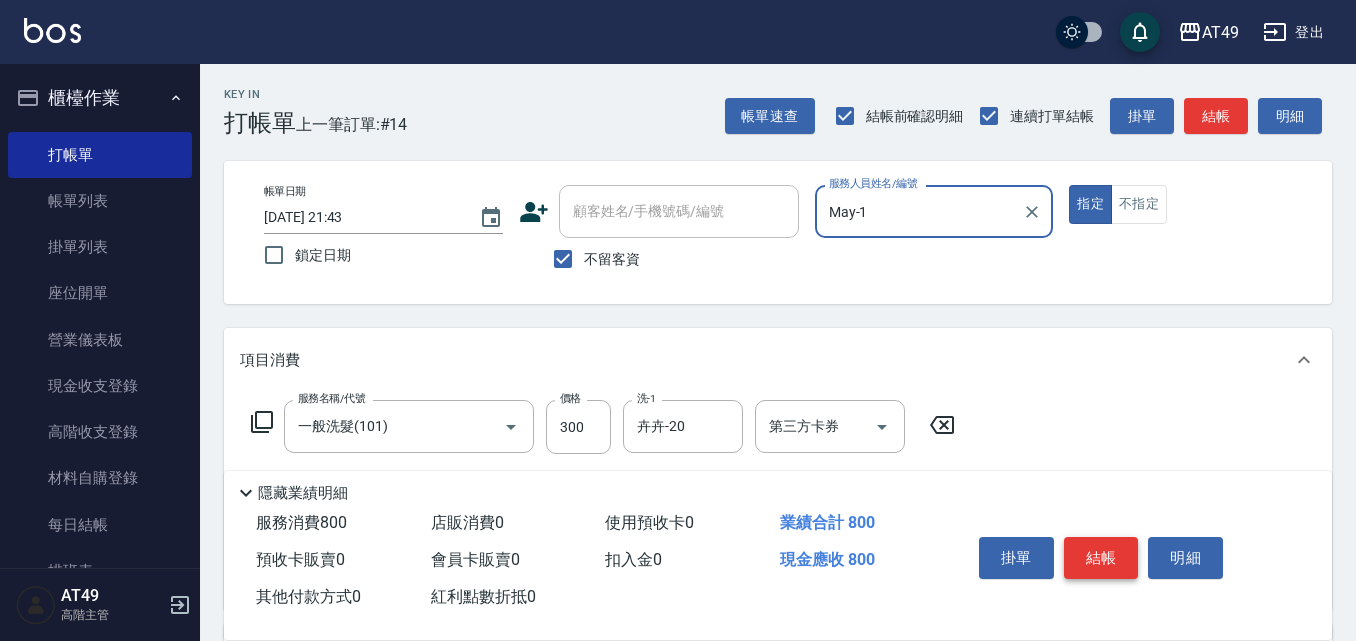 drag, startPoint x: 1122, startPoint y: 550, endPoint x: 1112, endPoint y: 542, distance: 12.806249 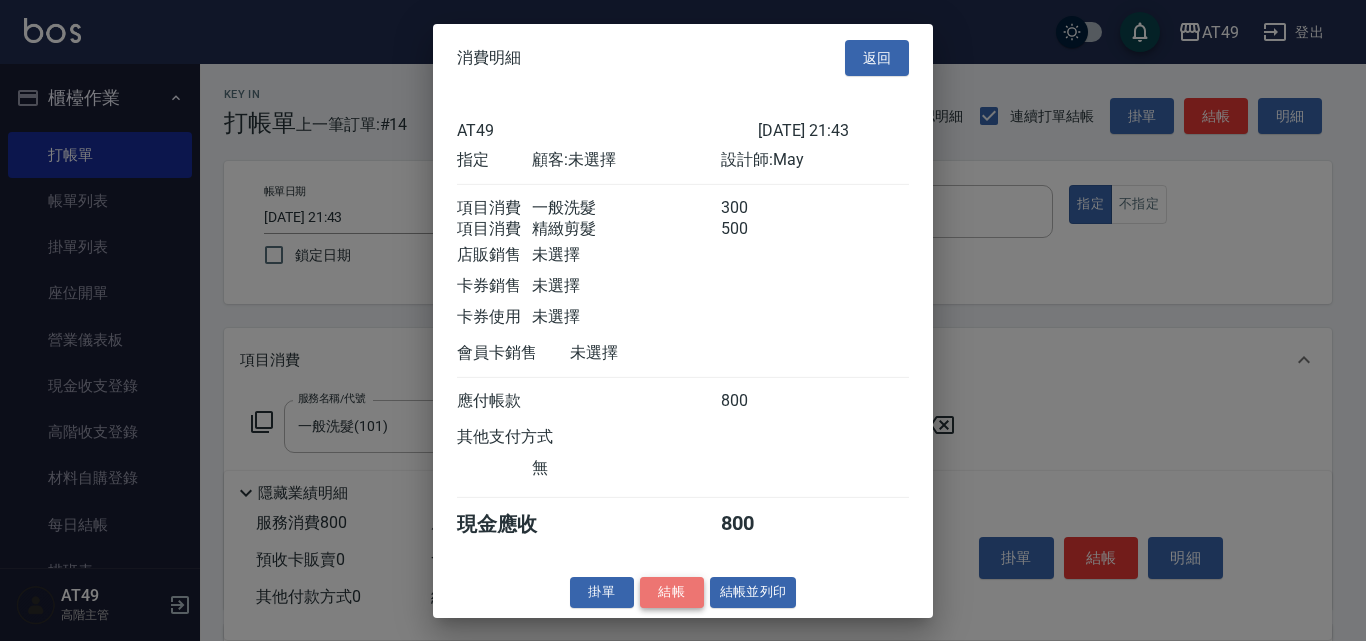 click on "結帳" at bounding box center (672, 592) 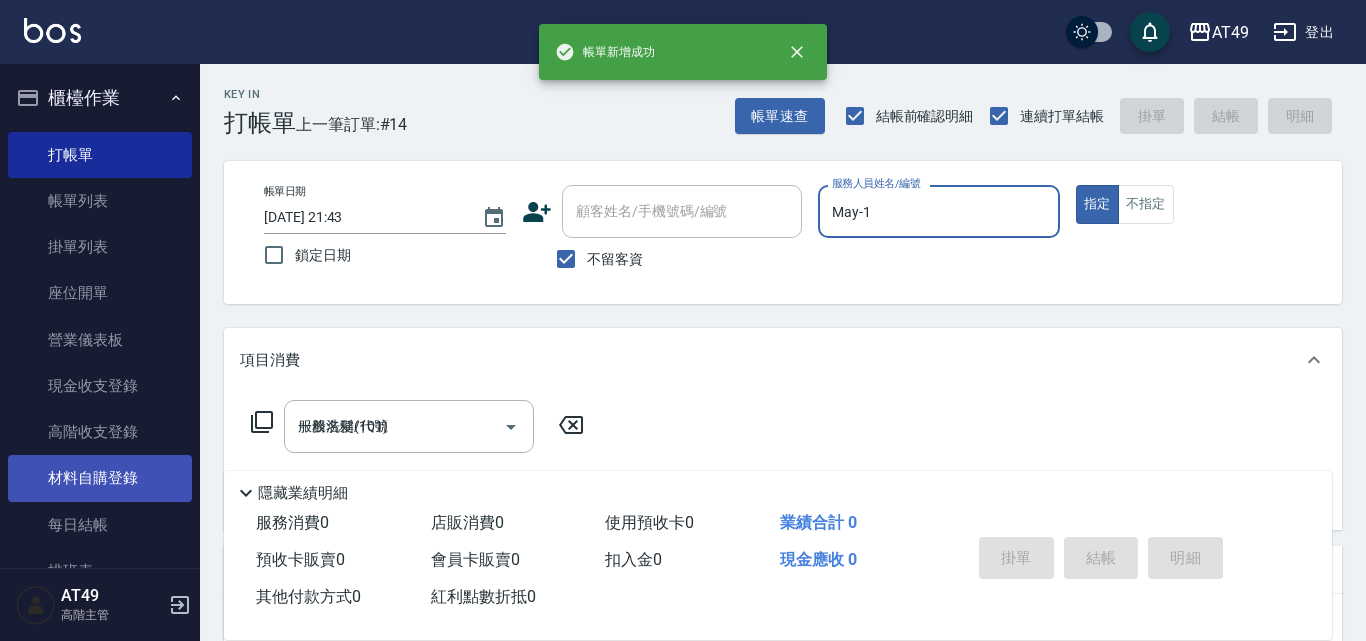 type on "2025/07/10 21:44" 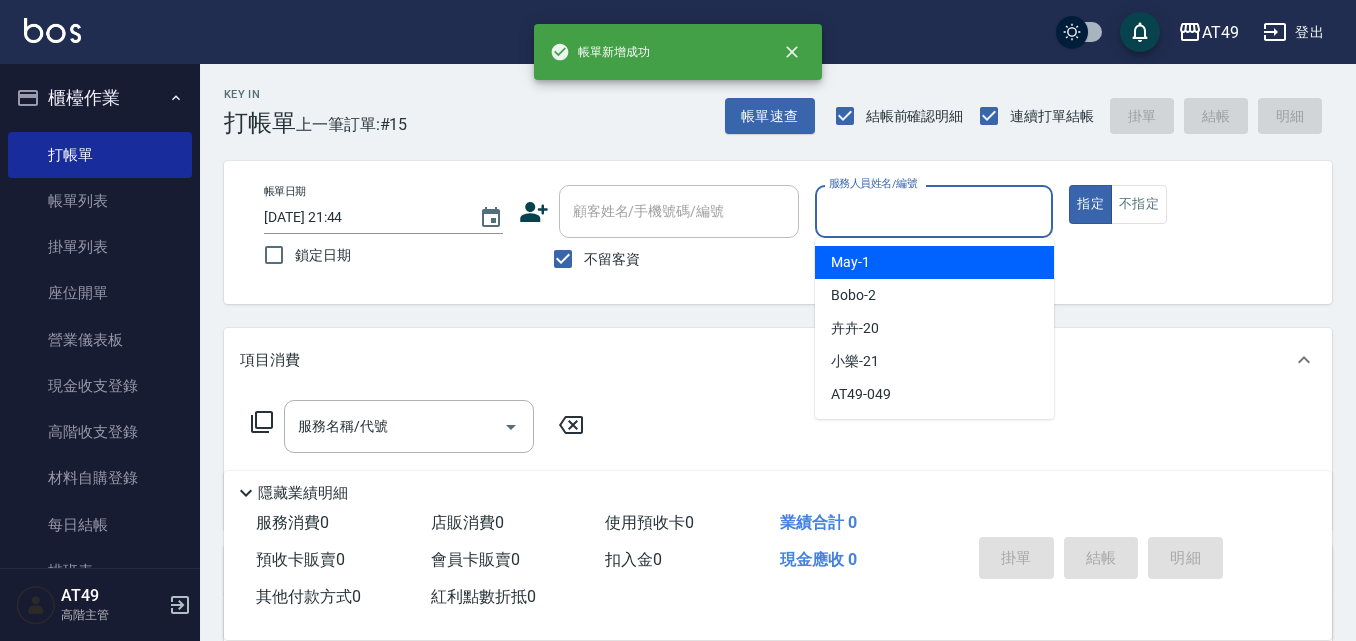 click on "服務人員姓名/編號" at bounding box center (934, 211) 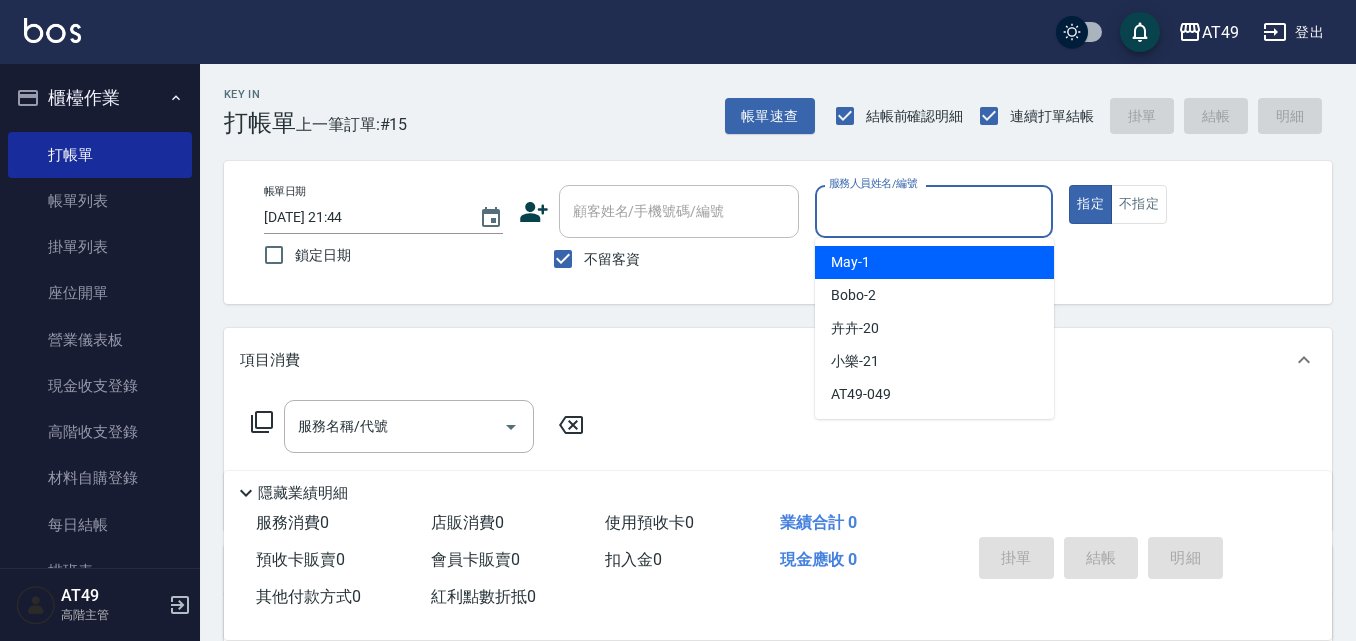 click on "May -1" at bounding box center (934, 262) 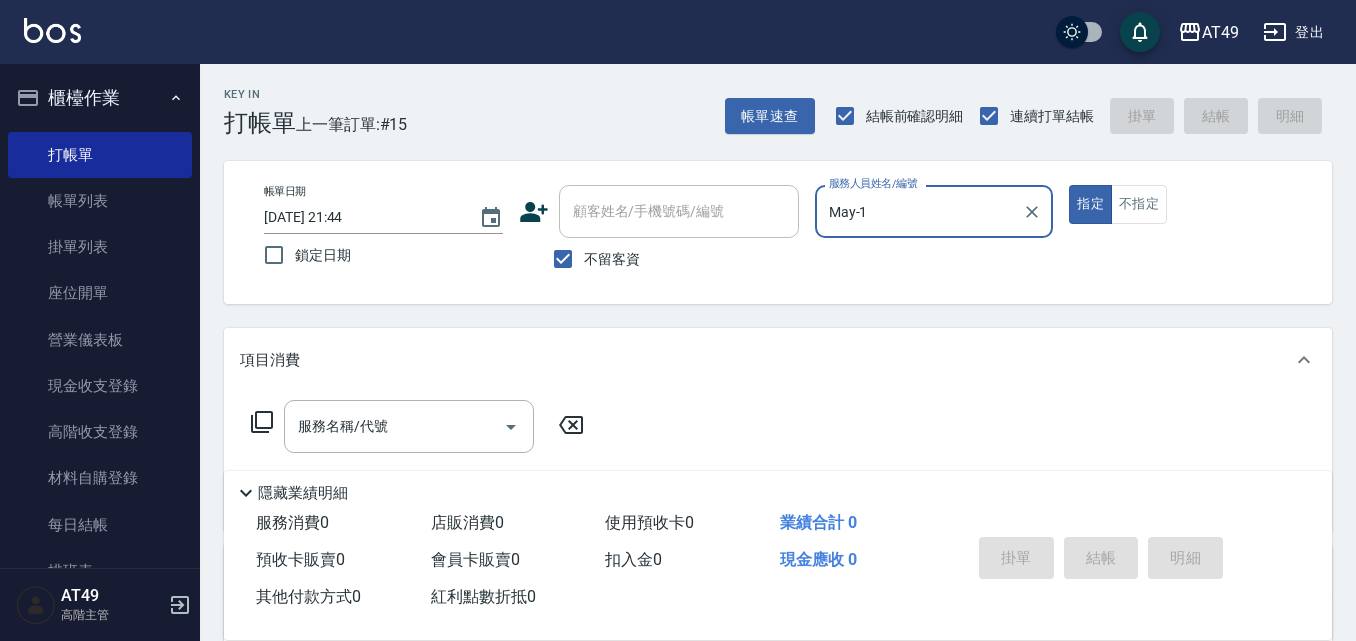 click 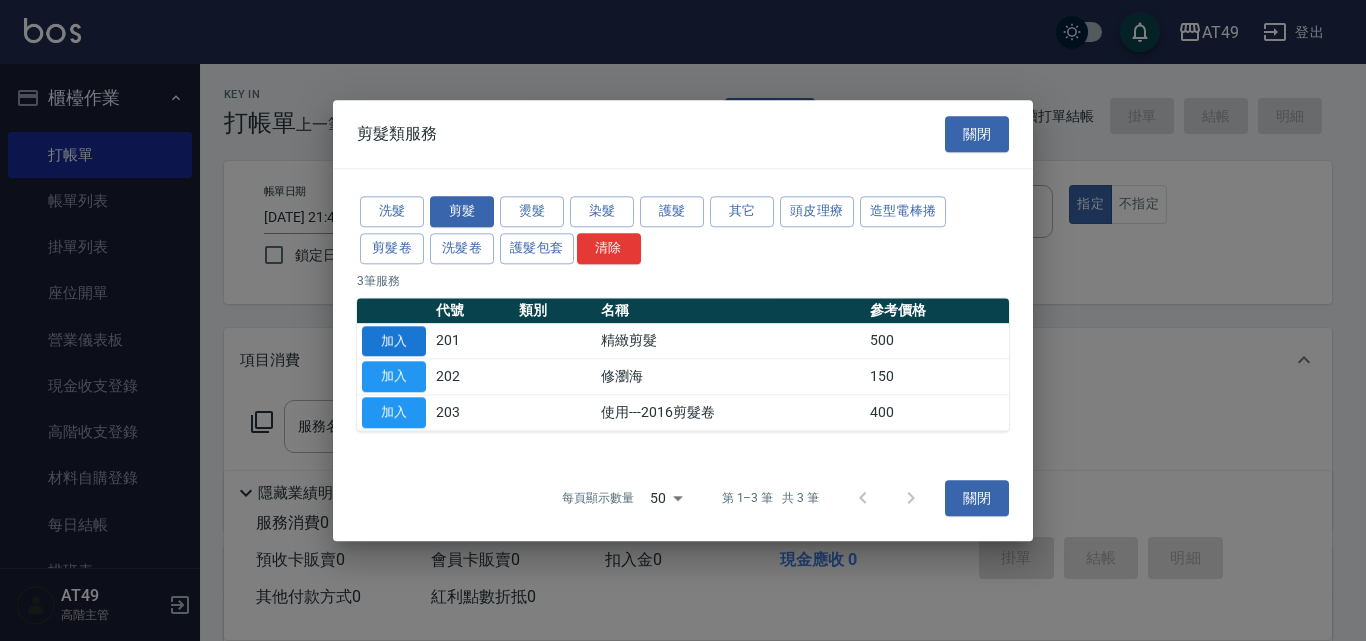 click on "加入" at bounding box center (394, 341) 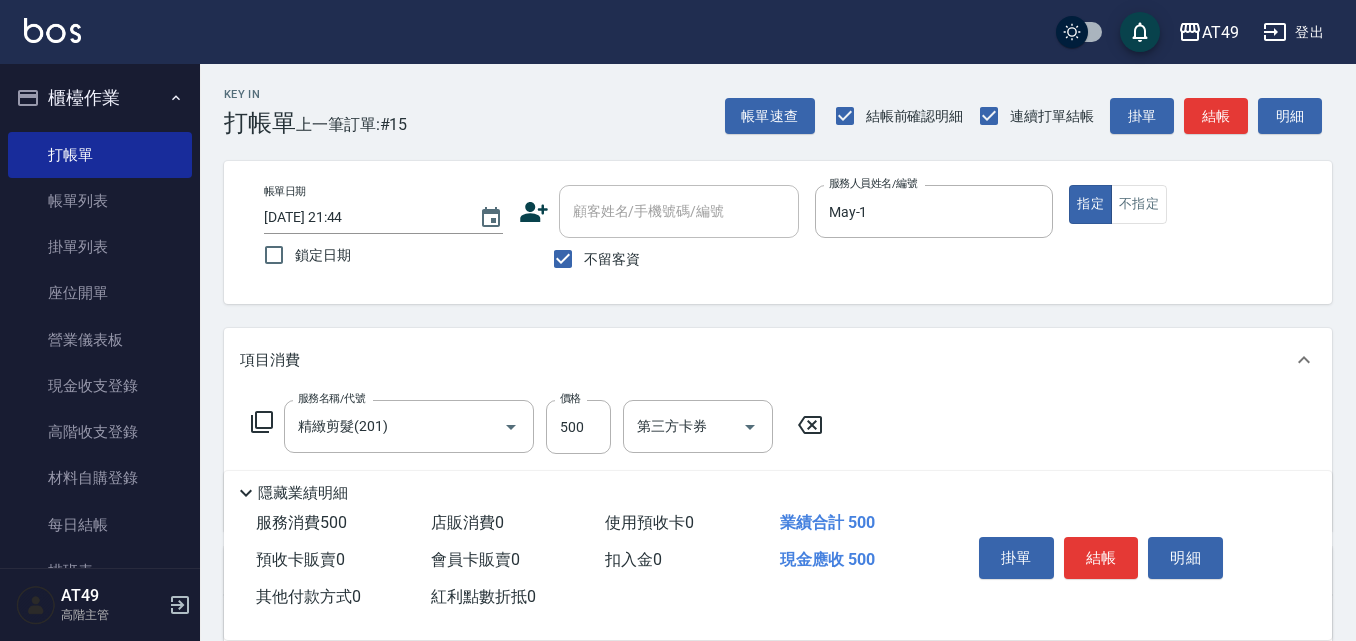 click on "結帳" at bounding box center [1101, 558] 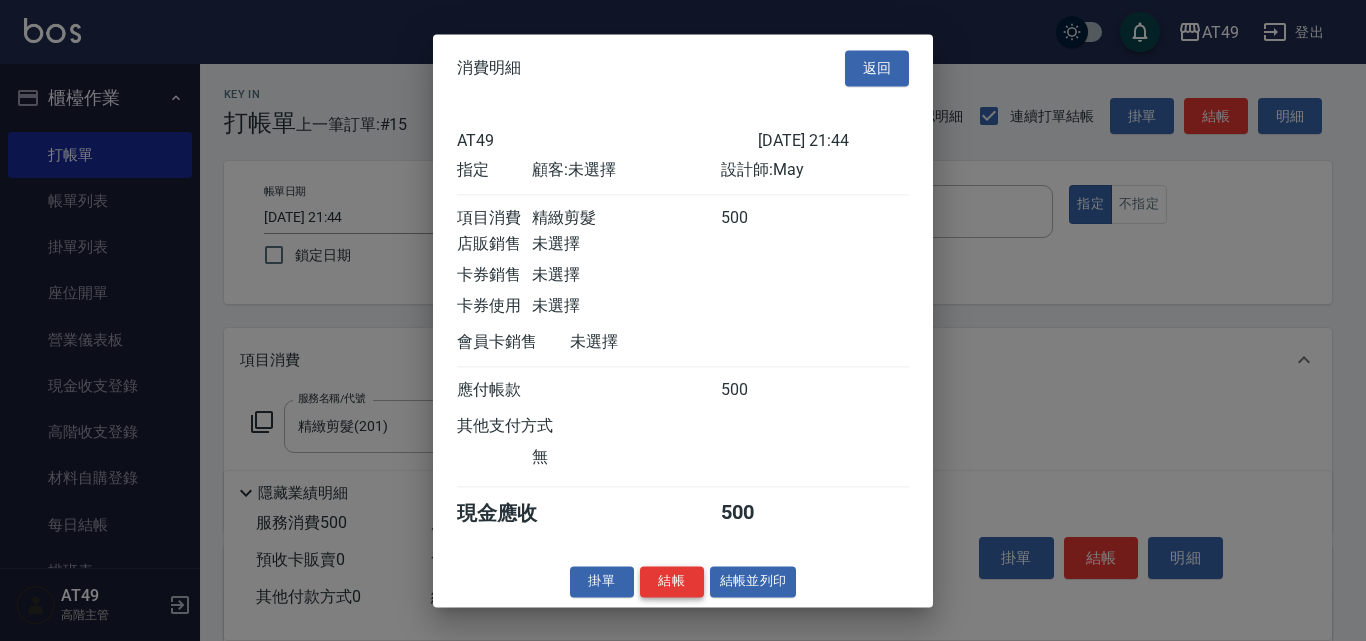 click on "結帳" at bounding box center (672, 581) 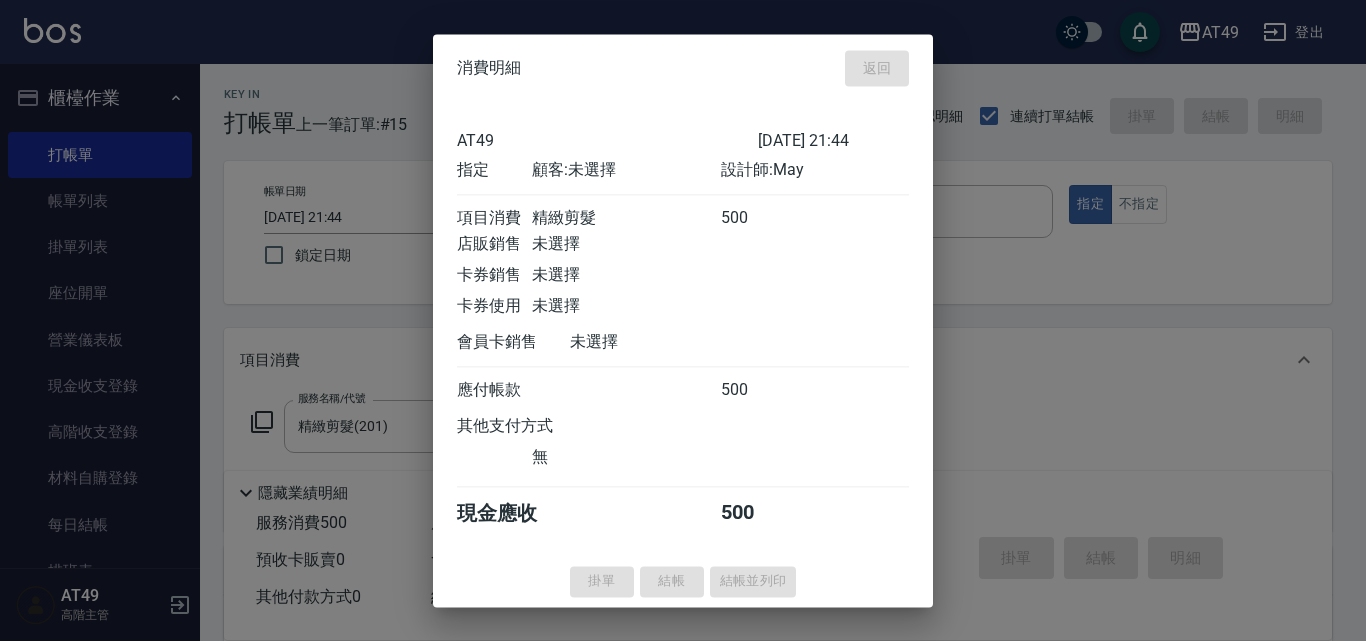 type 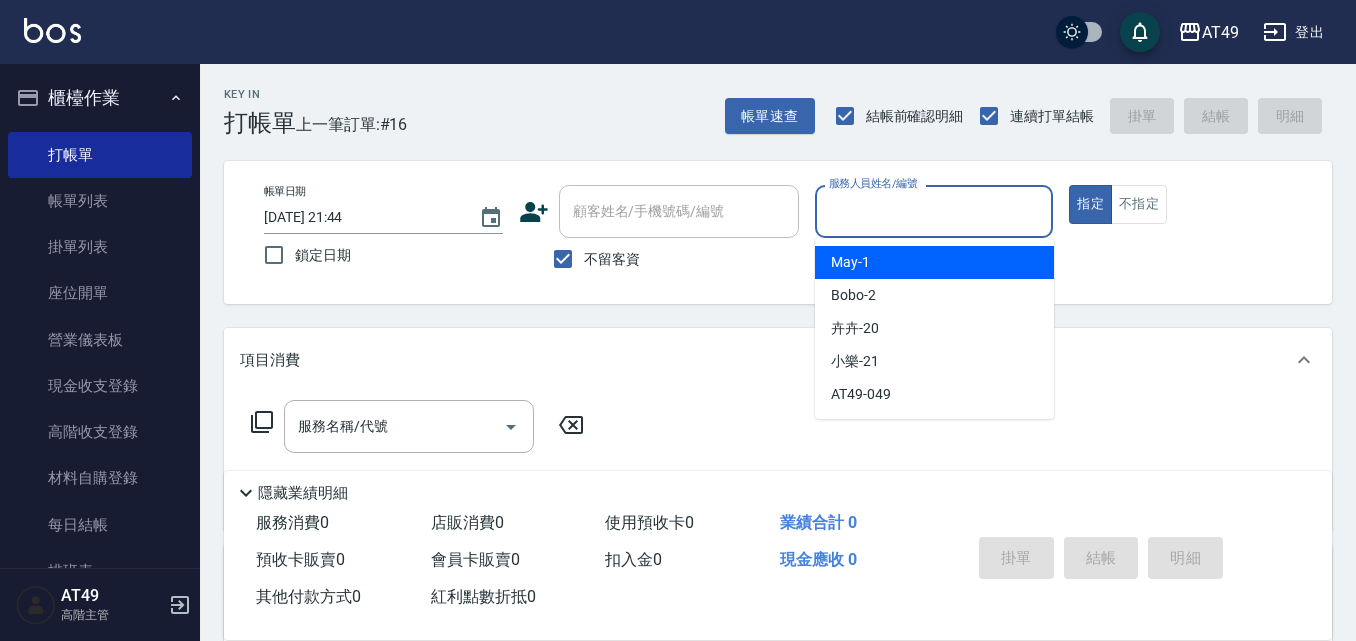 click on "服務人員姓名/編號" at bounding box center [934, 211] 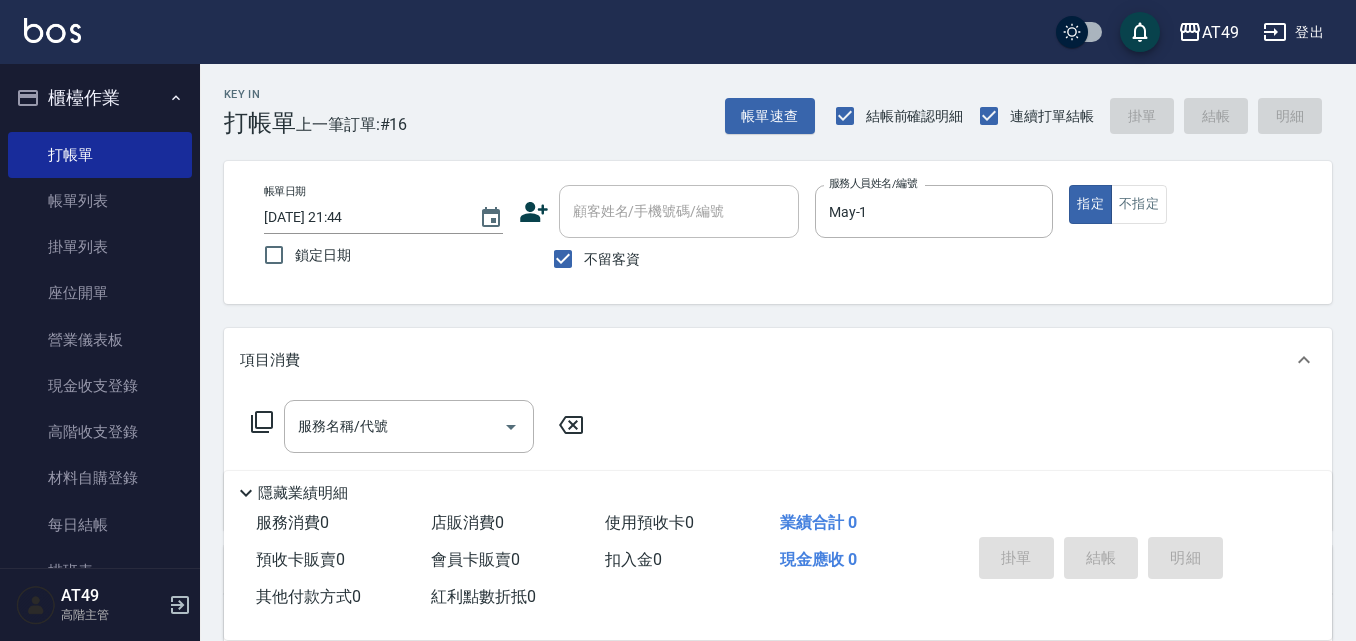 click 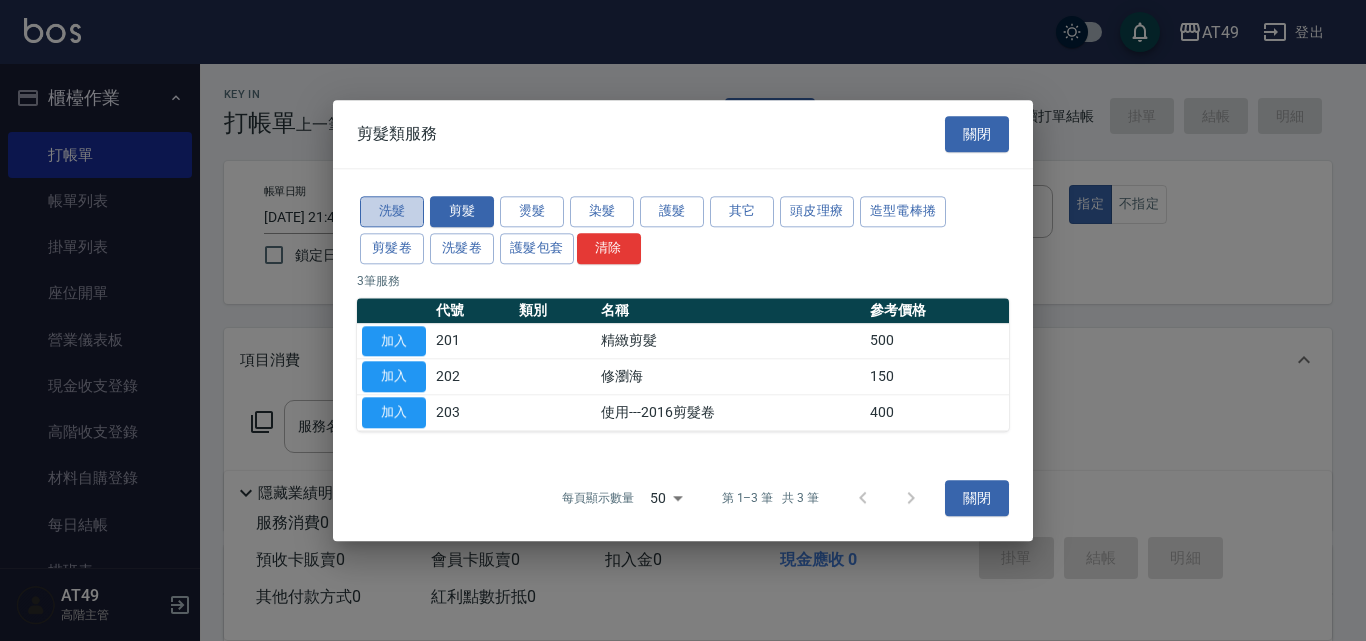 click on "洗髮" at bounding box center (392, 211) 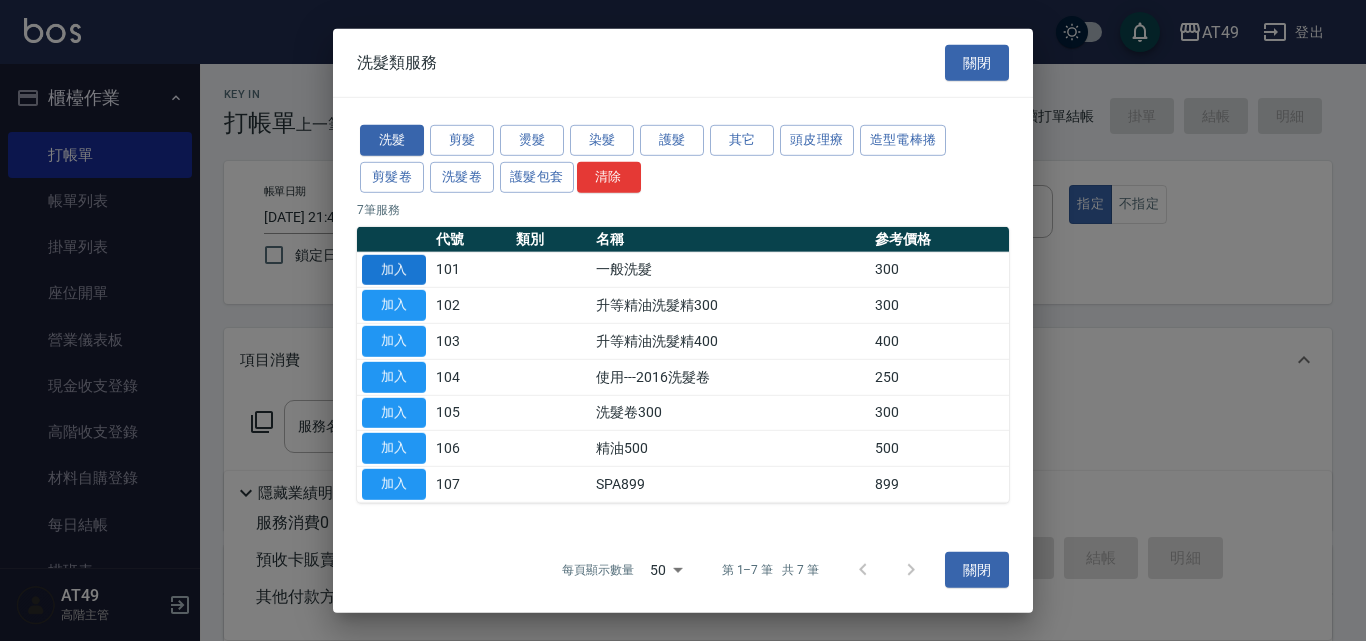 click on "加入" at bounding box center [394, 269] 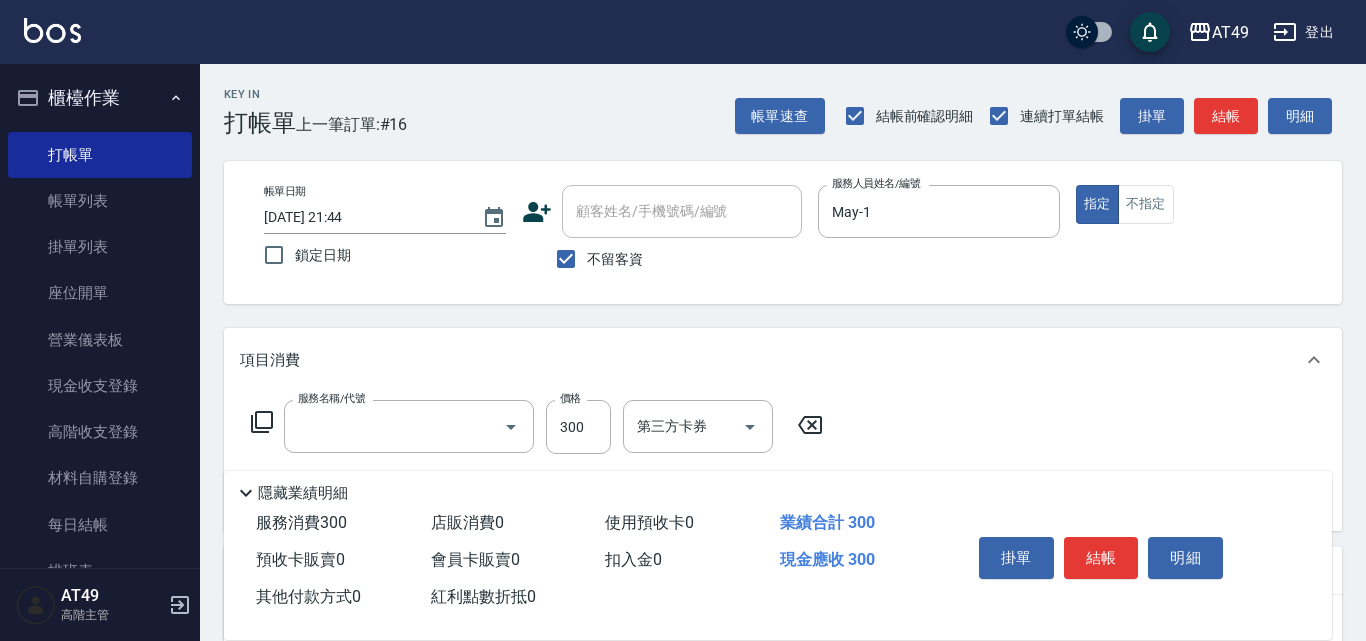 type on "一般洗髮(101)" 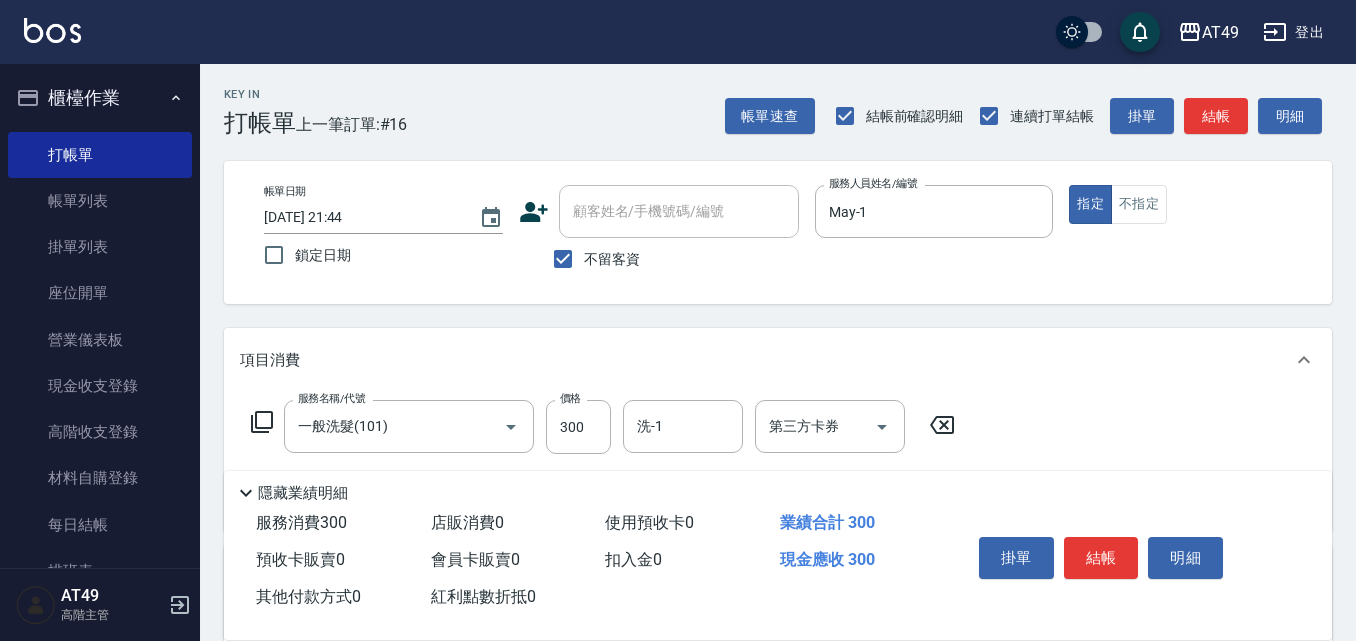 click 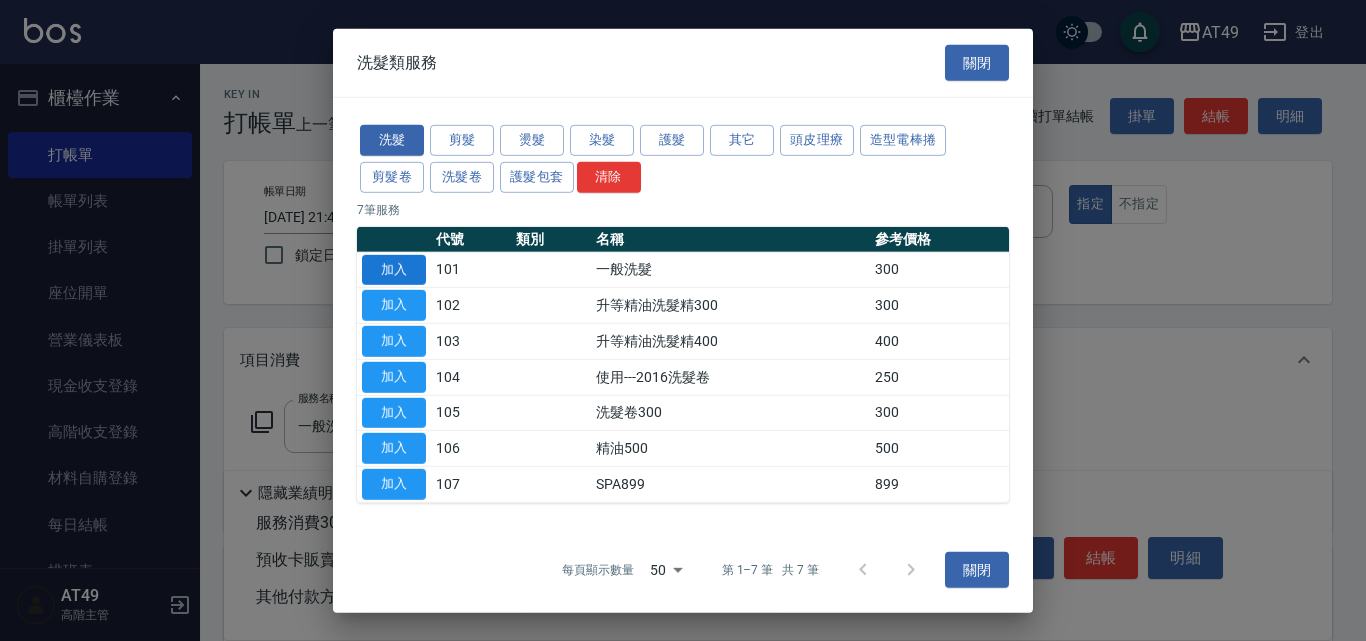 click on "加入" at bounding box center (394, 269) 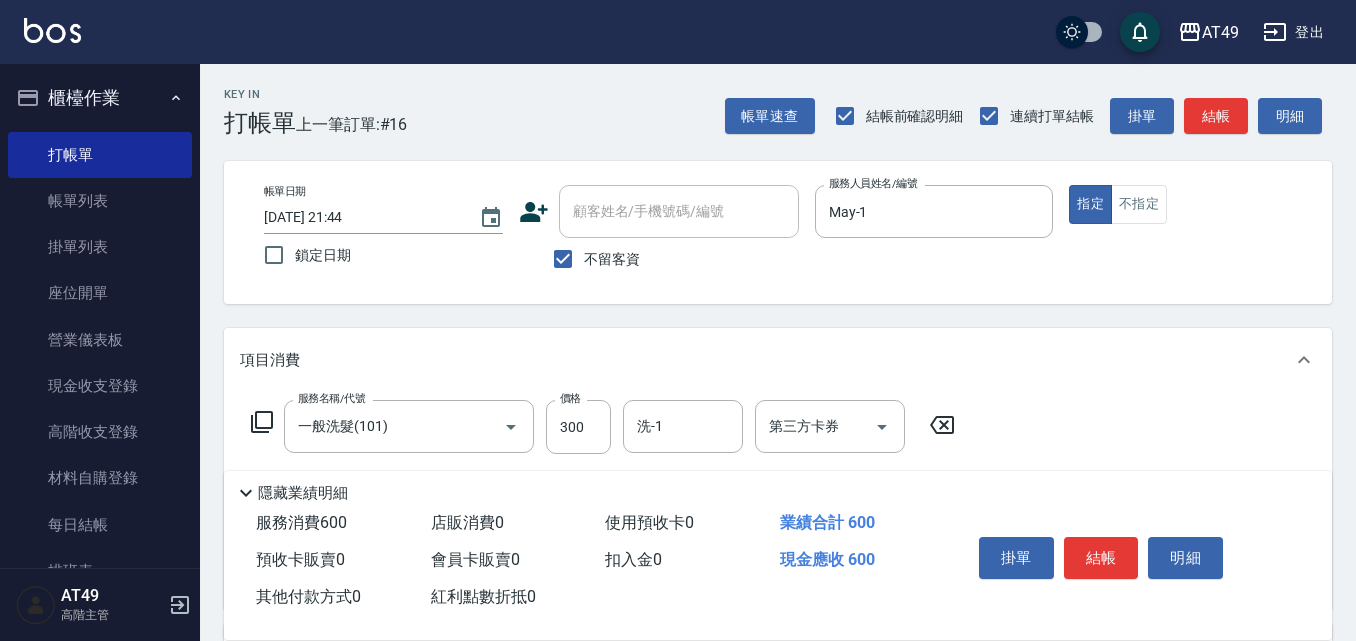 click 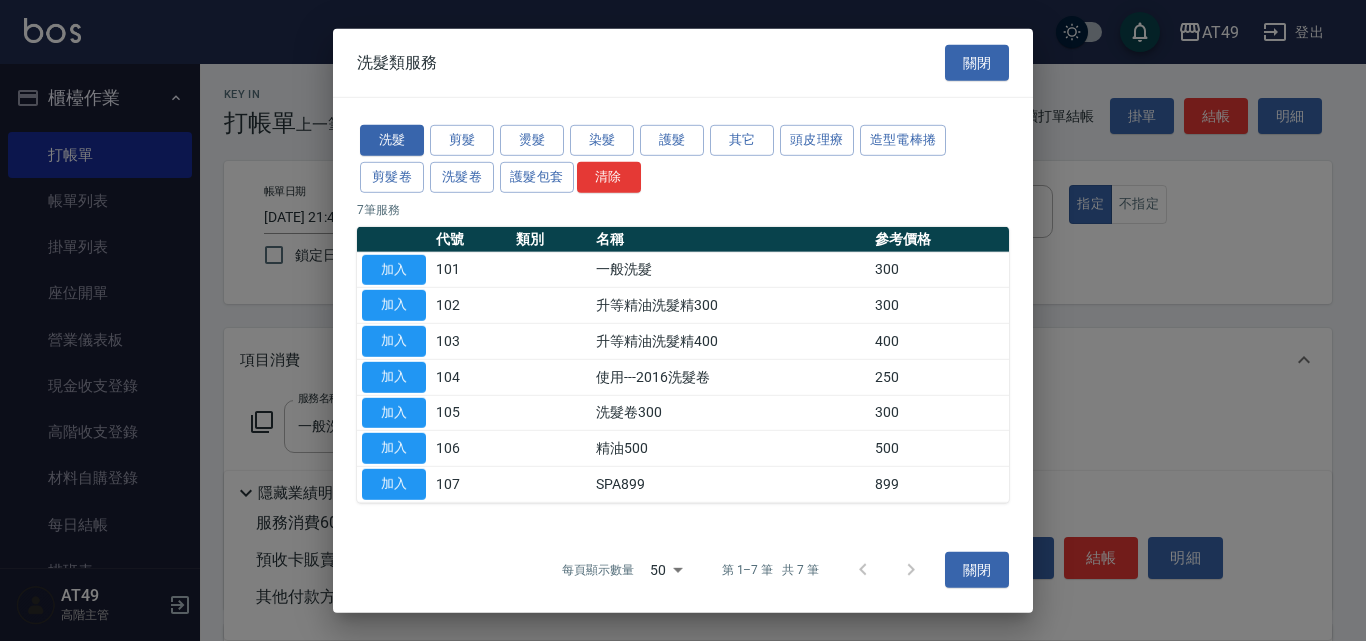 click on "加入" at bounding box center [394, 269] 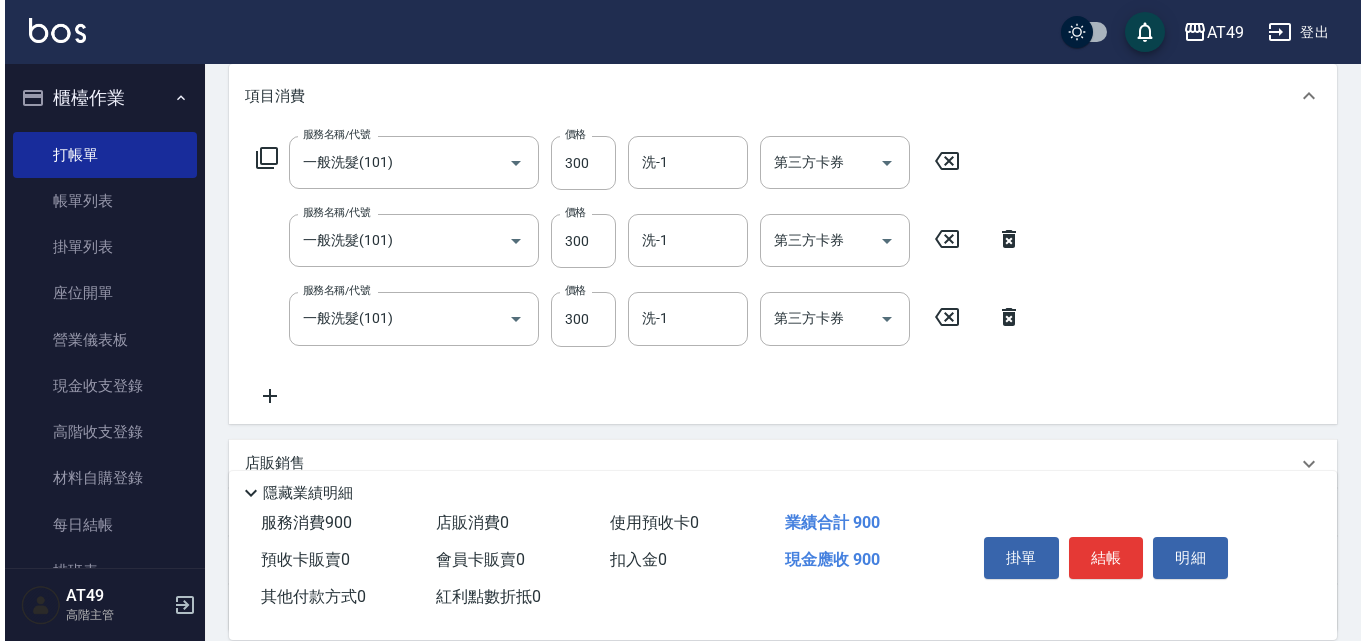scroll, scrollTop: 300, scrollLeft: 0, axis: vertical 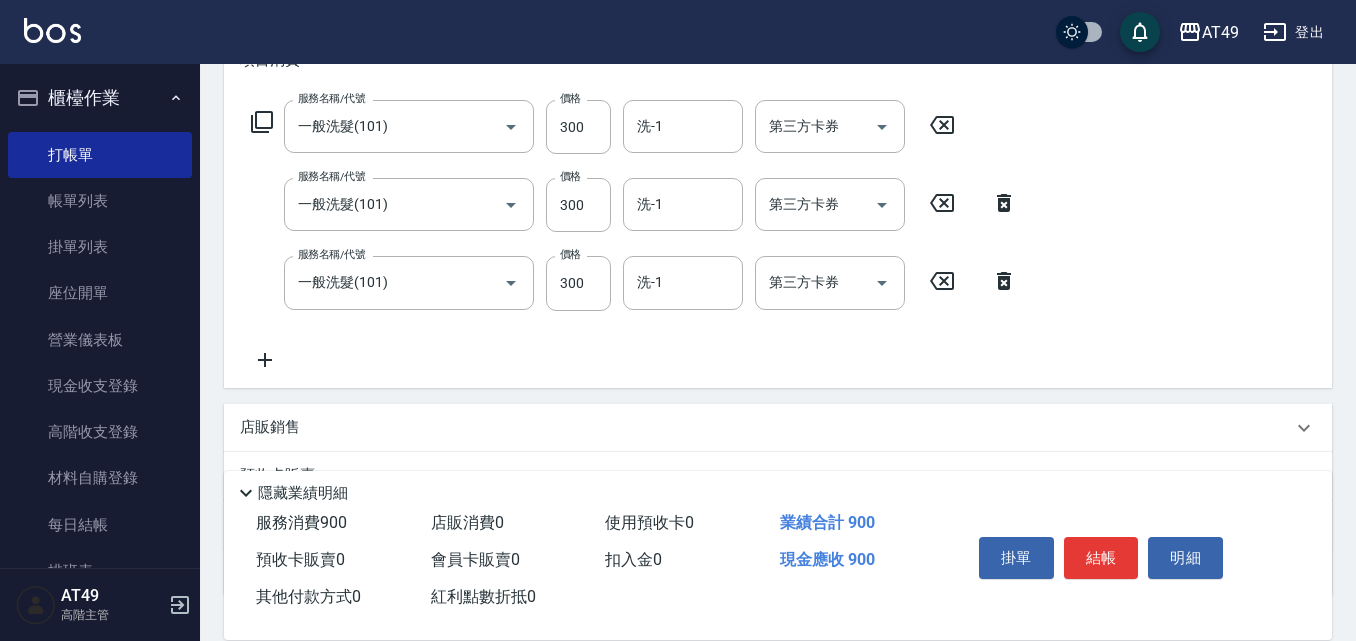 click 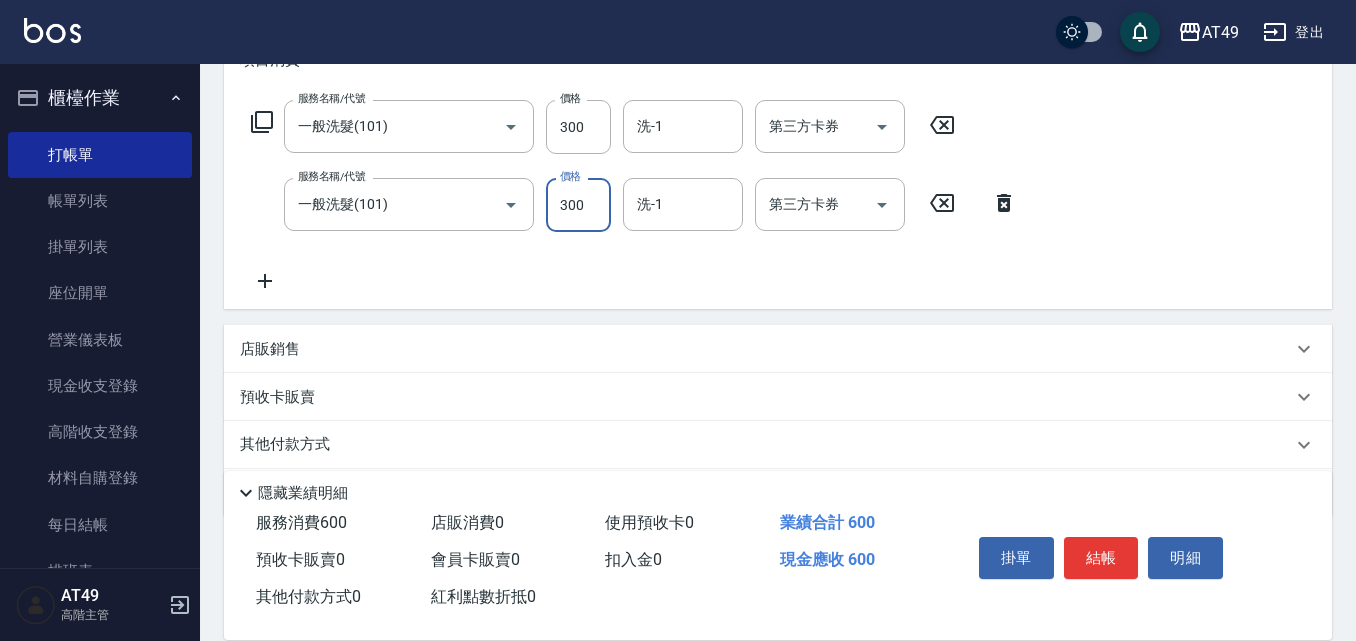 click on "300" at bounding box center [578, 205] 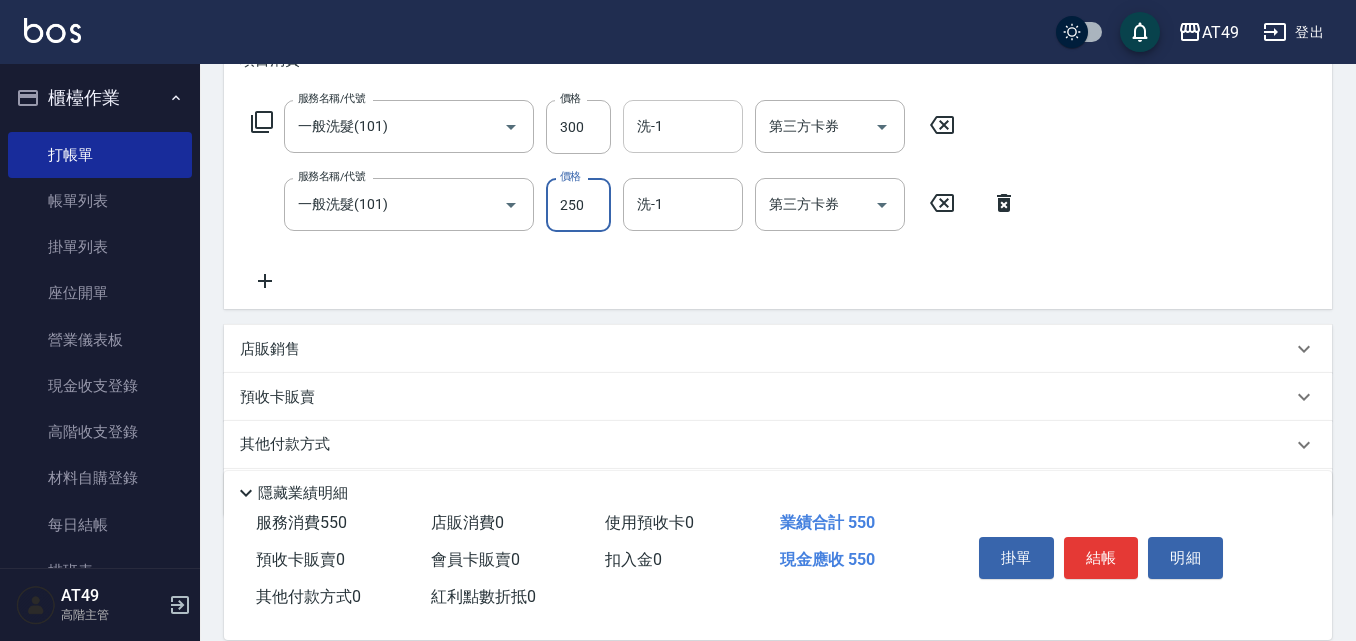 type on "250" 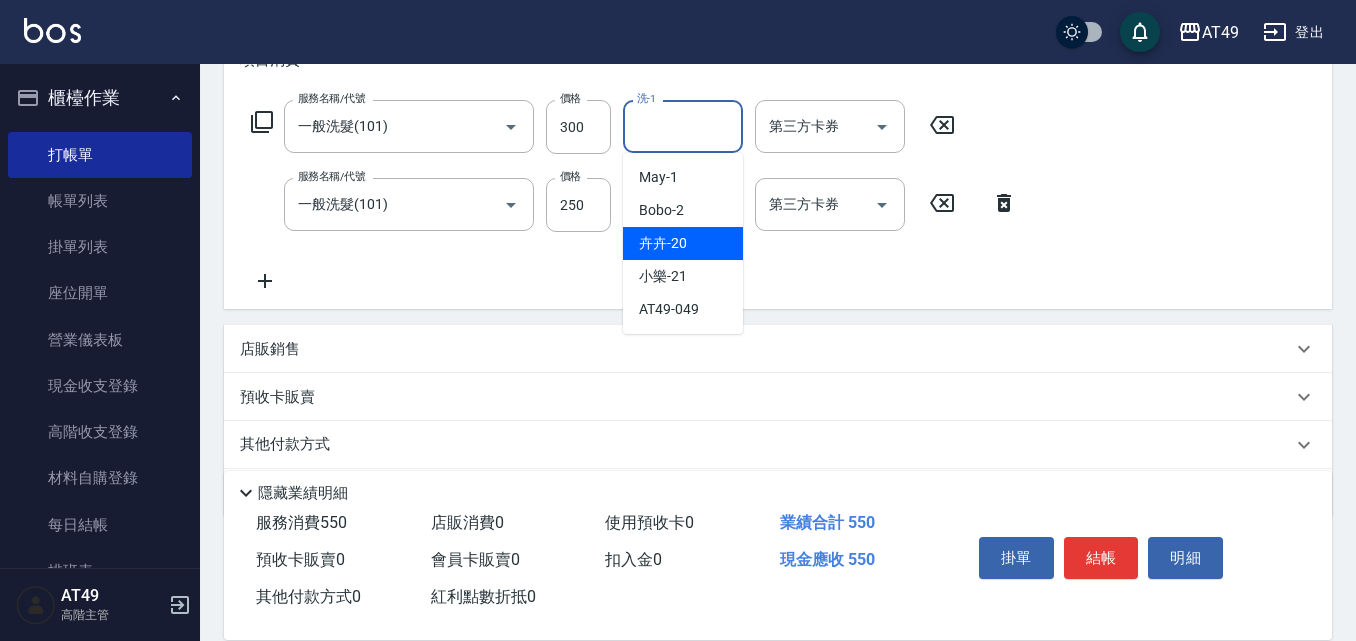 click on "卉卉 -20" at bounding box center (683, 243) 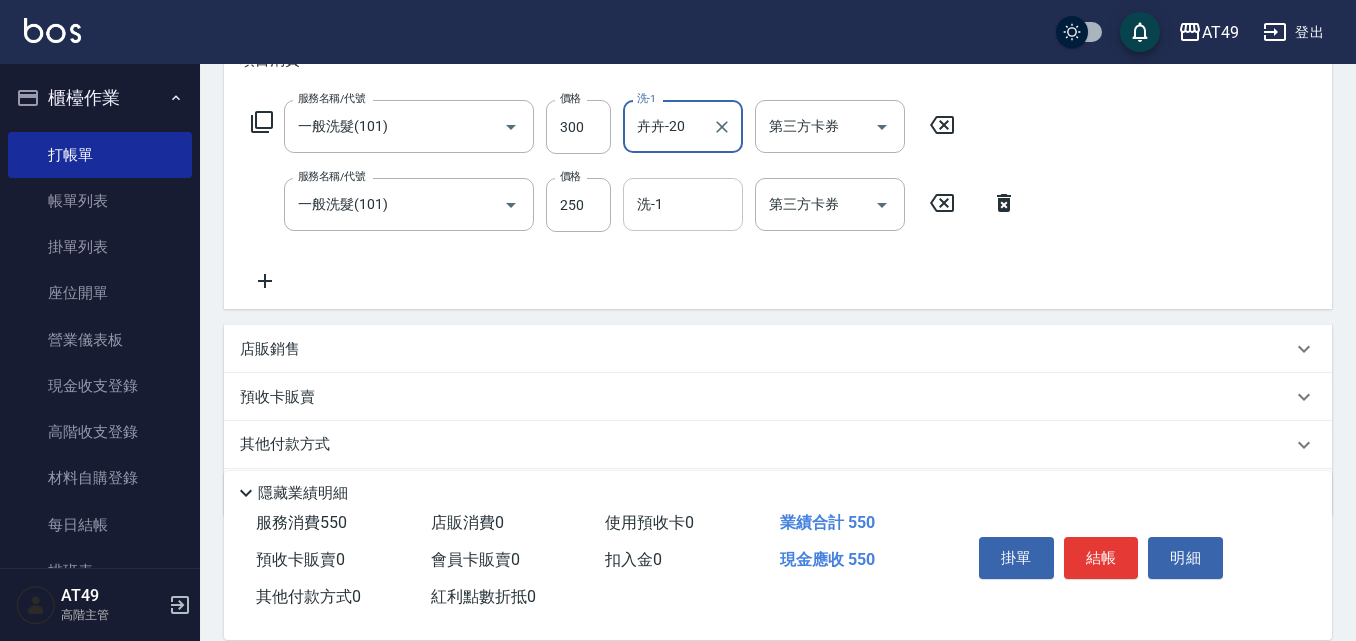 click on "洗-1" at bounding box center (683, 204) 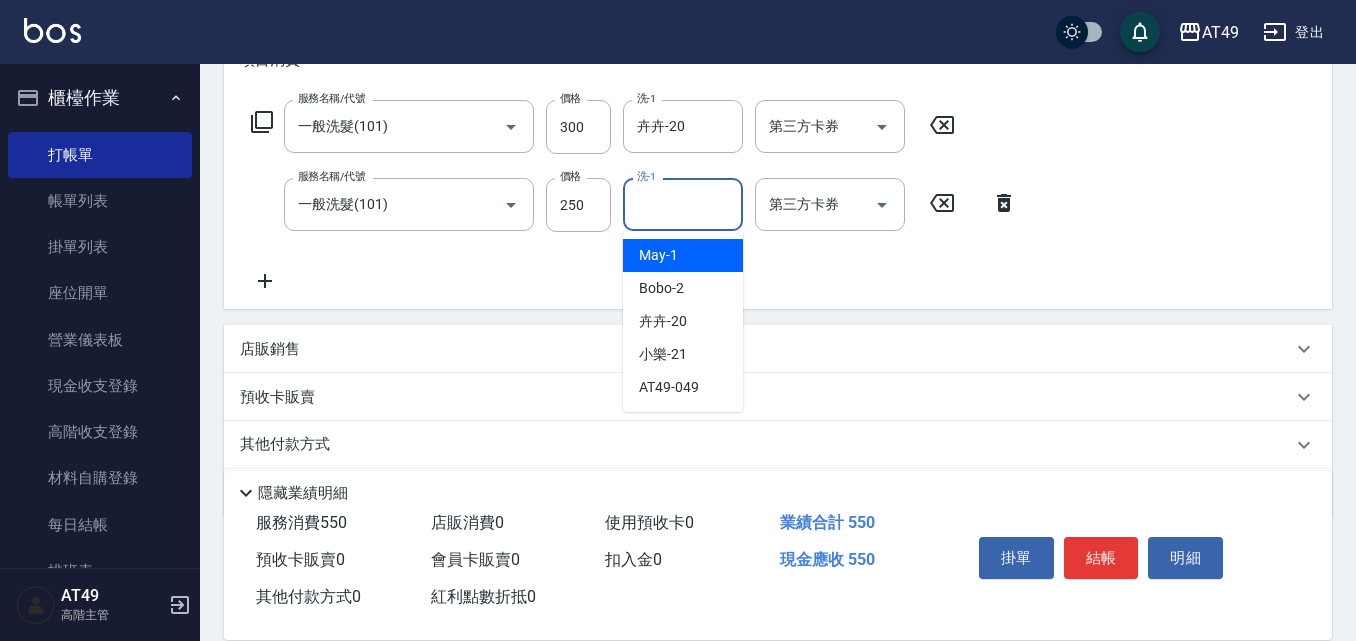 click on "May -1" at bounding box center [658, 255] 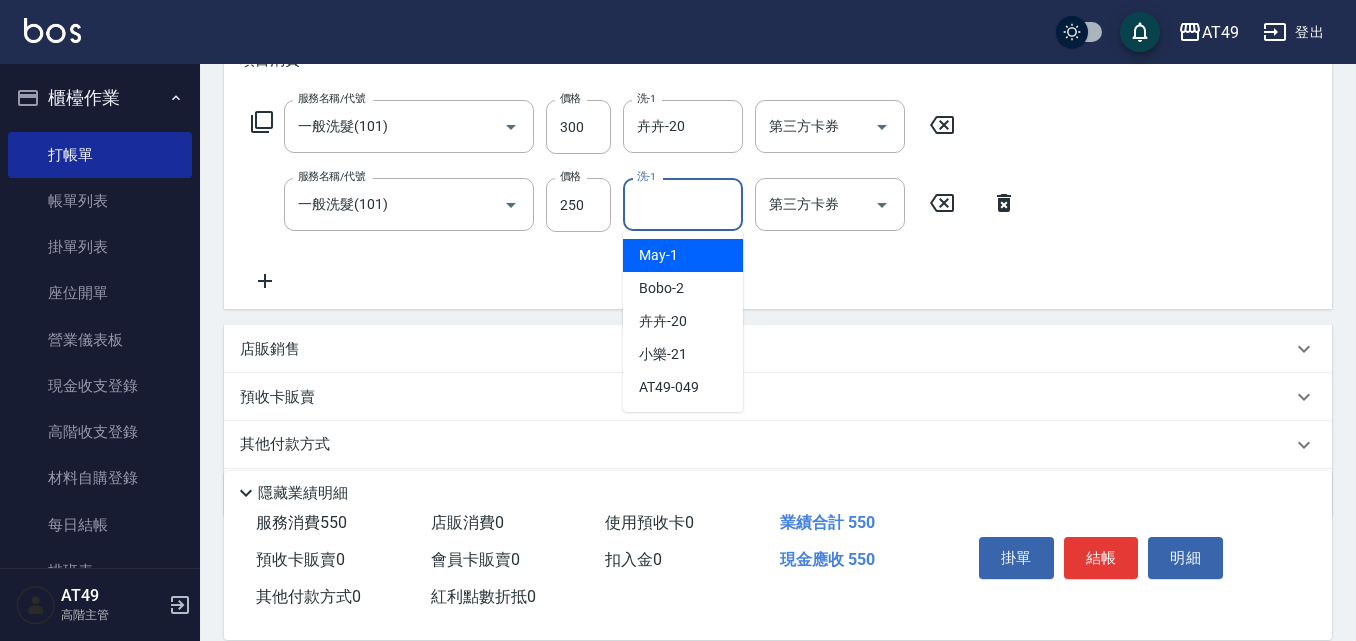 type on "May-1" 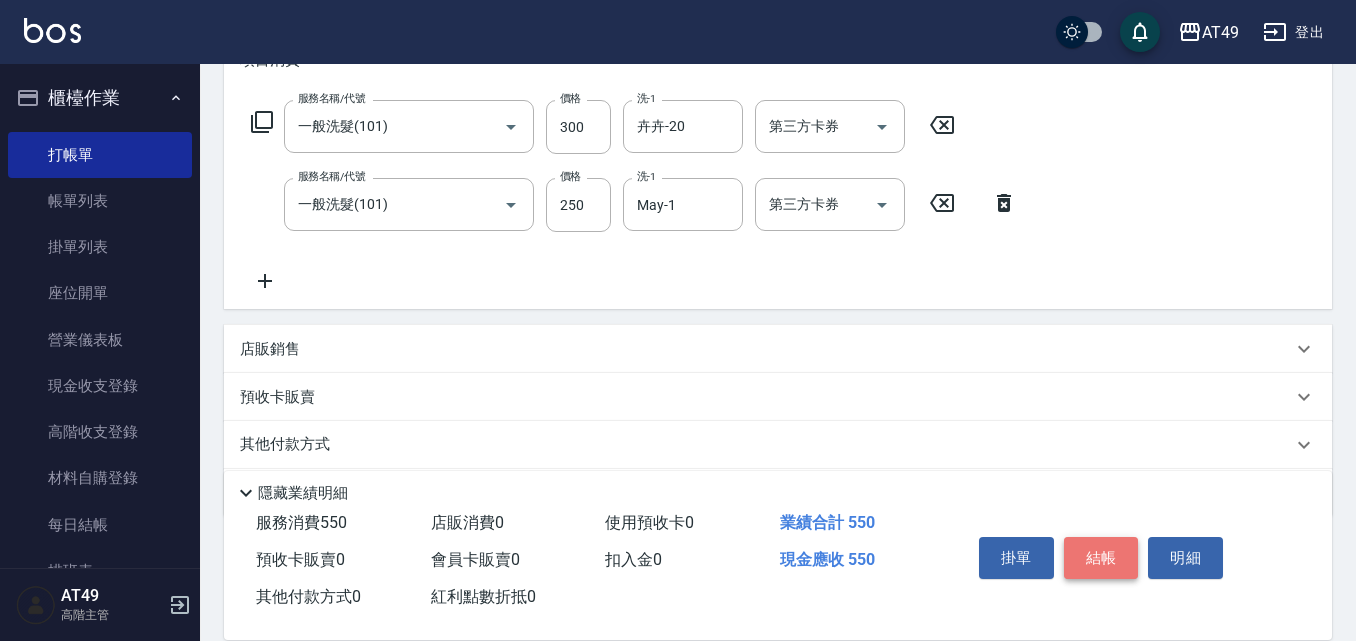 click on "結帳" at bounding box center [1101, 558] 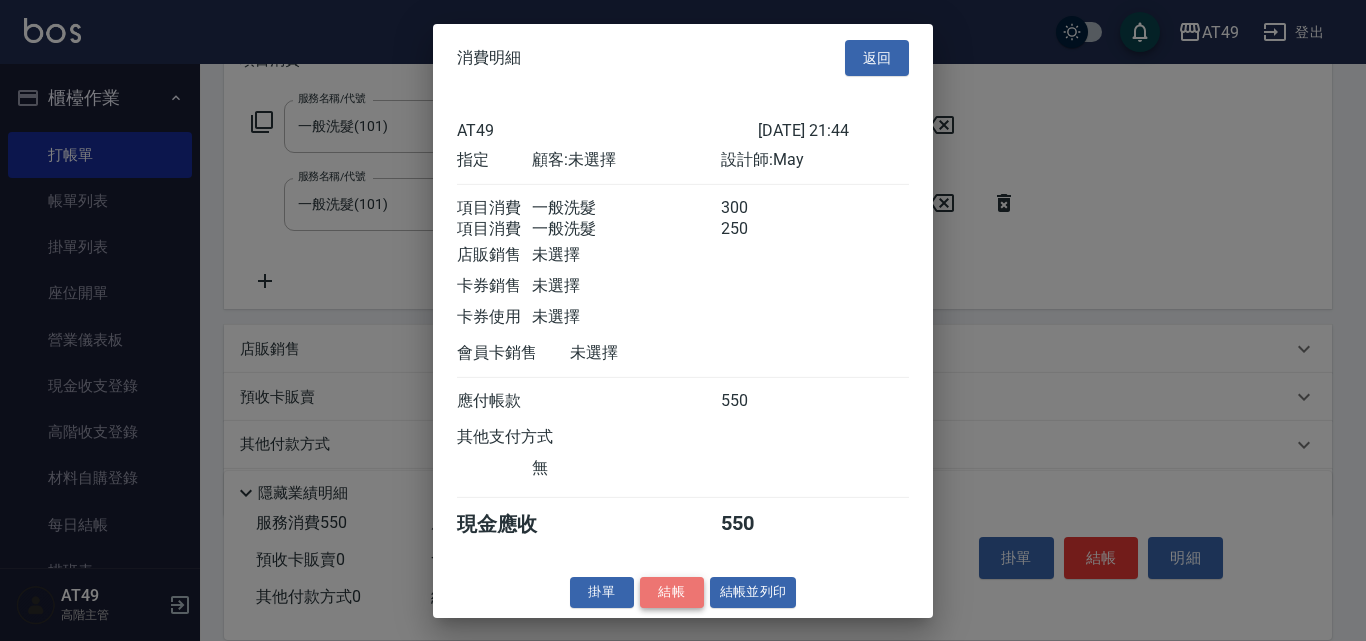 click on "結帳" at bounding box center (672, 592) 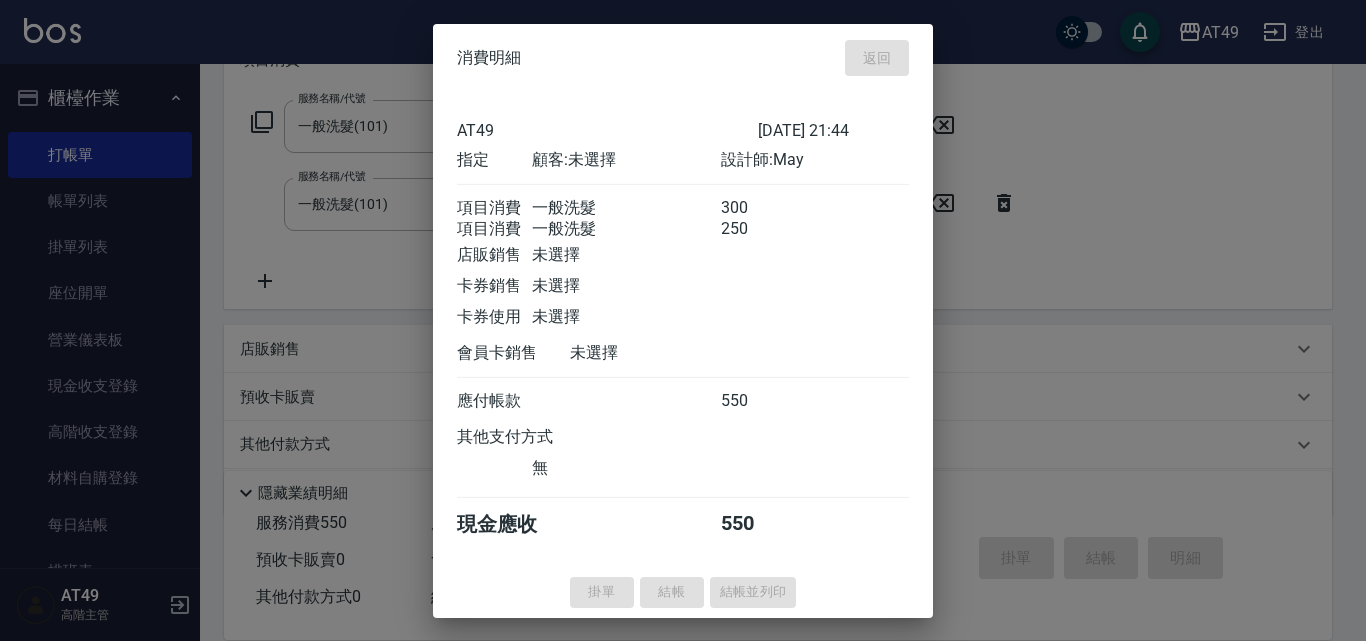 type on "2025/07/10 21:45" 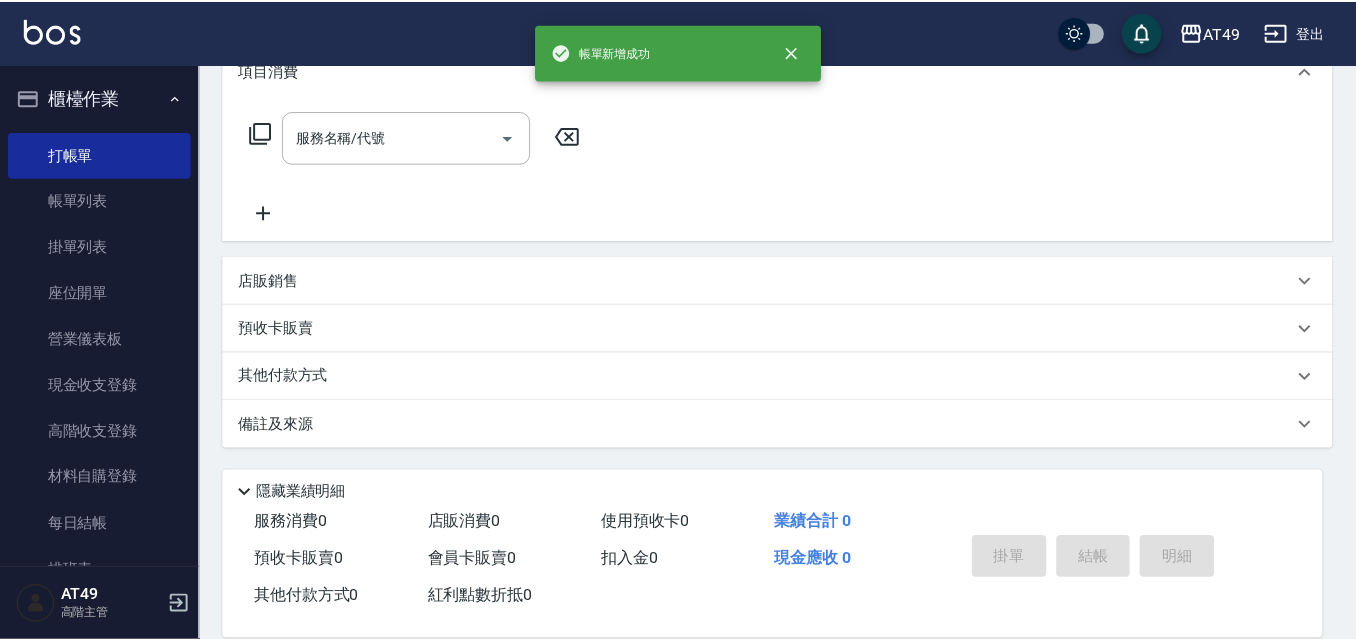 scroll, scrollTop: 0, scrollLeft: 0, axis: both 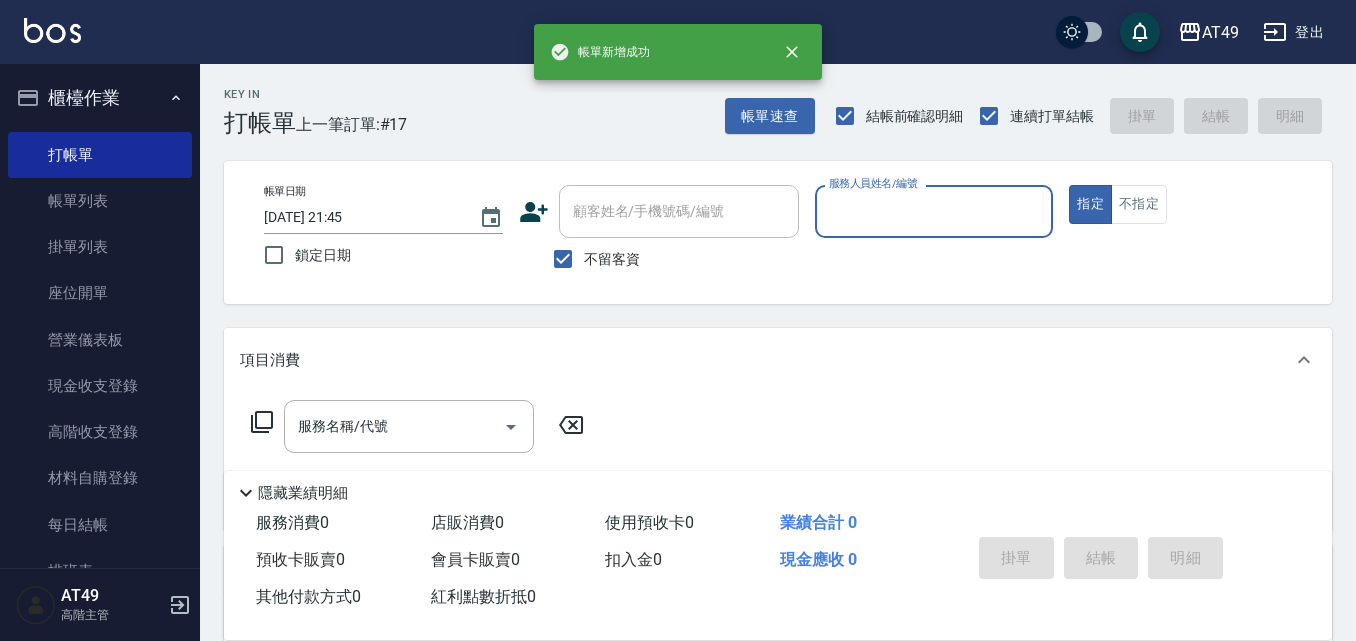 click on "服務人員姓名/編號" at bounding box center [934, 211] 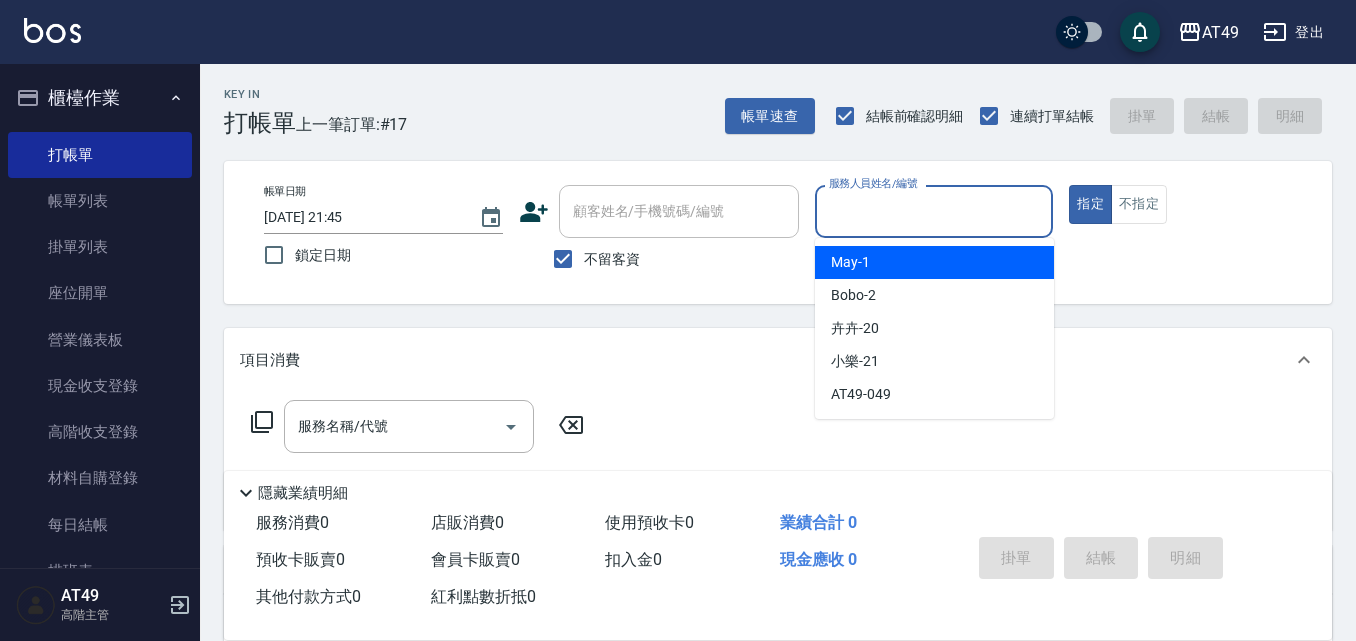 drag, startPoint x: 872, startPoint y: 262, endPoint x: 488, endPoint y: 314, distance: 387.50485 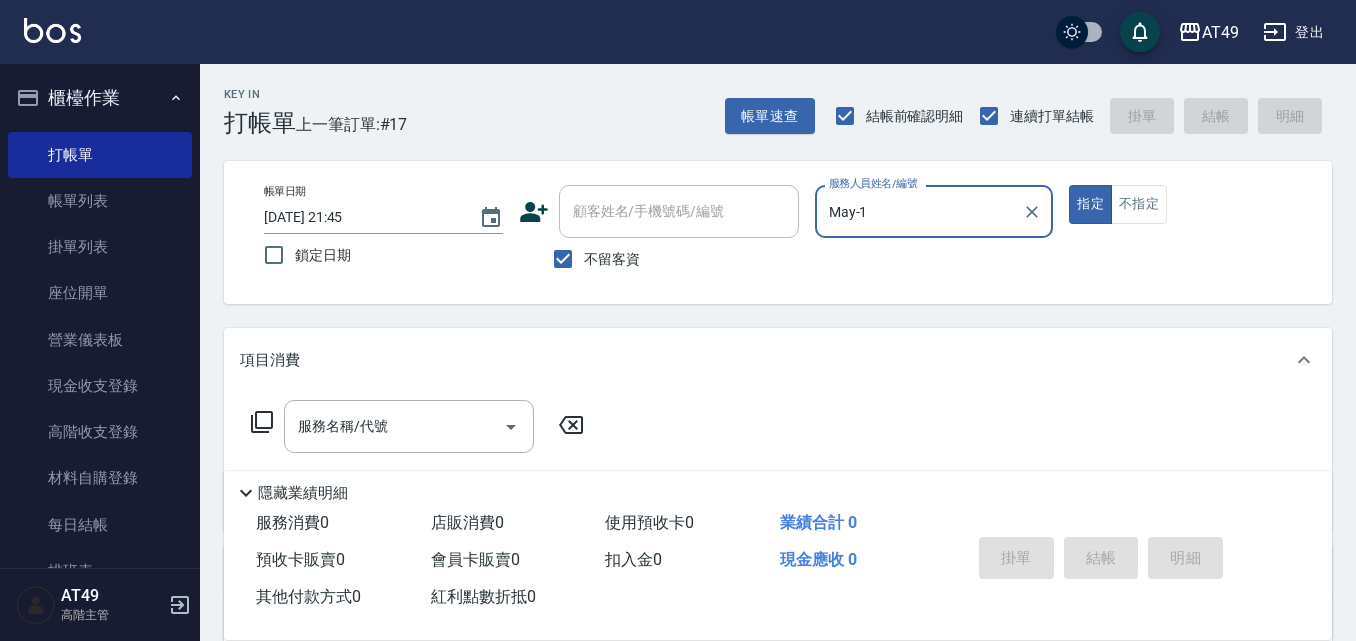 click 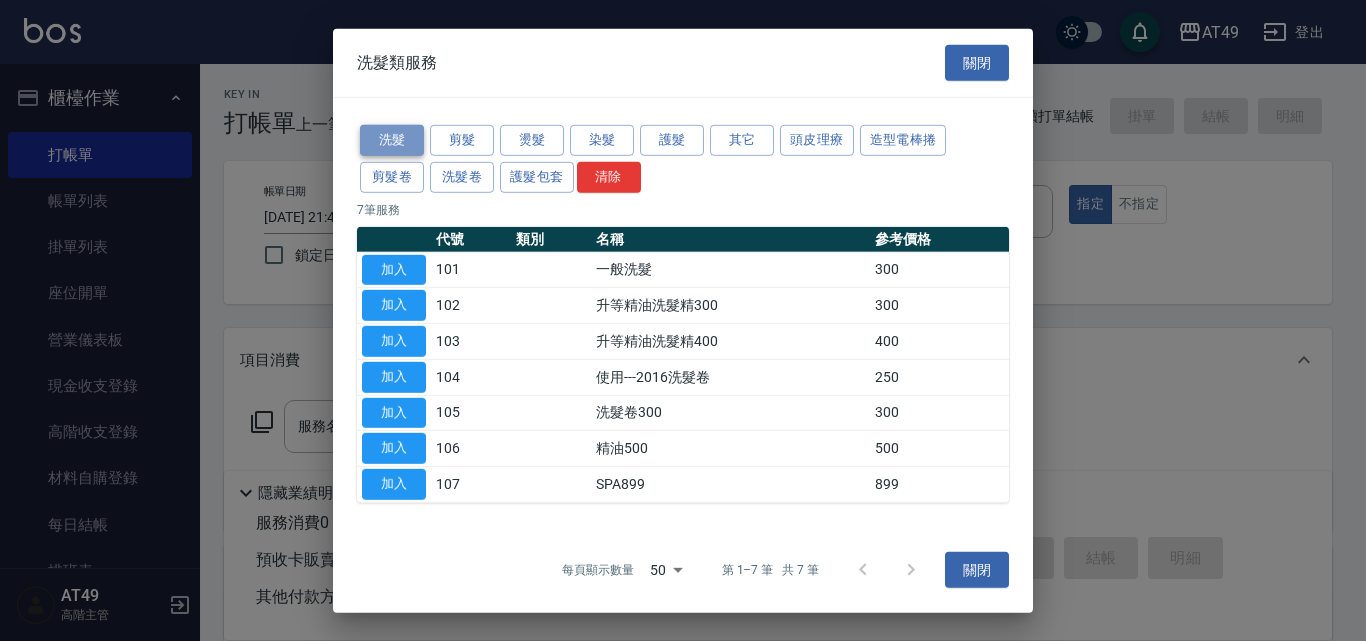 click on "洗髮" at bounding box center [392, 140] 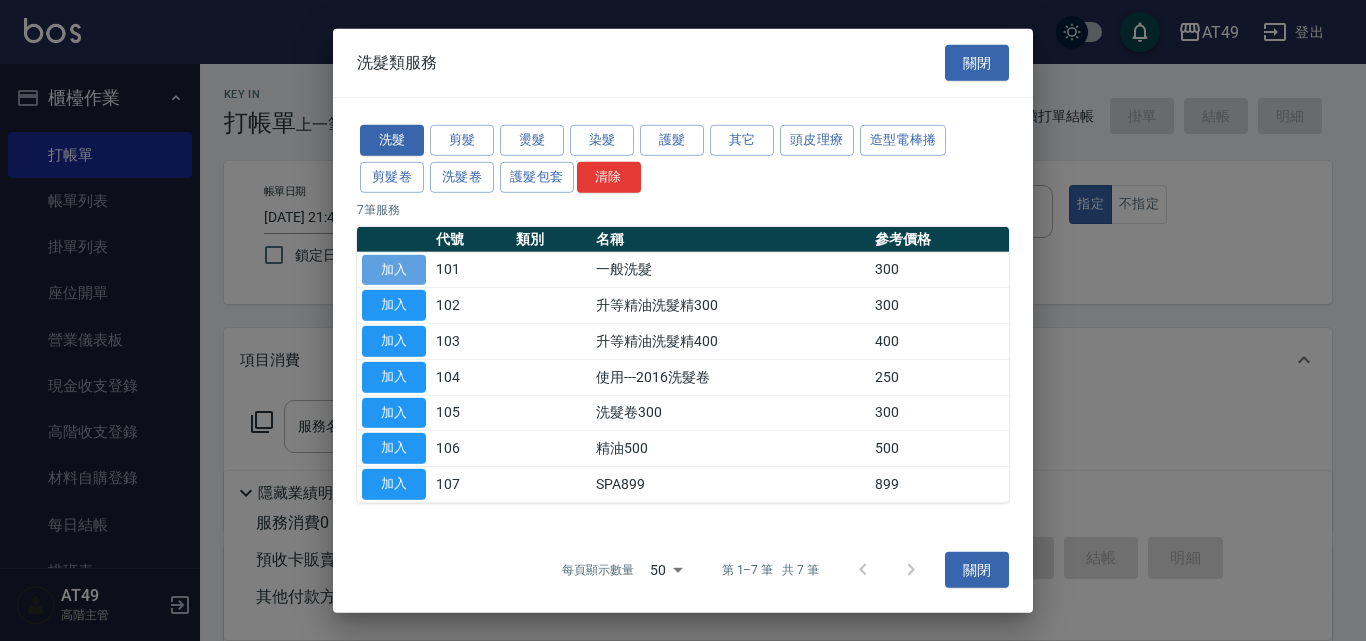 click on "加入" at bounding box center [394, 269] 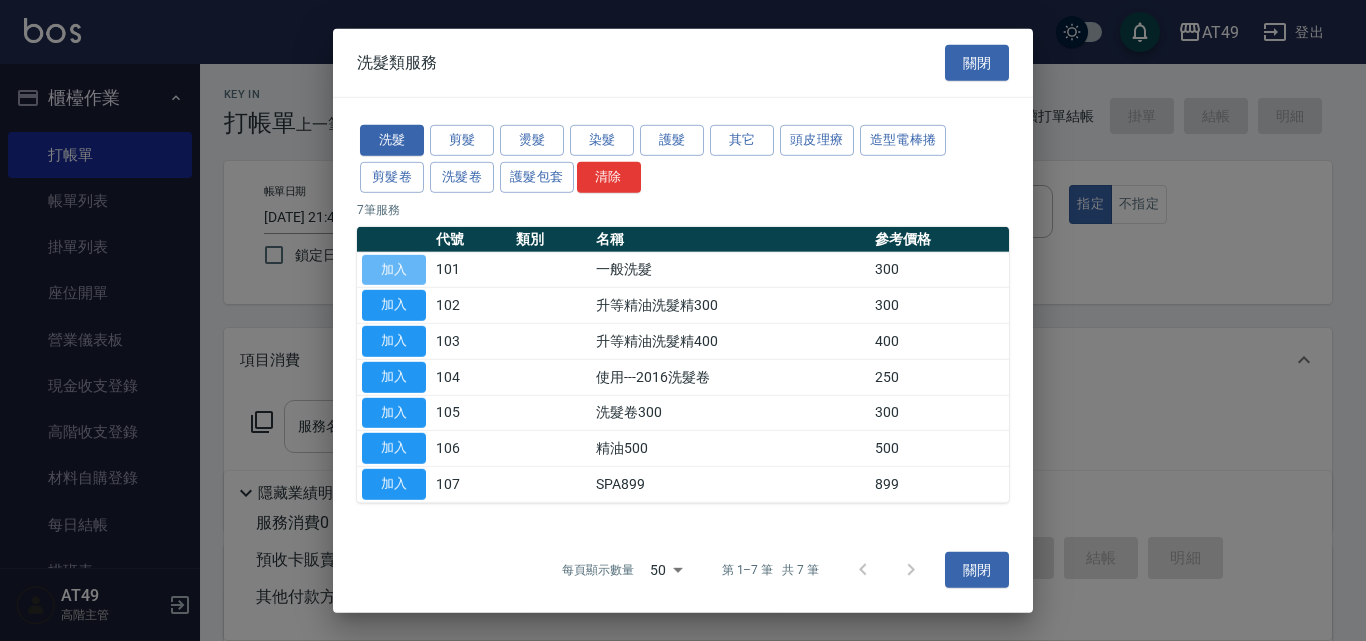 type on "一般洗髮(101)" 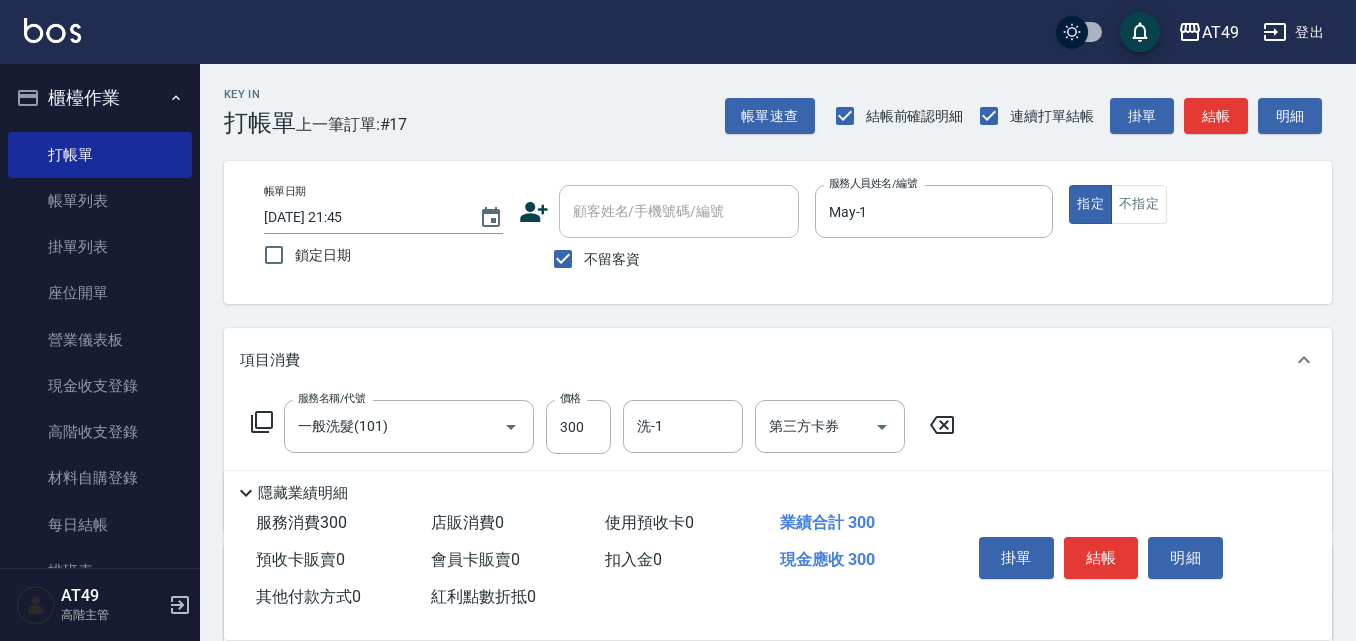 click 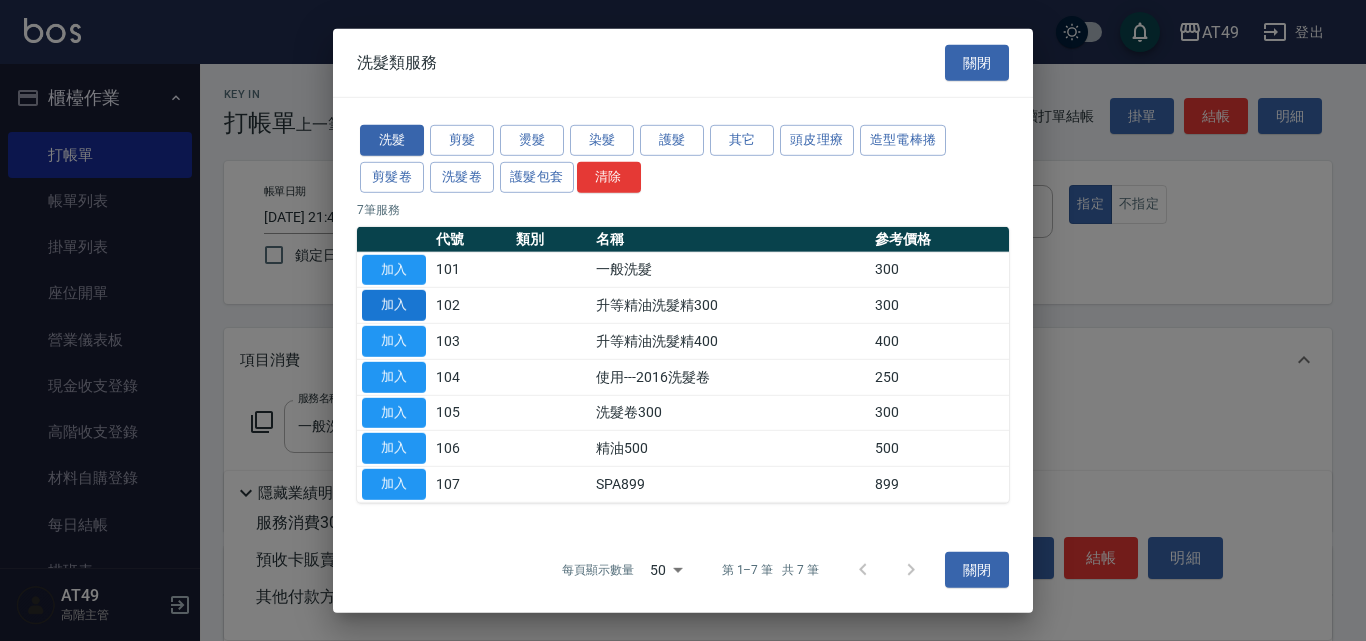 click on "加入" at bounding box center (394, 305) 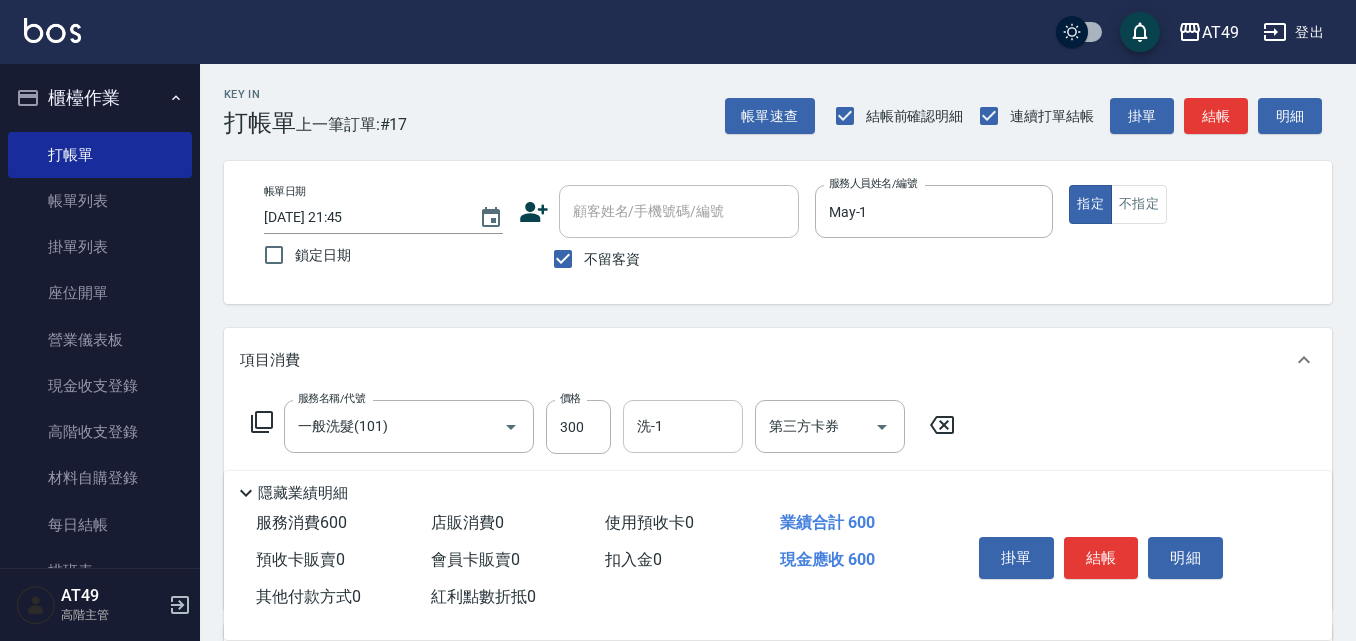 click on "洗-1" at bounding box center [683, 426] 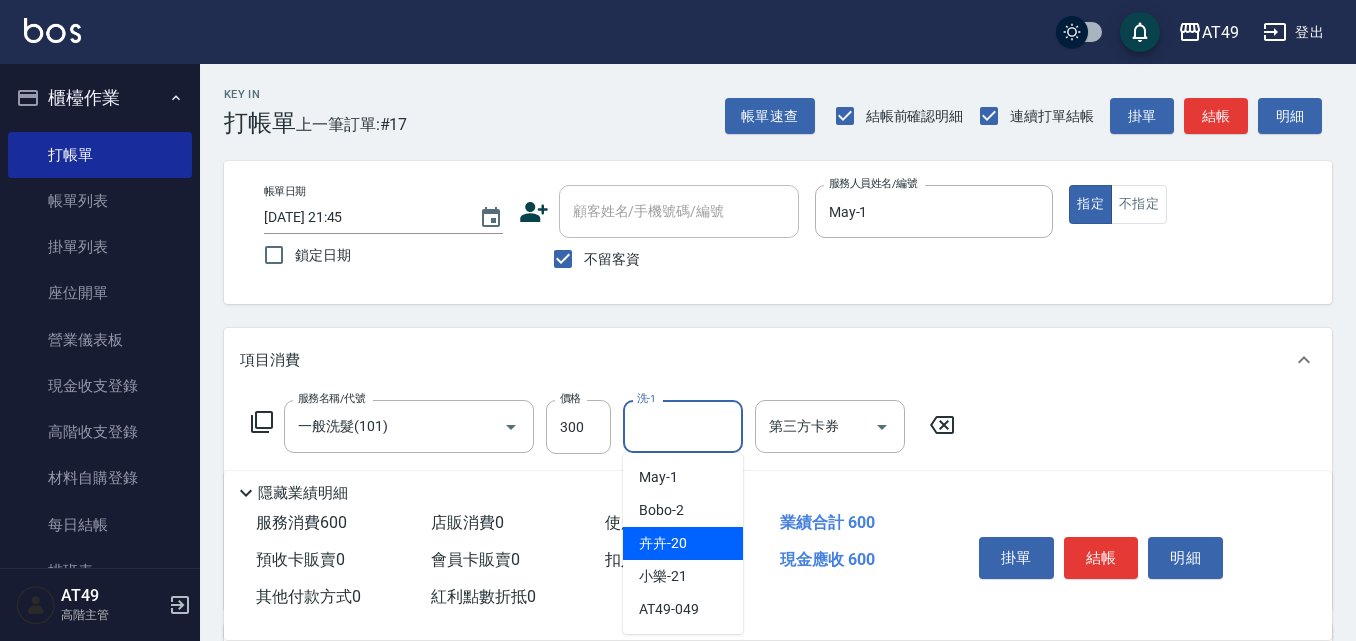 click on "卉卉 -20" at bounding box center (683, 543) 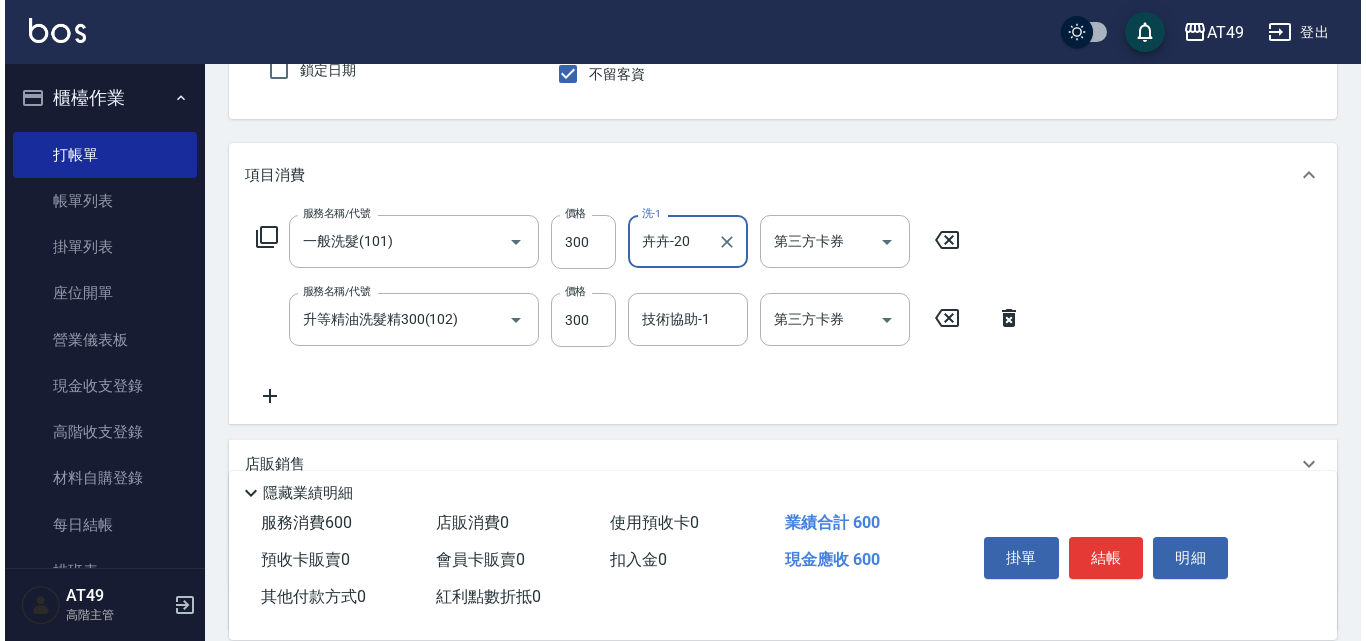 scroll, scrollTop: 200, scrollLeft: 0, axis: vertical 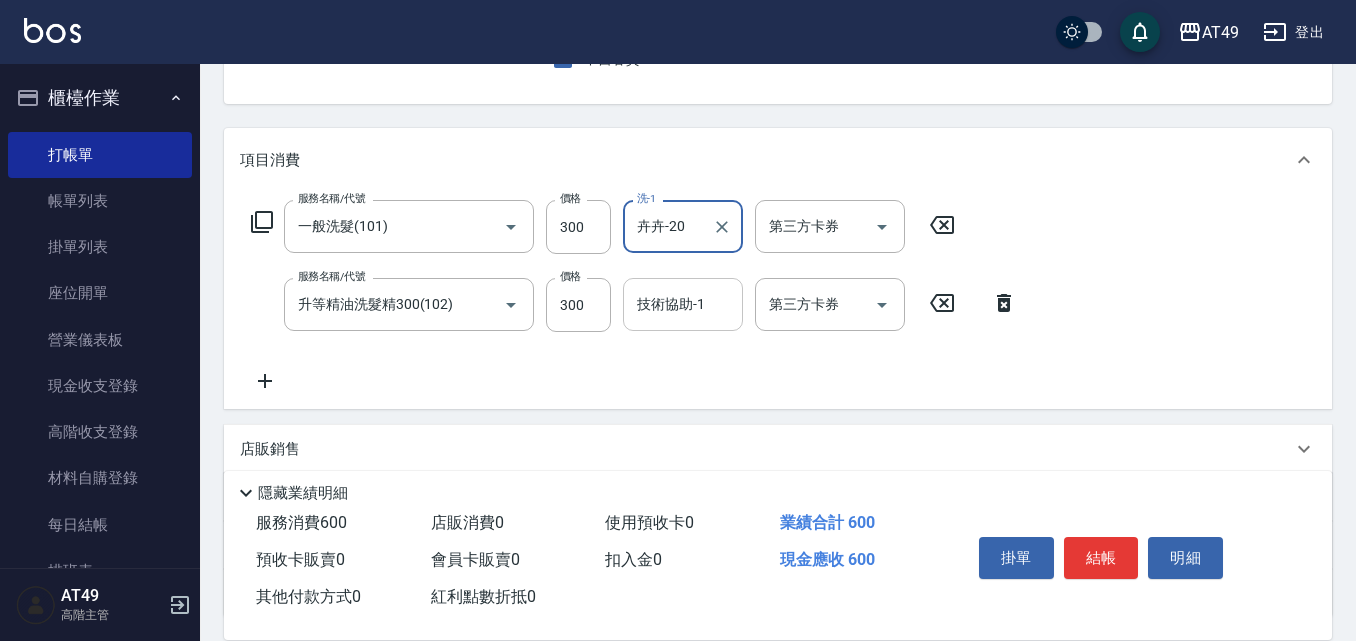 click on "技術協助-1" at bounding box center (683, 304) 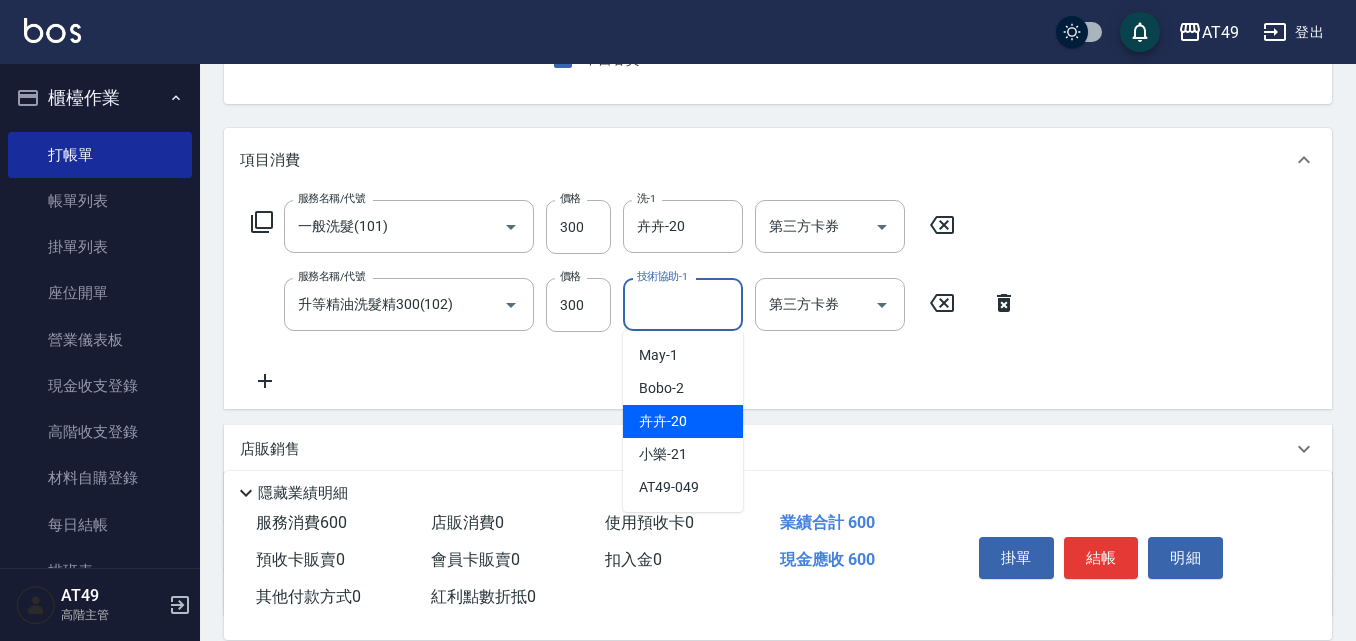click on "卉卉 -20" at bounding box center [663, 421] 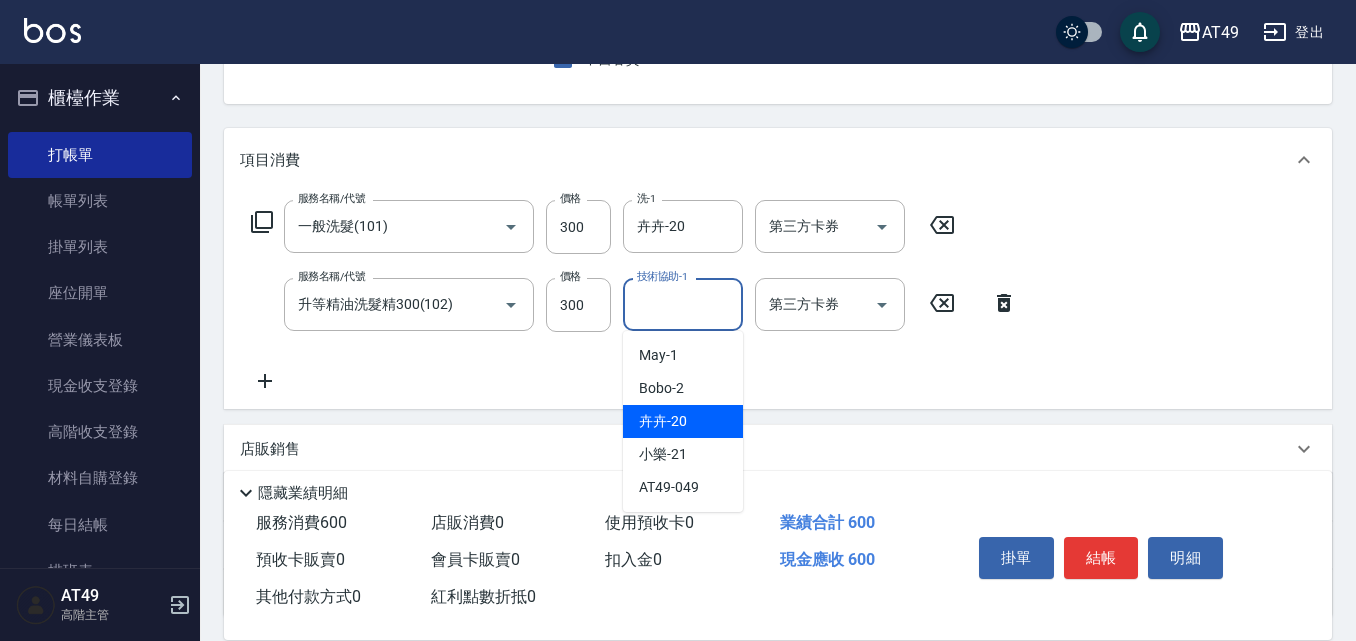type on "卉卉-20" 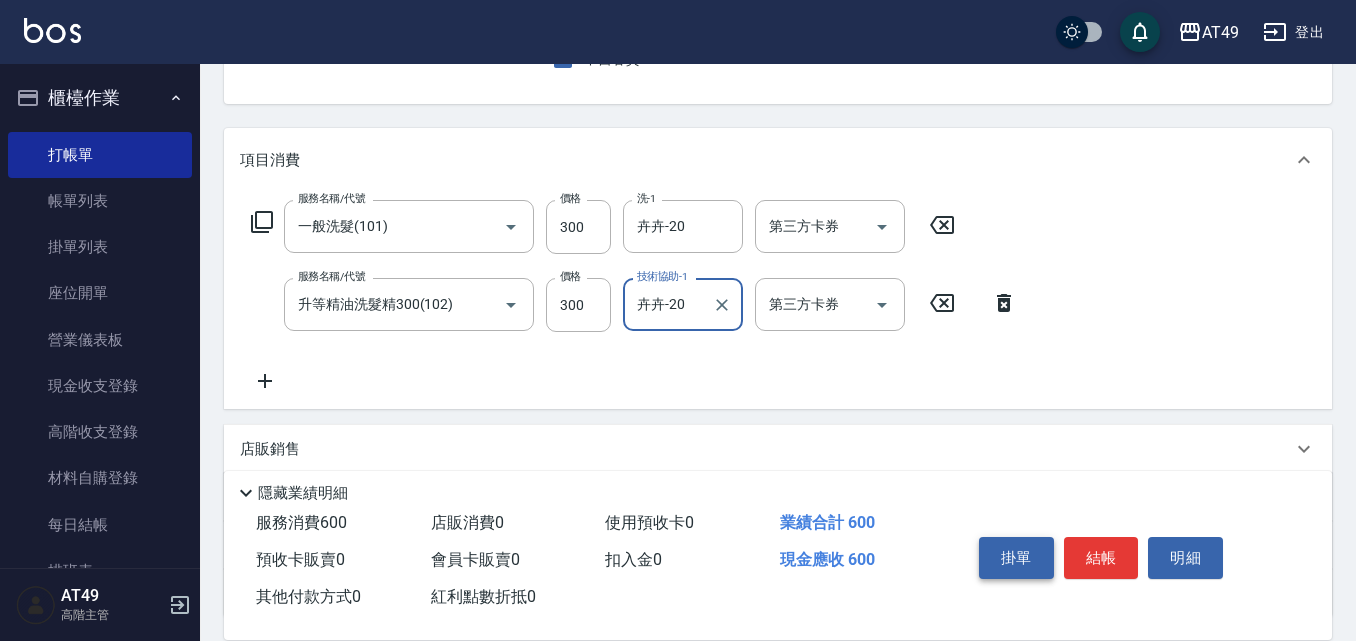 drag, startPoint x: 1072, startPoint y: 556, endPoint x: 1045, endPoint y: 546, distance: 28.79236 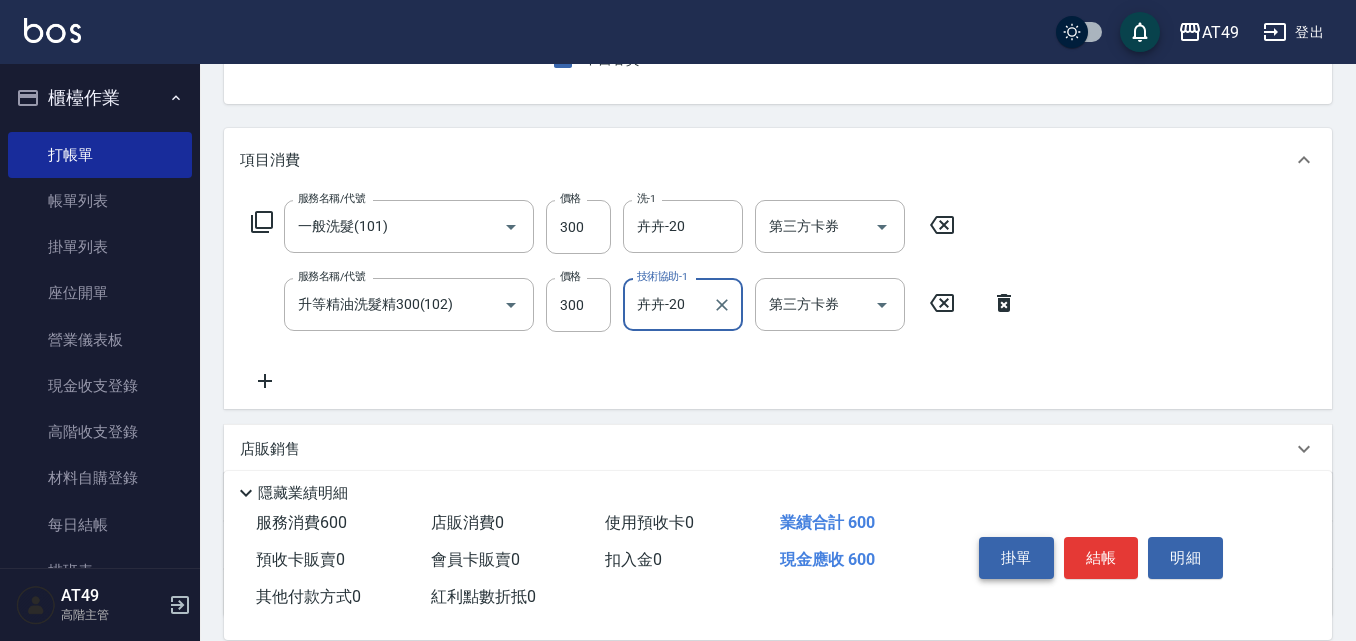 click on "結帳" at bounding box center [1101, 558] 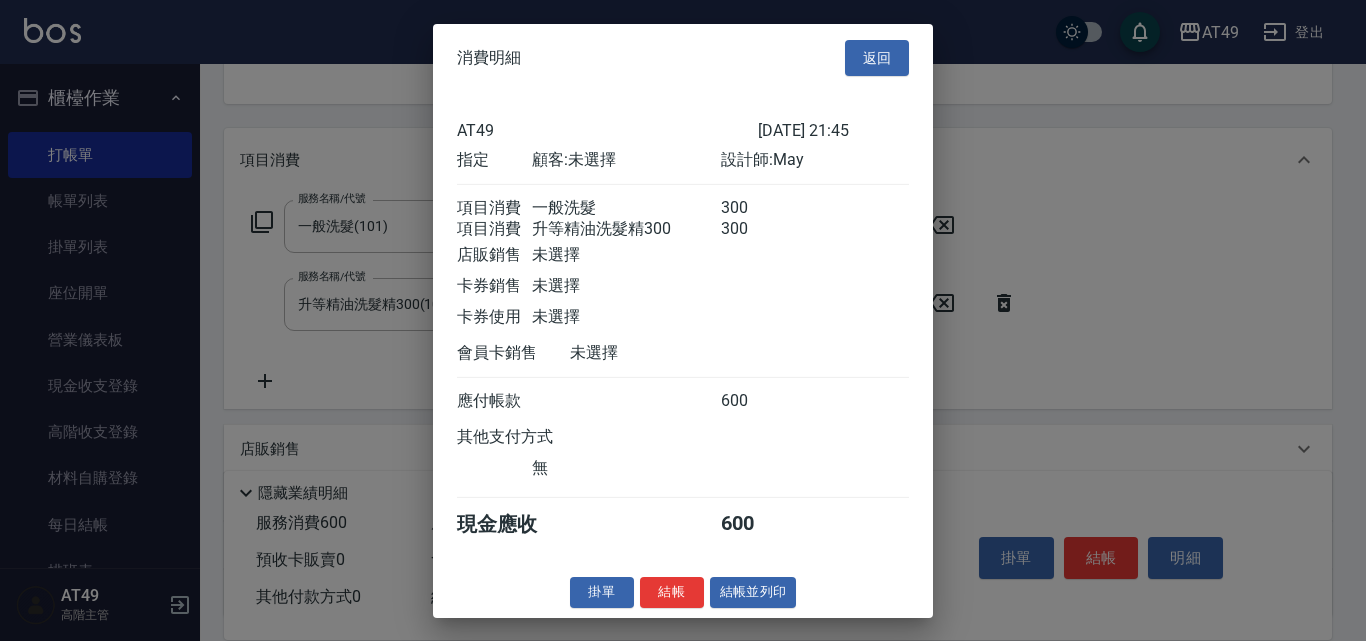 click on "結帳" at bounding box center (672, 592) 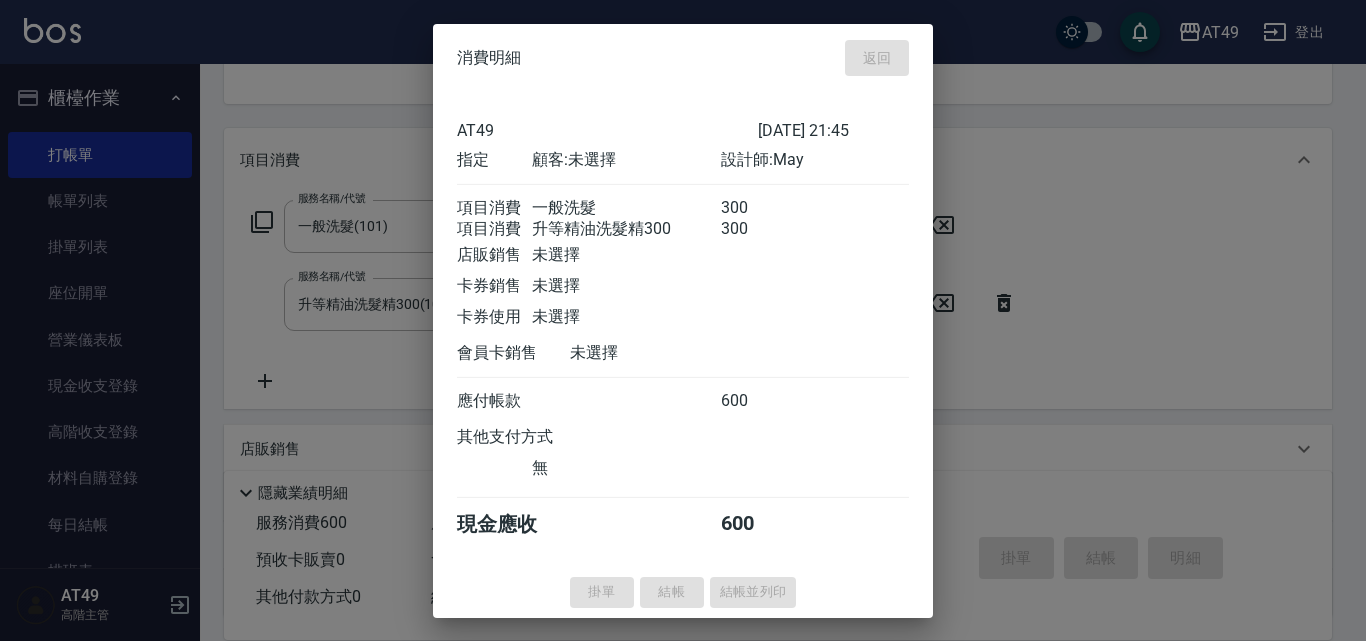 type 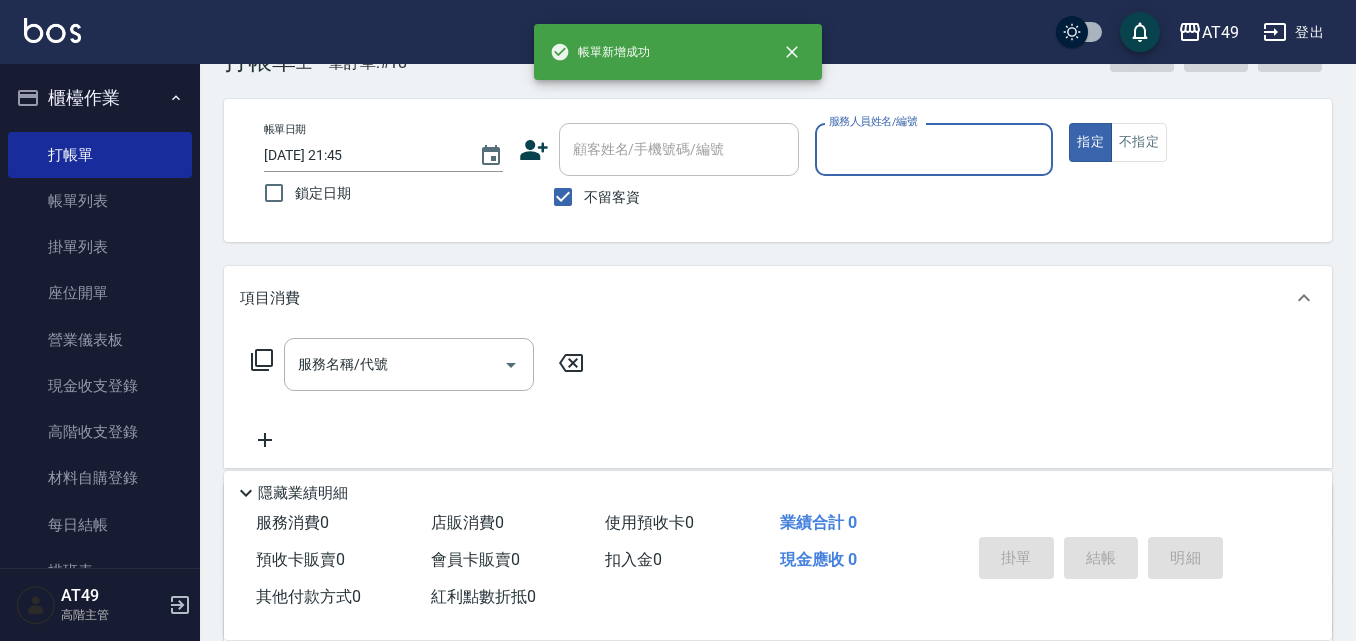 scroll, scrollTop: 0, scrollLeft: 0, axis: both 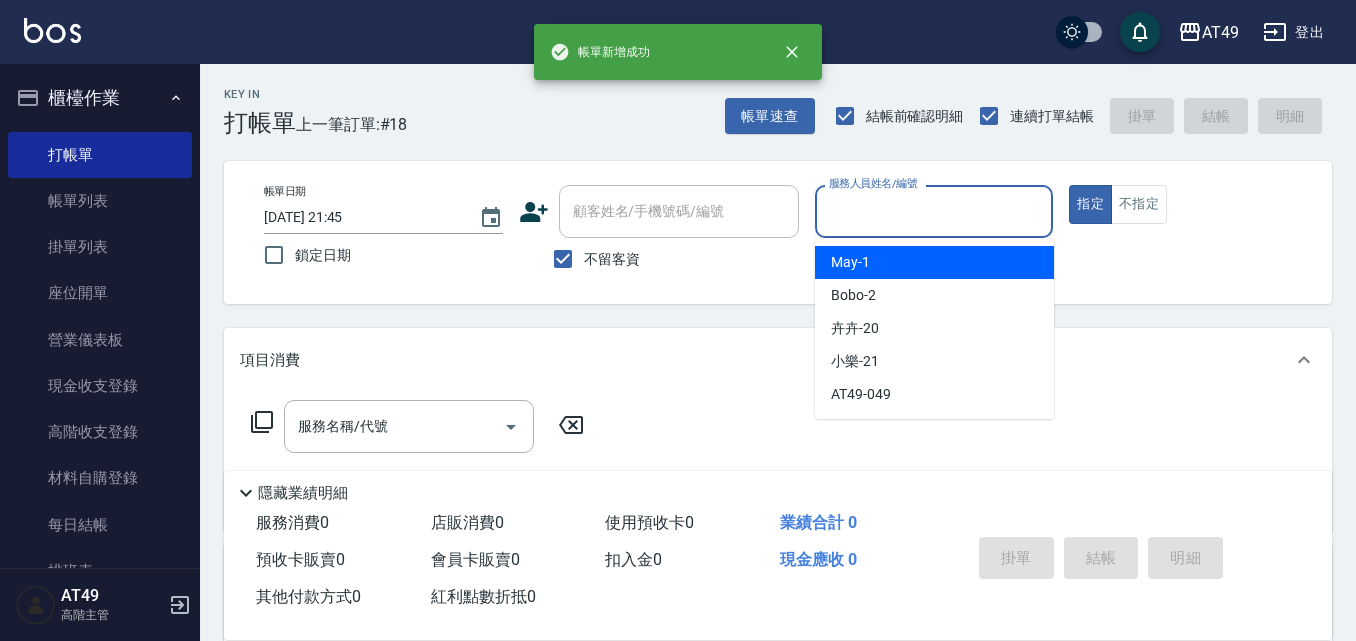 click on "服務人員姓名/編號" at bounding box center [934, 211] 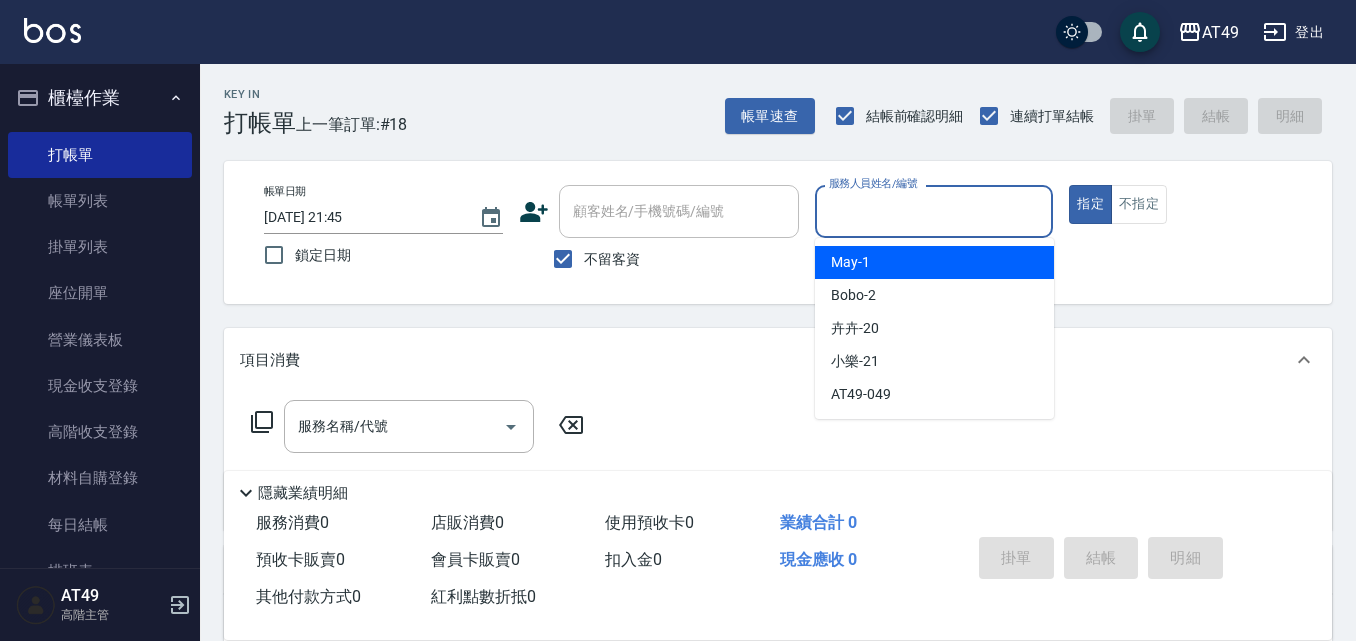 click on "May -1" at bounding box center [934, 262] 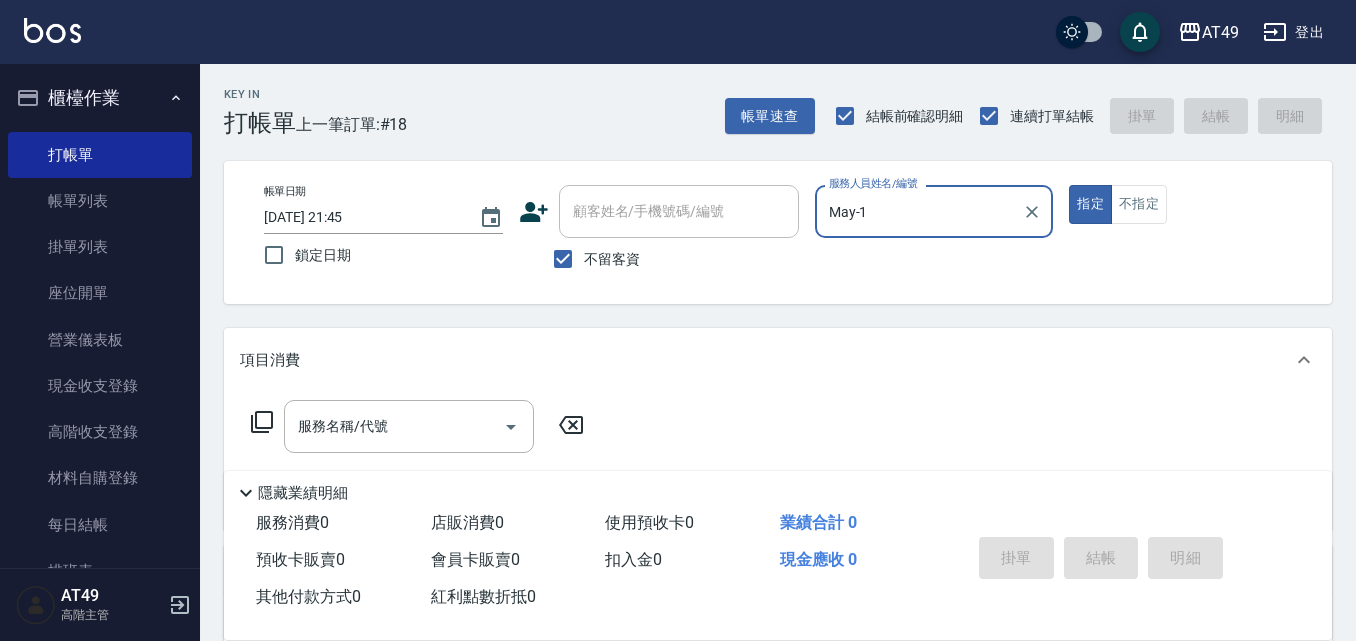 click 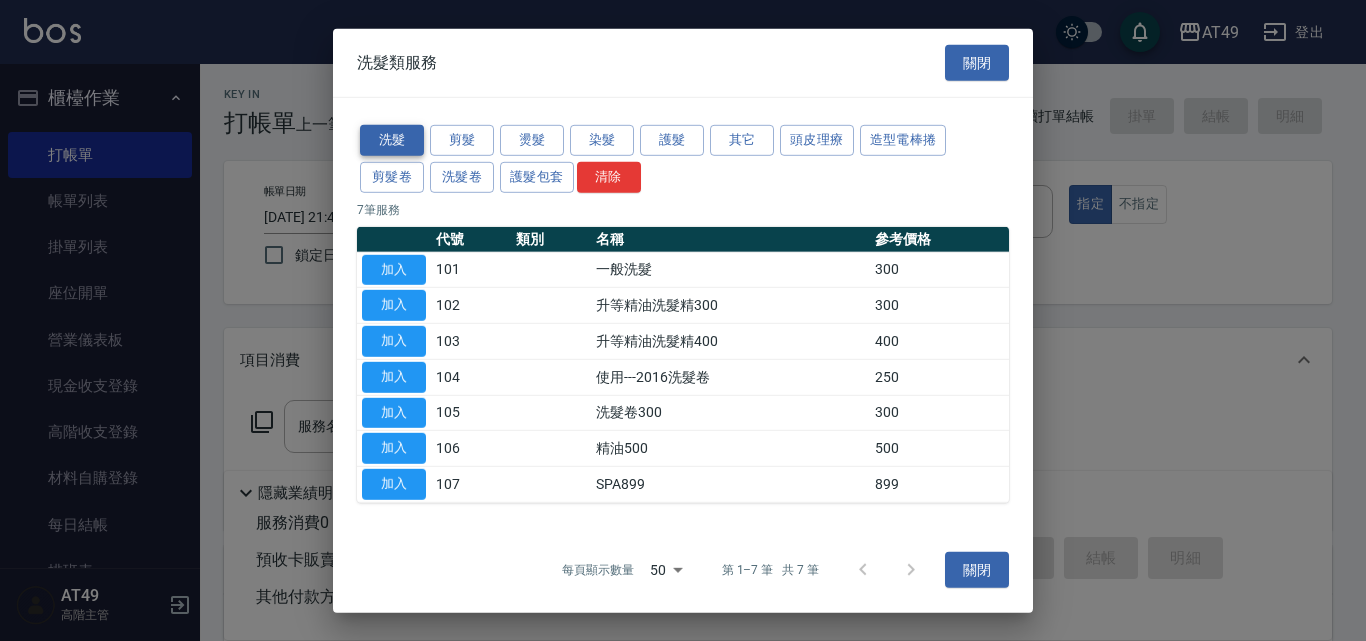 click on "洗髮" at bounding box center (392, 140) 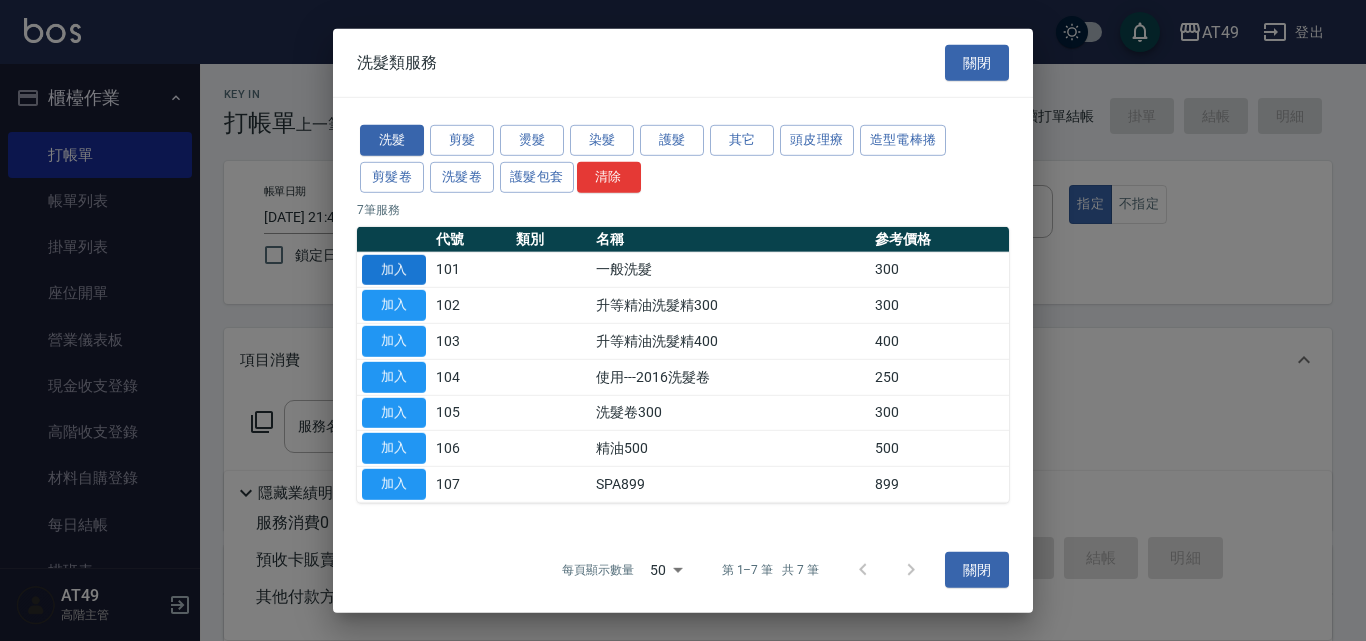 click on "加入" at bounding box center [394, 269] 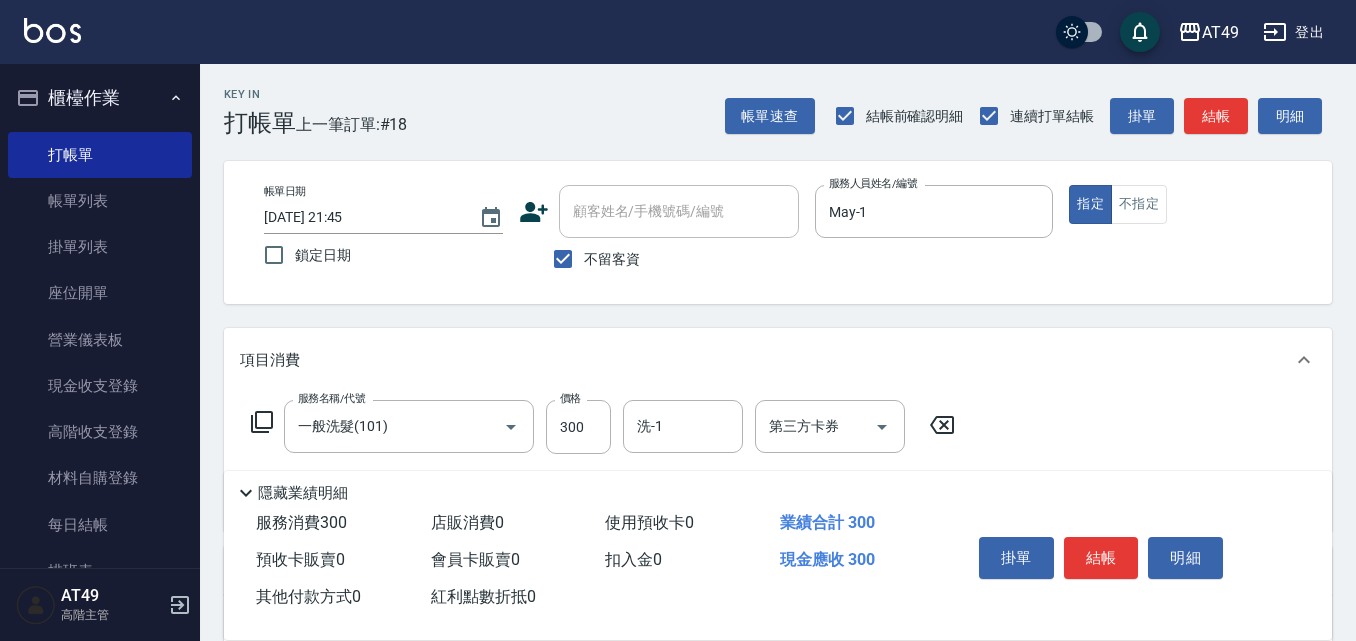 click on "服務名稱/代號 一般洗髮(101) 服務名稱/代號 價格 300 價格 洗-1 洗-1 第三方卡券 第三方卡券" at bounding box center (603, 427) 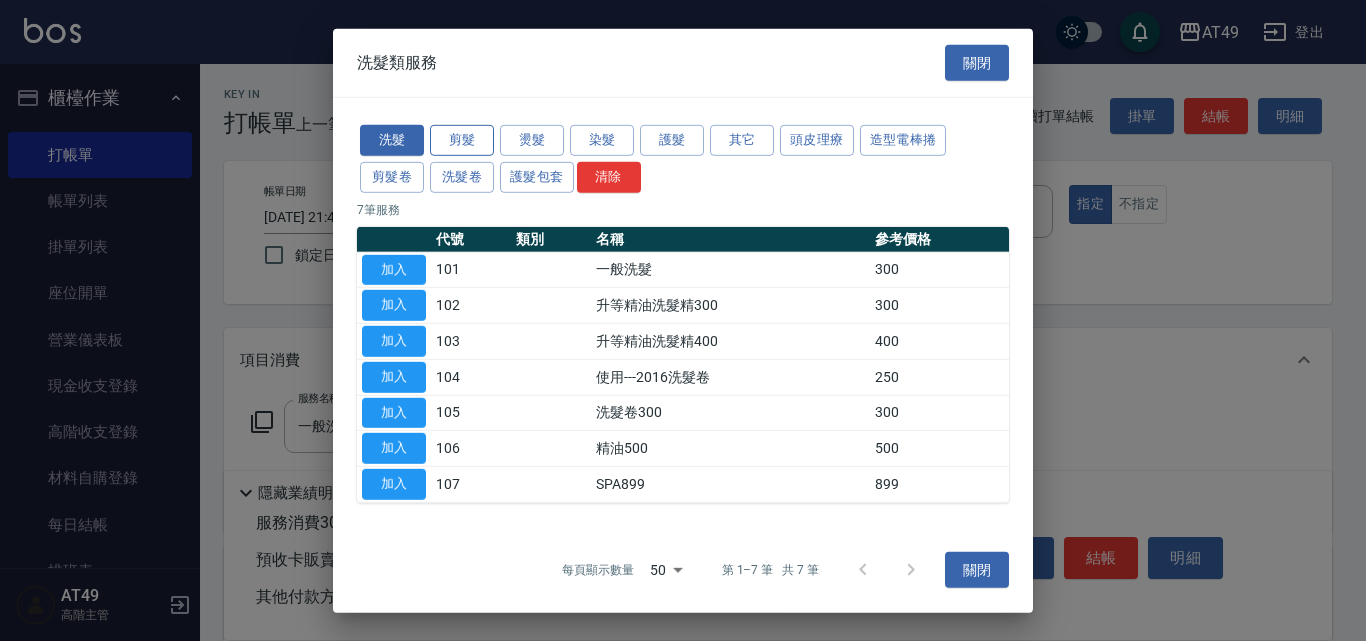 click on "剪髮" at bounding box center (462, 140) 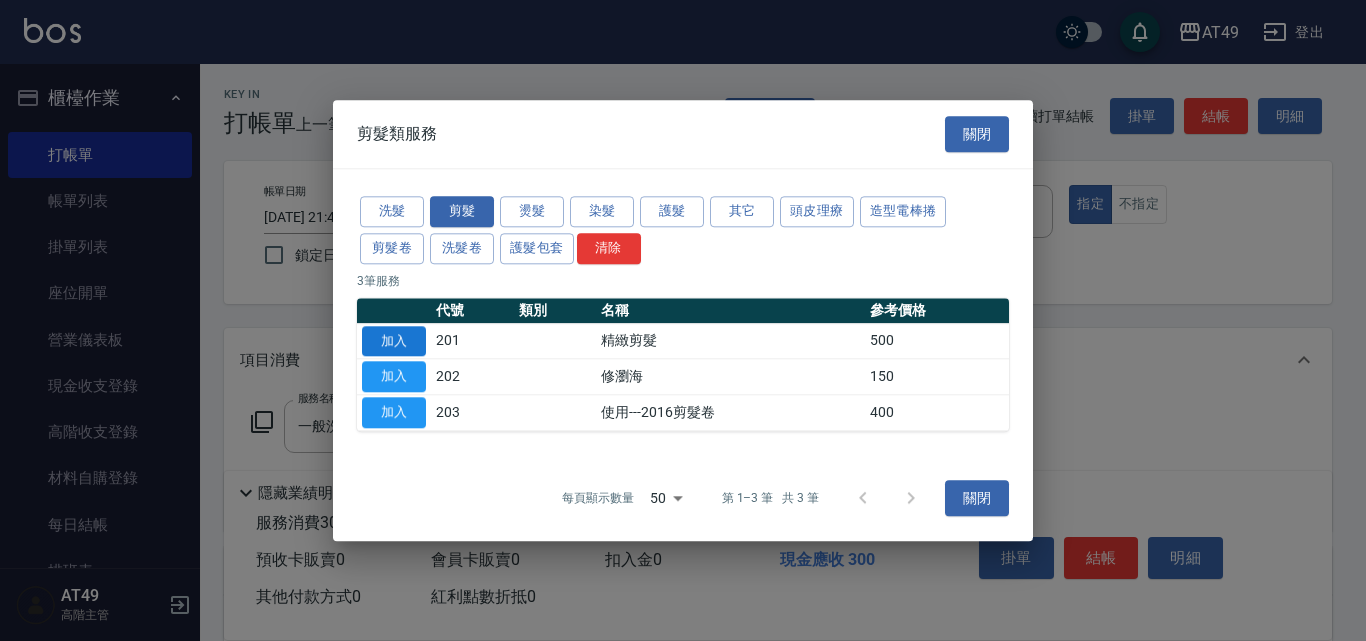 click on "加入" at bounding box center [394, 341] 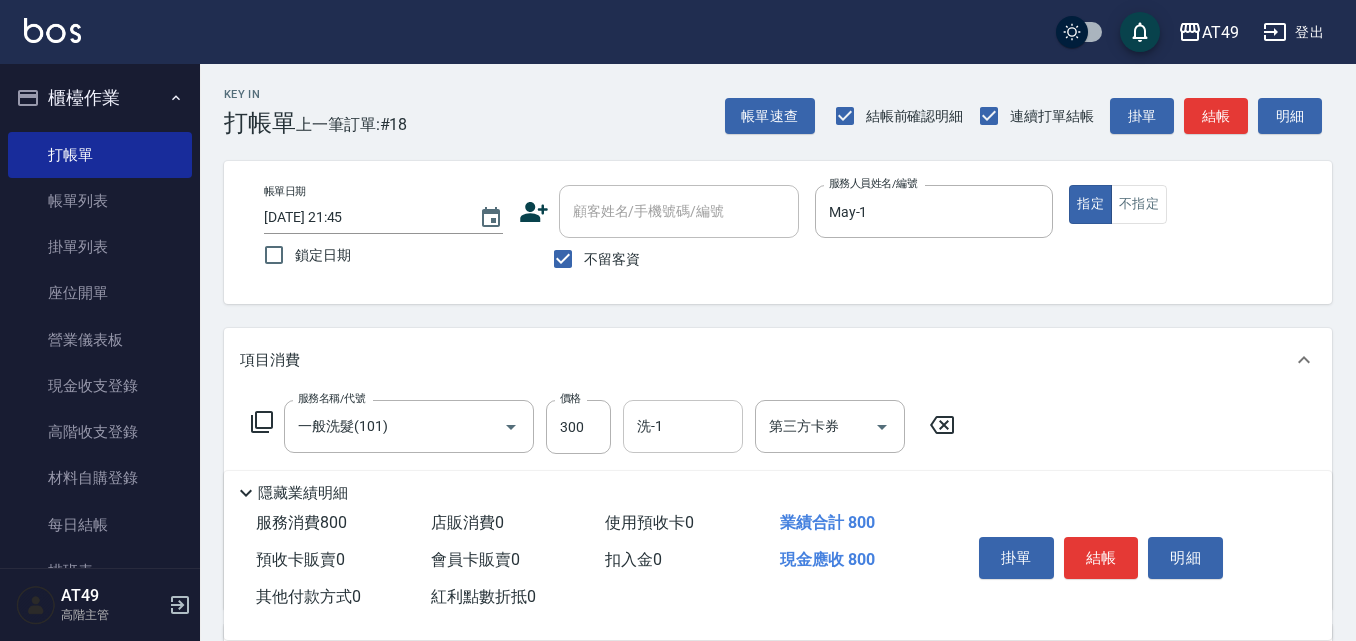 click on "洗-1" at bounding box center [683, 426] 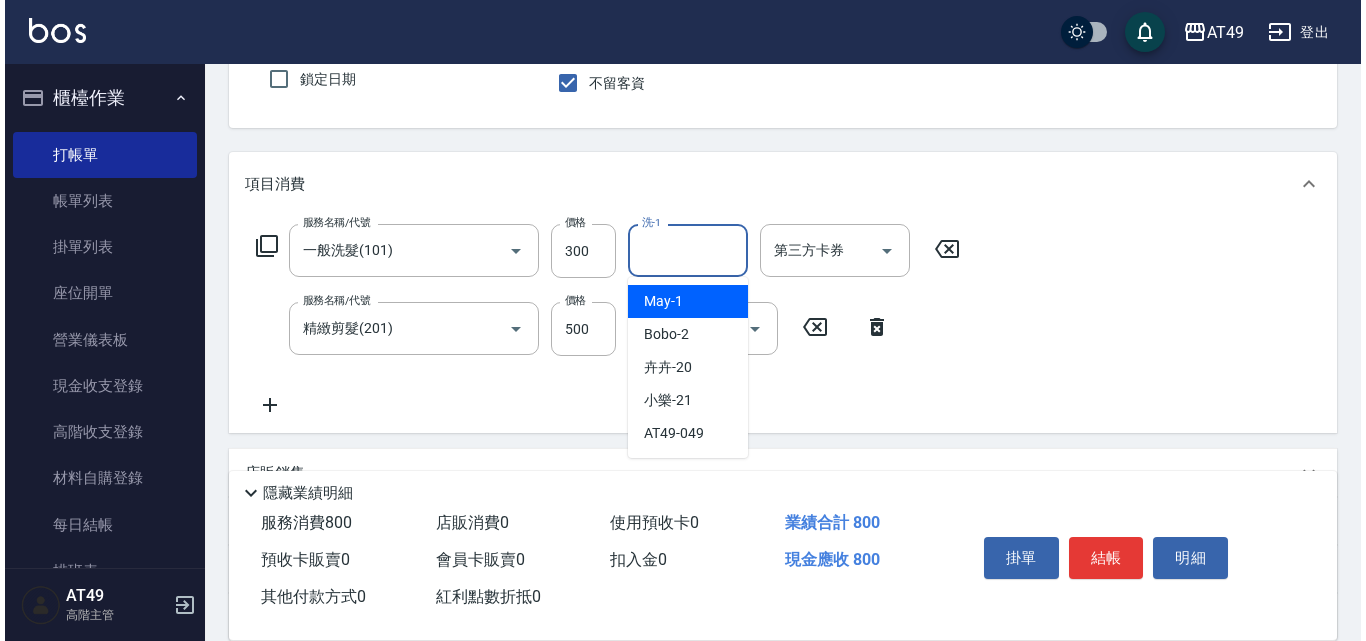 scroll, scrollTop: 200, scrollLeft: 0, axis: vertical 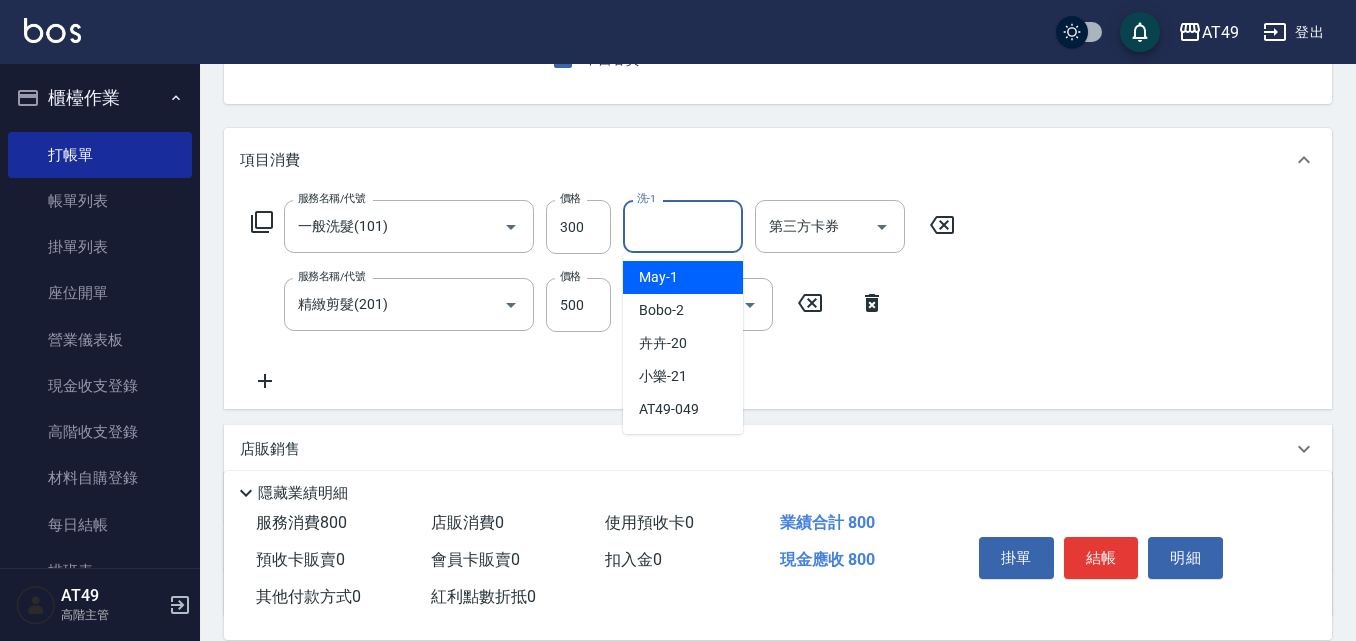 click on "May -1" at bounding box center [683, 277] 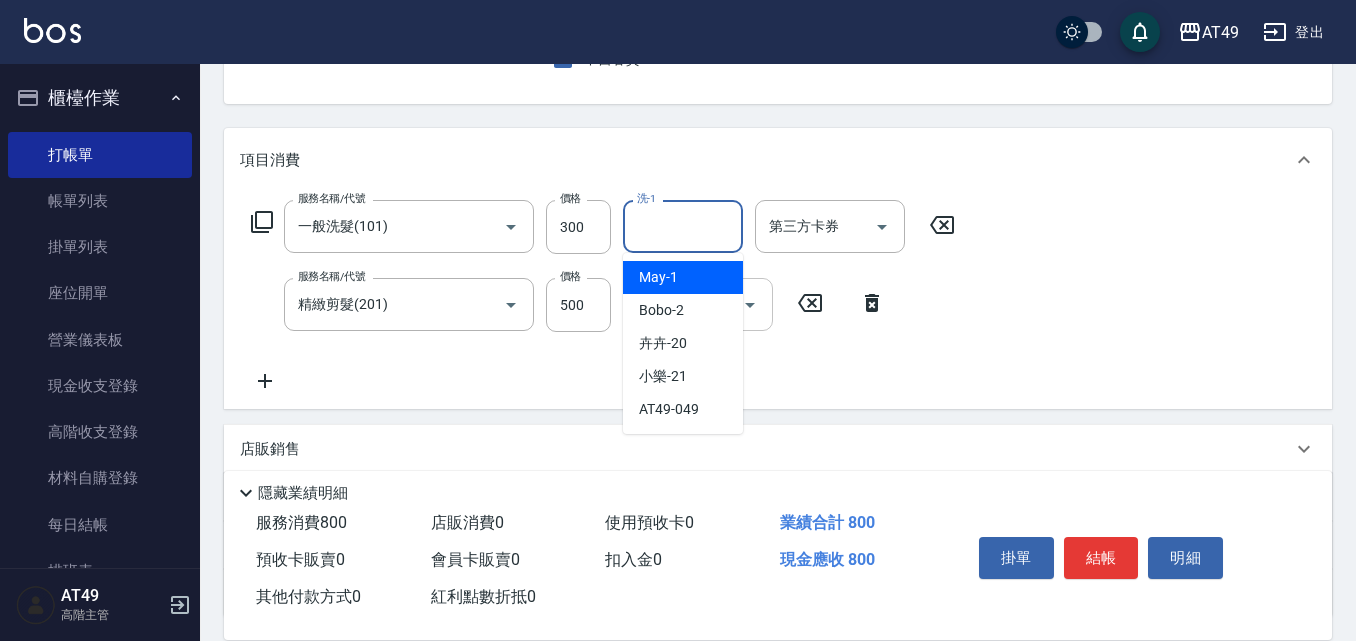 type on "May-1" 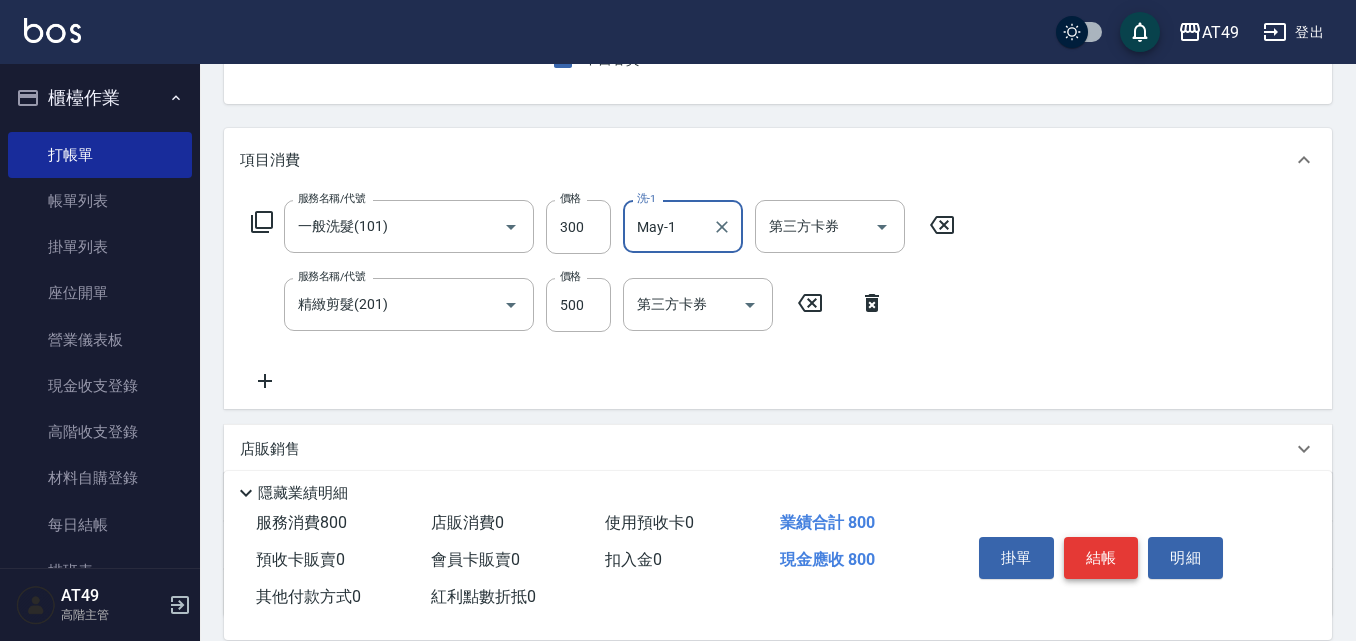 click on "結帳" at bounding box center [1101, 558] 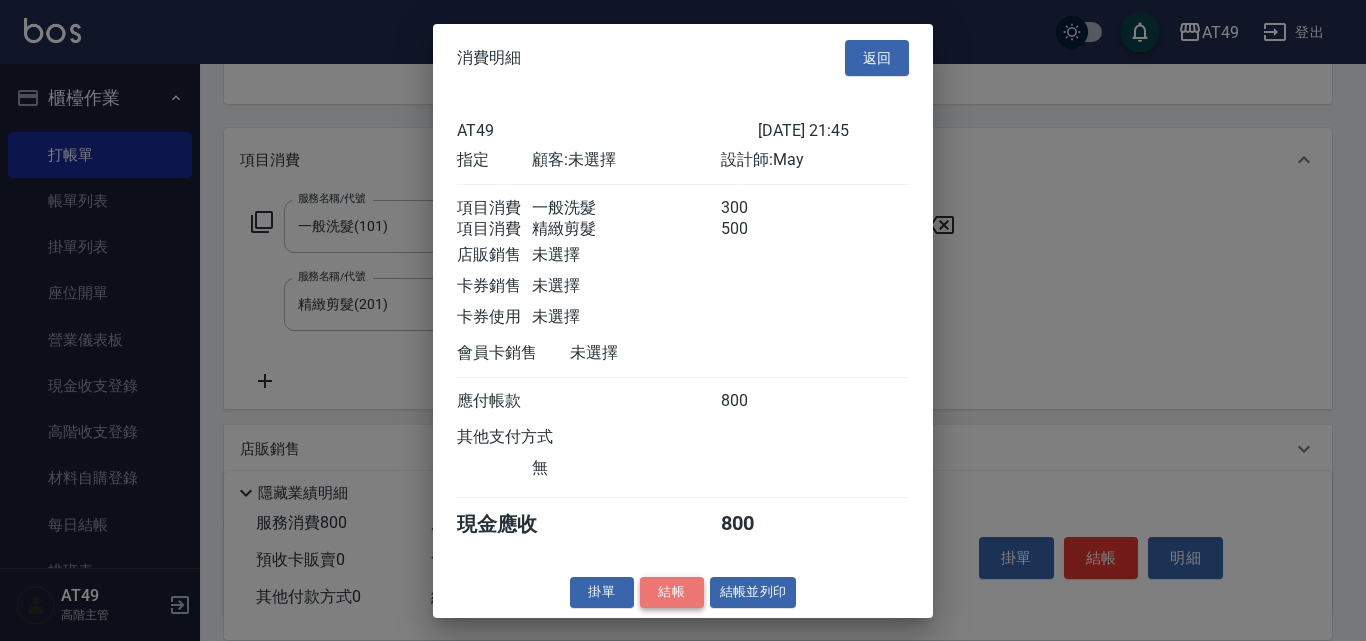 click on "結帳" at bounding box center (672, 592) 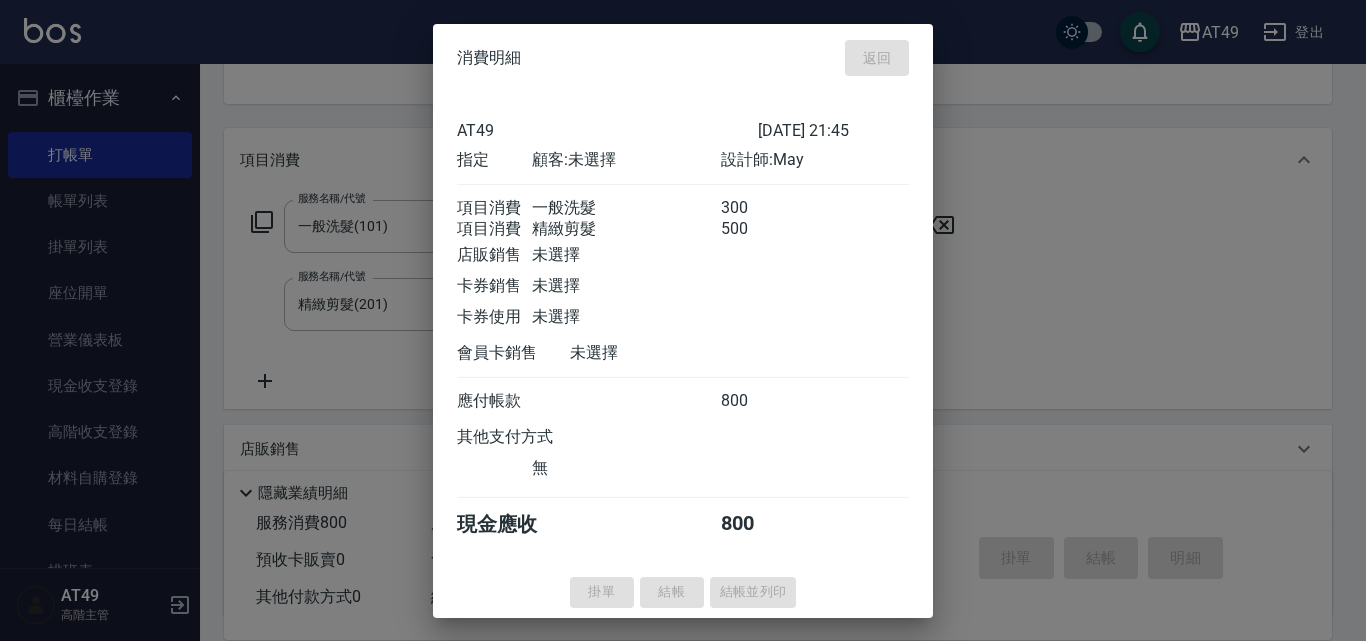 type 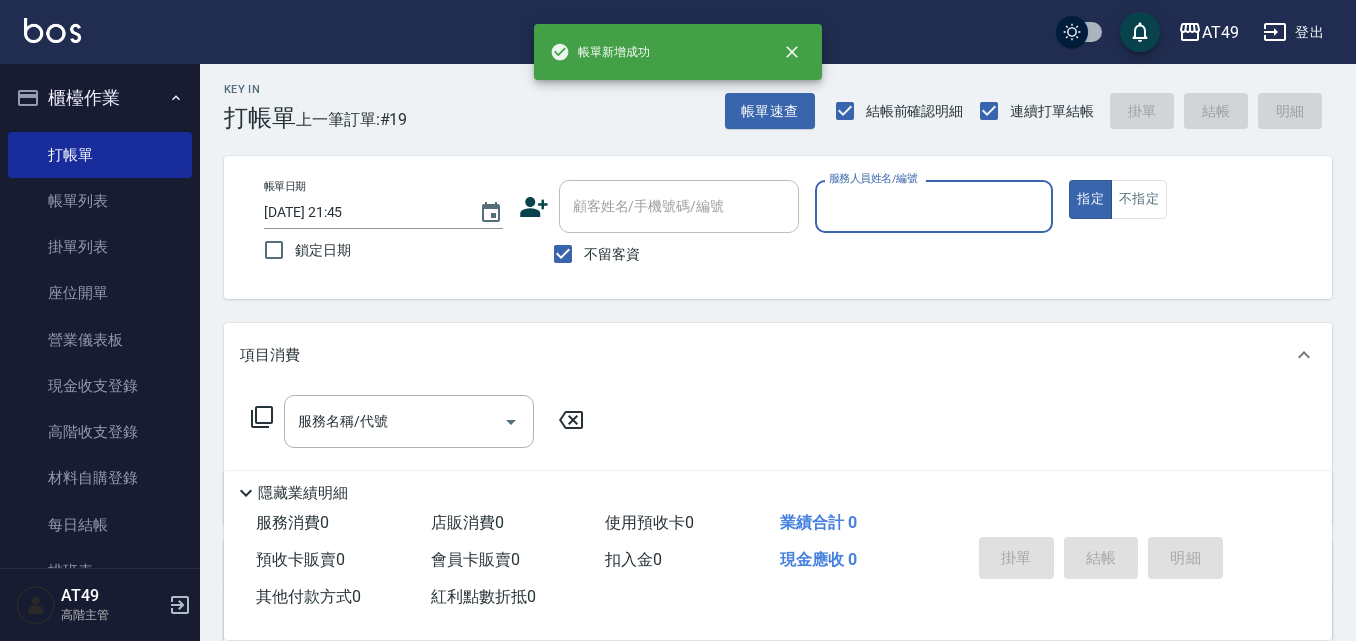 scroll, scrollTop: 0, scrollLeft: 0, axis: both 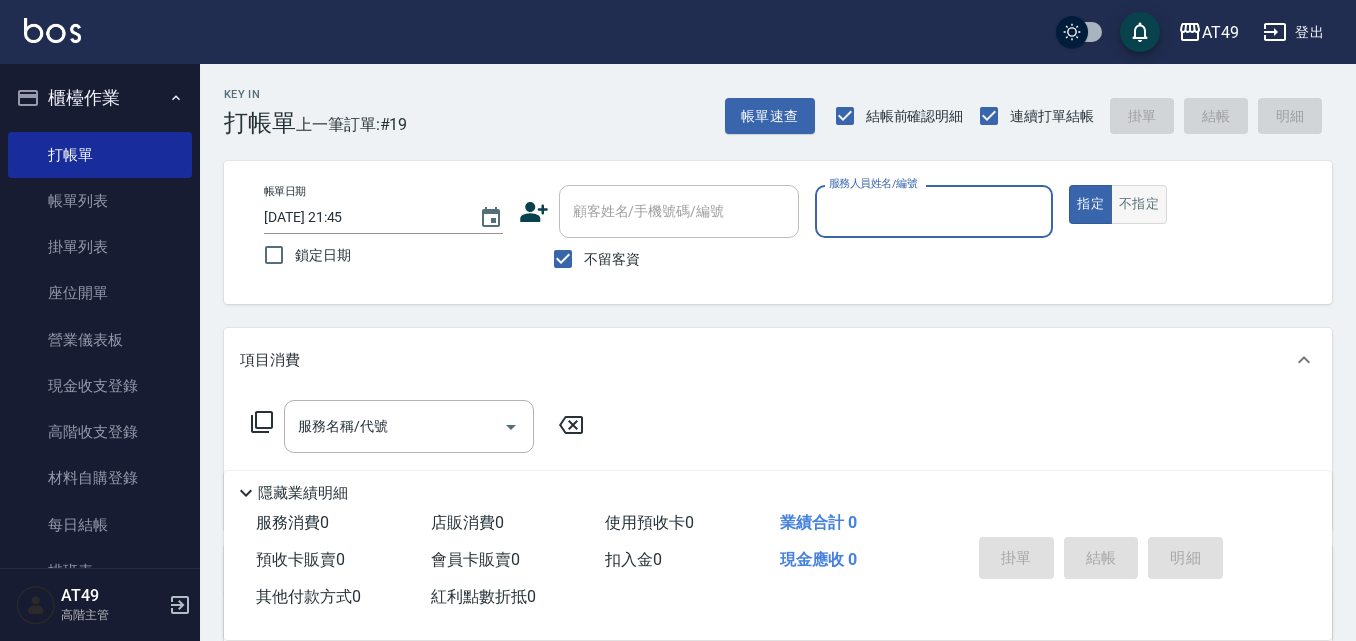 click on "不指定" at bounding box center [1139, 204] 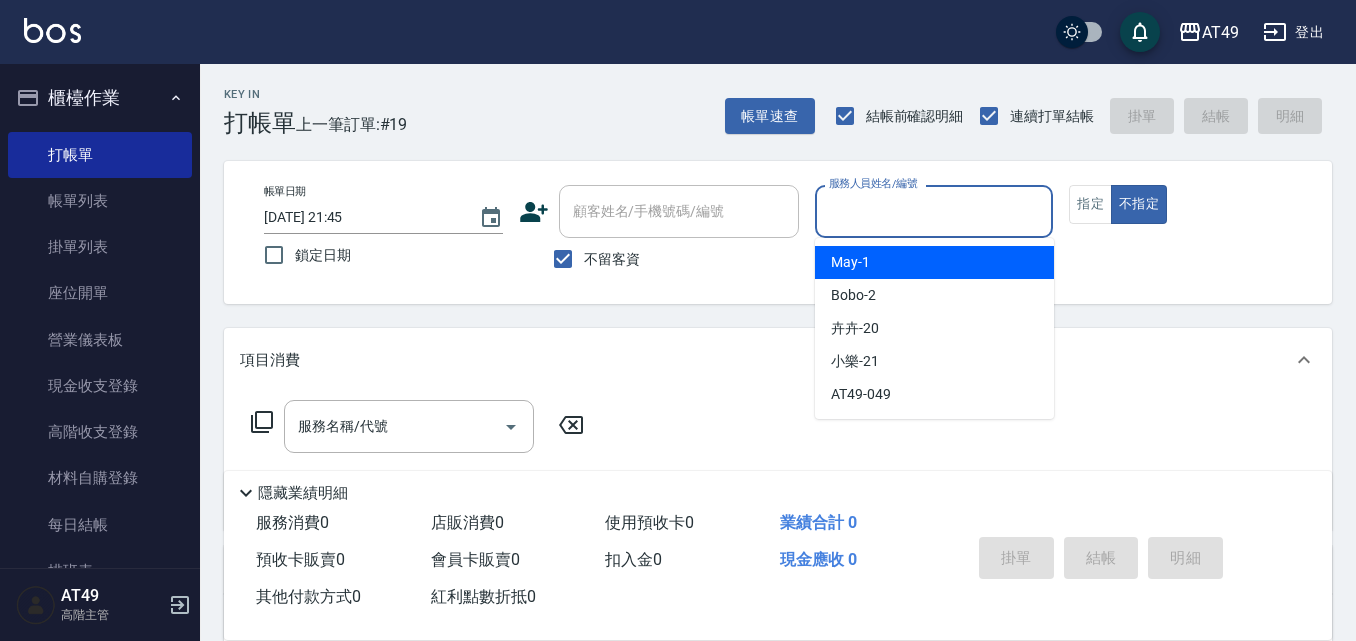 click on "服務人員姓名/編號" at bounding box center (934, 211) 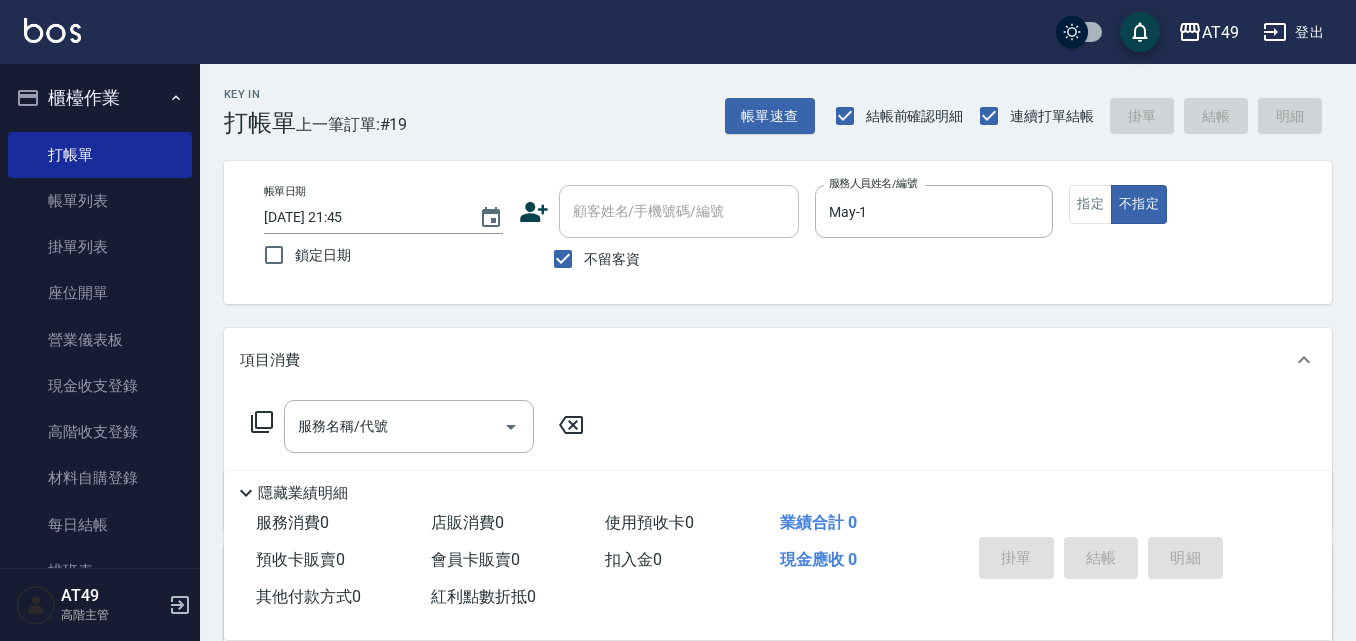 click 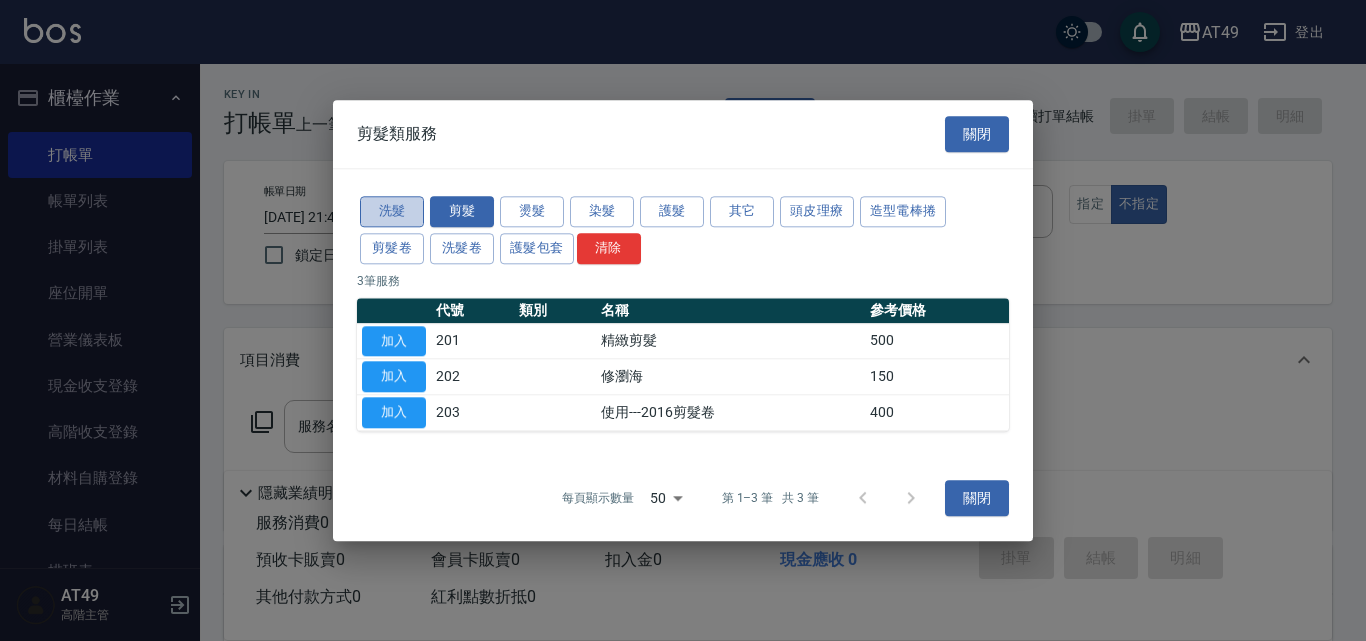 click on "洗髮" at bounding box center [392, 211] 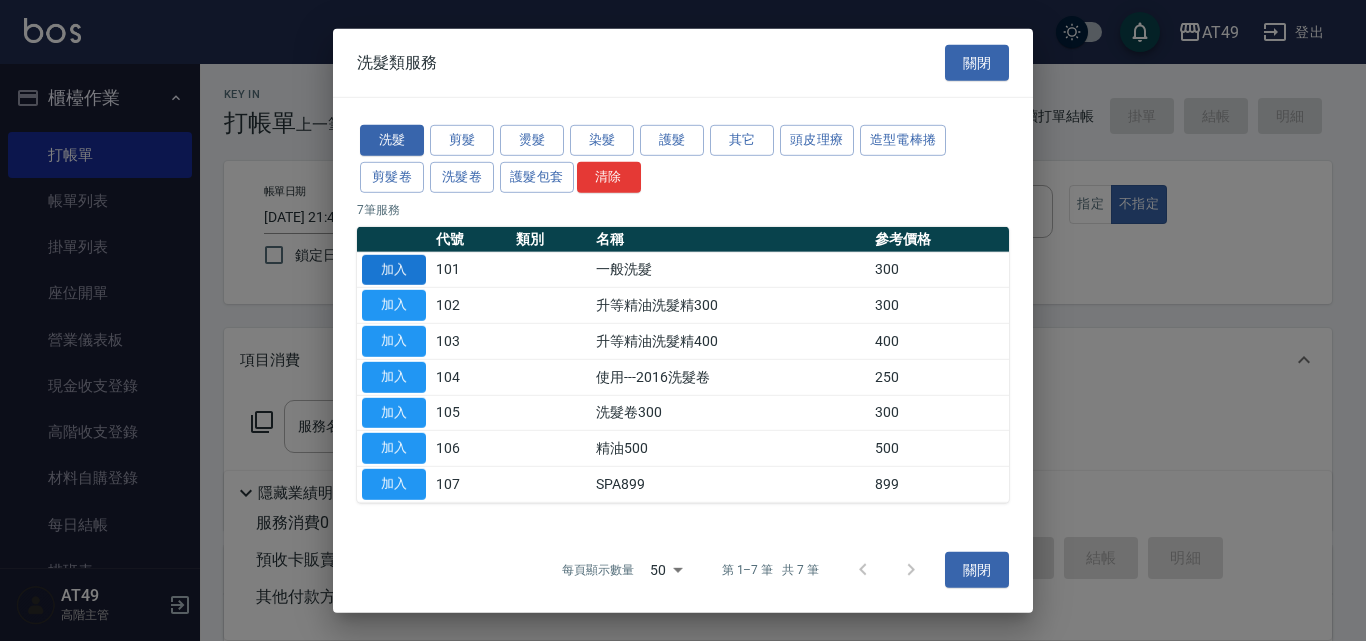 click on "加入" at bounding box center (394, 269) 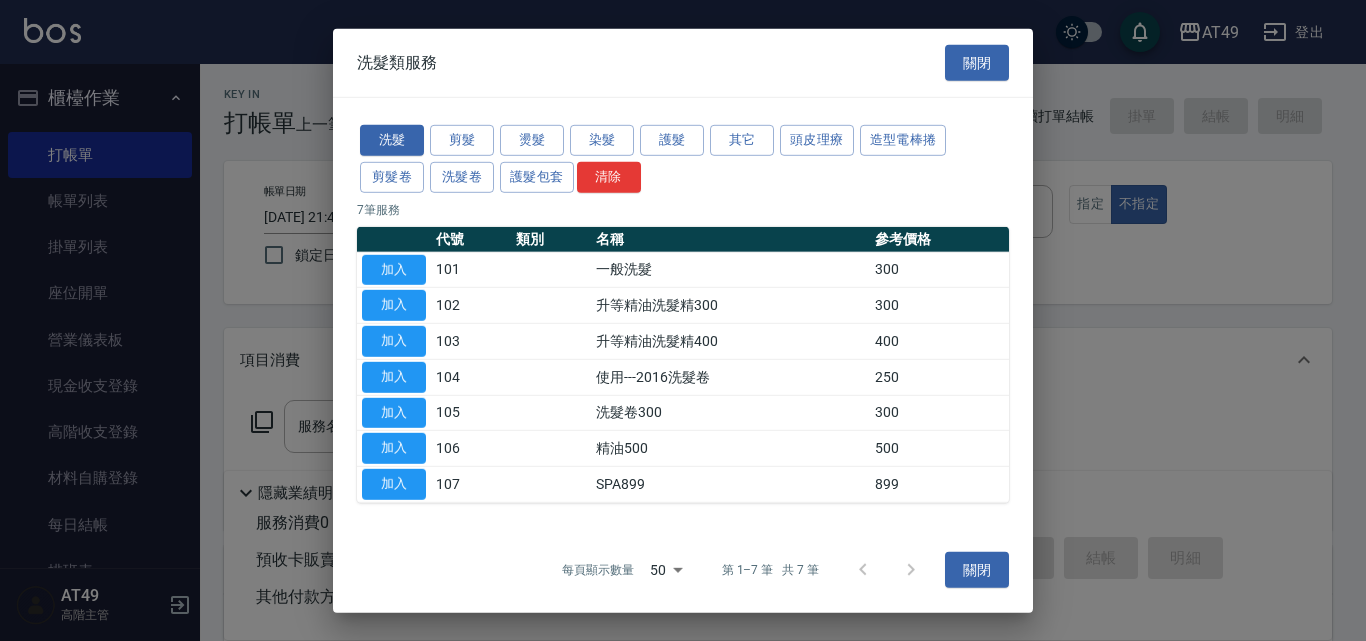 type on "一般洗髮(101)" 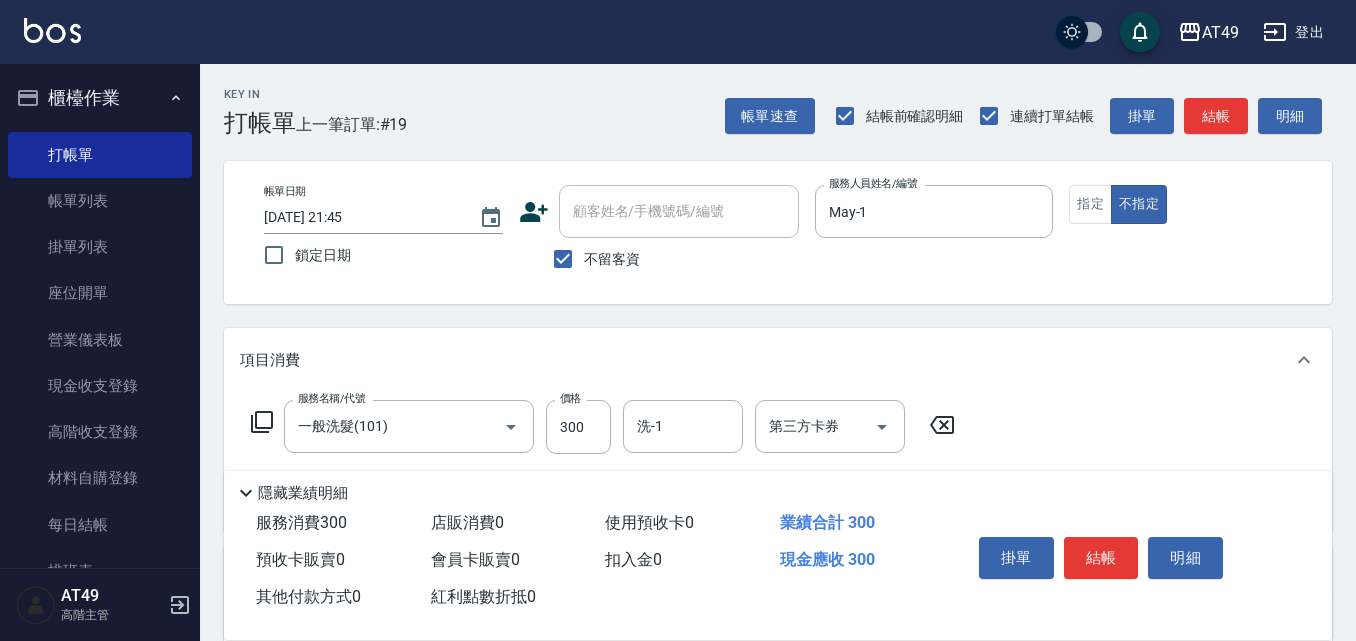 click 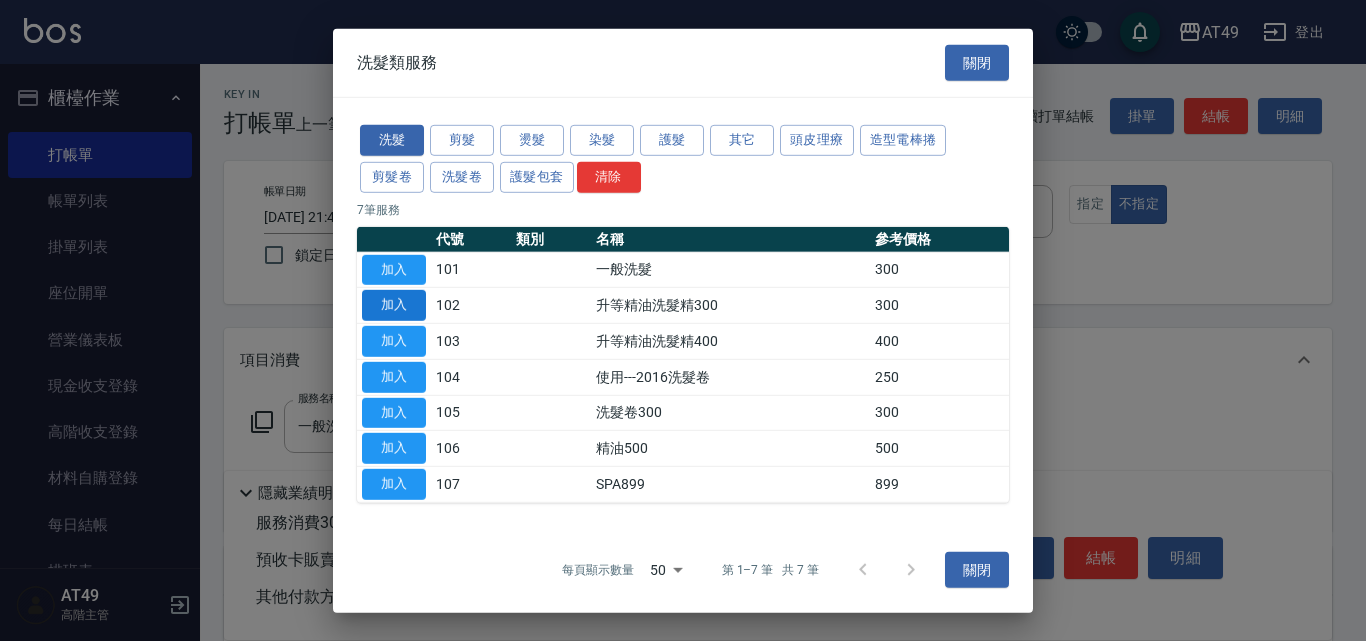 click on "加入" at bounding box center [394, 305] 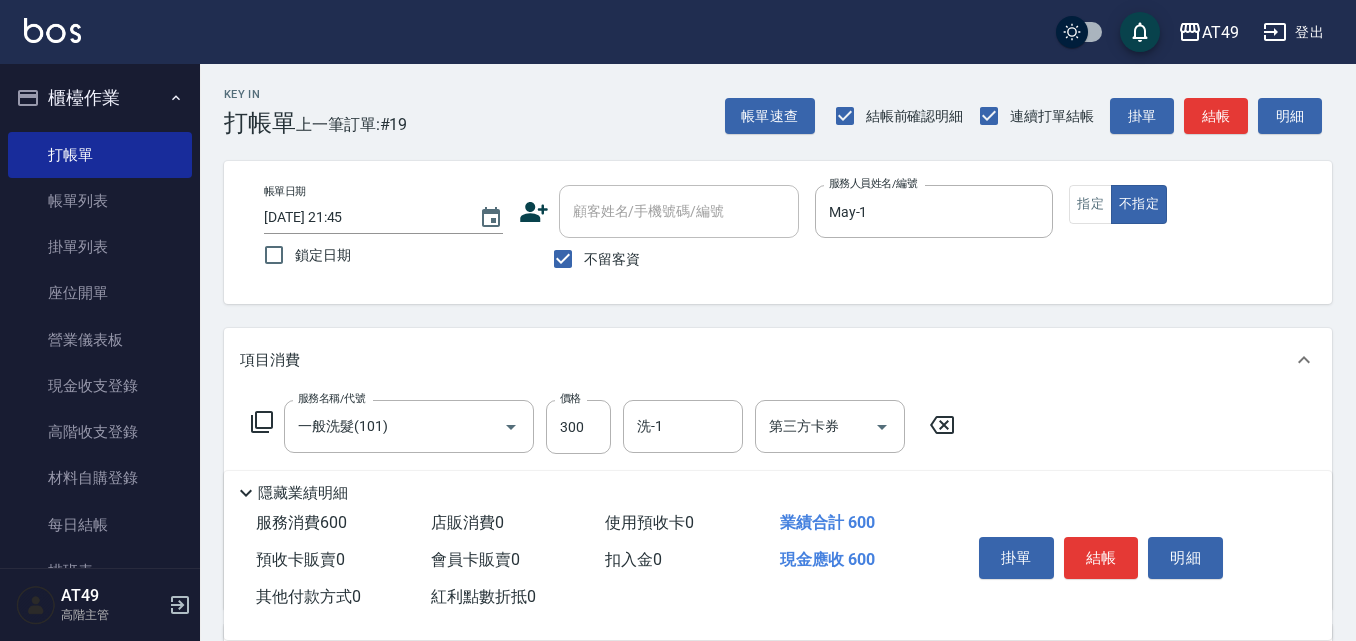 click 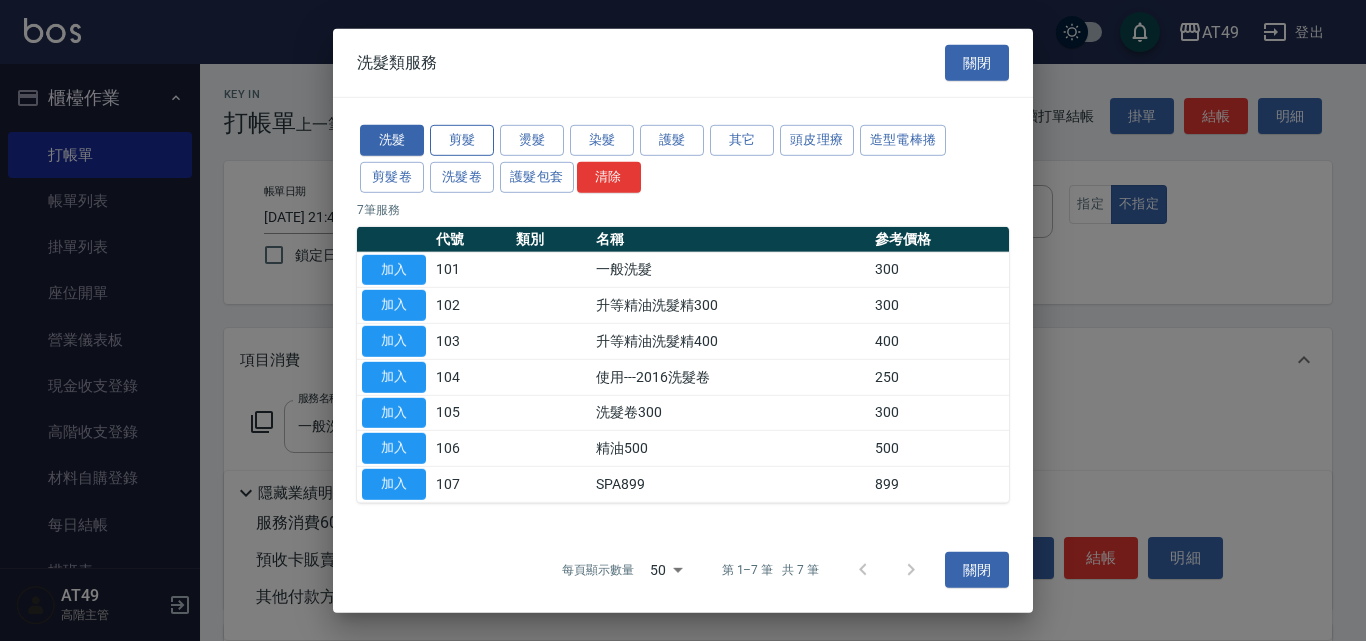 click on "剪髮" at bounding box center [462, 140] 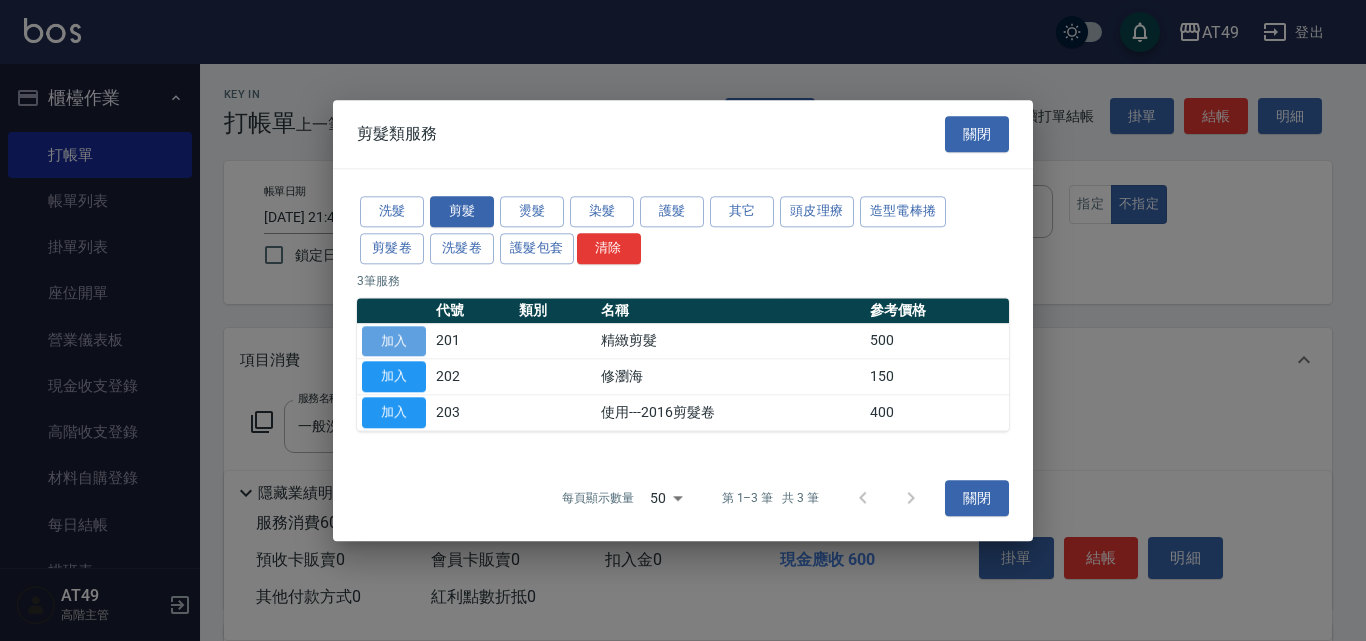 click on "加入" at bounding box center (394, 341) 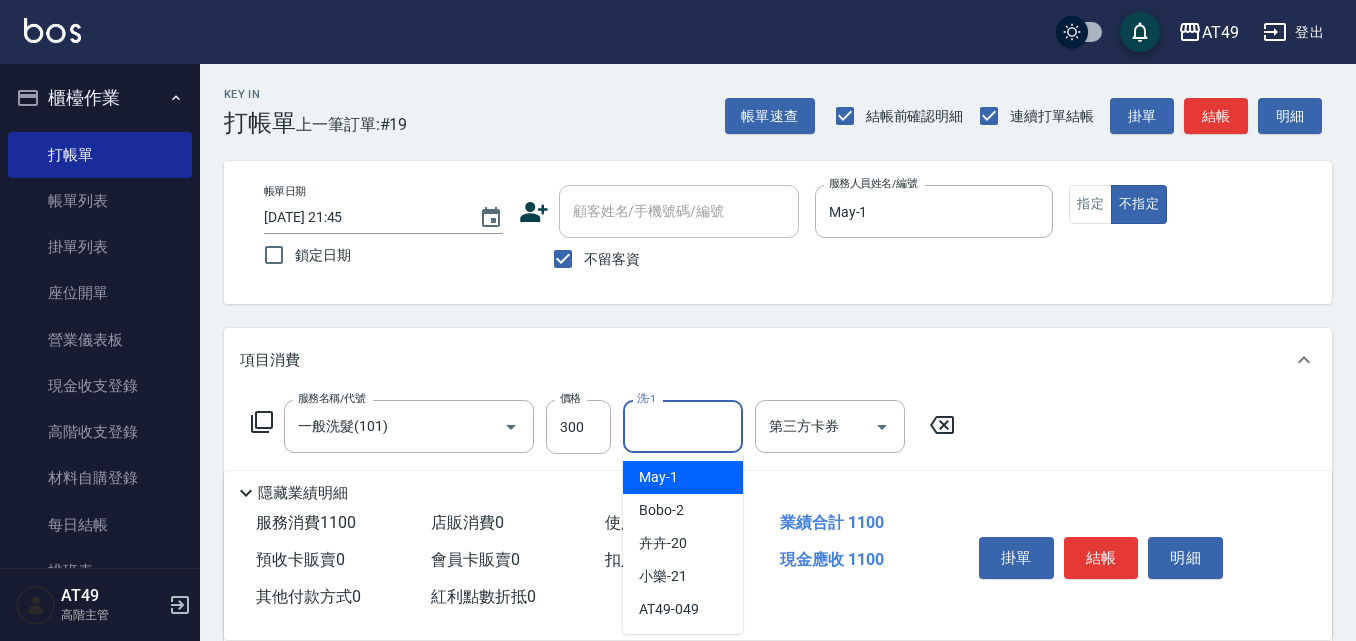 click on "洗-1" at bounding box center [683, 426] 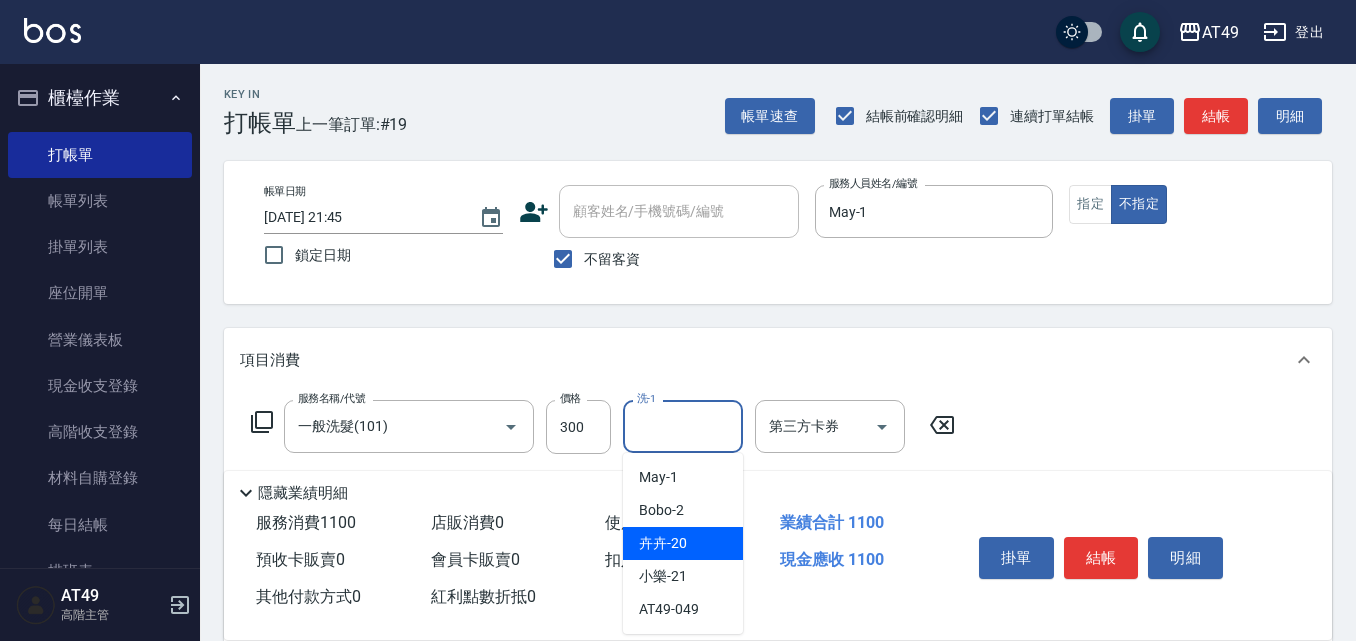 click on "卉卉 -20" at bounding box center [683, 543] 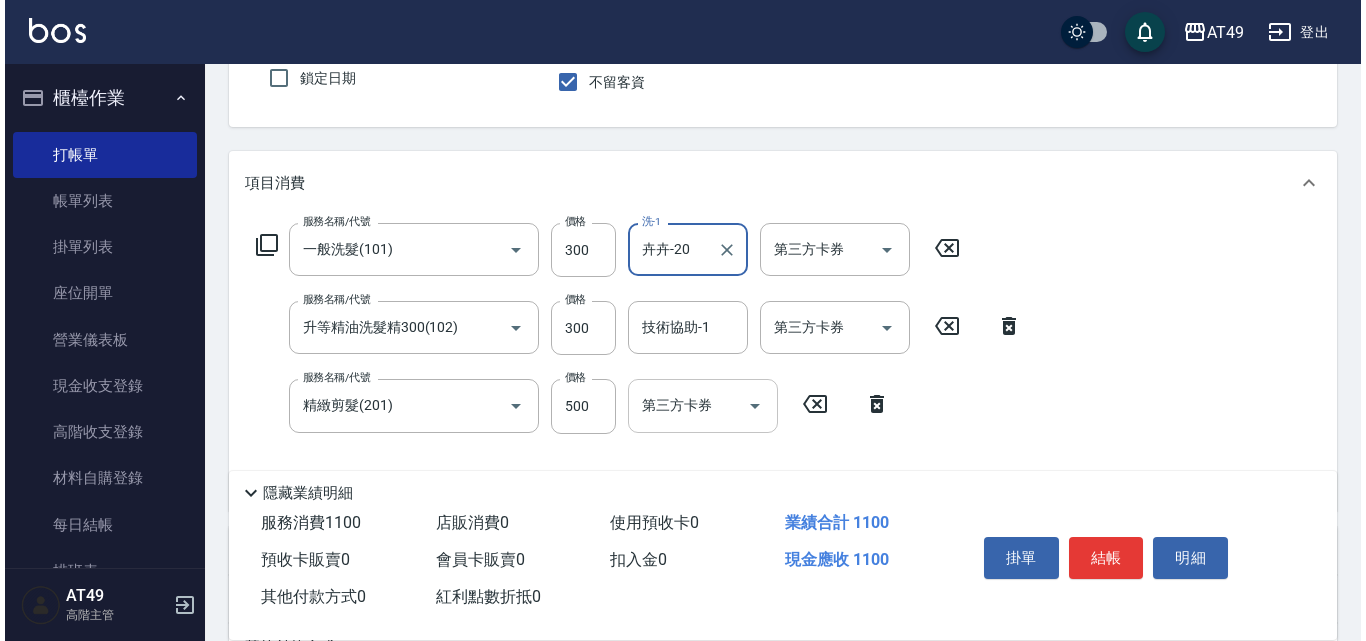 scroll, scrollTop: 200, scrollLeft: 0, axis: vertical 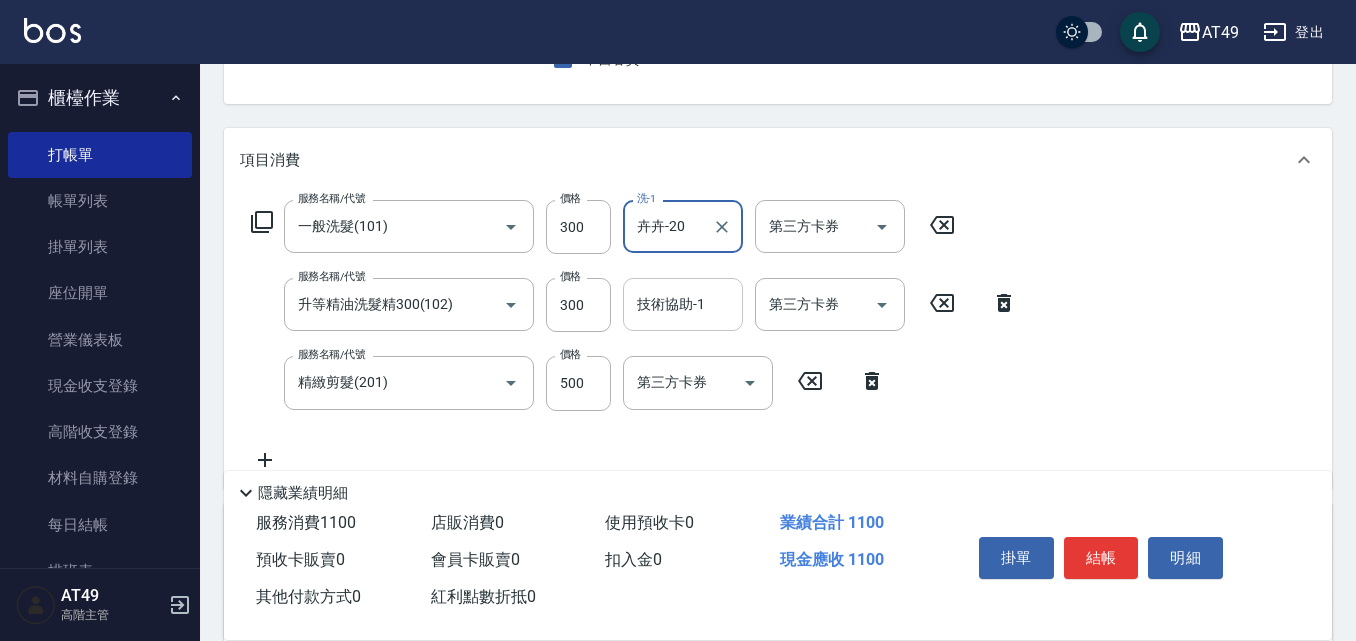 click on "技術協助-1" at bounding box center [683, 304] 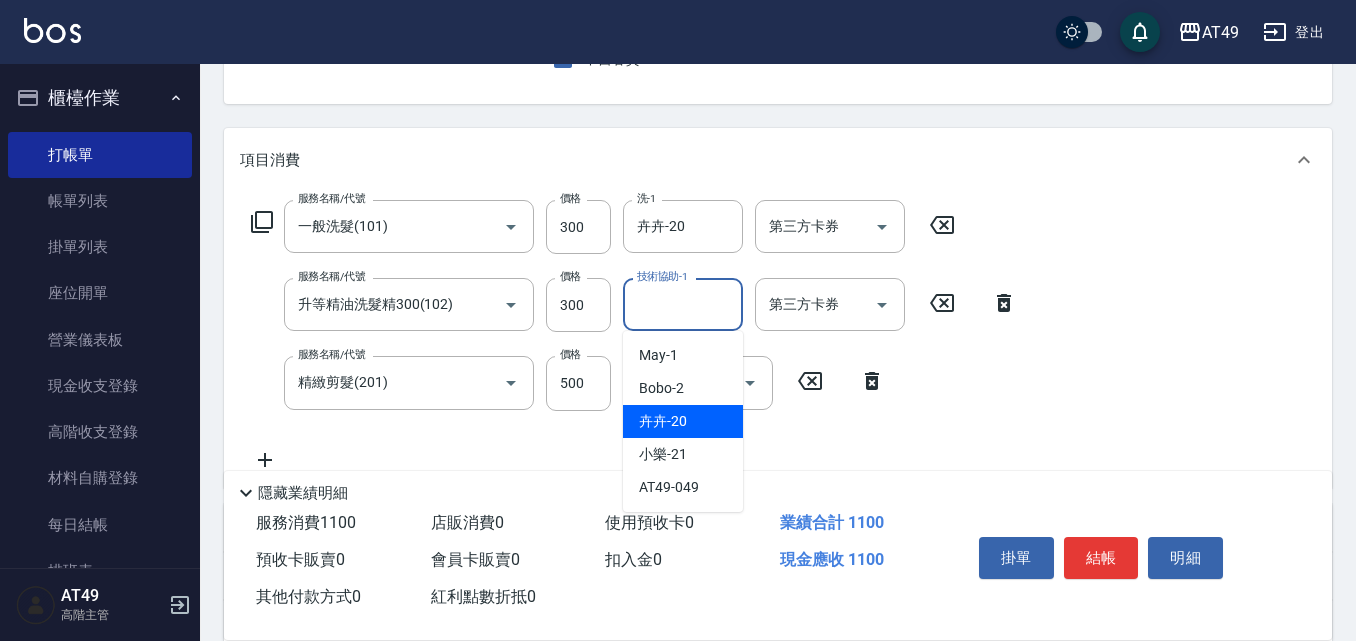 click on "卉卉 -20" at bounding box center [683, 421] 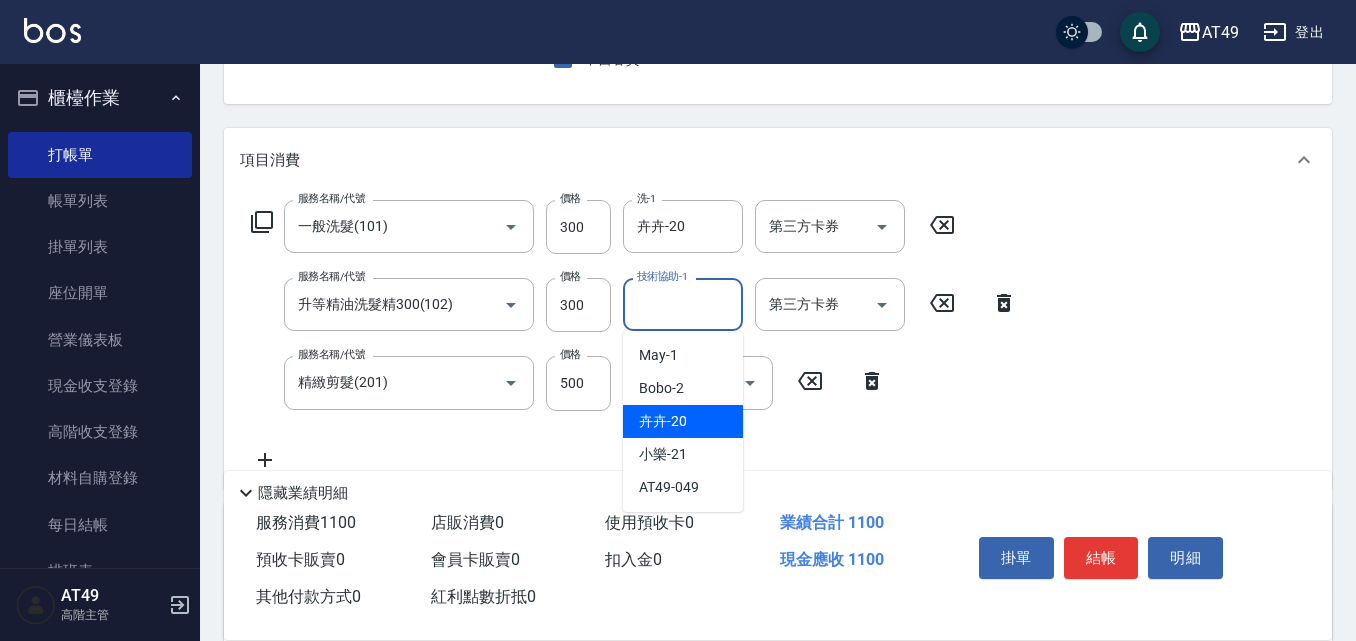 type on "卉卉-20" 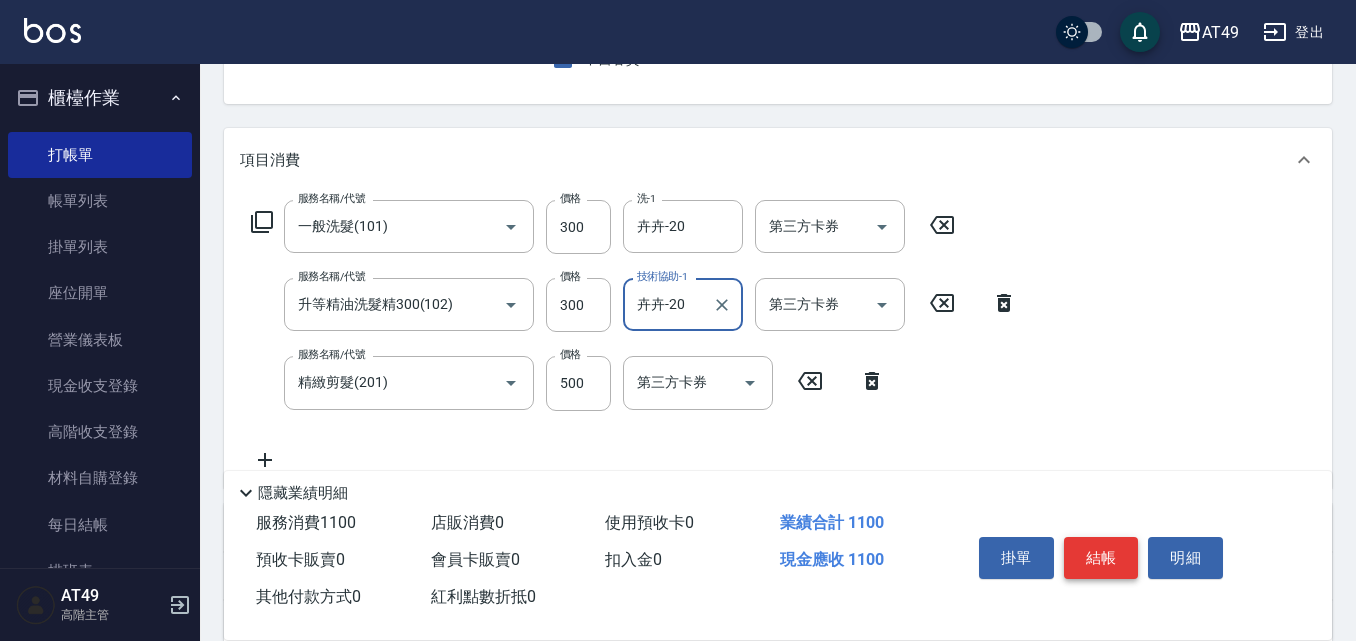 click on "結帳" at bounding box center [1101, 558] 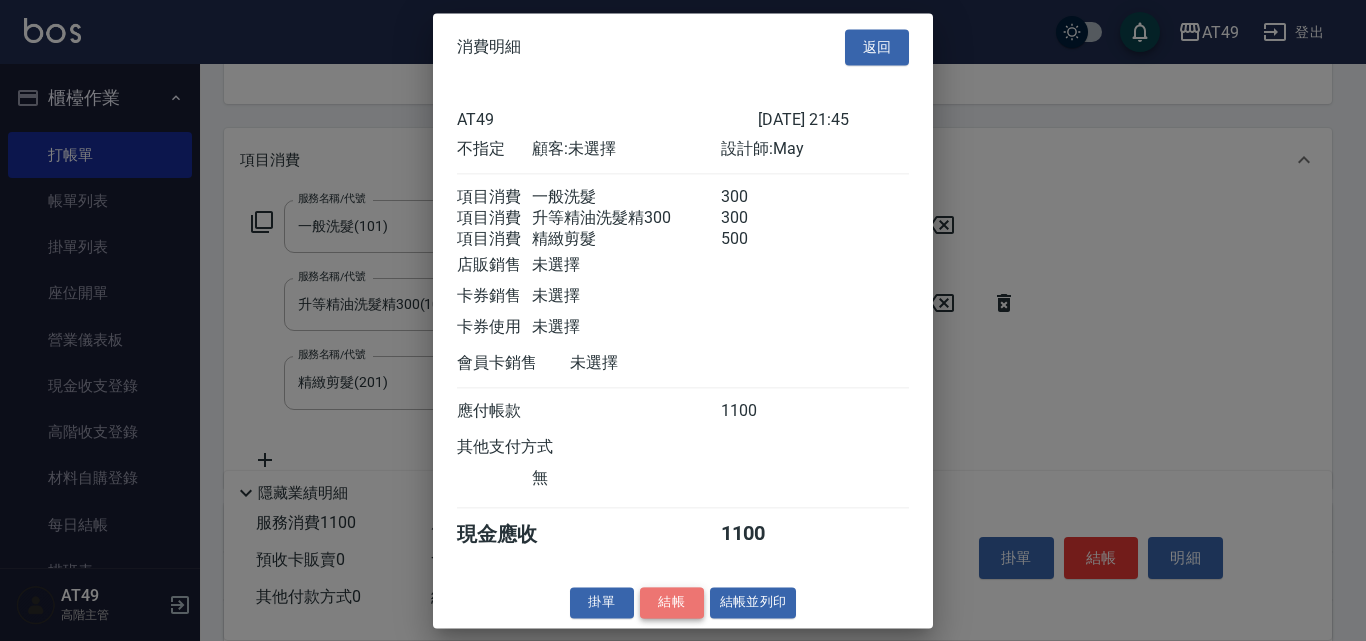 click on "結帳" at bounding box center (672, 602) 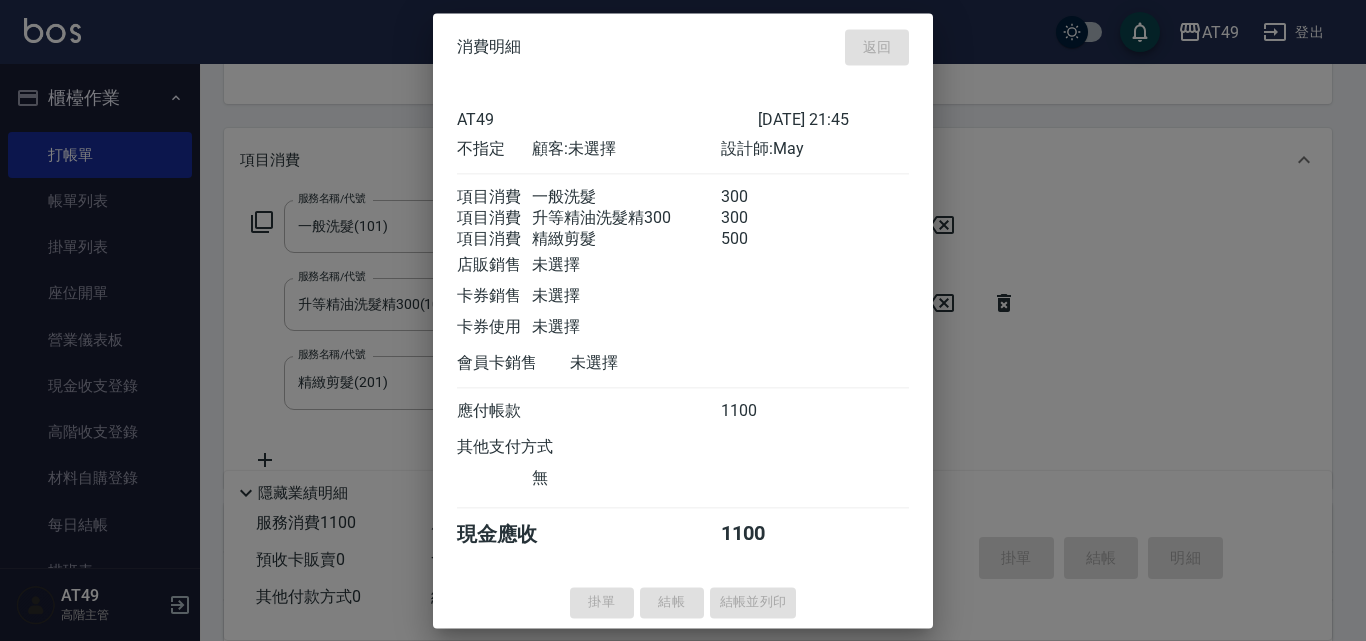 type on "2025/07/10 21:46" 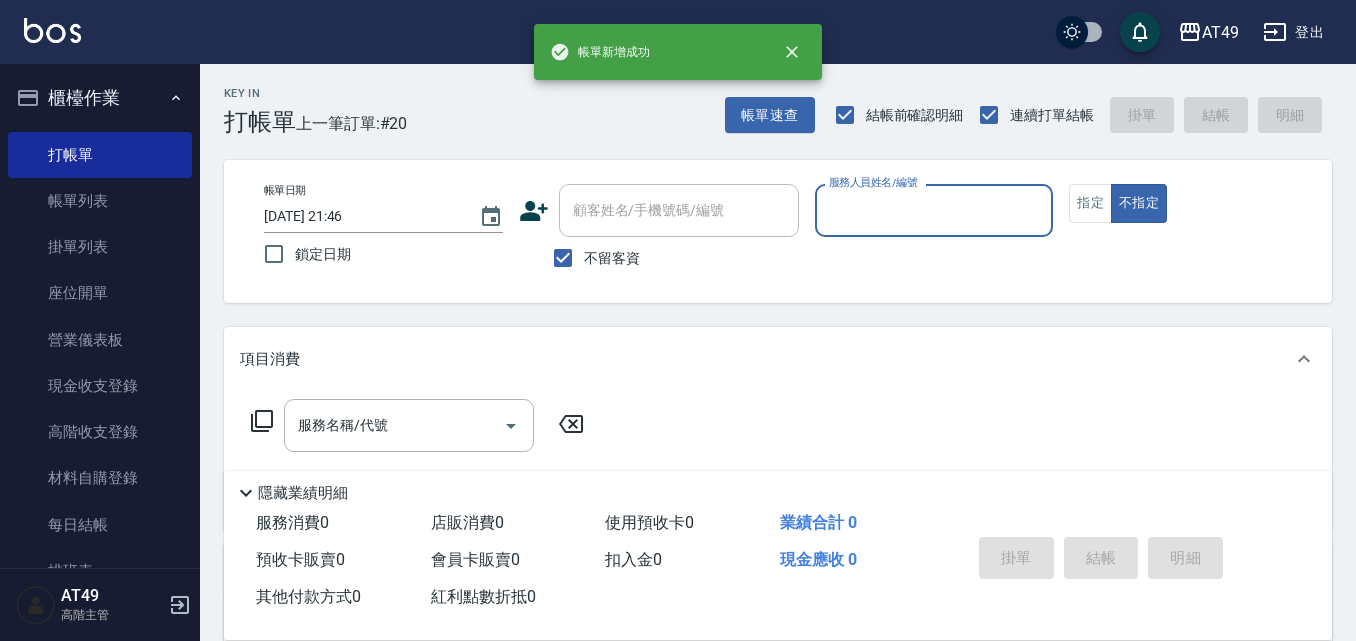 scroll, scrollTop: 0, scrollLeft: 0, axis: both 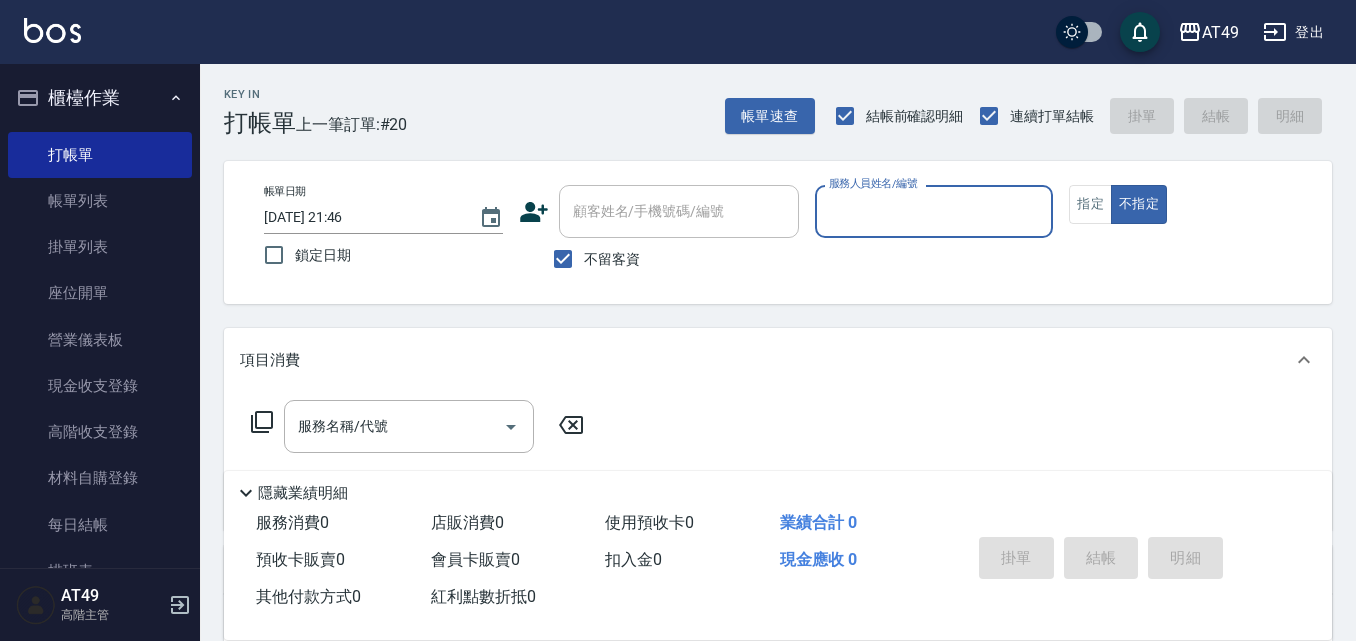 click on "服務人員姓名/編號" at bounding box center [934, 211] 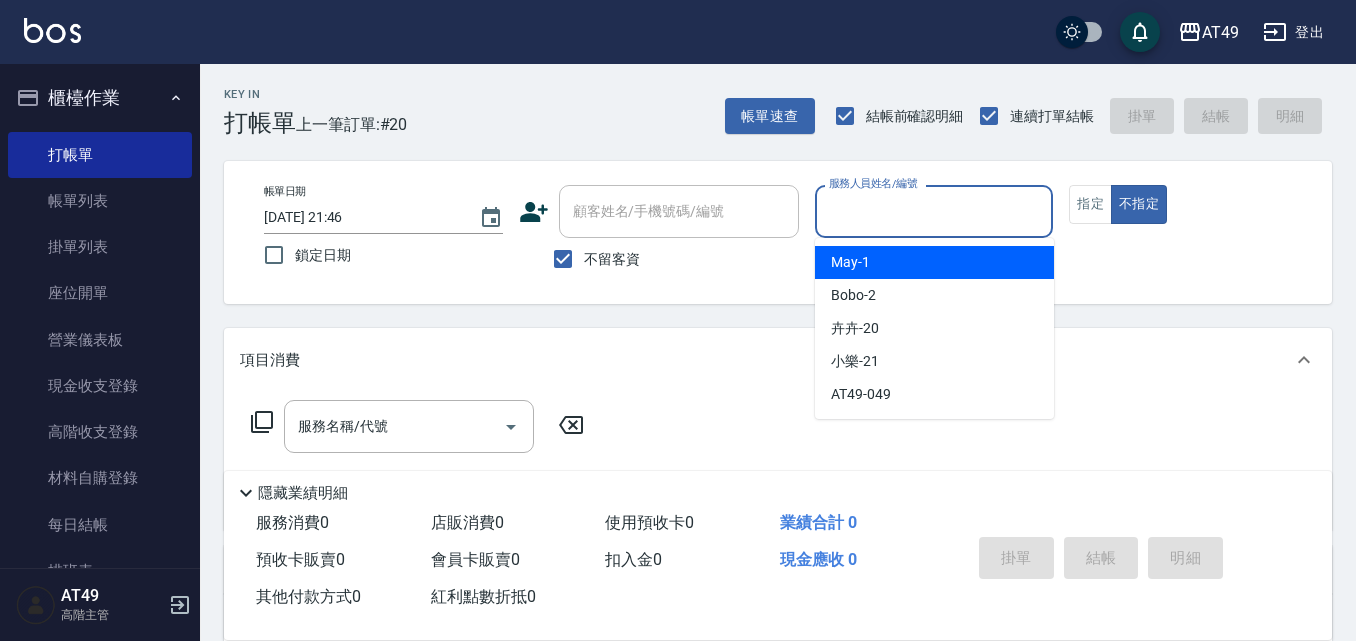 click on "May -1" at bounding box center (934, 262) 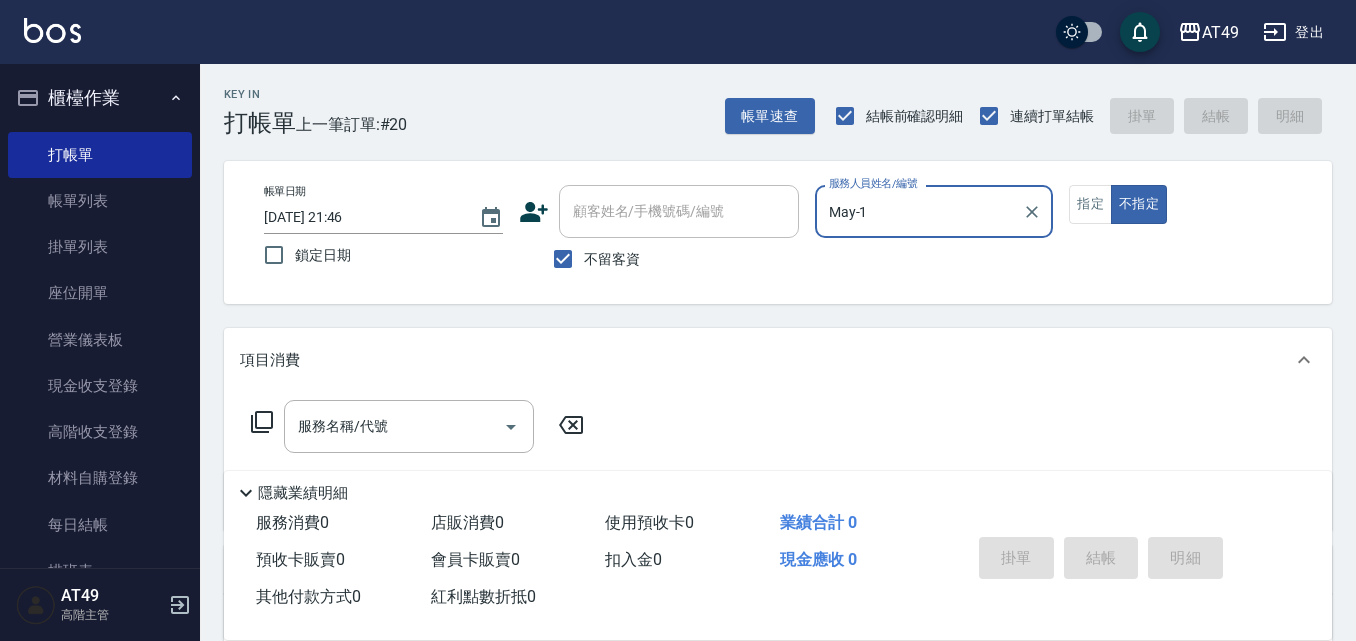 click on "May-1" at bounding box center (919, 211) 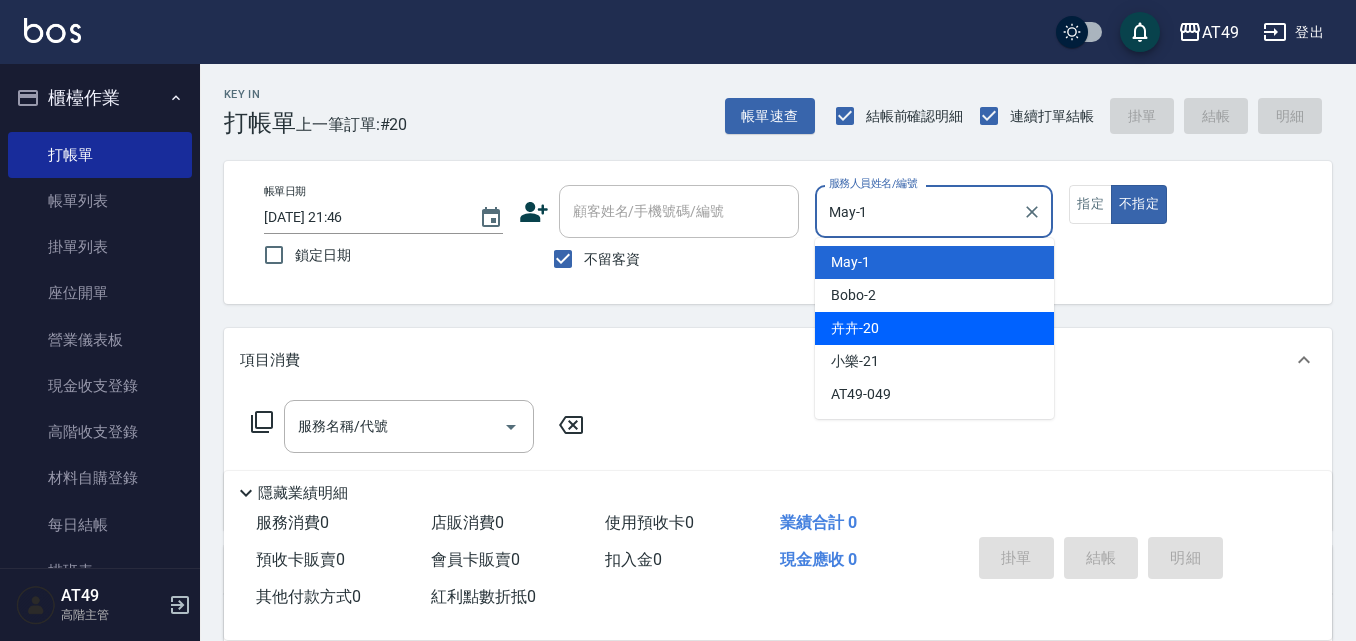 click on "卉卉 -20" at bounding box center (934, 328) 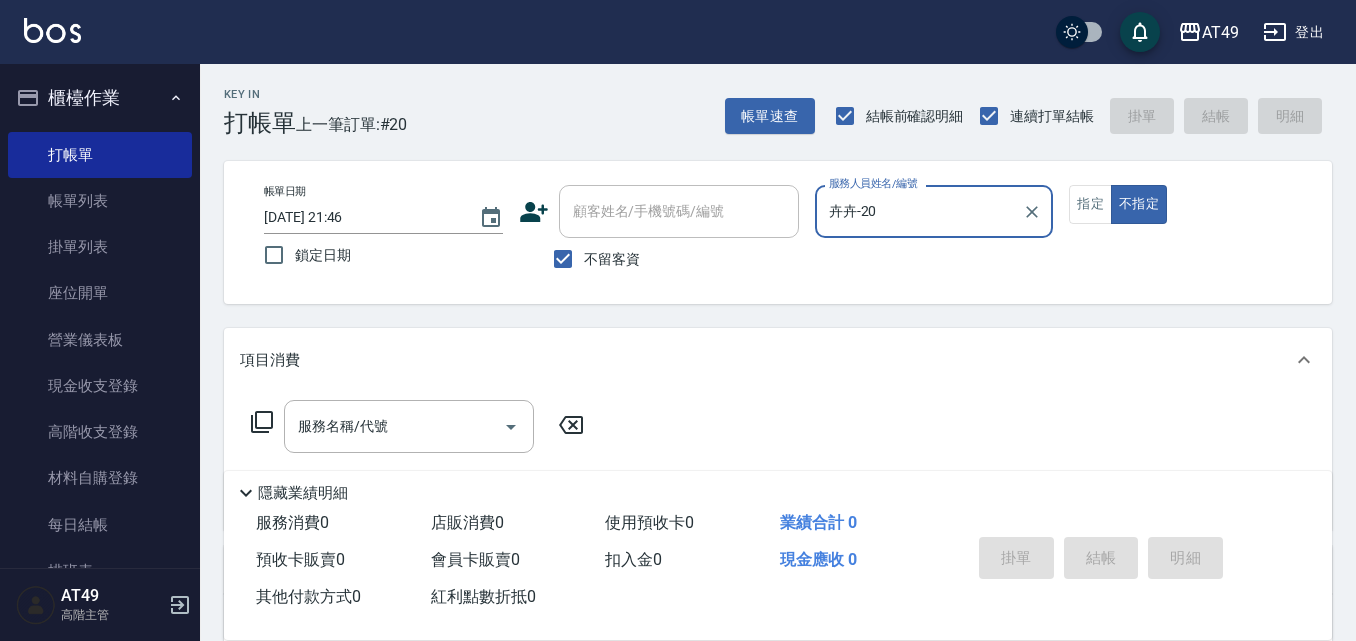 click 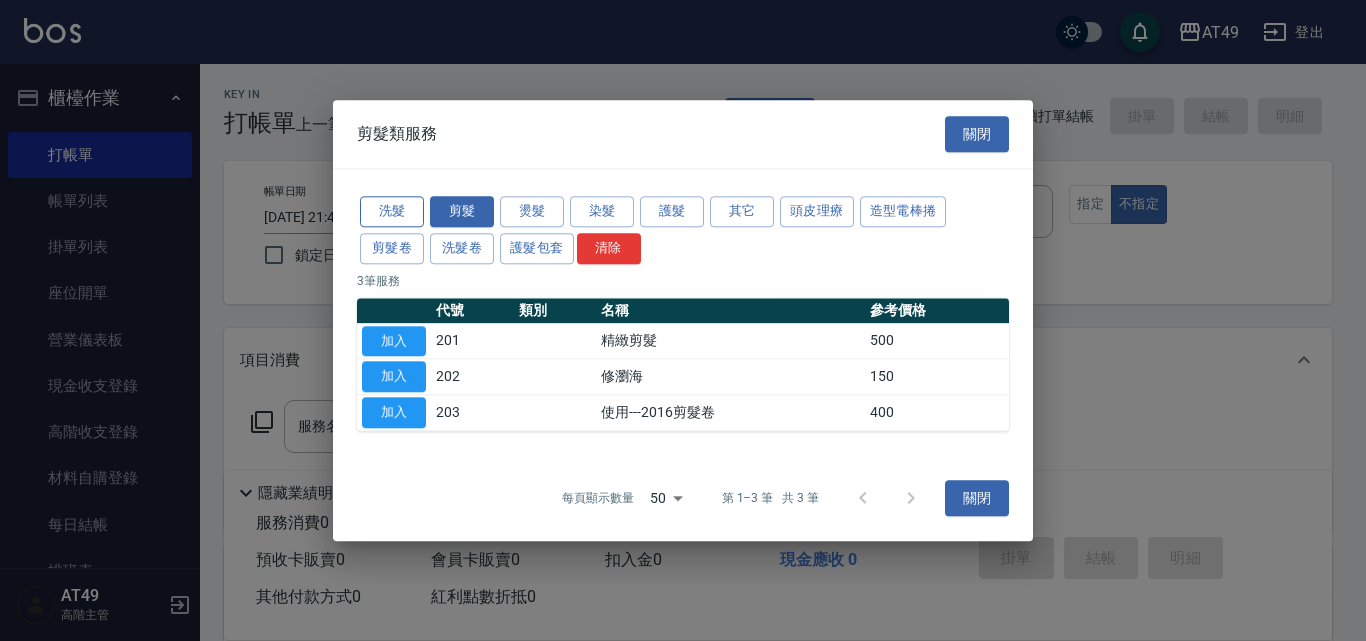 click on "洗髮" at bounding box center [392, 211] 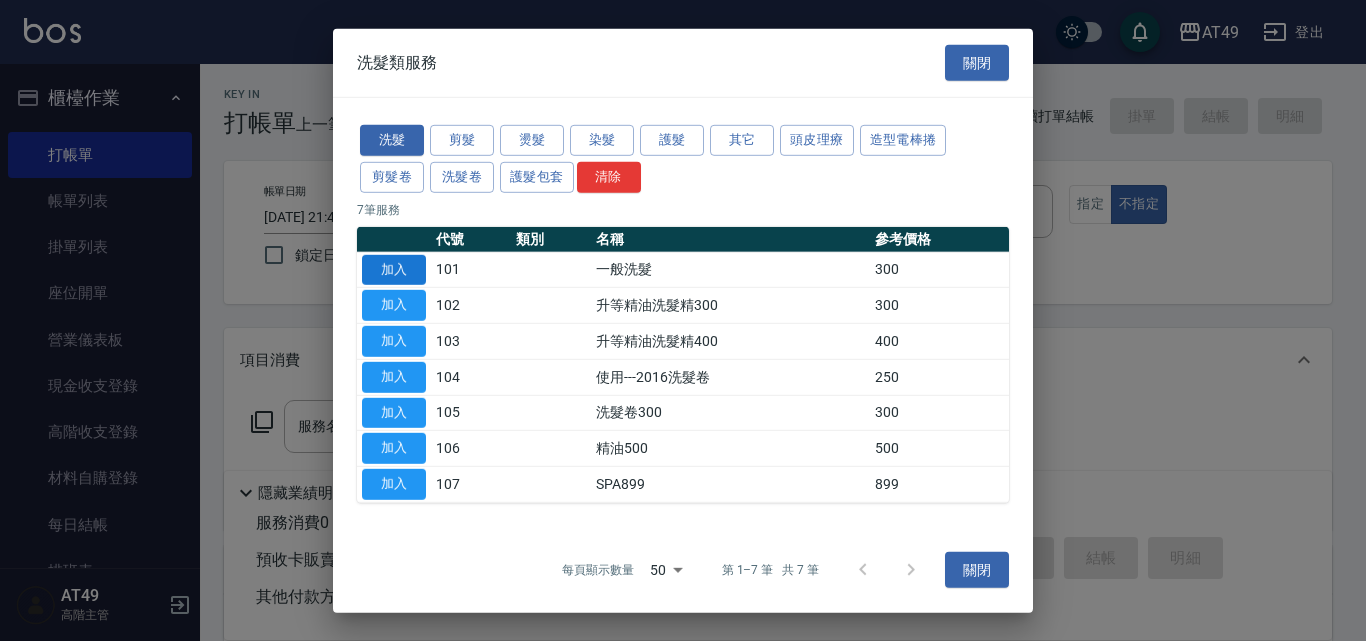 click on "加入" at bounding box center [394, 269] 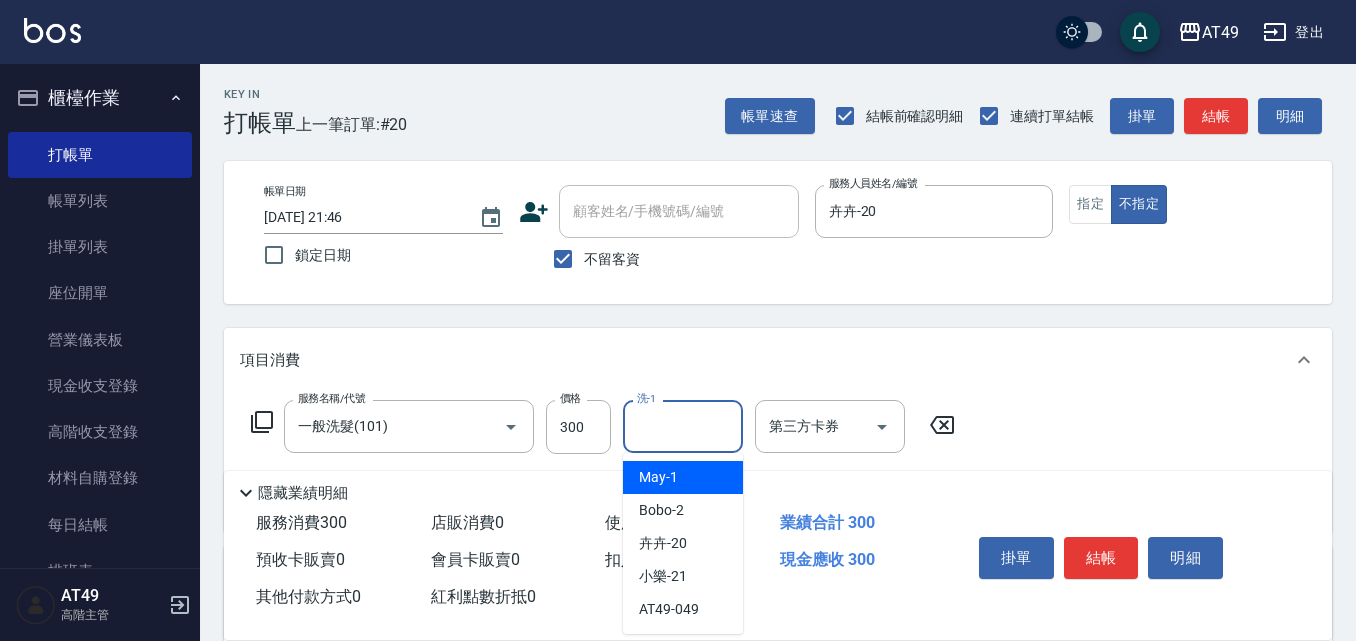 click on "洗-1" at bounding box center (683, 426) 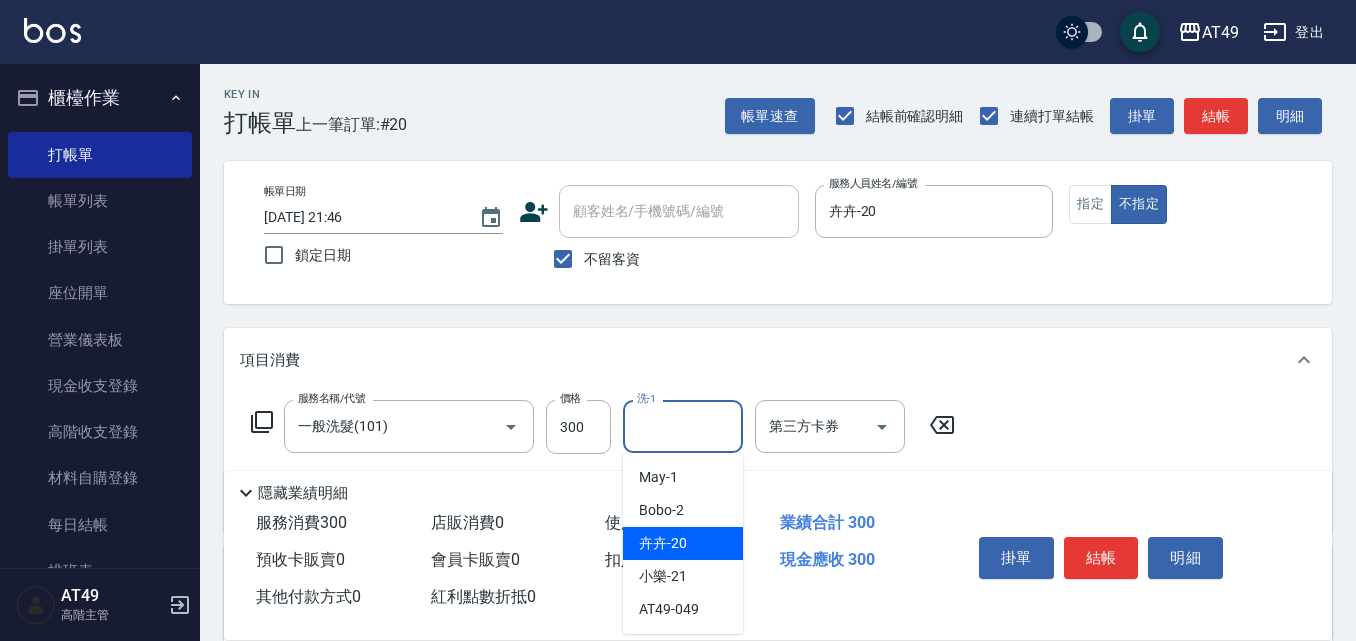 click on "卉卉 -20" at bounding box center (683, 543) 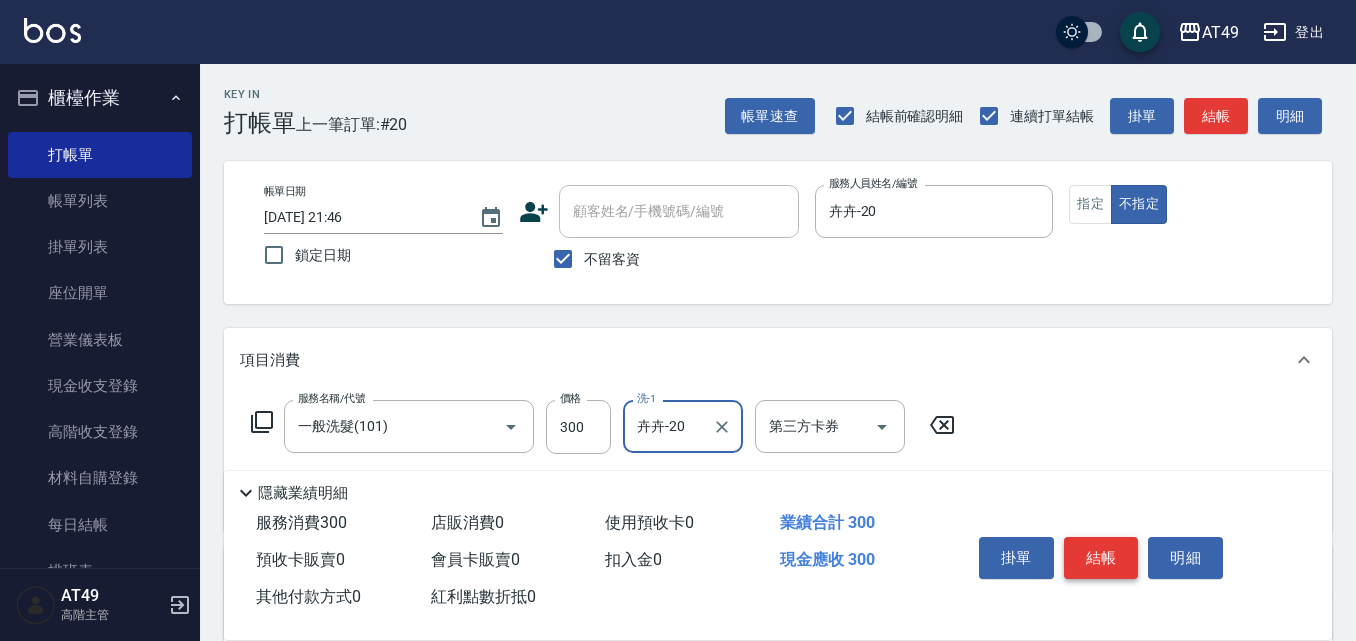 click on "結帳" at bounding box center (1101, 558) 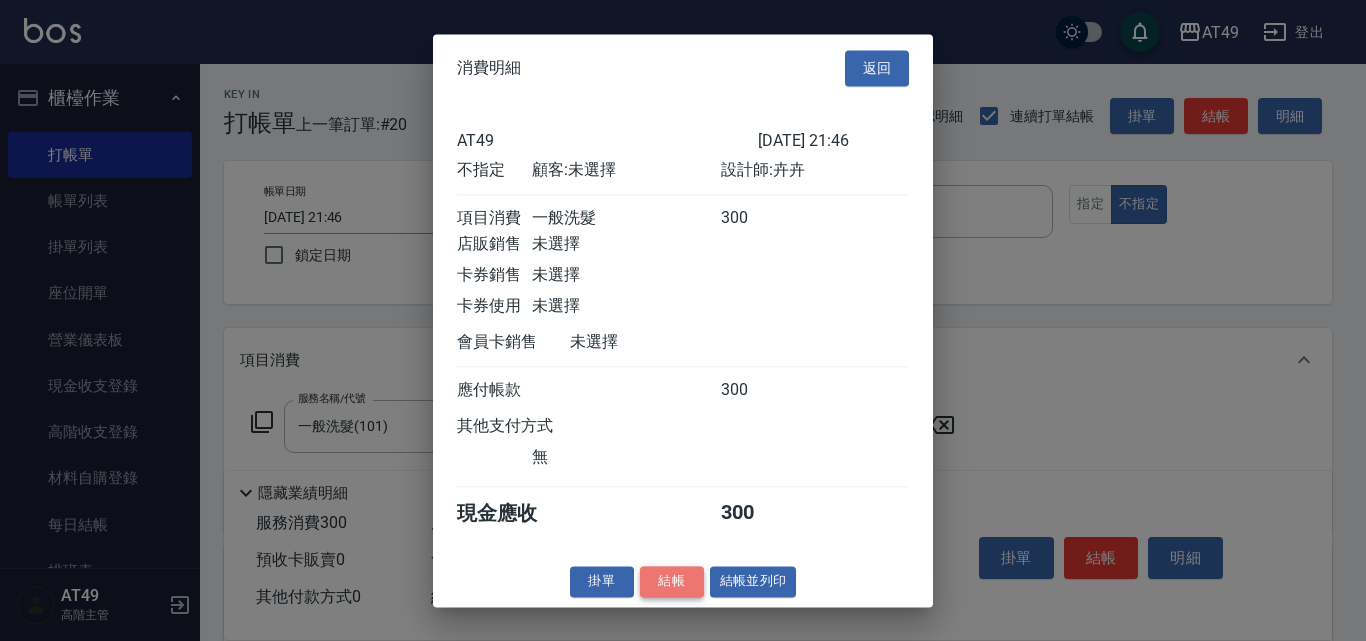 click on "結帳" at bounding box center (672, 581) 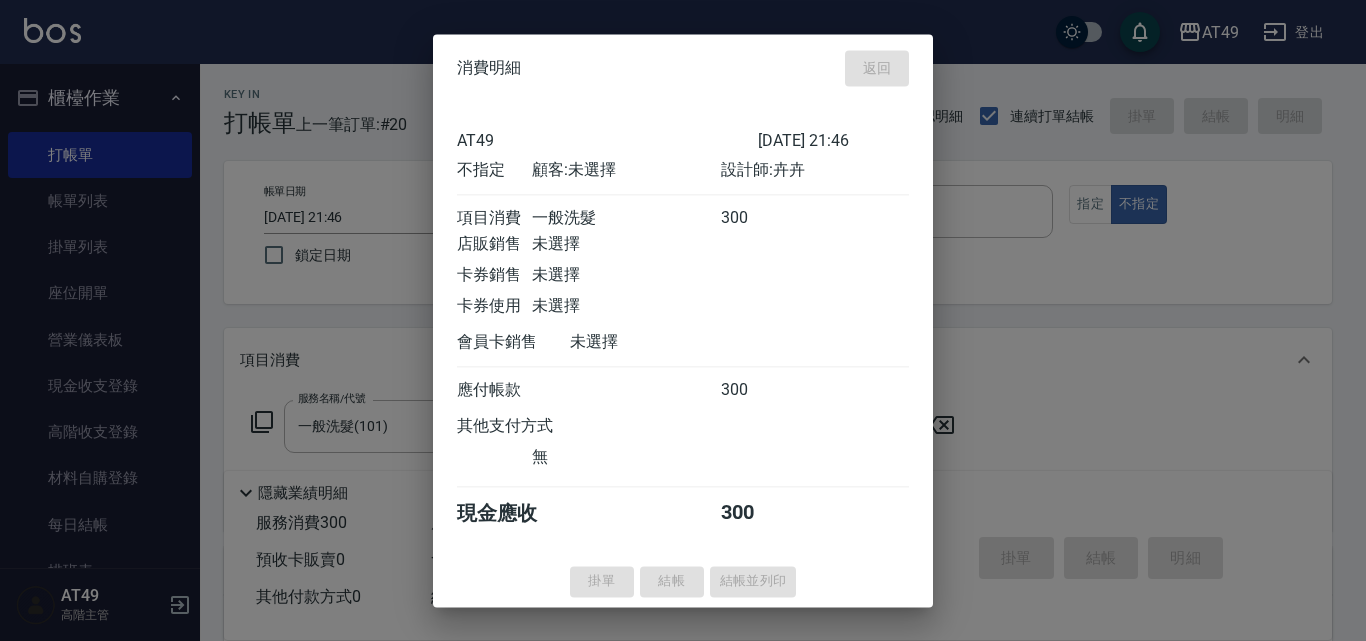 type 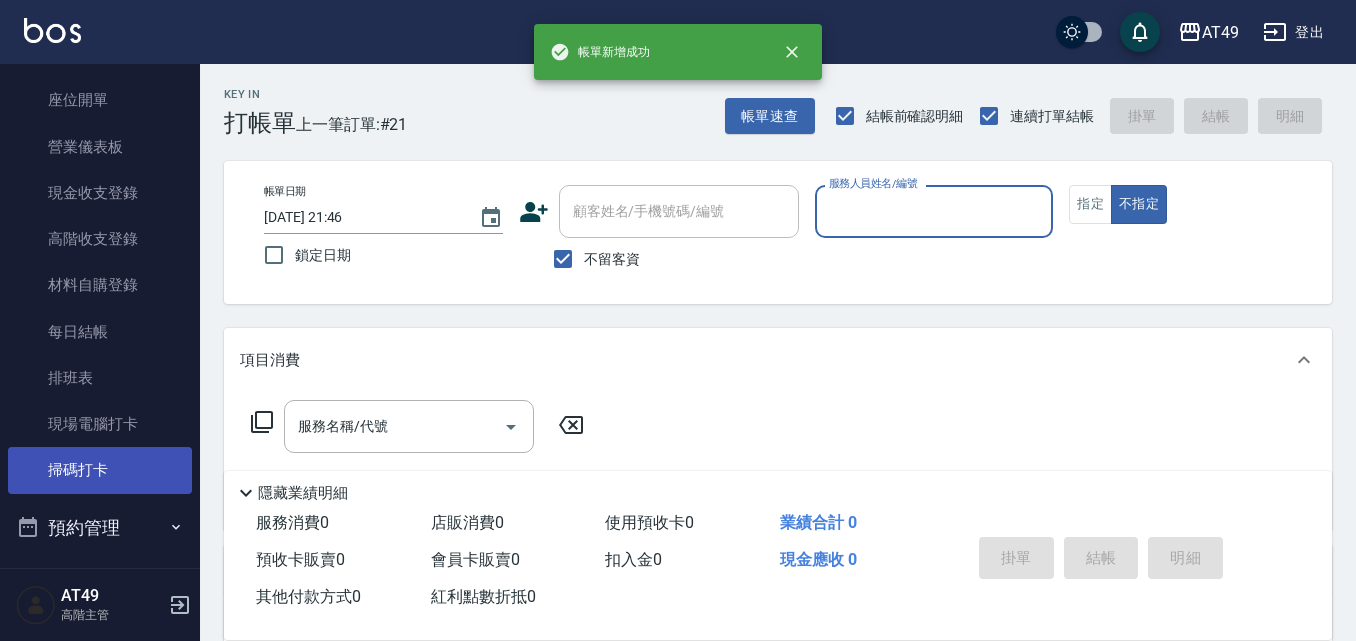 scroll, scrollTop: 200, scrollLeft: 0, axis: vertical 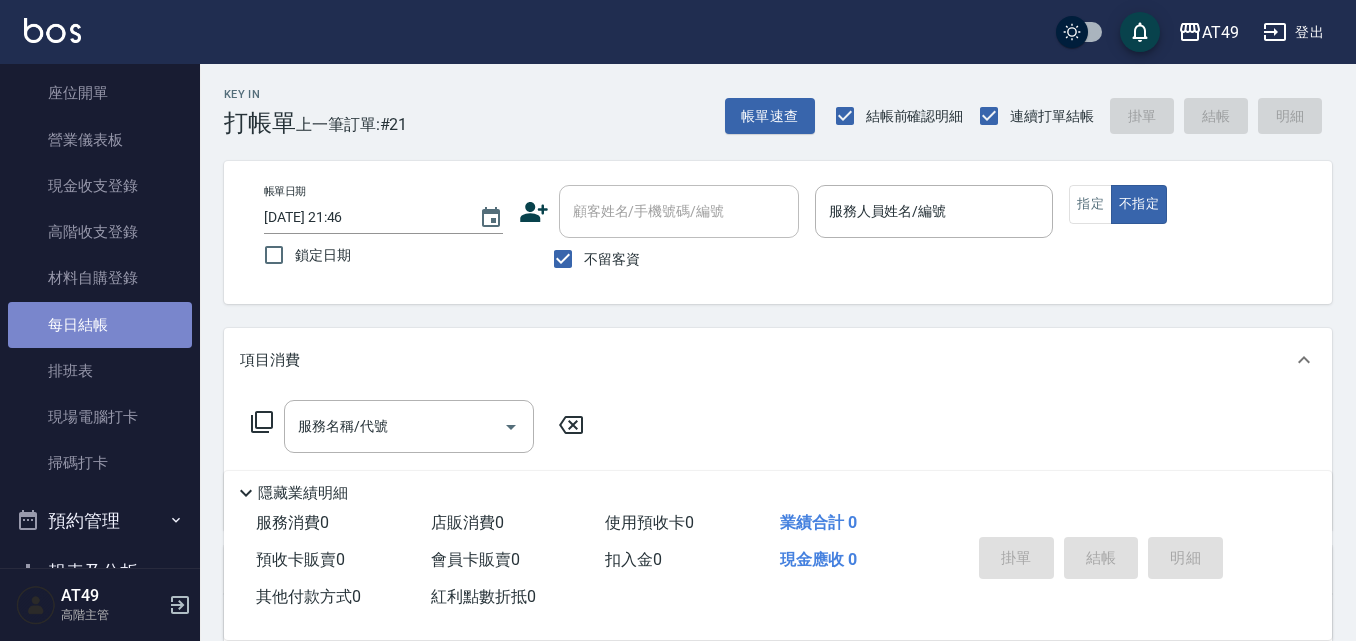 click on "每日結帳" at bounding box center (100, 325) 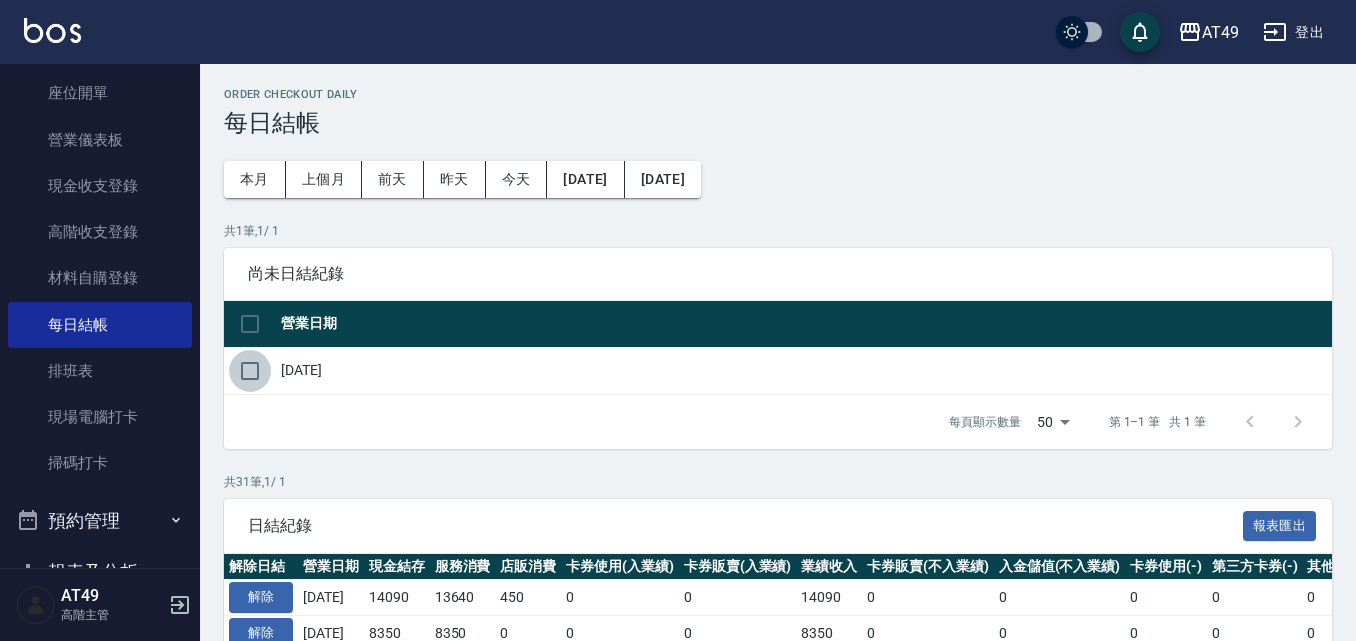 click at bounding box center (250, 371) 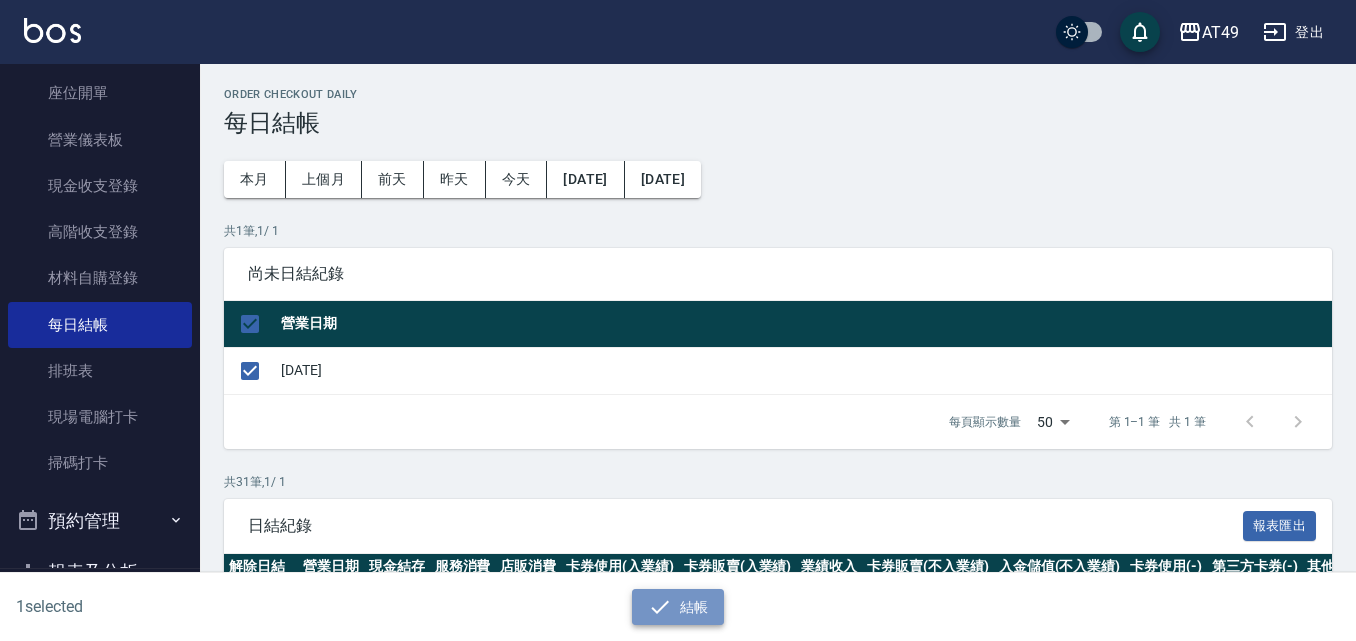 click 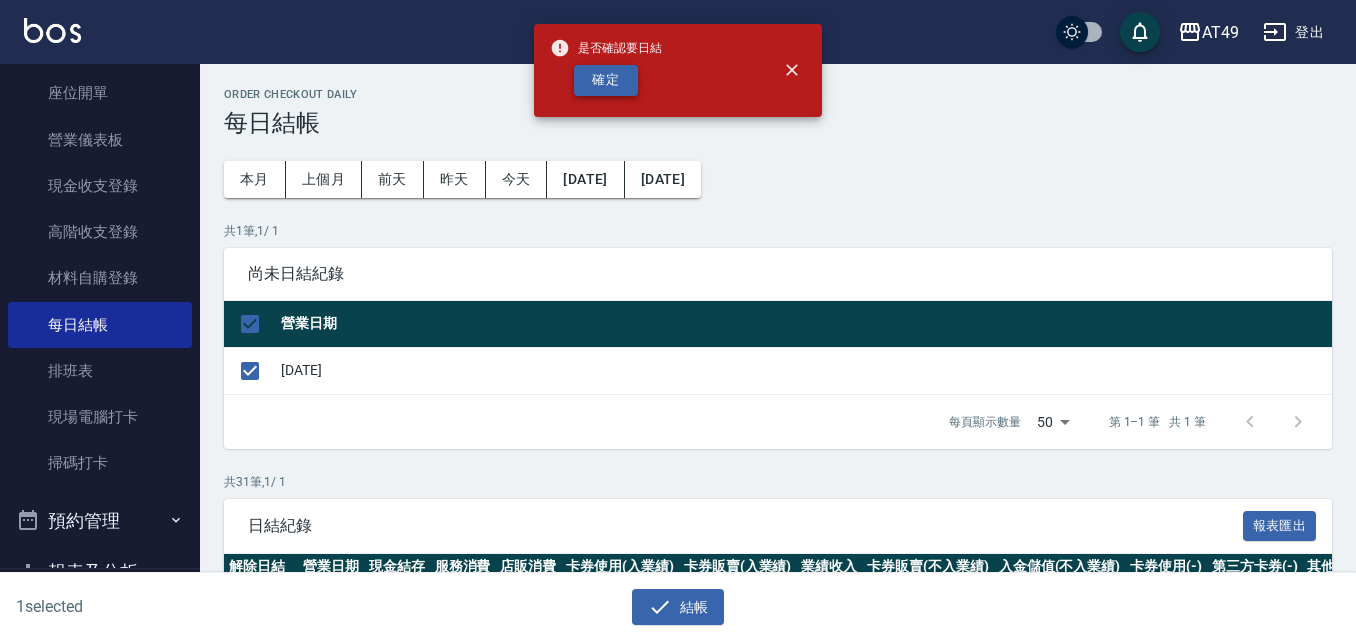 click on "確定" at bounding box center (606, 80) 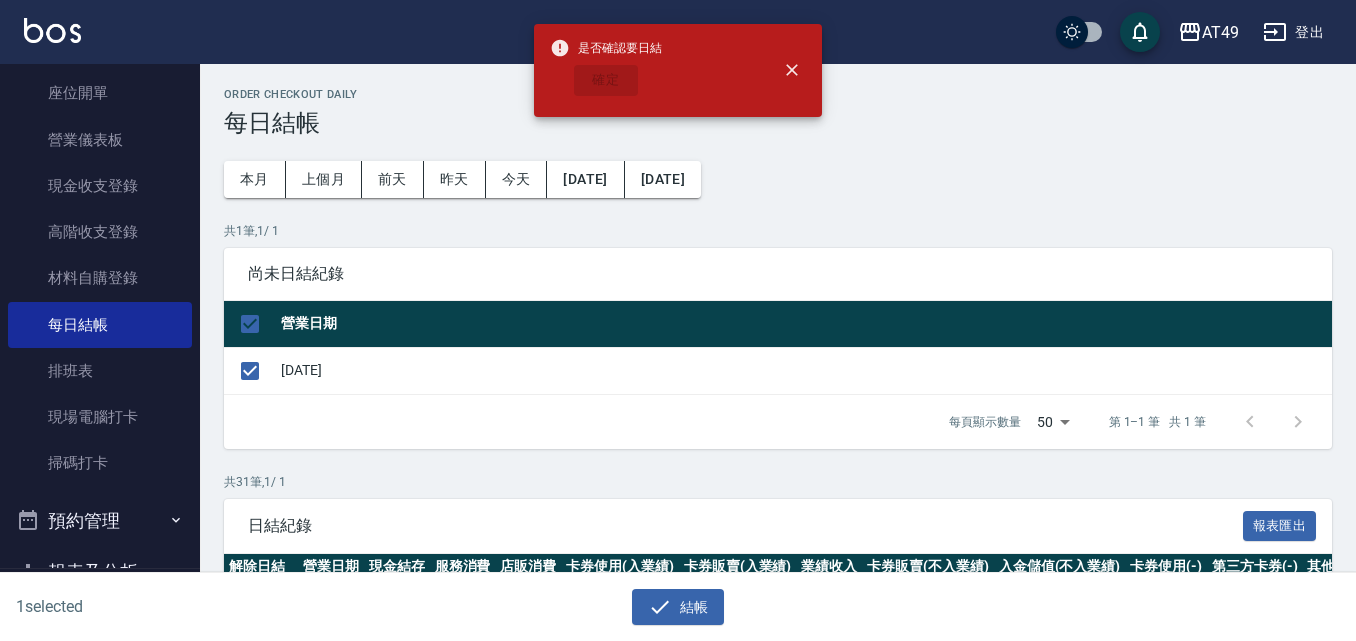 checkbox on "false" 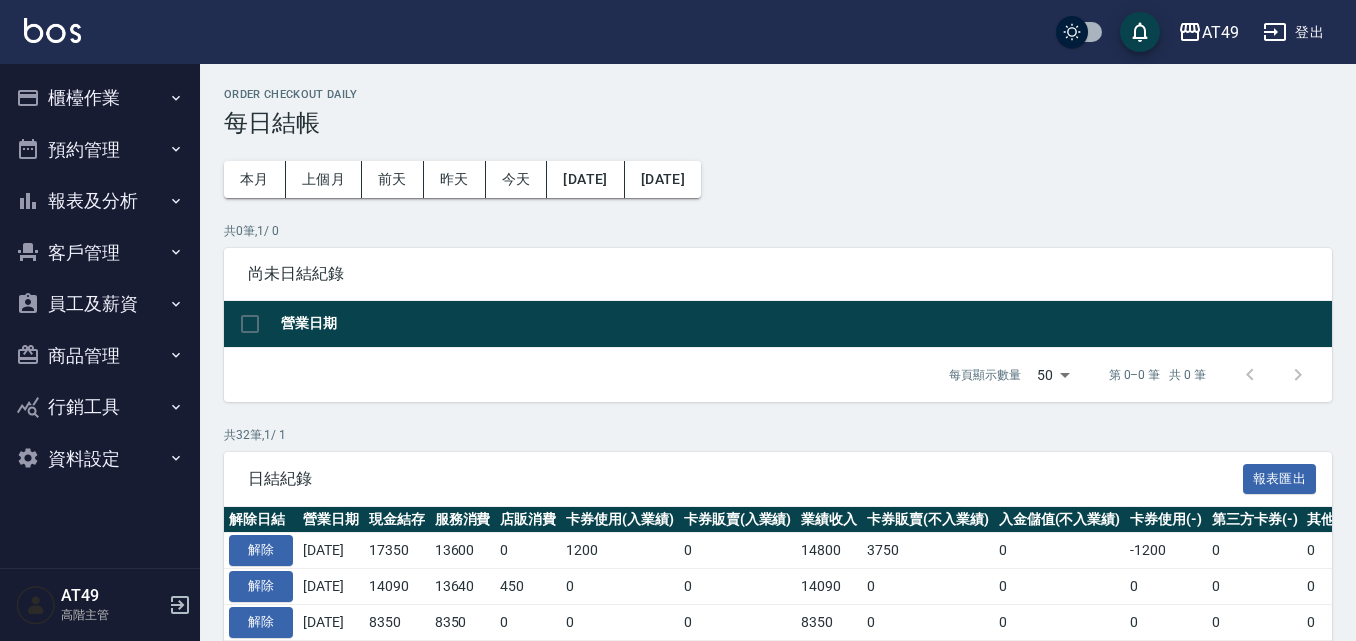 scroll, scrollTop: 0, scrollLeft: 0, axis: both 